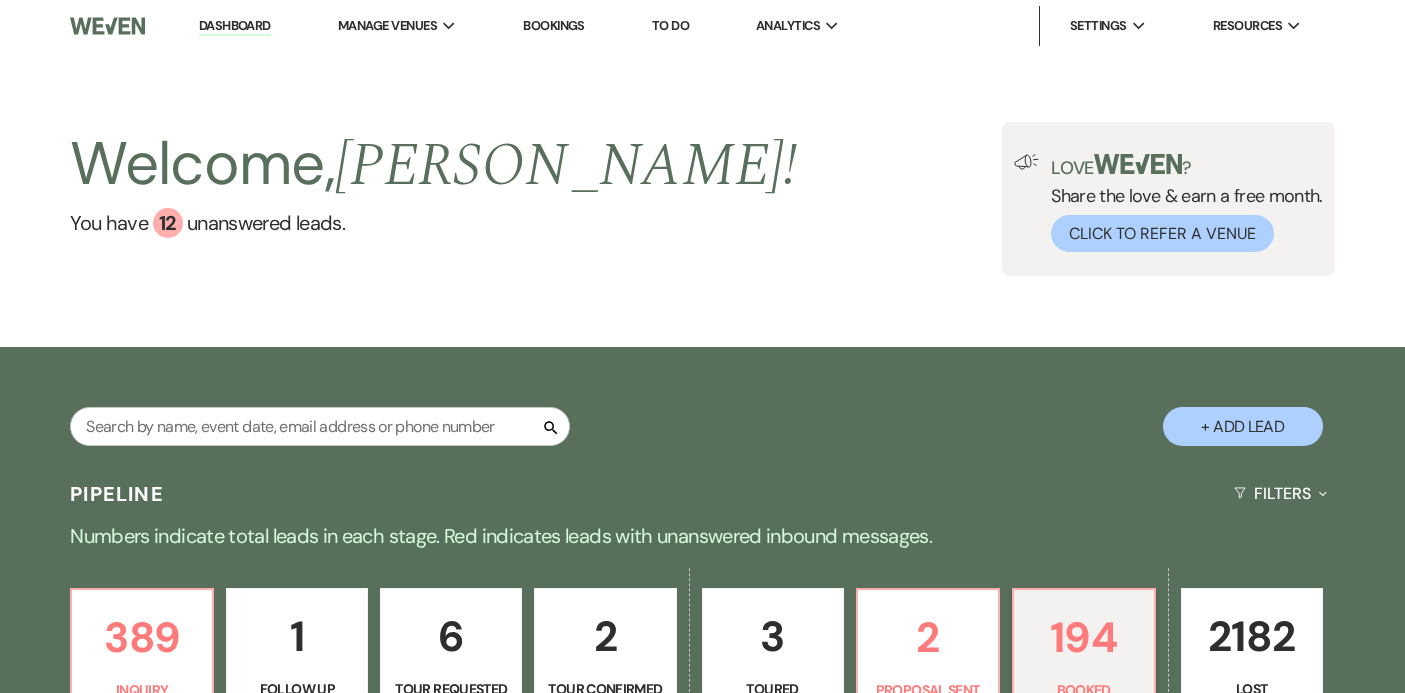 scroll, scrollTop: 225, scrollLeft: 0, axis: vertical 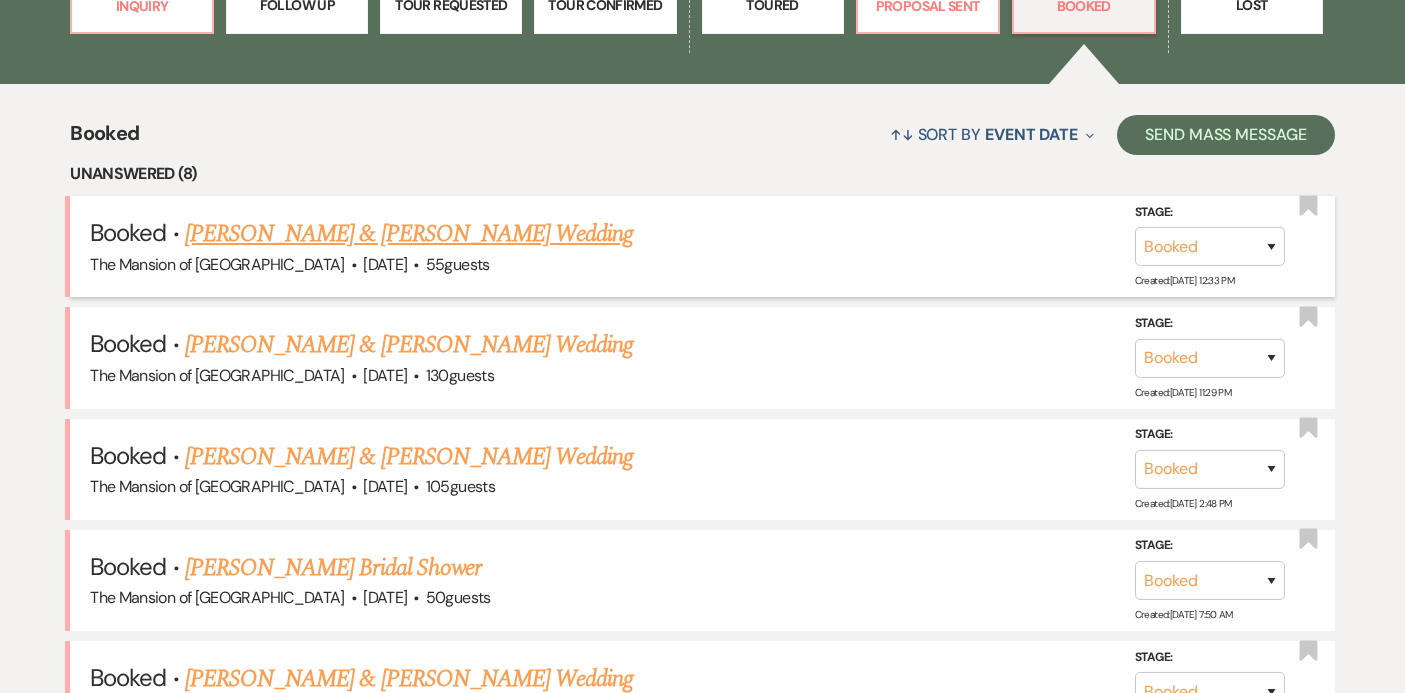 click on "[PERSON_NAME] & [PERSON_NAME] Wedding" at bounding box center [409, 234] 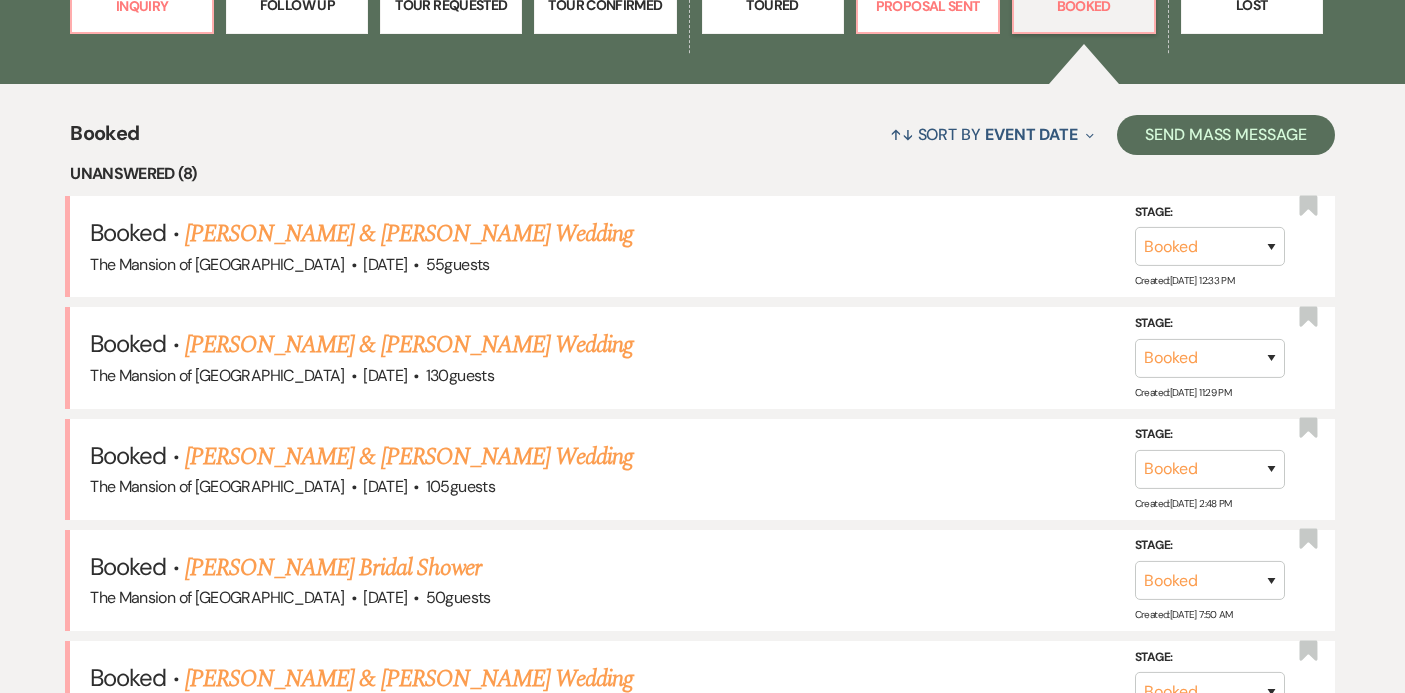 scroll, scrollTop: 0, scrollLeft: 0, axis: both 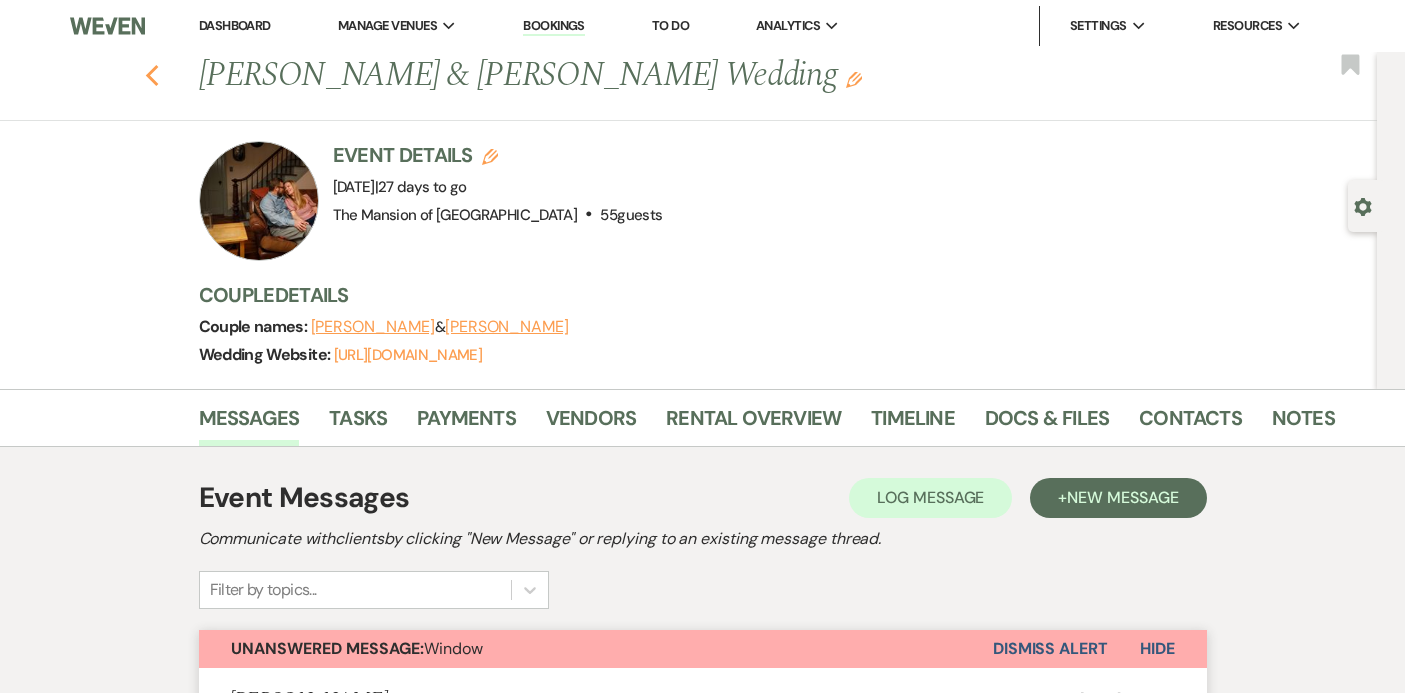click 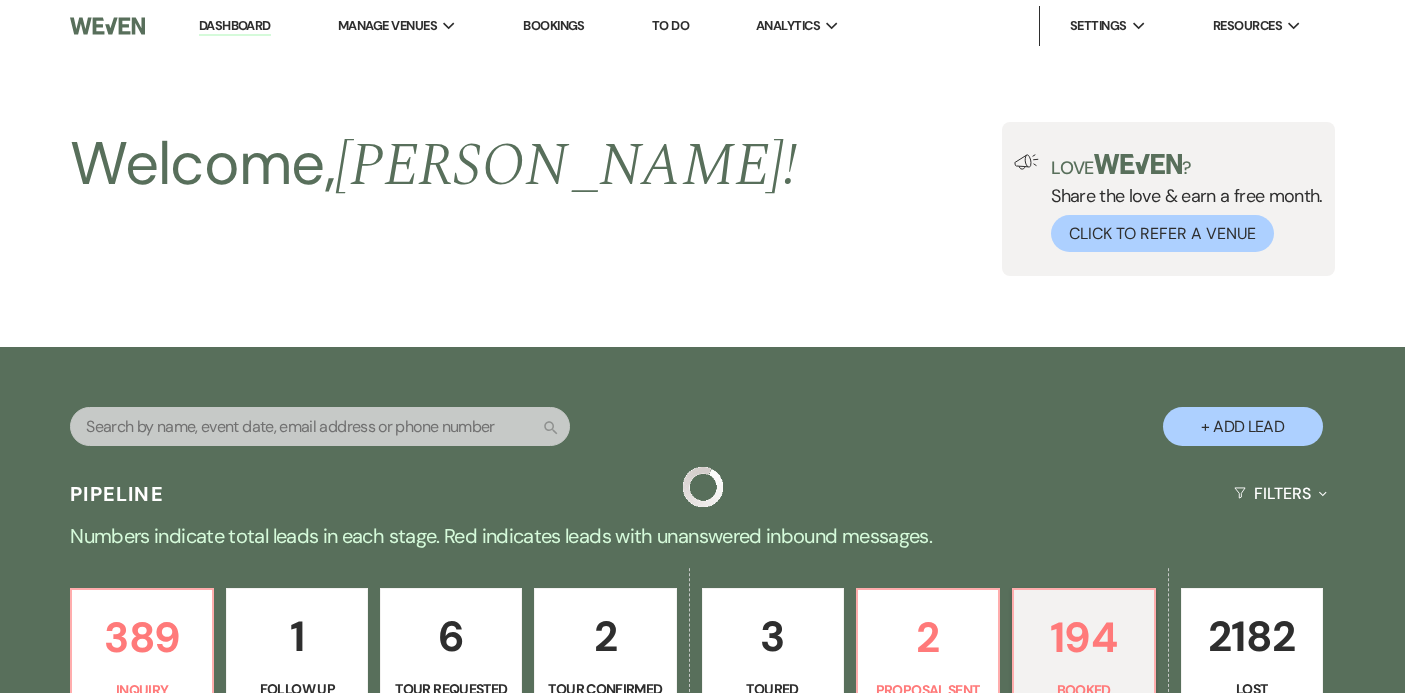 scroll, scrollTop: 684, scrollLeft: 0, axis: vertical 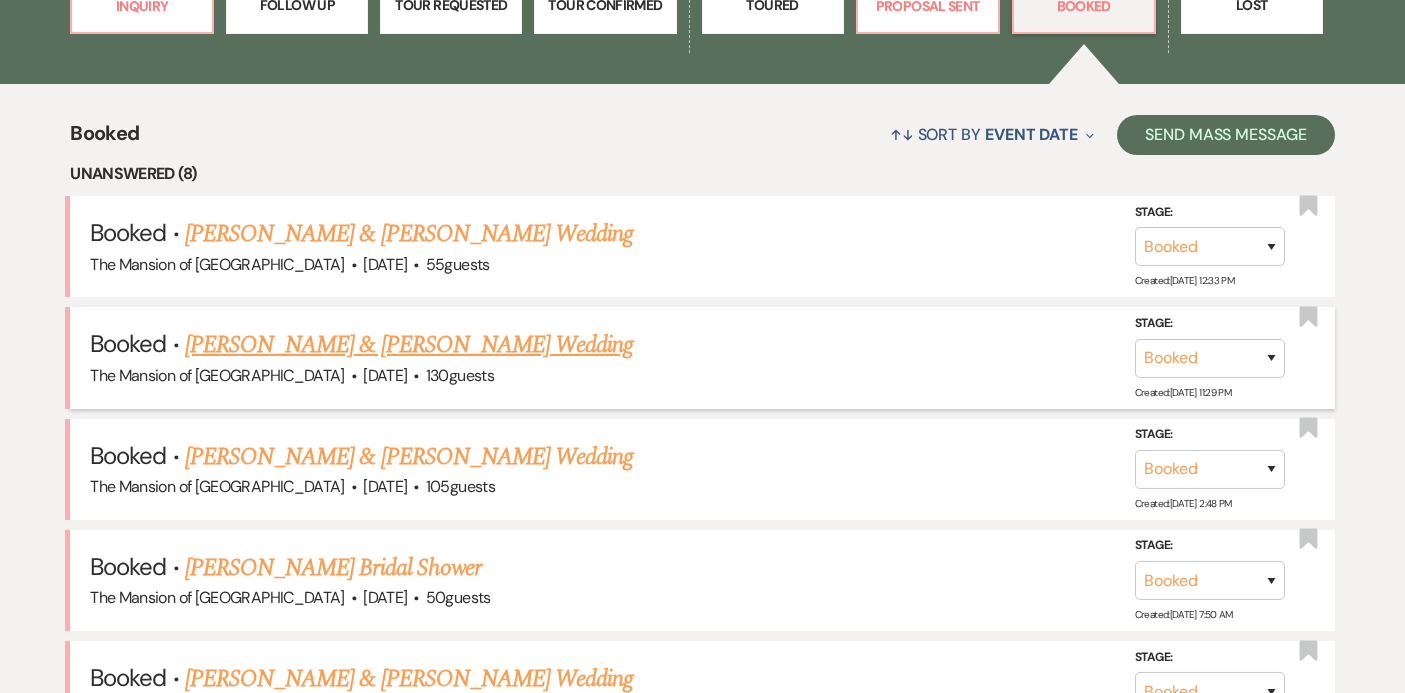 click on "[PERSON_NAME] & [PERSON_NAME] Wedding" at bounding box center [409, 345] 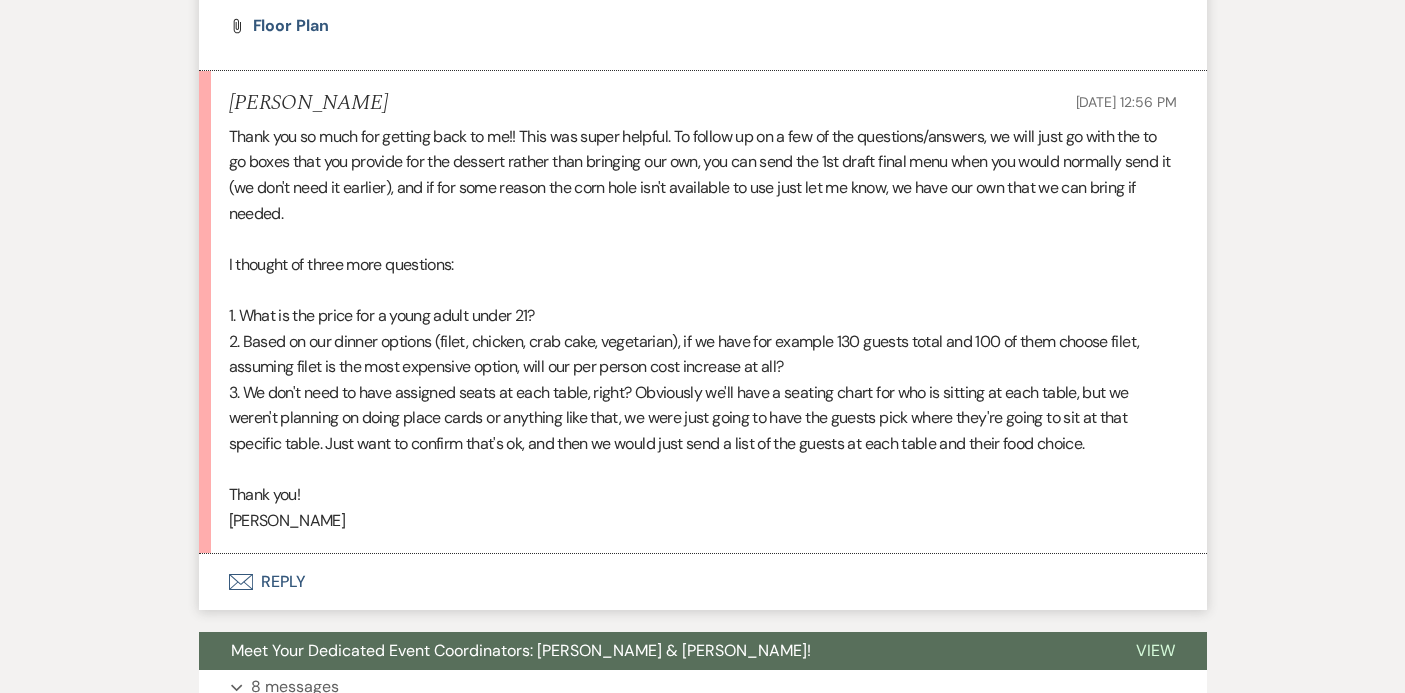 scroll, scrollTop: 2808, scrollLeft: 0, axis: vertical 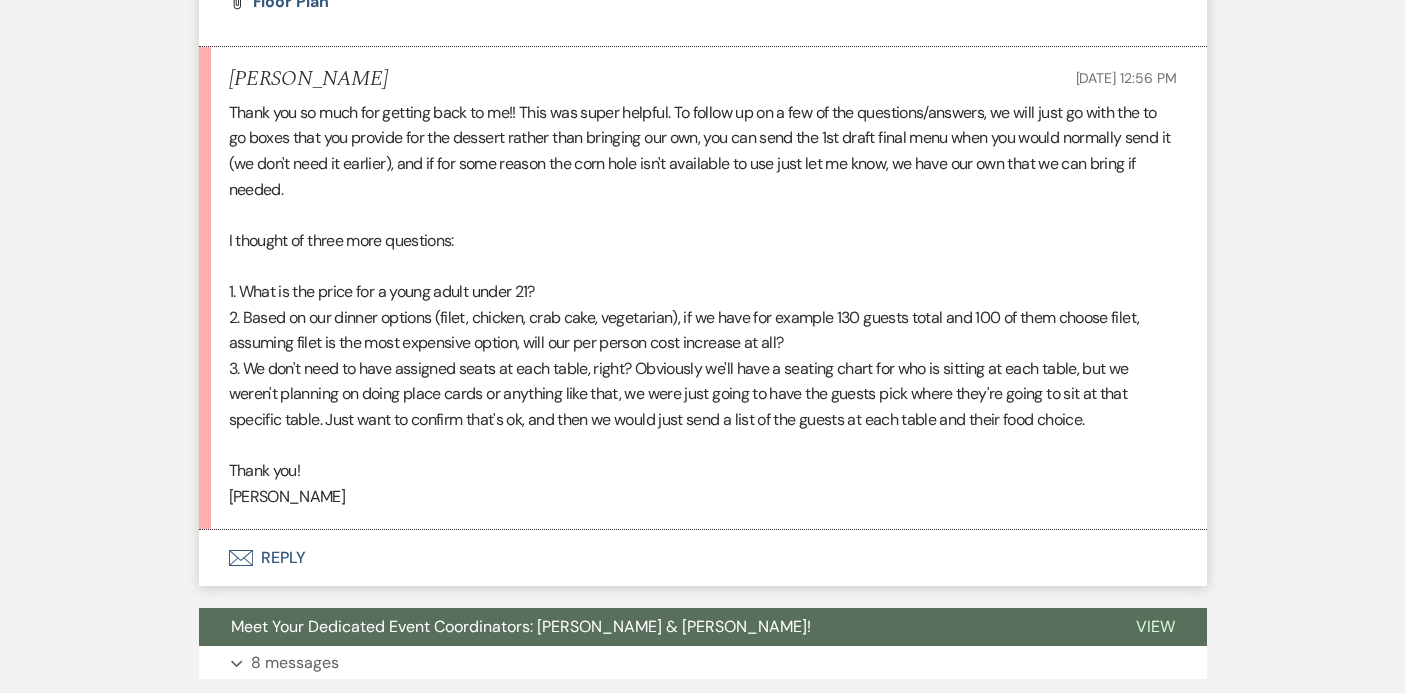 click on "Envelope Reply" at bounding box center (703, 558) 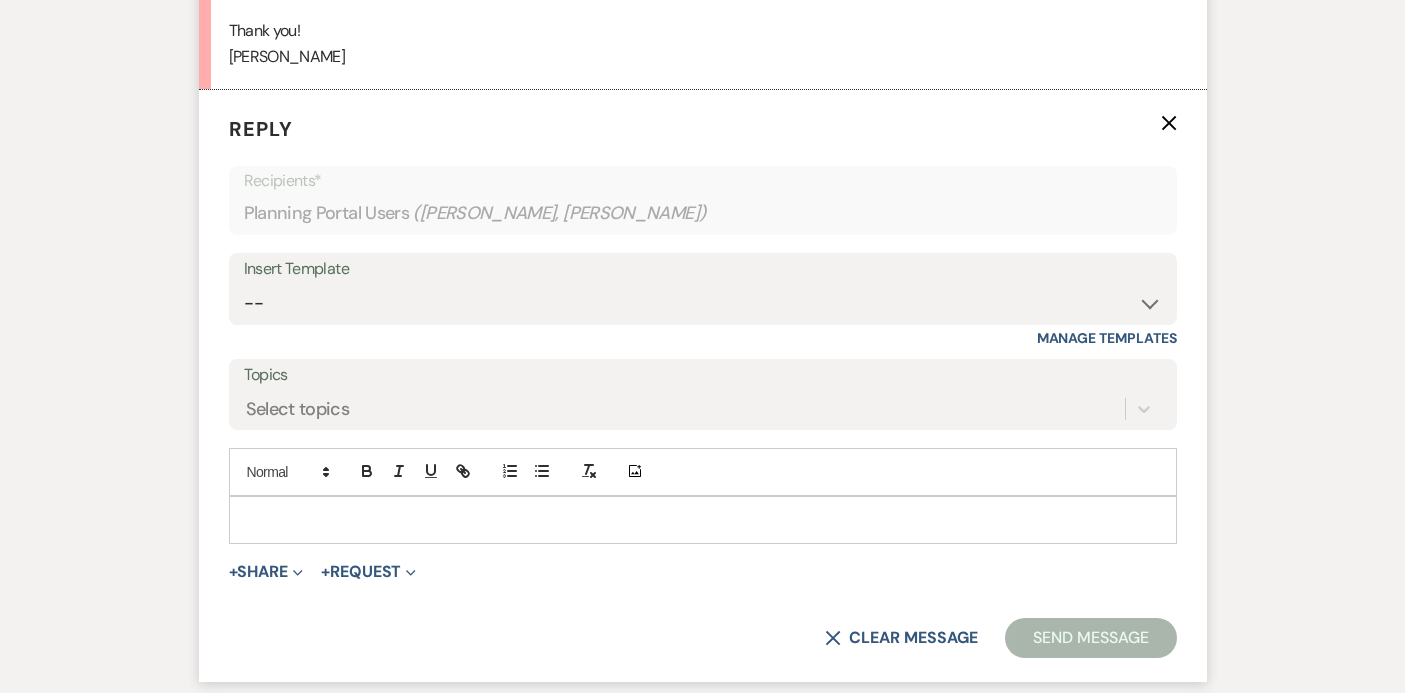 scroll, scrollTop: 3250, scrollLeft: 0, axis: vertical 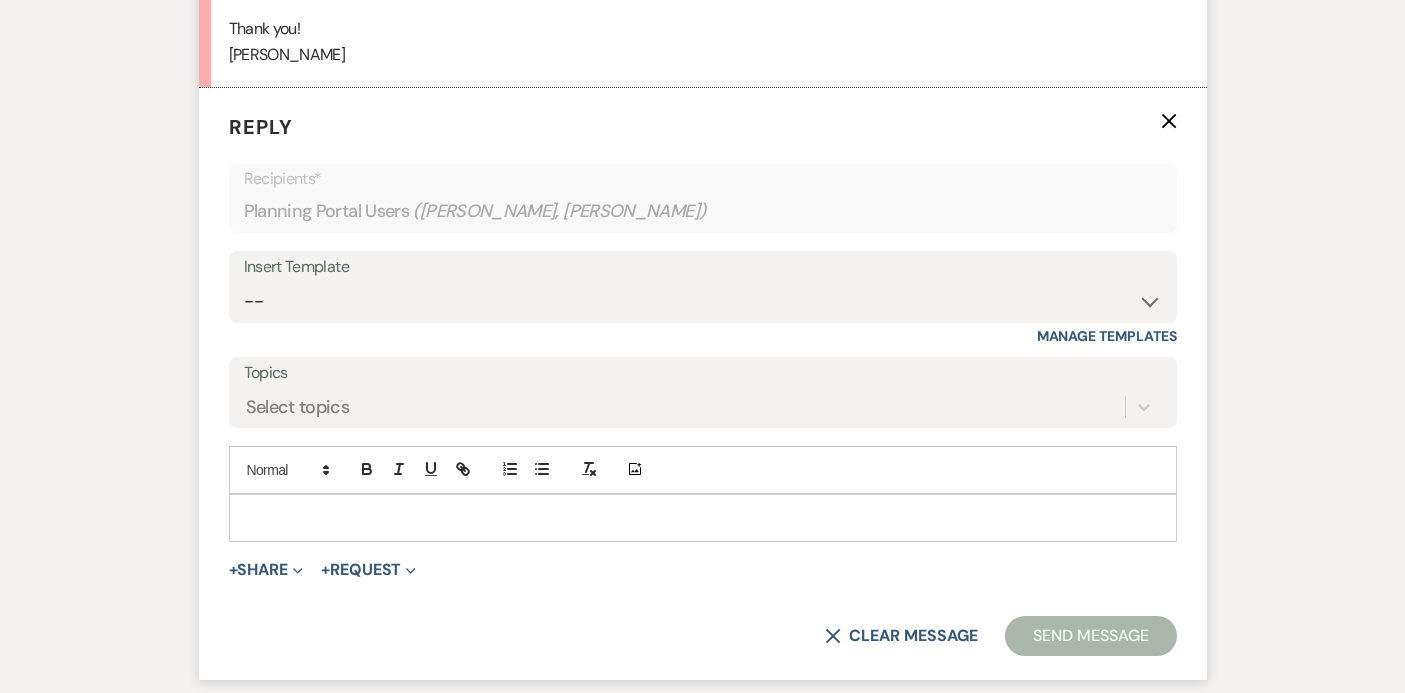 click at bounding box center (703, 518) 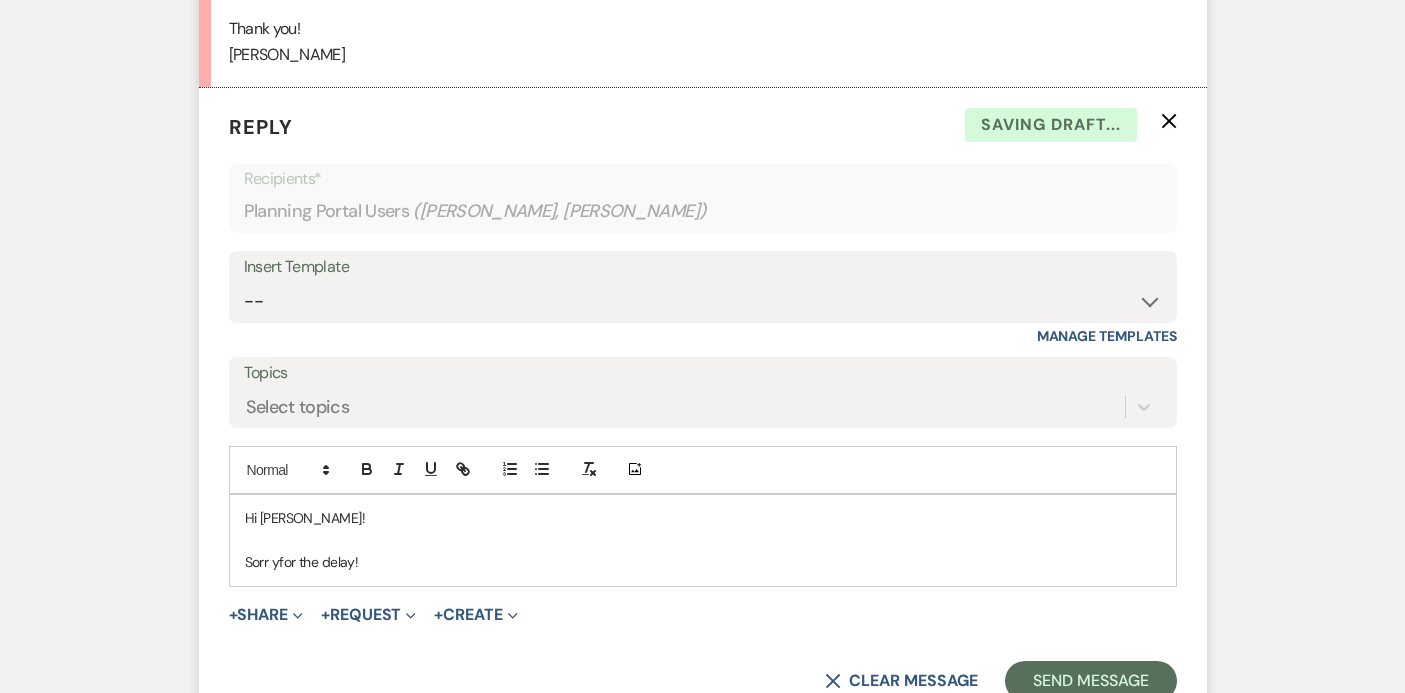 click on "Sorr yfor the delay!" at bounding box center [703, 562] 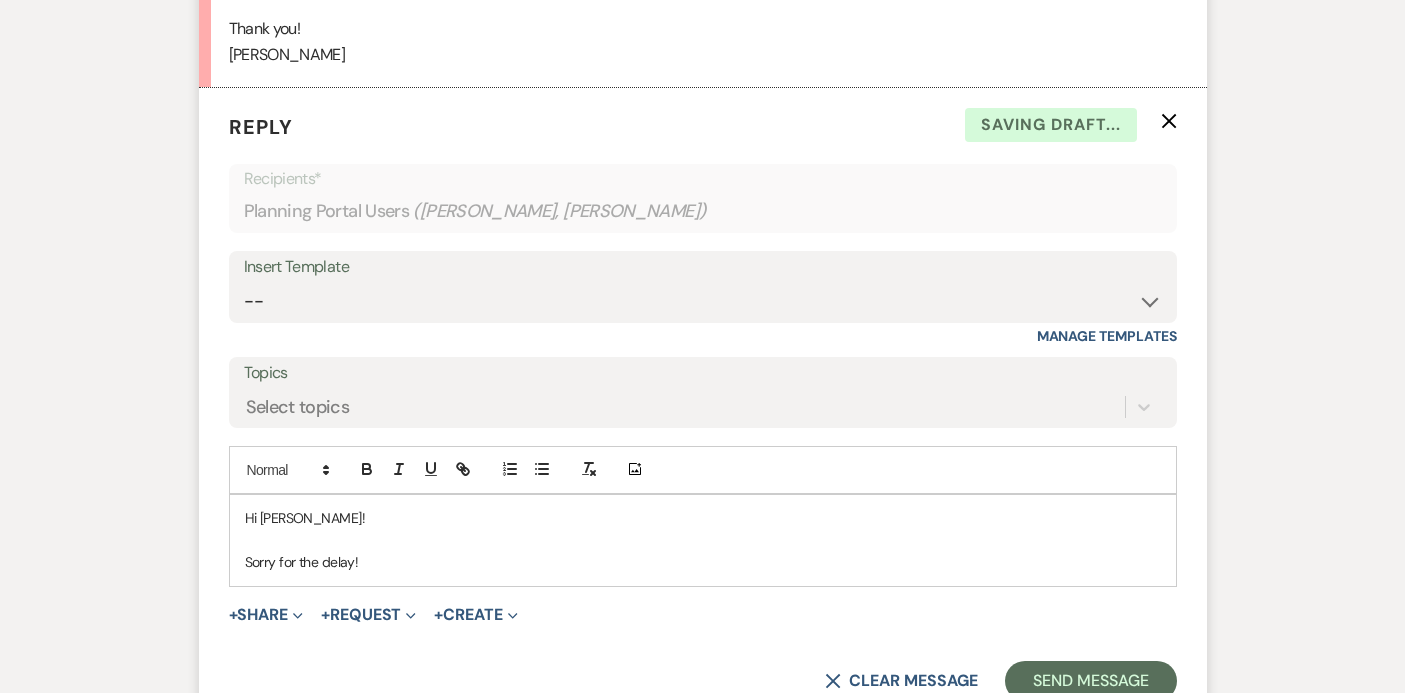 click on "Sorry for the delay!" at bounding box center [703, 562] 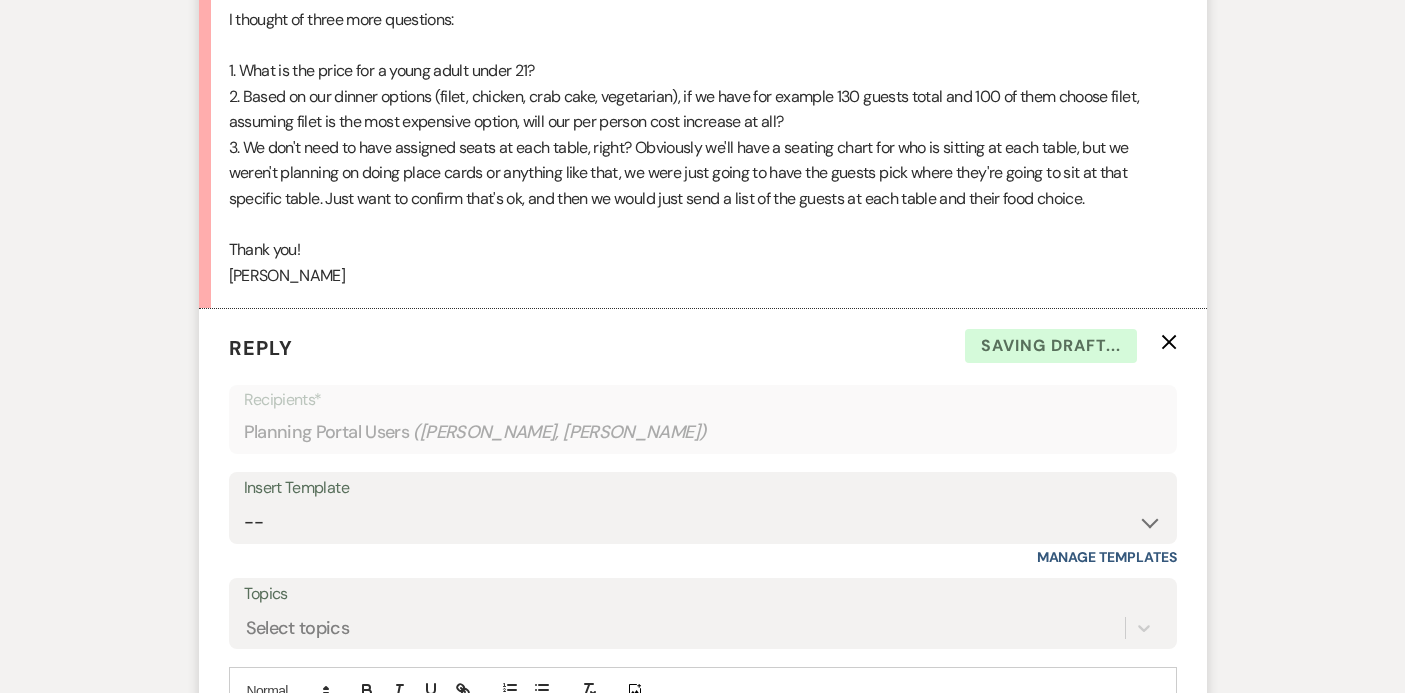 scroll, scrollTop: 3032, scrollLeft: 0, axis: vertical 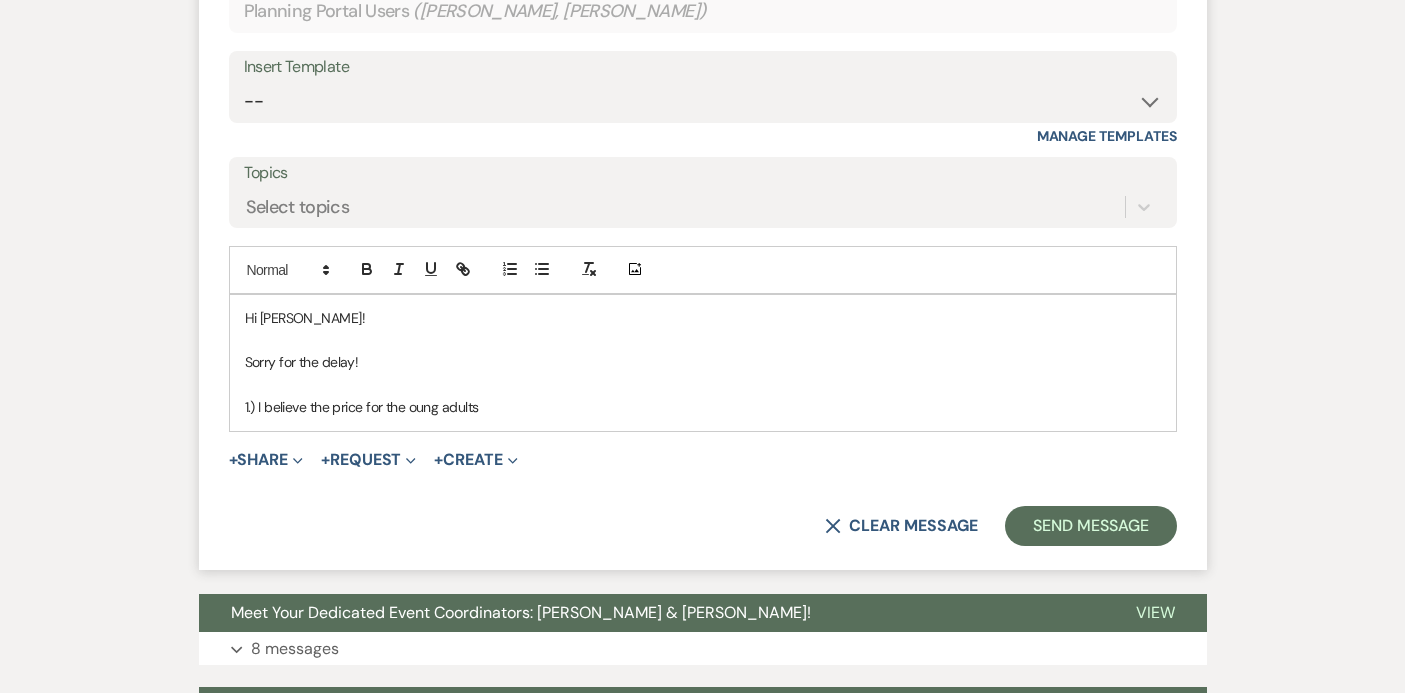 click on "1.) I believe the price for the oung adults" at bounding box center (703, 407) 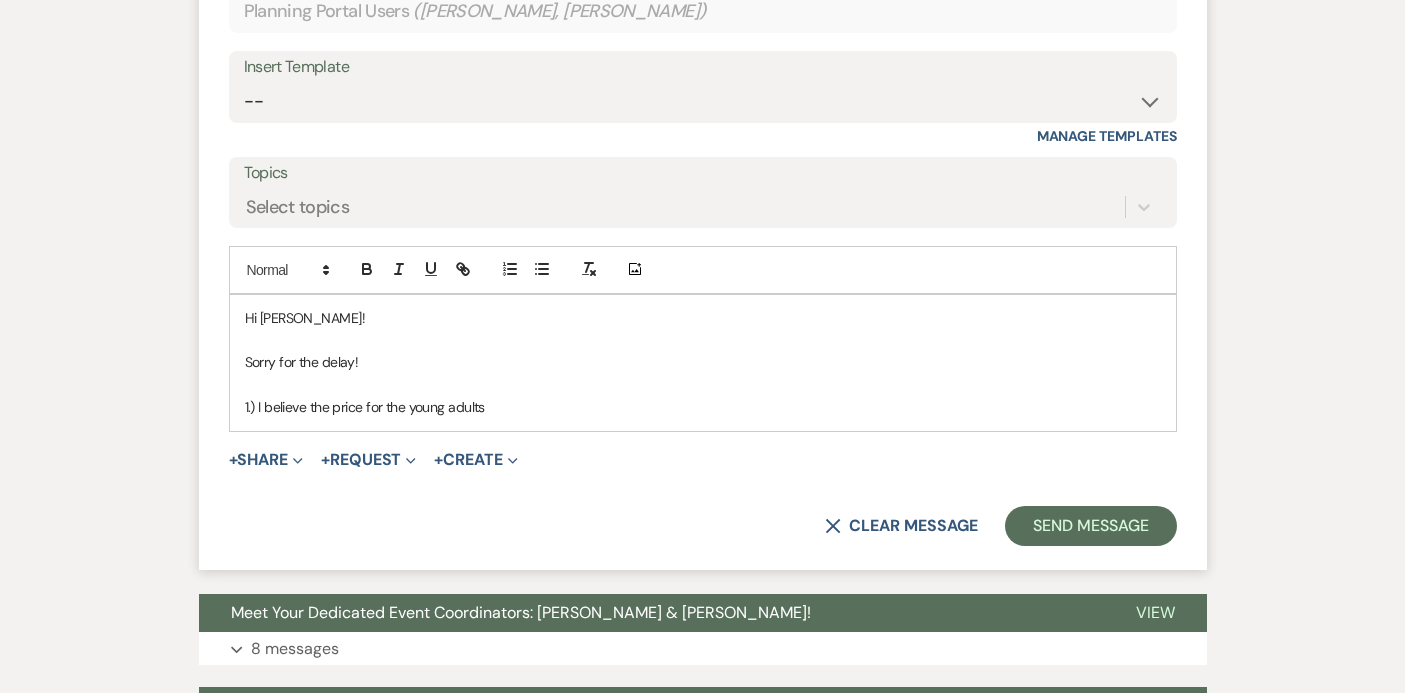 click on "1.) I believe the price for the young adults" at bounding box center (703, 407) 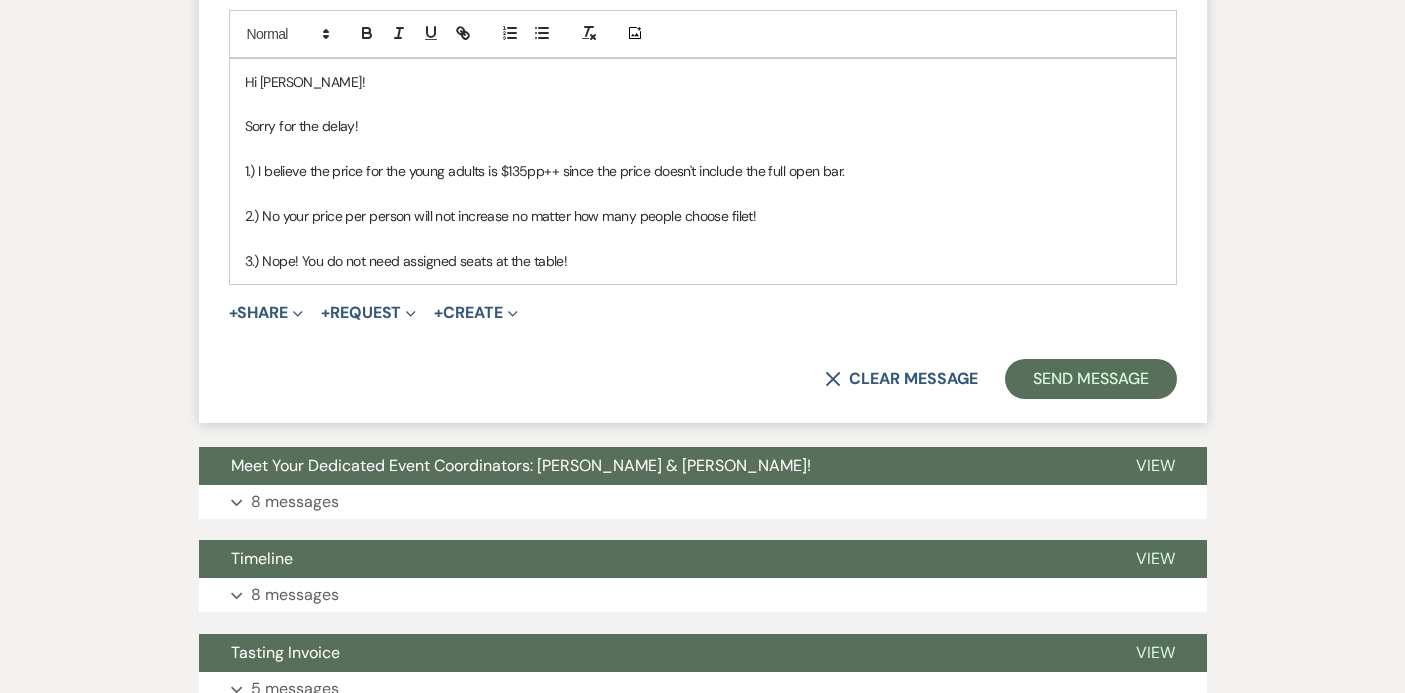 scroll, scrollTop: 3712, scrollLeft: 0, axis: vertical 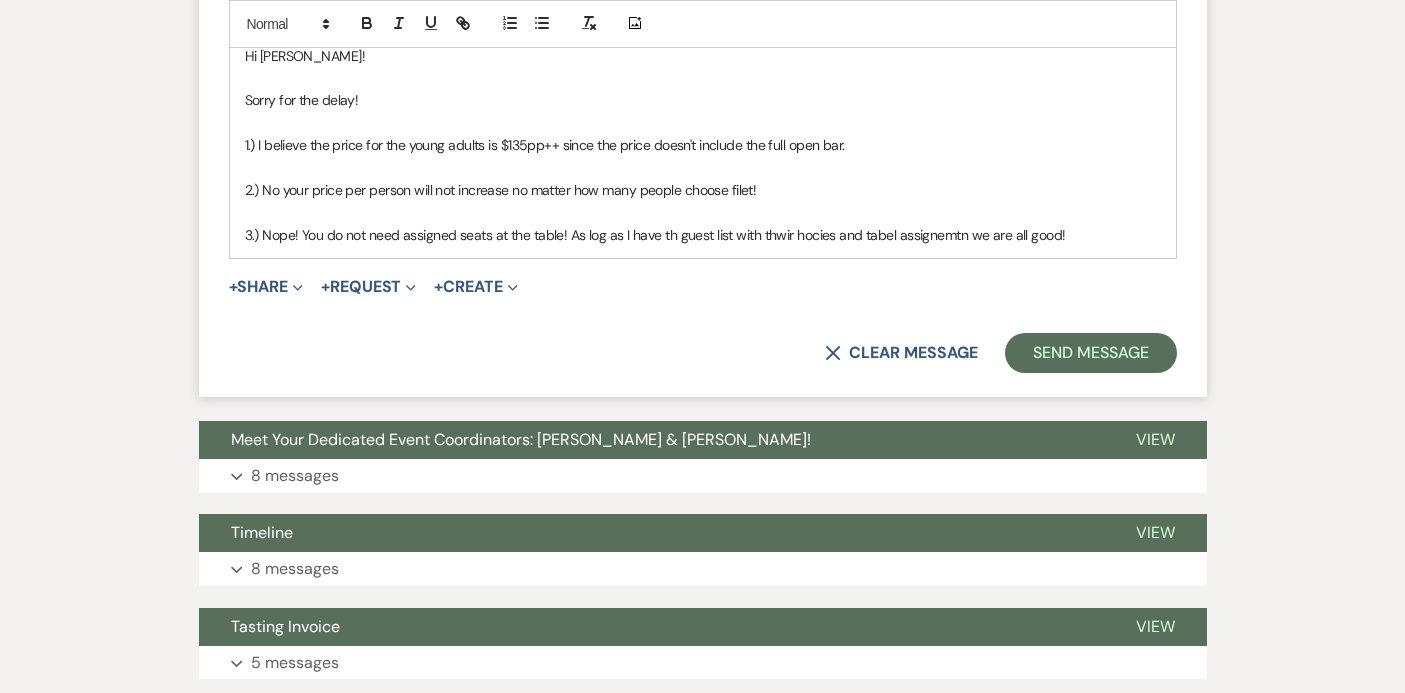 click on "3.) Nope! You do not need assigned seats at the table! As log as I have th guest list with thwir hocies and tabel assignemtn we are all good!" at bounding box center [703, 235] 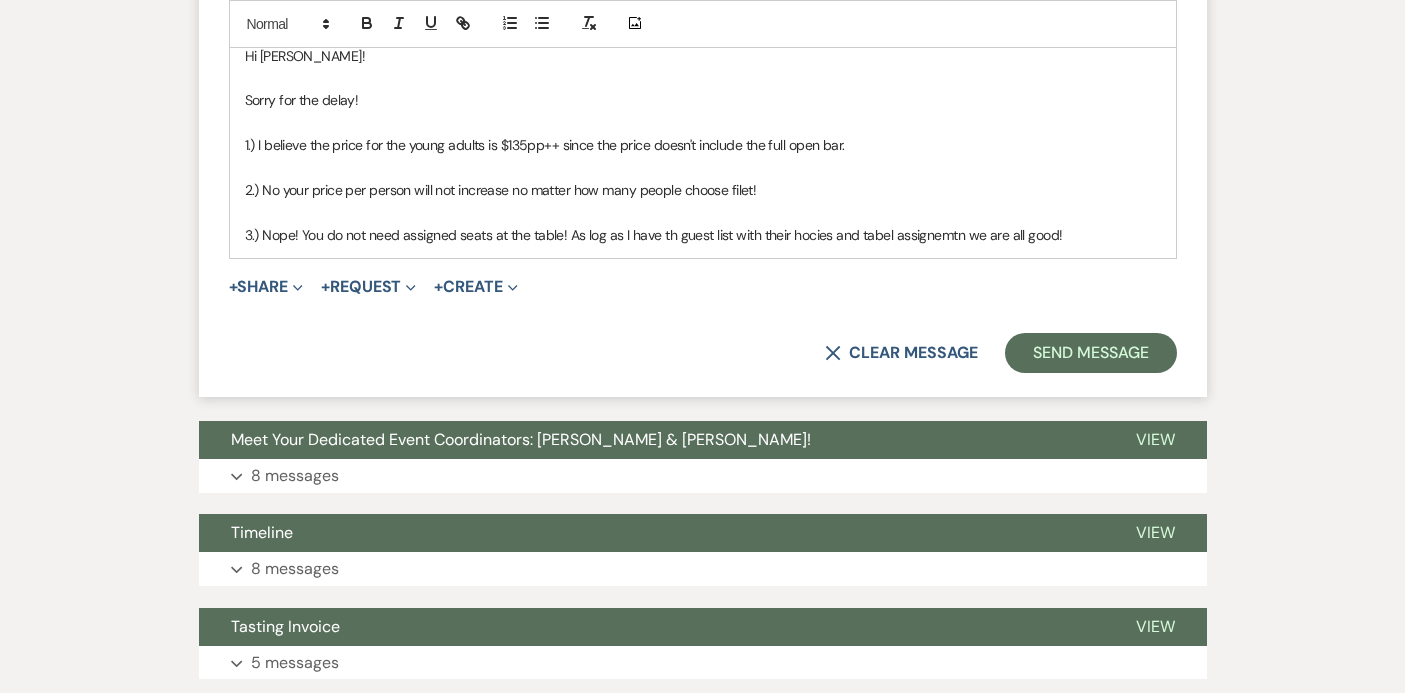 click on "3.) Nope! You do not need assigned seats at the table! As log as I have th guest list with their hocies and tabel assignemtn we are all good!" at bounding box center (703, 235) 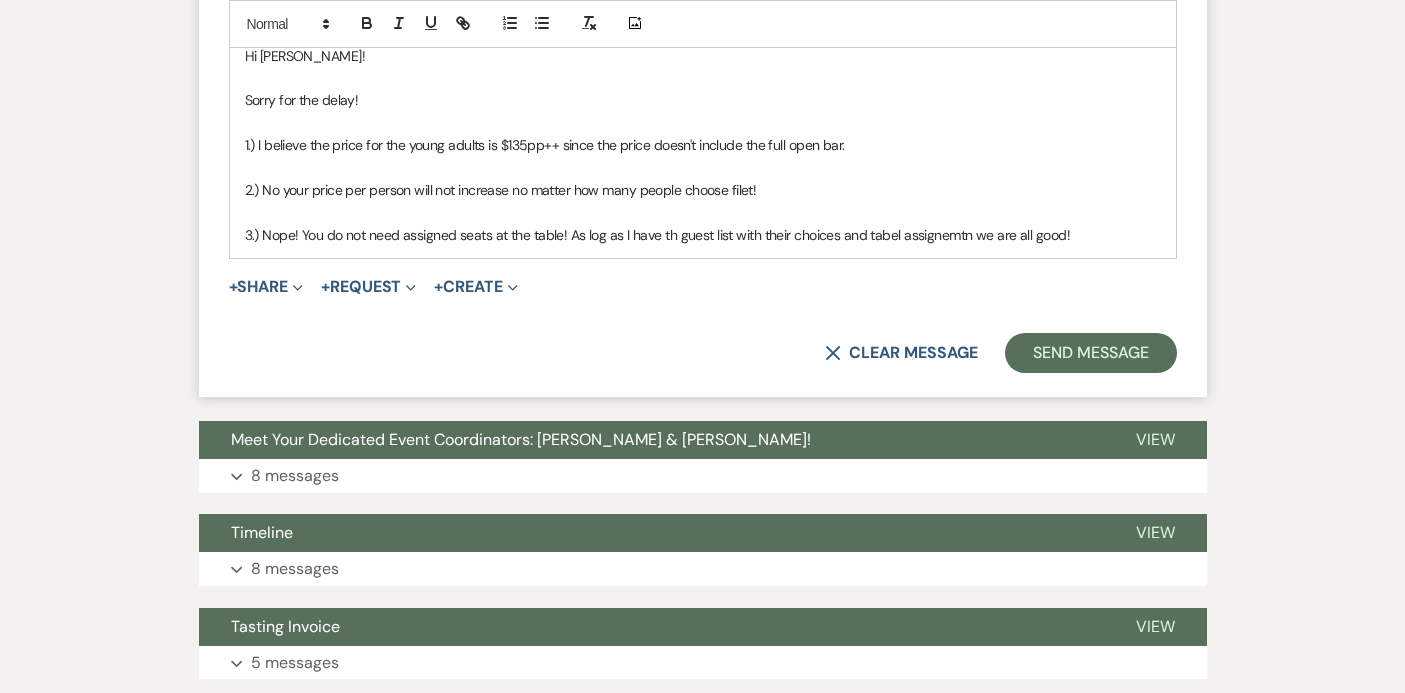click on "3.) Nope! You do not need assigned seats at the table! As log as I have th guest list with their choices and tabel assignemtn we are all good!" at bounding box center (703, 235) 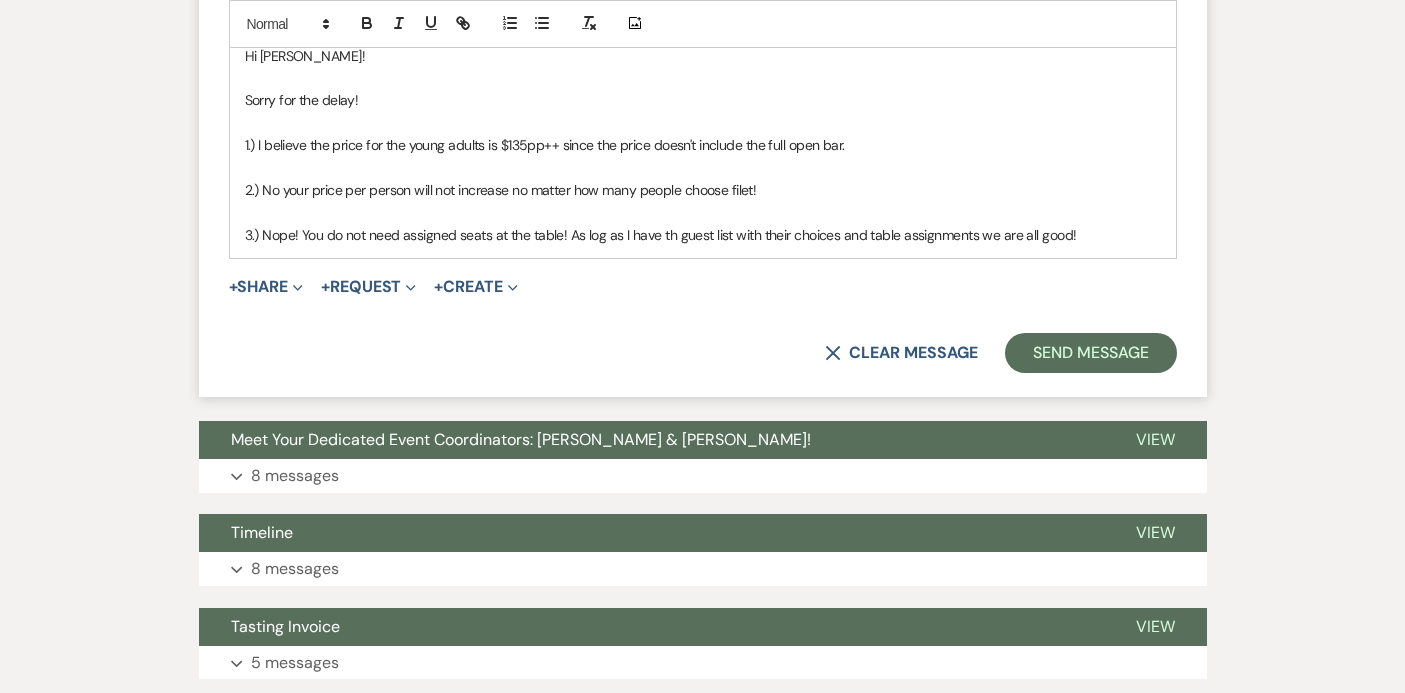 click on "3.) Nope! You do not need assigned seats at the table! As log as I have th guest list with their choices and table assignments we are all good!" at bounding box center (703, 235) 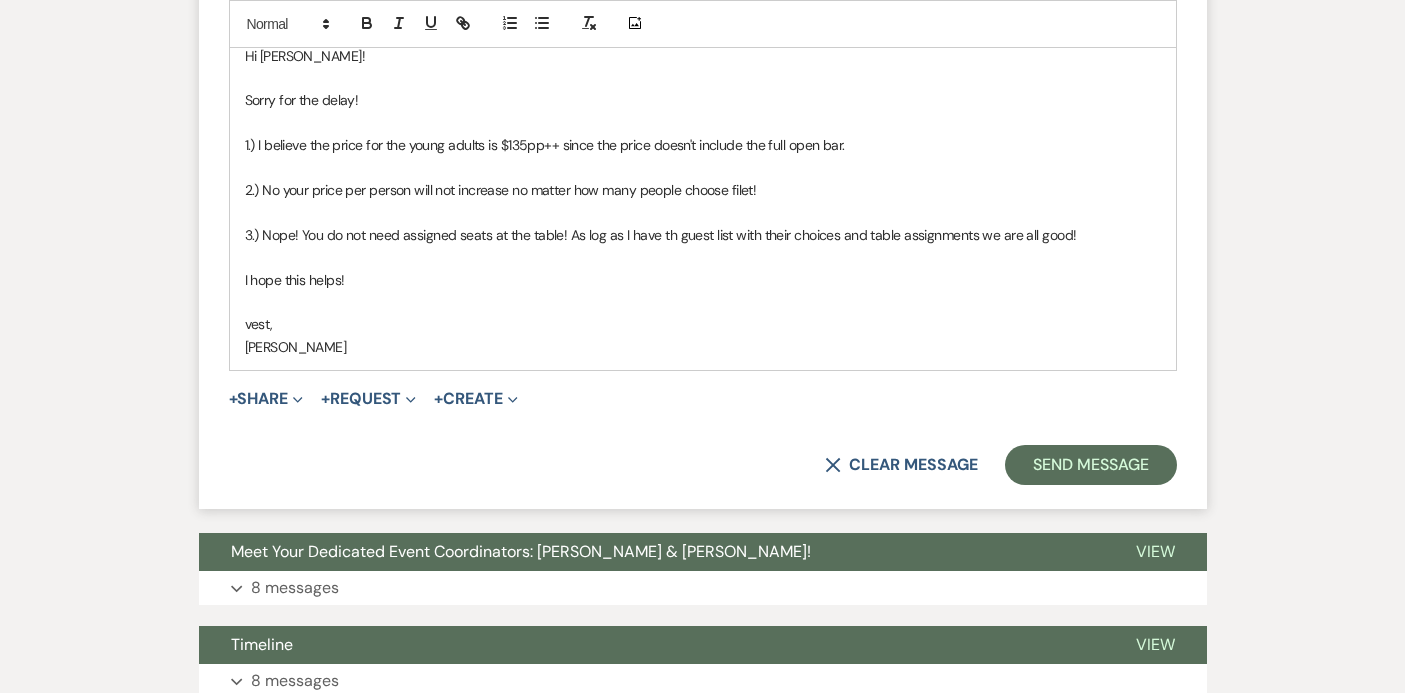 click on "vest," at bounding box center (703, 324) 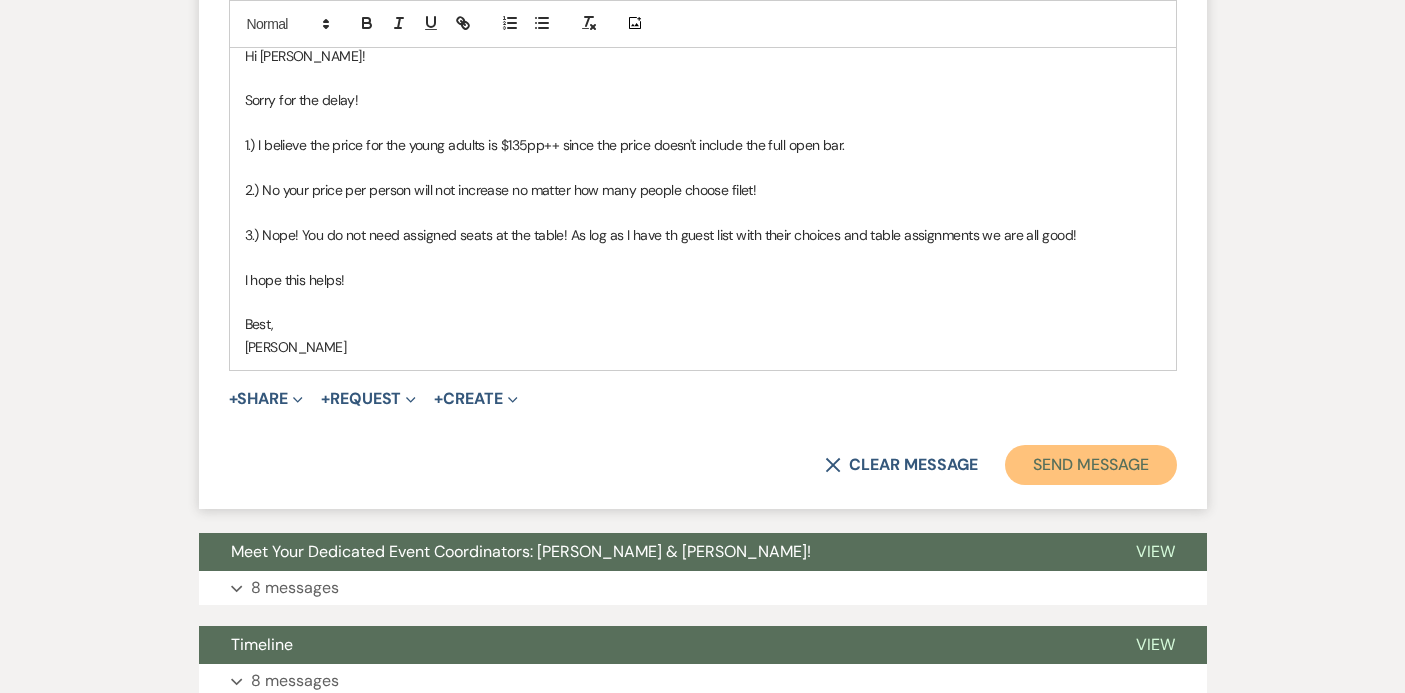 click on "Send Message" at bounding box center [1090, 465] 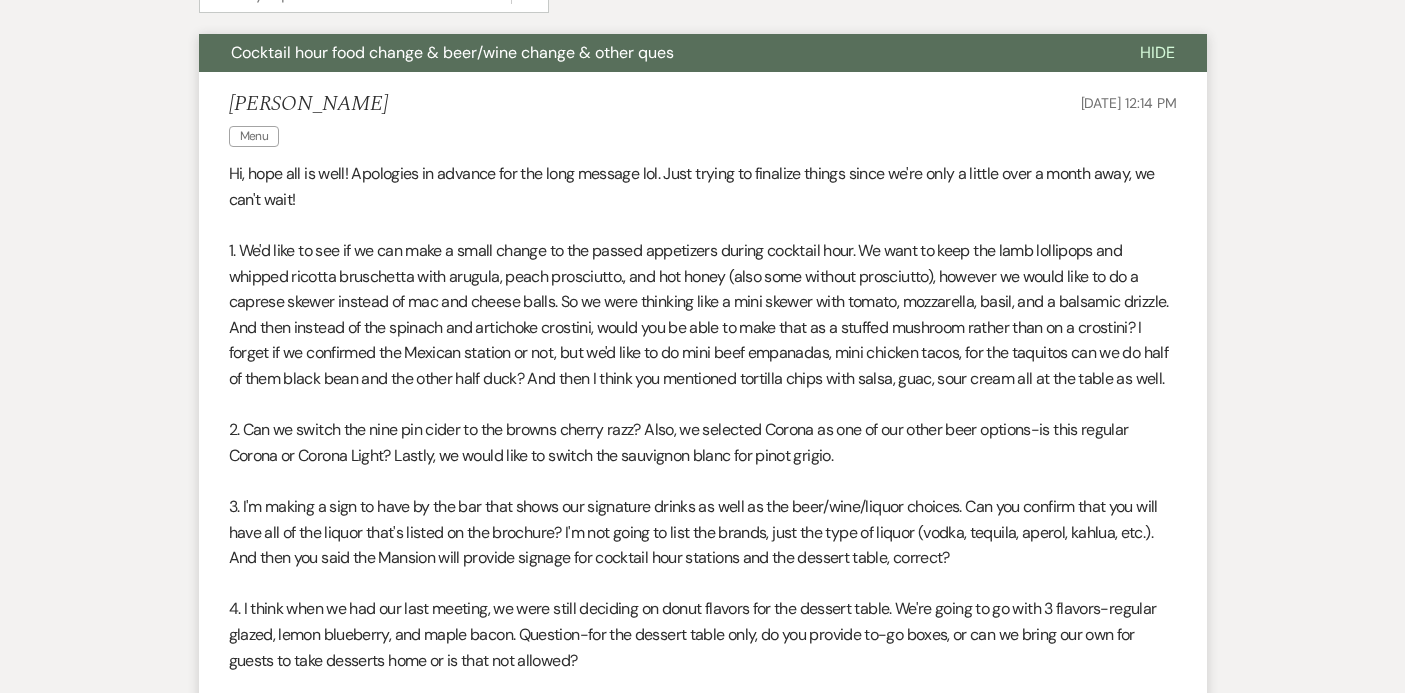 scroll, scrollTop: 0, scrollLeft: 0, axis: both 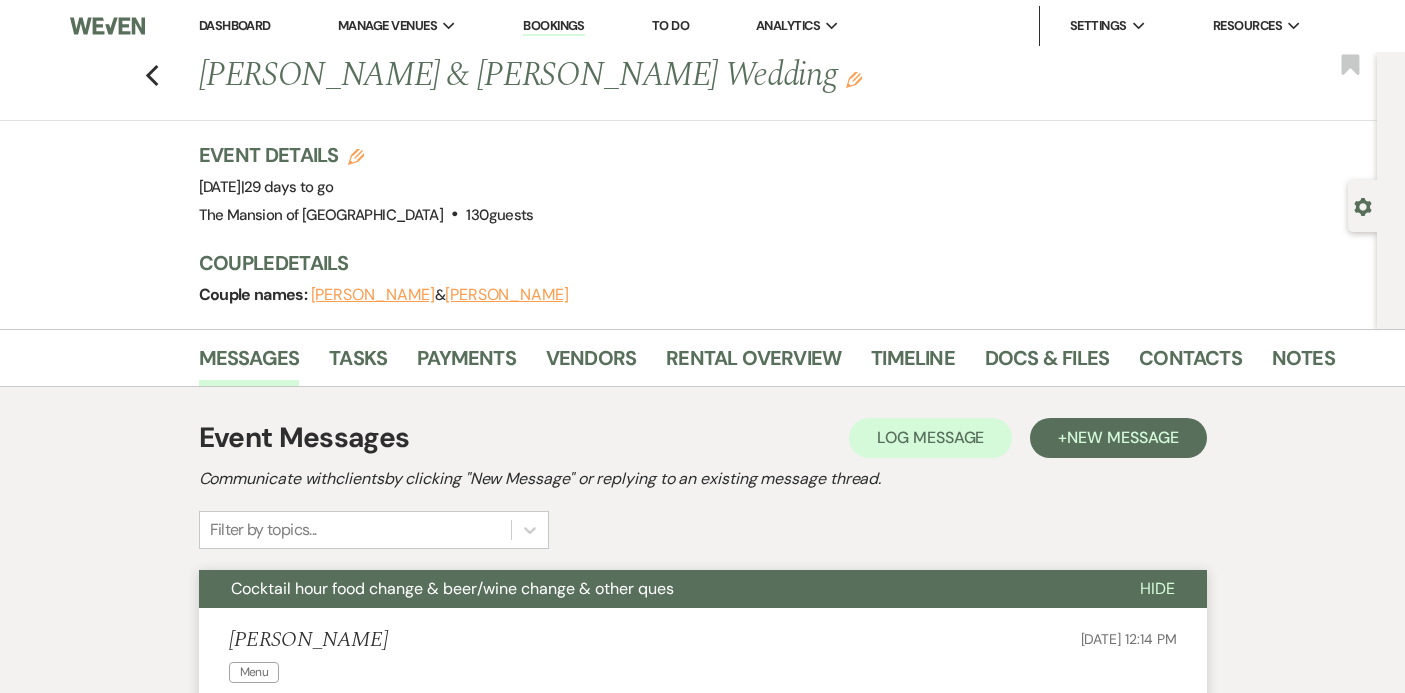 click on "Previous [PERSON_NAME] & [PERSON_NAME] Wedding Edit Bookmark" at bounding box center (683, 86) 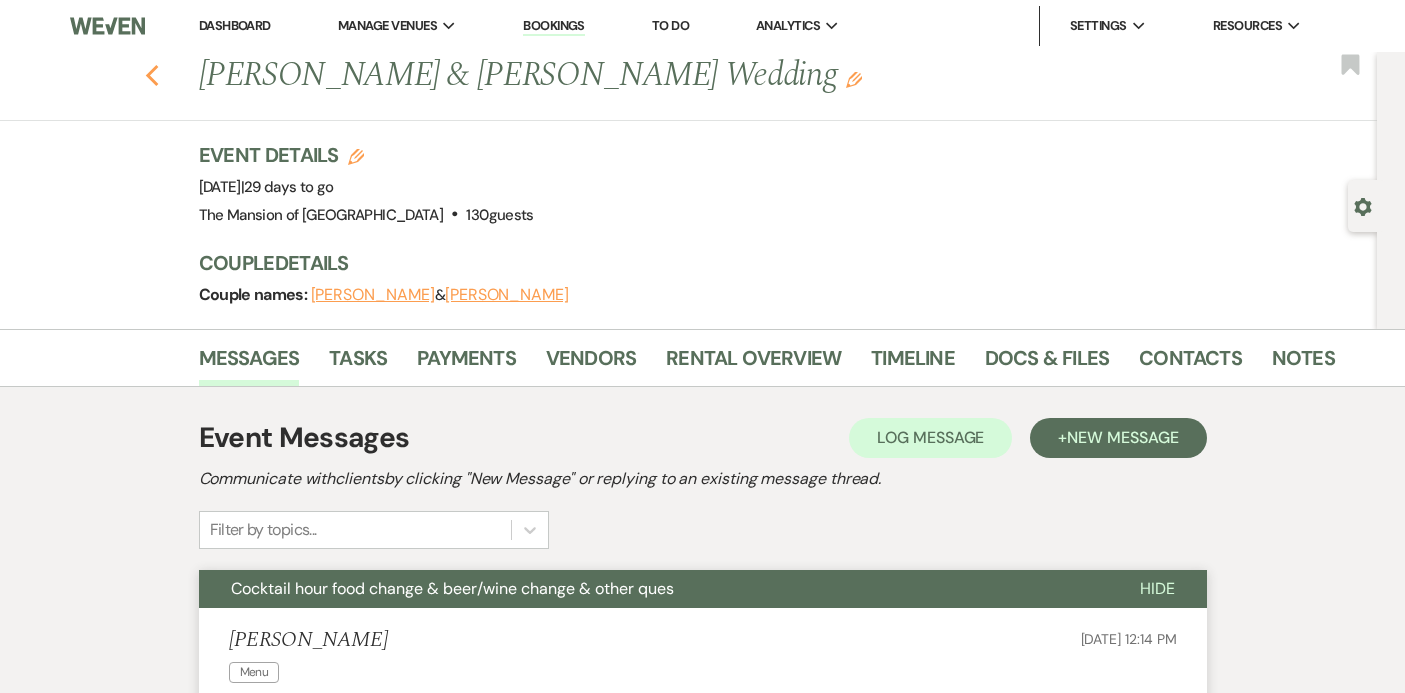 click on "Previous" 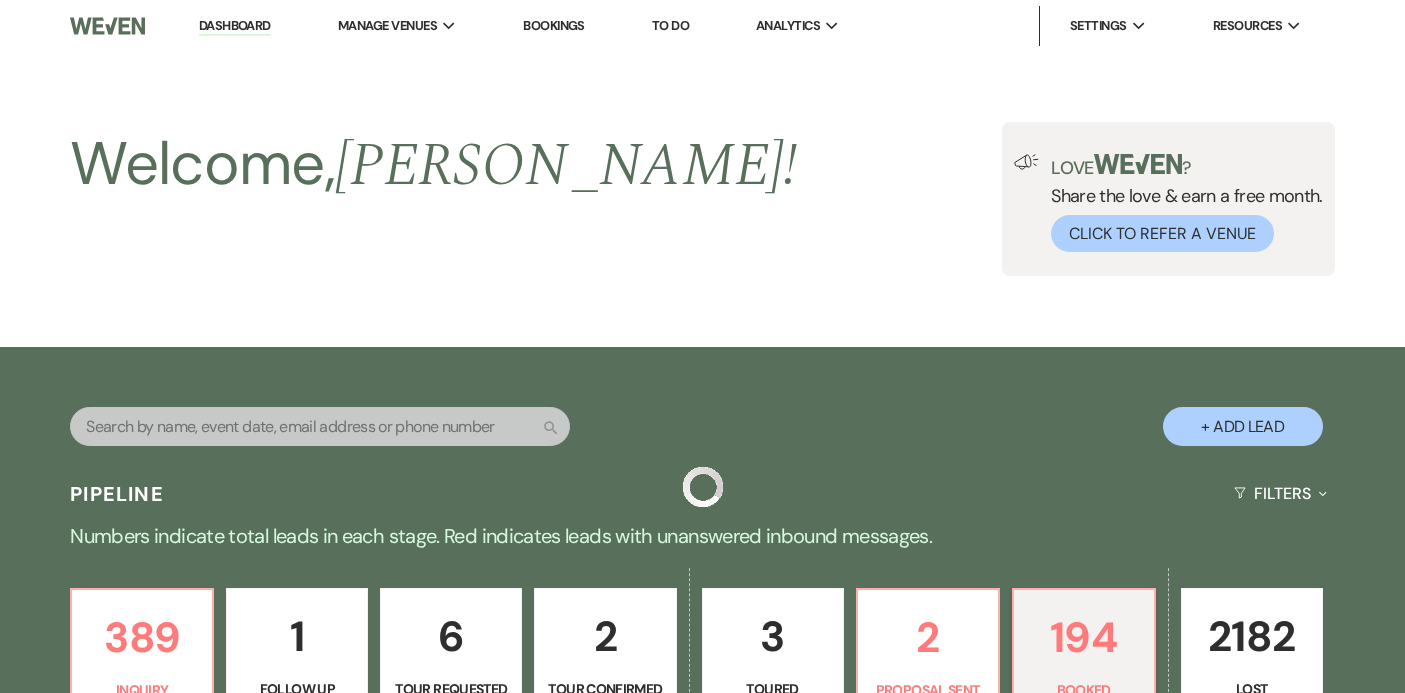 scroll, scrollTop: 684, scrollLeft: 0, axis: vertical 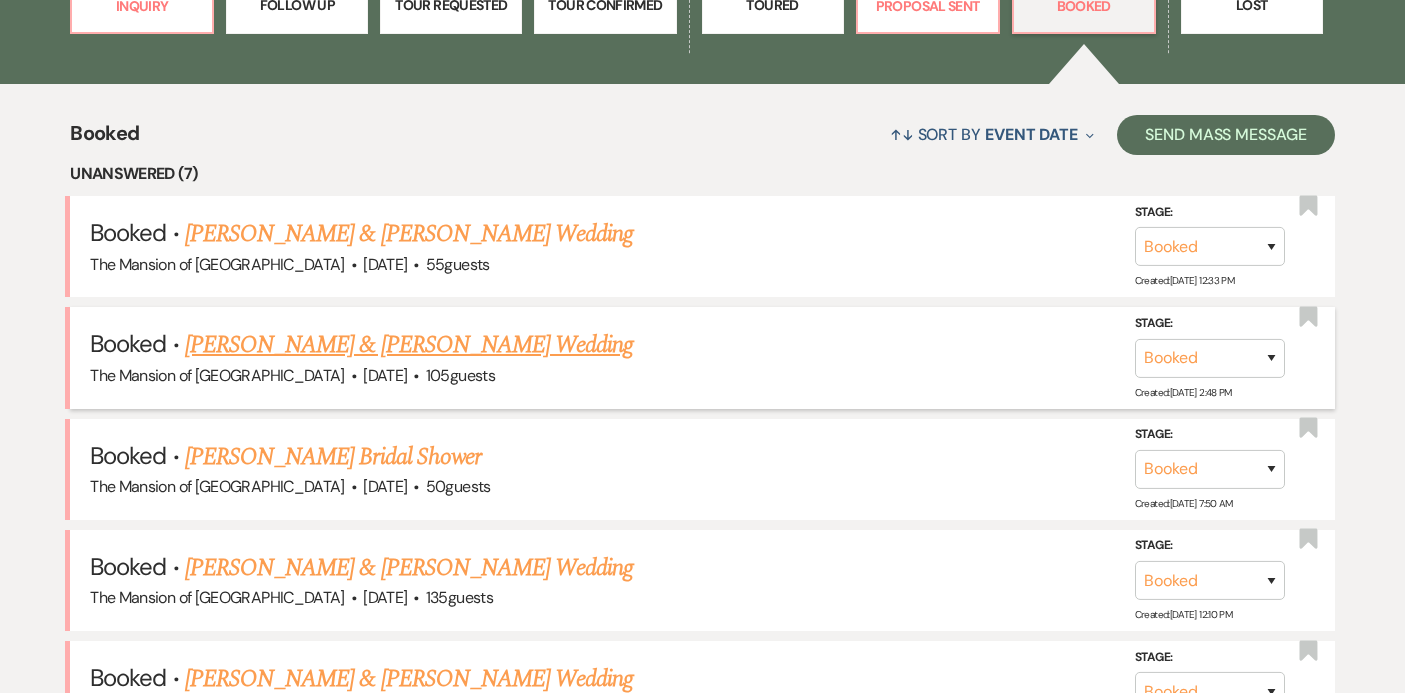 click on "[PERSON_NAME] & [PERSON_NAME] Wedding" at bounding box center (409, 345) 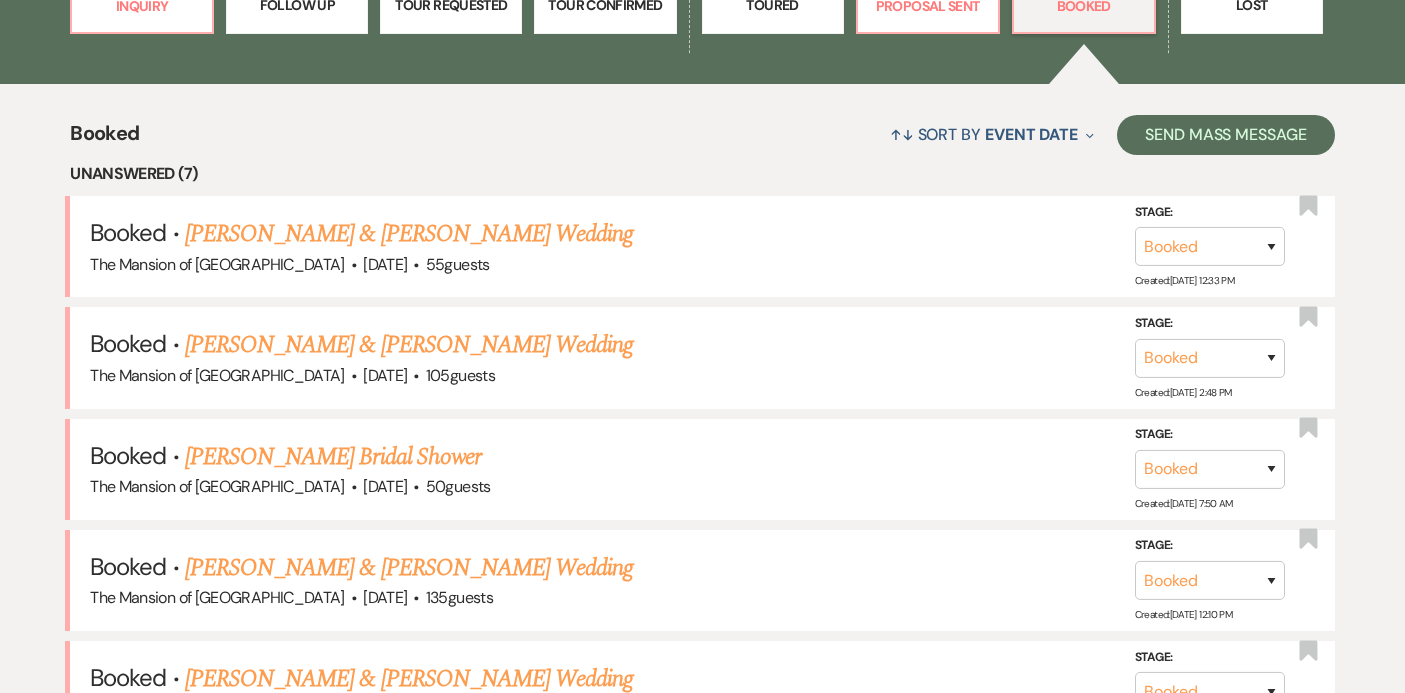 scroll, scrollTop: 0, scrollLeft: 0, axis: both 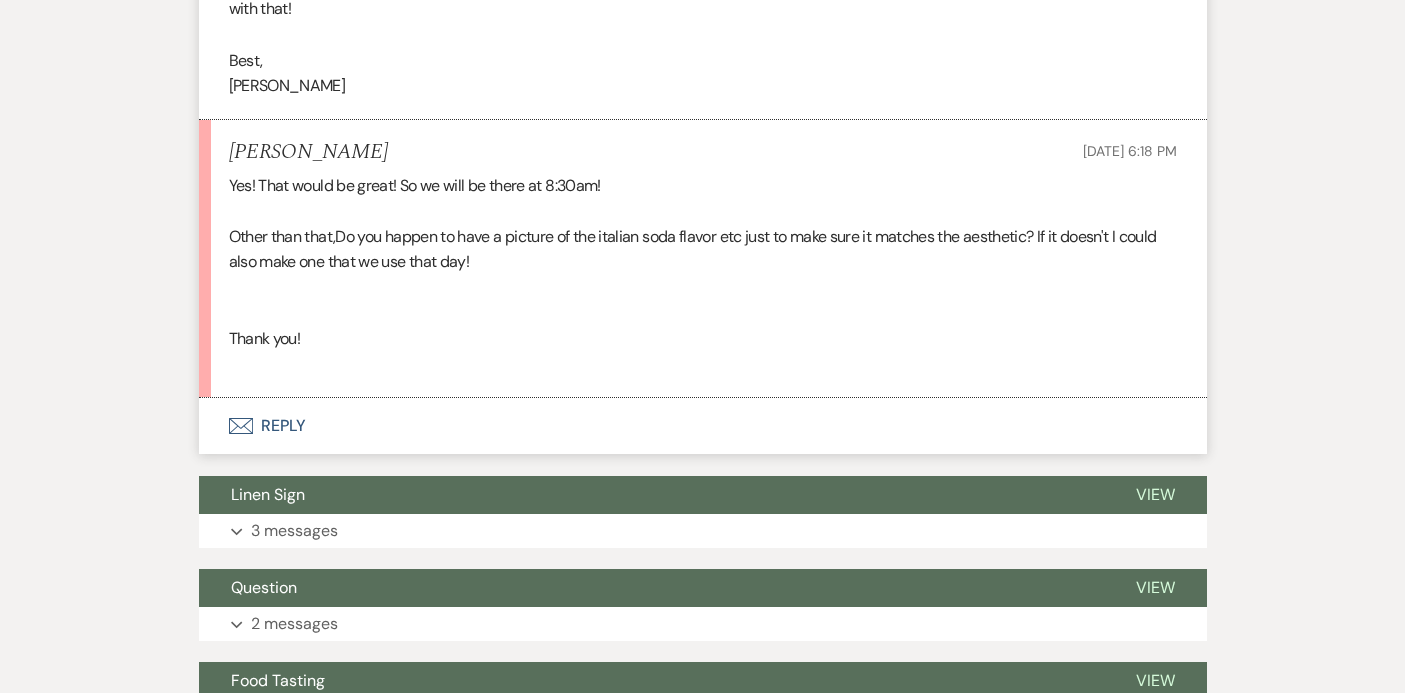 click on "Envelope Reply" at bounding box center (703, 426) 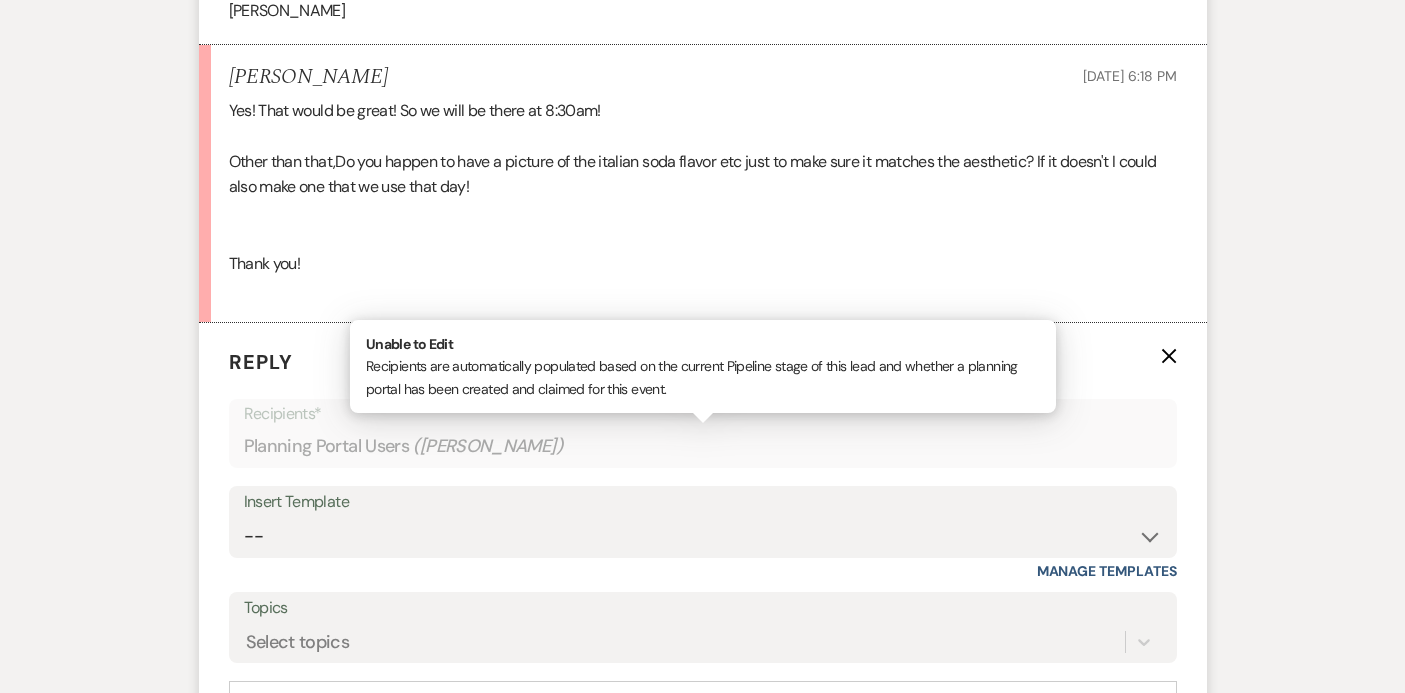 scroll, scrollTop: 10026, scrollLeft: 0, axis: vertical 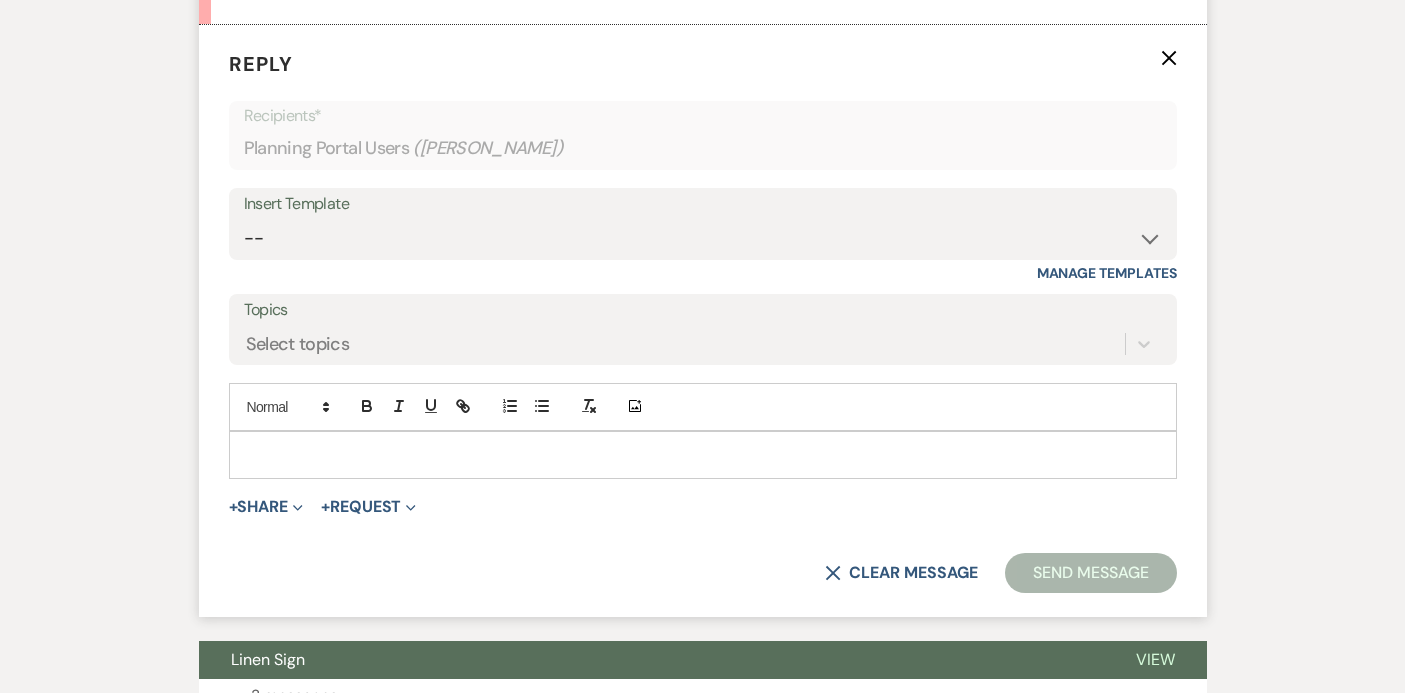 click at bounding box center (703, 455) 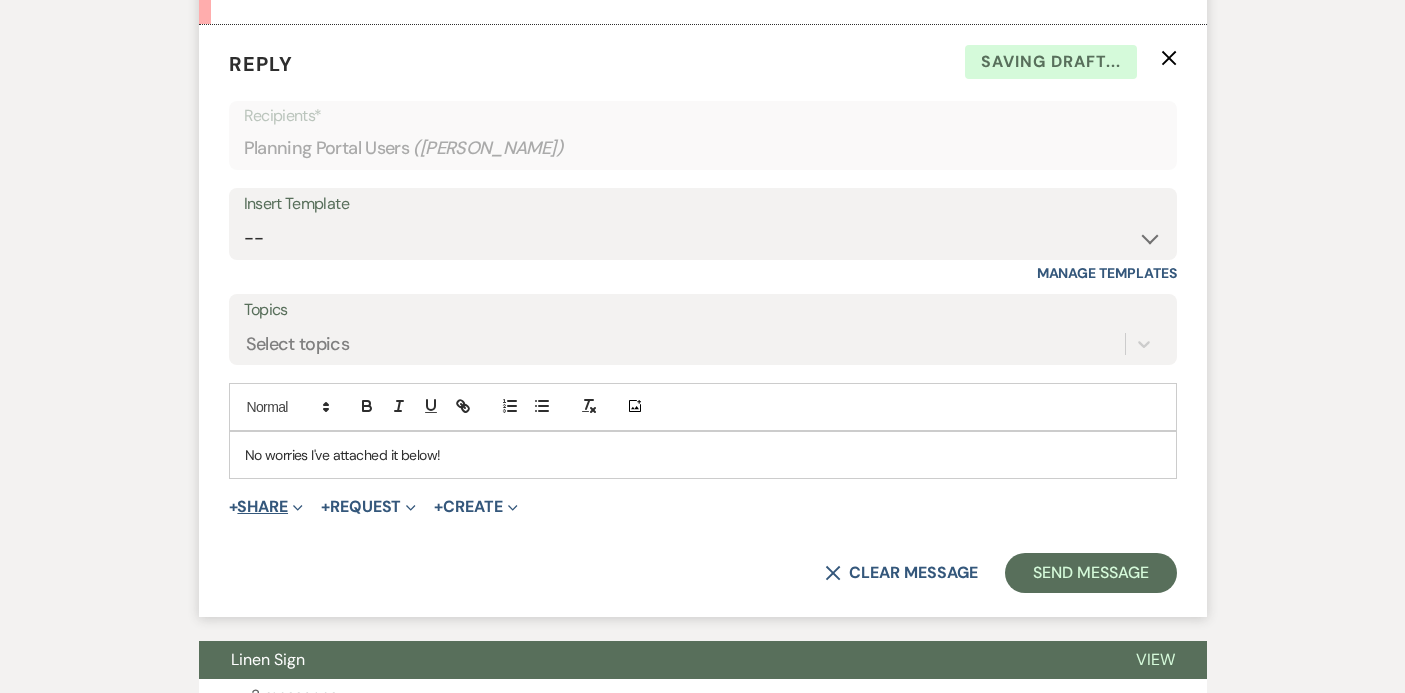 click on "+  Share Expand" at bounding box center (266, 507) 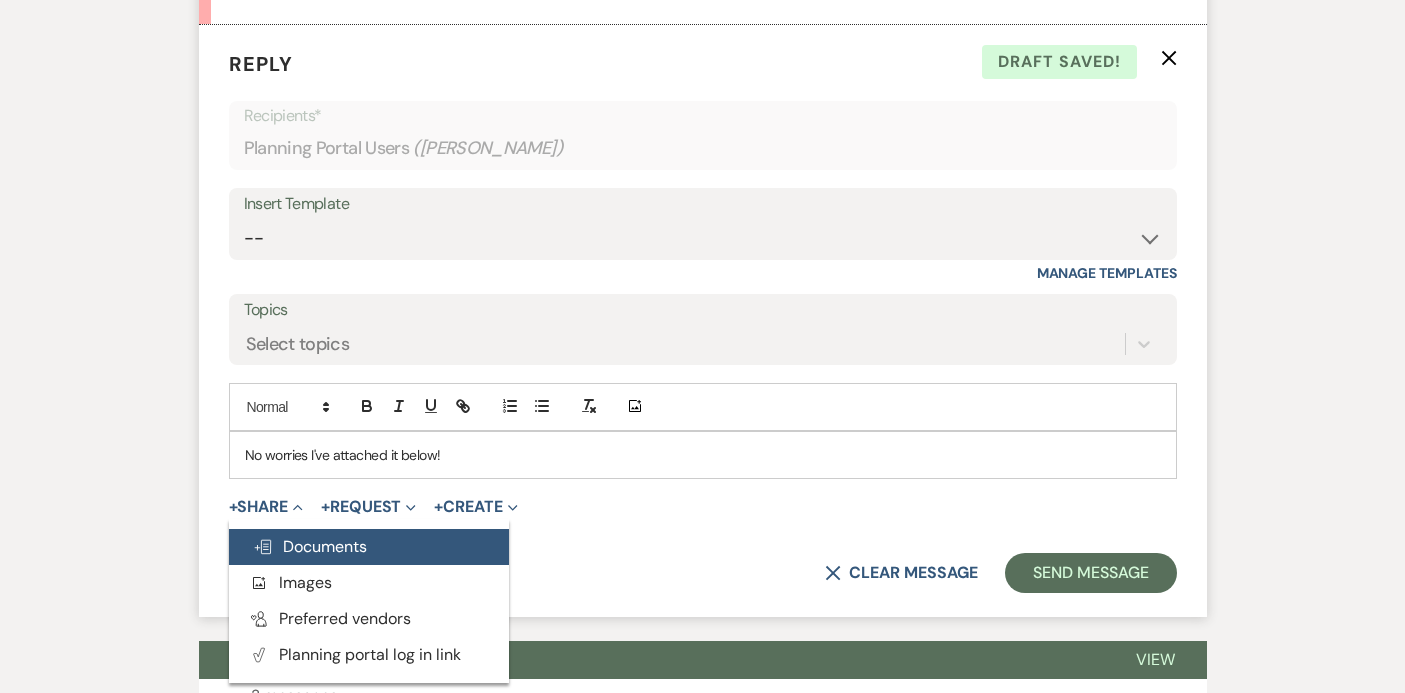 click on "Doc Upload Documents" at bounding box center [310, 546] 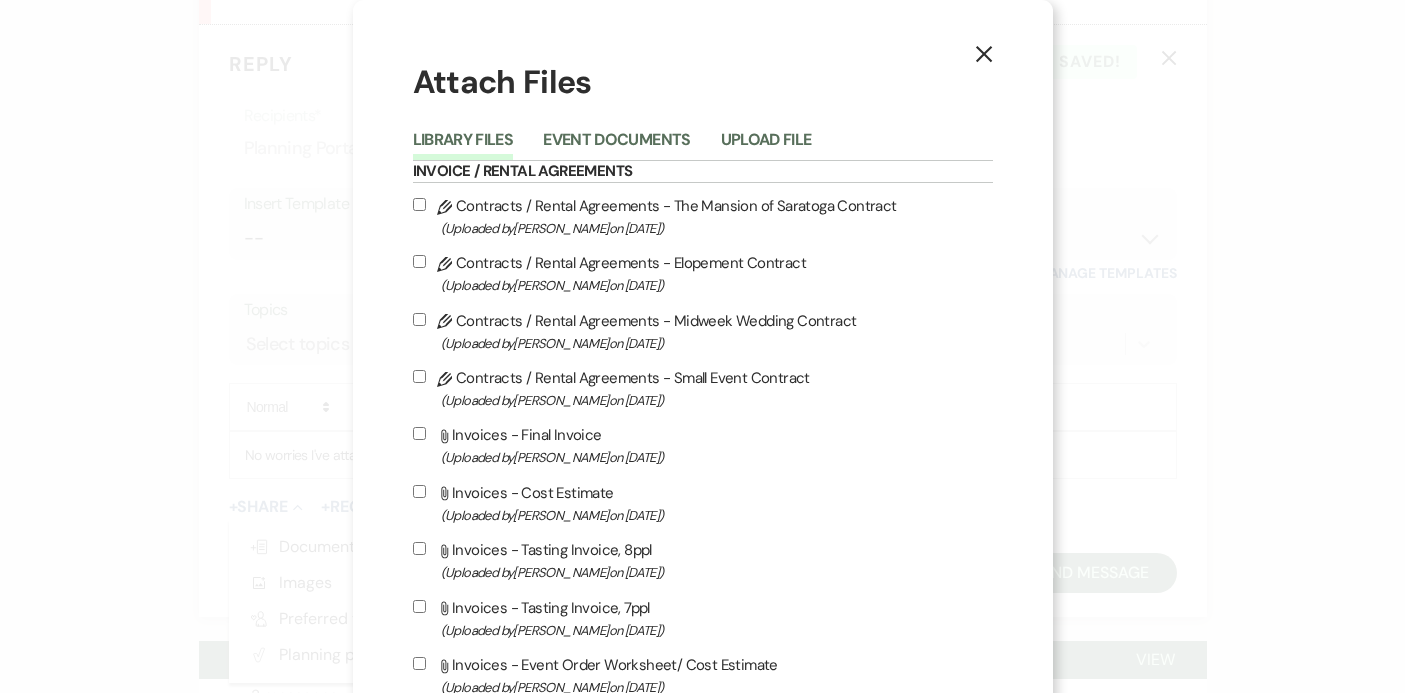 click on "X" at bounding box center [984, 53] 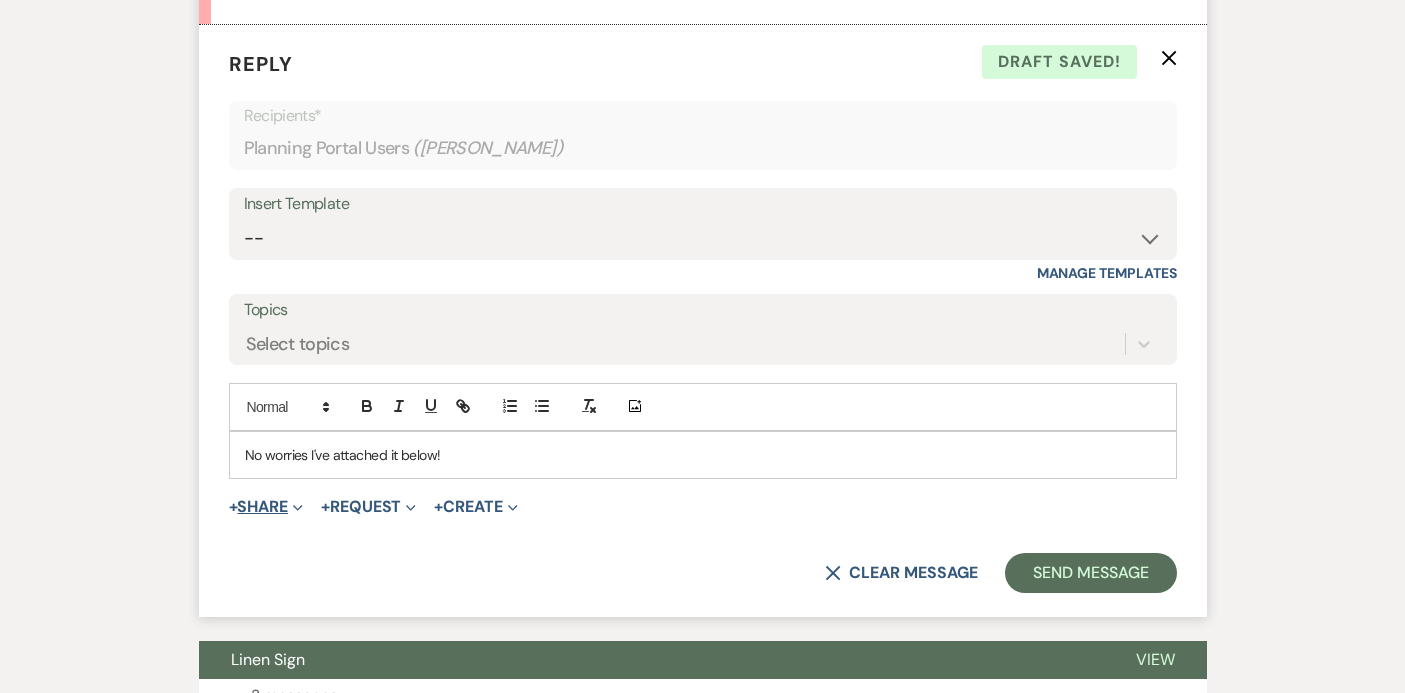 click on "+  Share Expand" at bounding box center [266, 507] 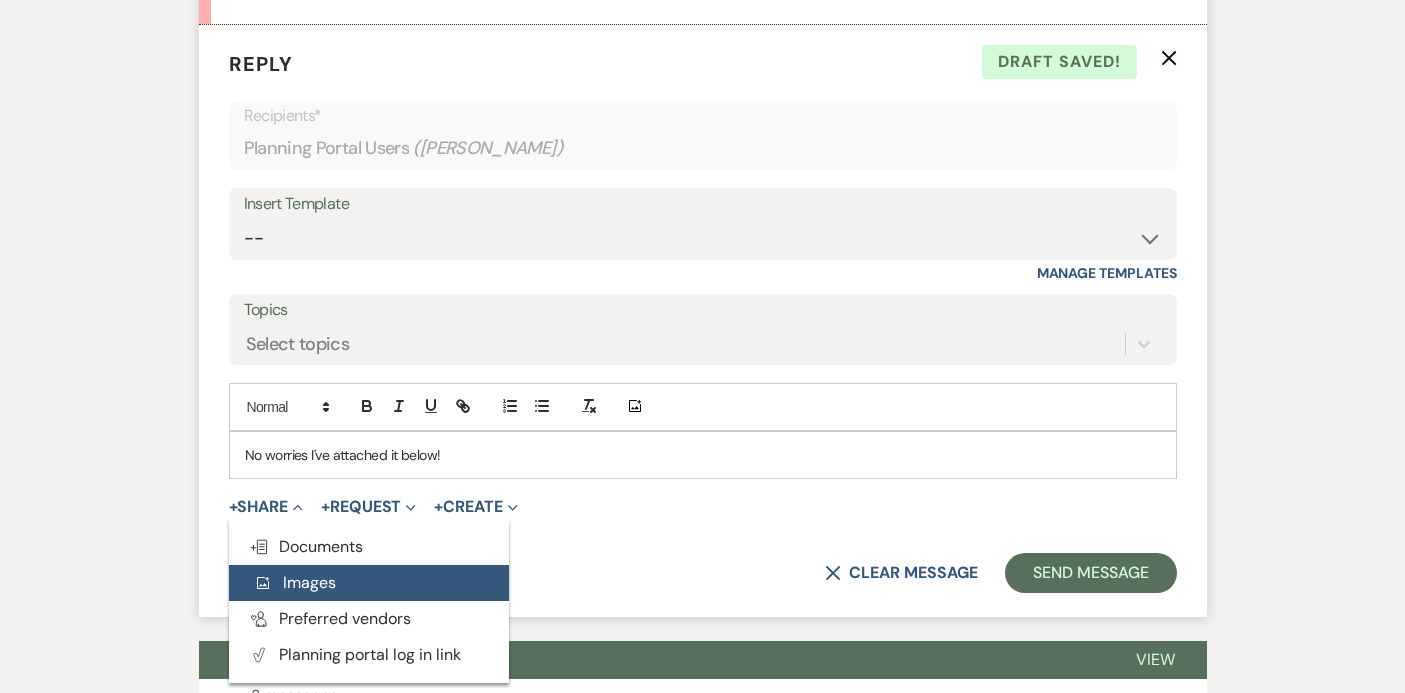 click on "Add Photo Images" at bounding box center [294, 582] 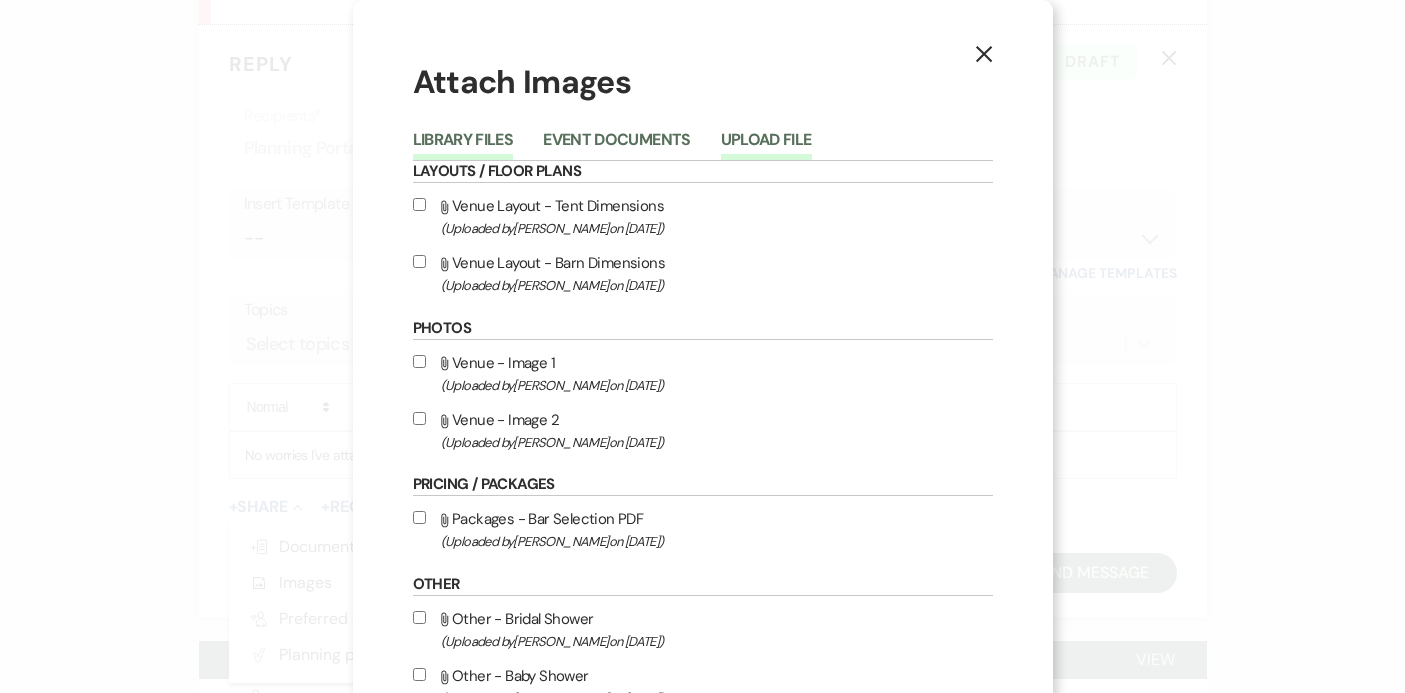 click on "Upload File" at bounding box center [766, 146] 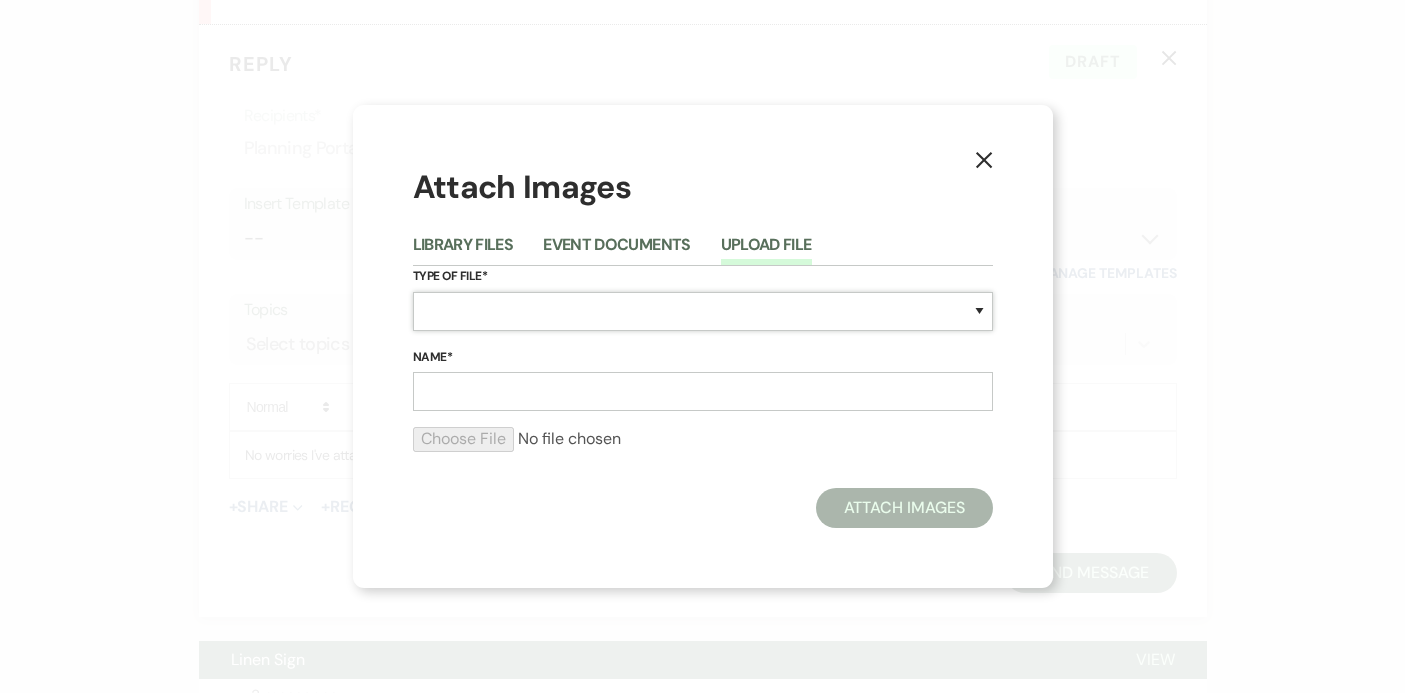 click on "Special Event Insurance Vendor Certificate of Insurance Contracts / Rental Agreements Invoices Receipts Event Maps Floor Plans Rain Plan Seating Charts Venue Layout Catering / Alcohol Permit Event Permit Fire Permit Fuel Permit Generator Permit Tent Permit Venue Permit Other Permit Inventory  Promotional Sample Venue Beverage Ceremony Event Finalize + Share Guests Lodging Menu Vendors Venue Beverage Brochure Menu Packages Product Specifications Quotes Beverage Event and Ceremony Details Finalize & Share Guests Lodging Menu Vendors Venue Event Timeline Family / Wedding Party Timeline Food and Beverage Timeline MC / DJ / Band Timeline Master Timeline Photography Timeline Set-Up / Clean-Up Vendor Timeline Bartender Safe Serve / TiPS Certification Vendor Certification Vendor License Other" at bounding box center [703, 311] 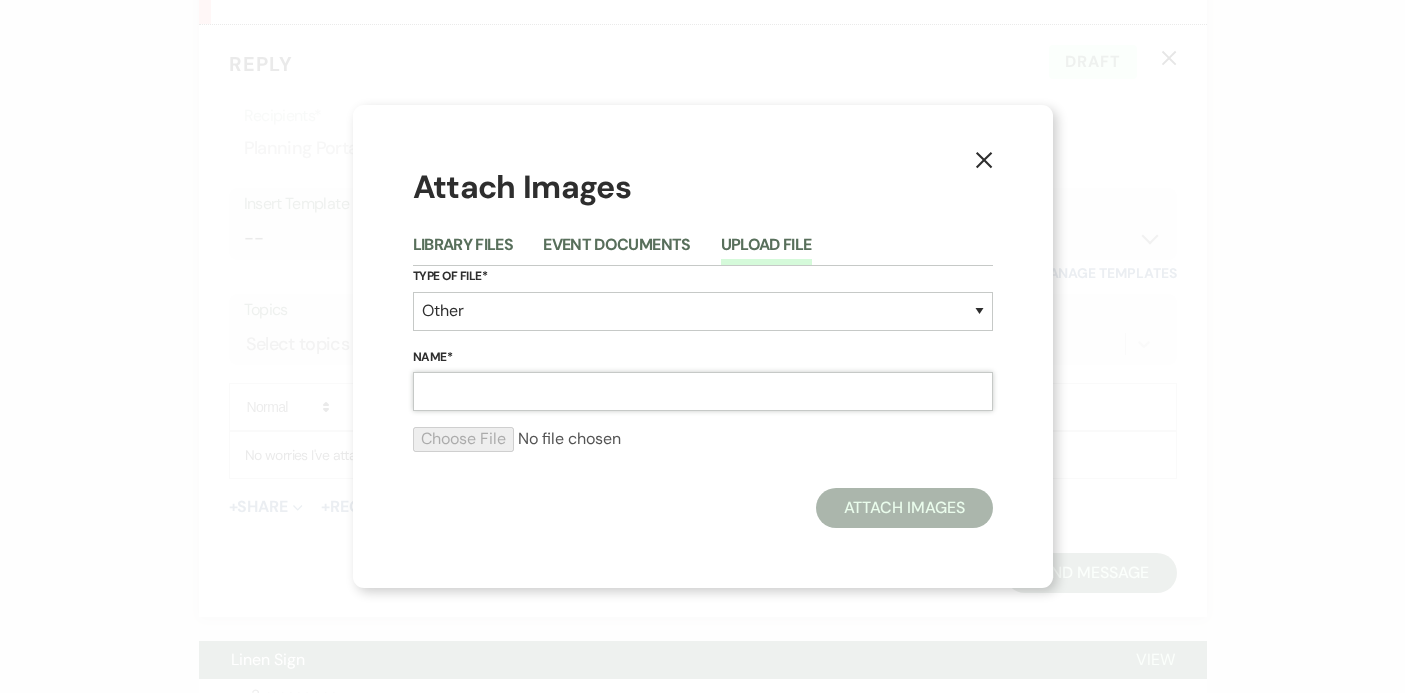 click on "Name*" at bounding box center (703, 391) 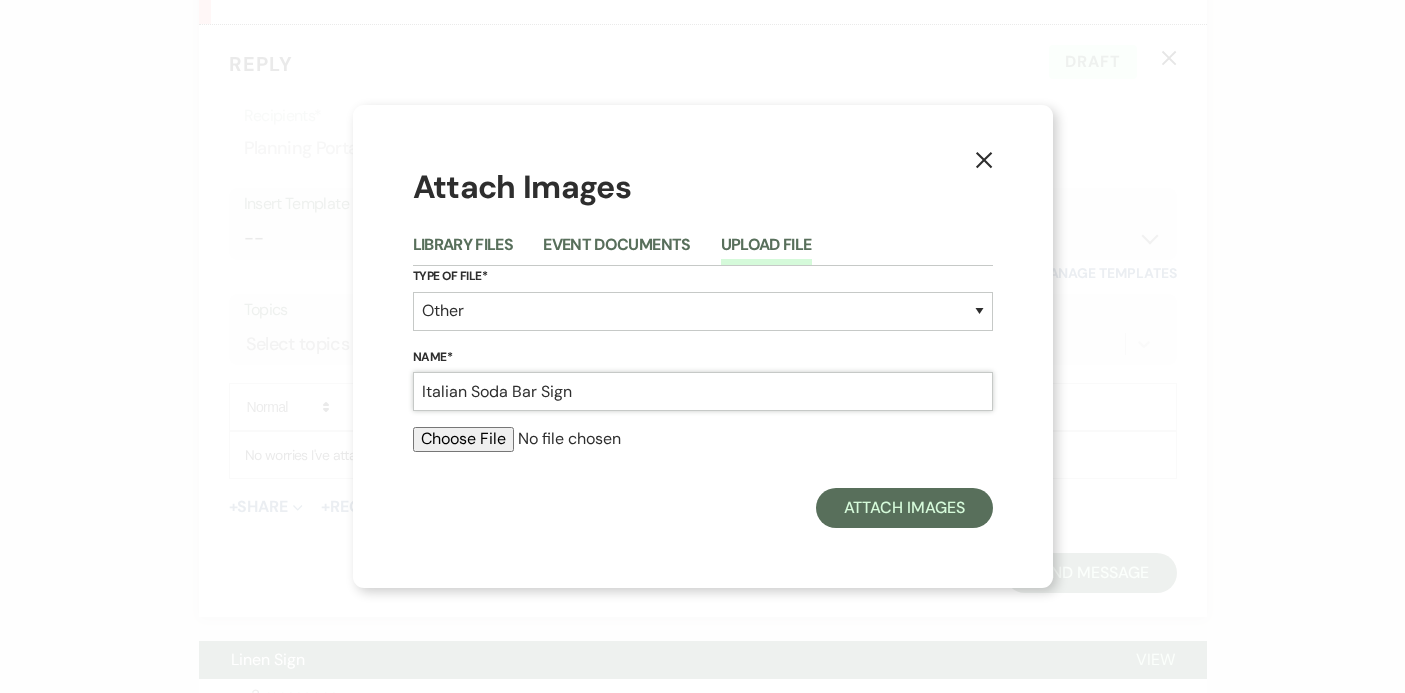 type on "Italian Soda Bar Sign" 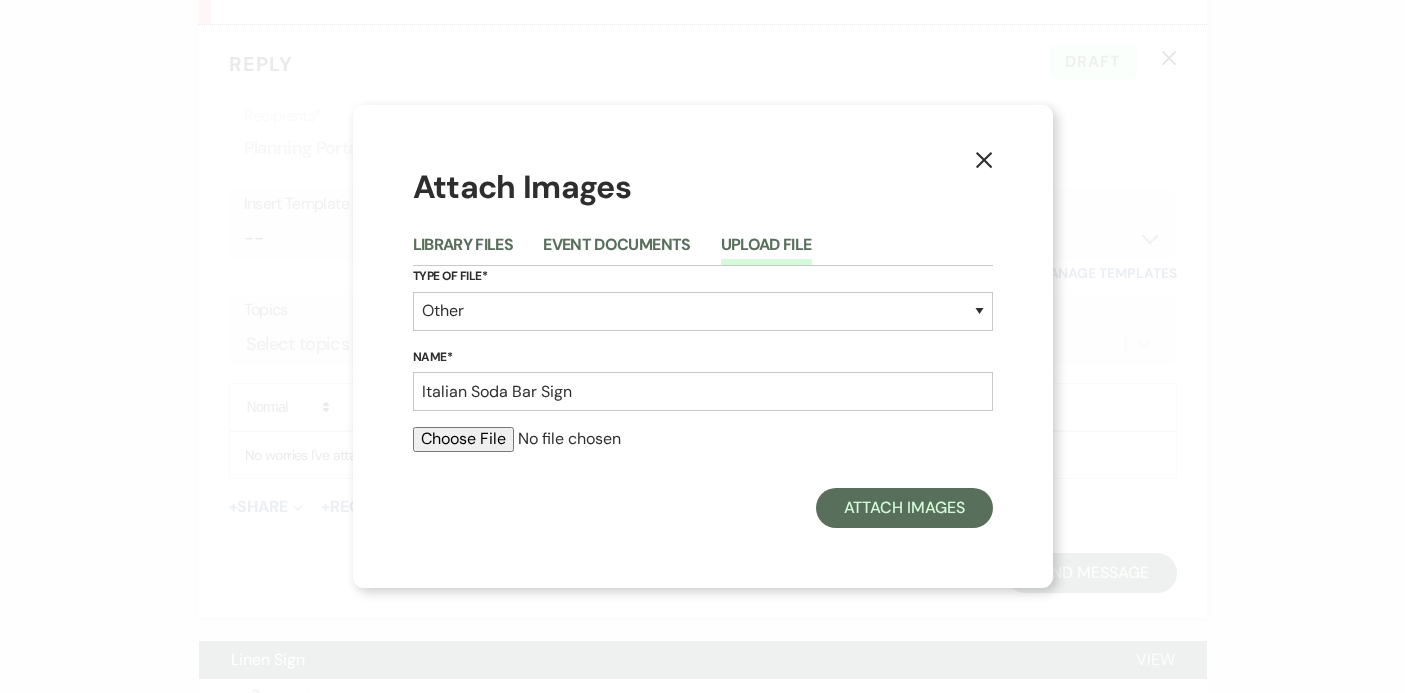 click at bounding box center (703, 439) 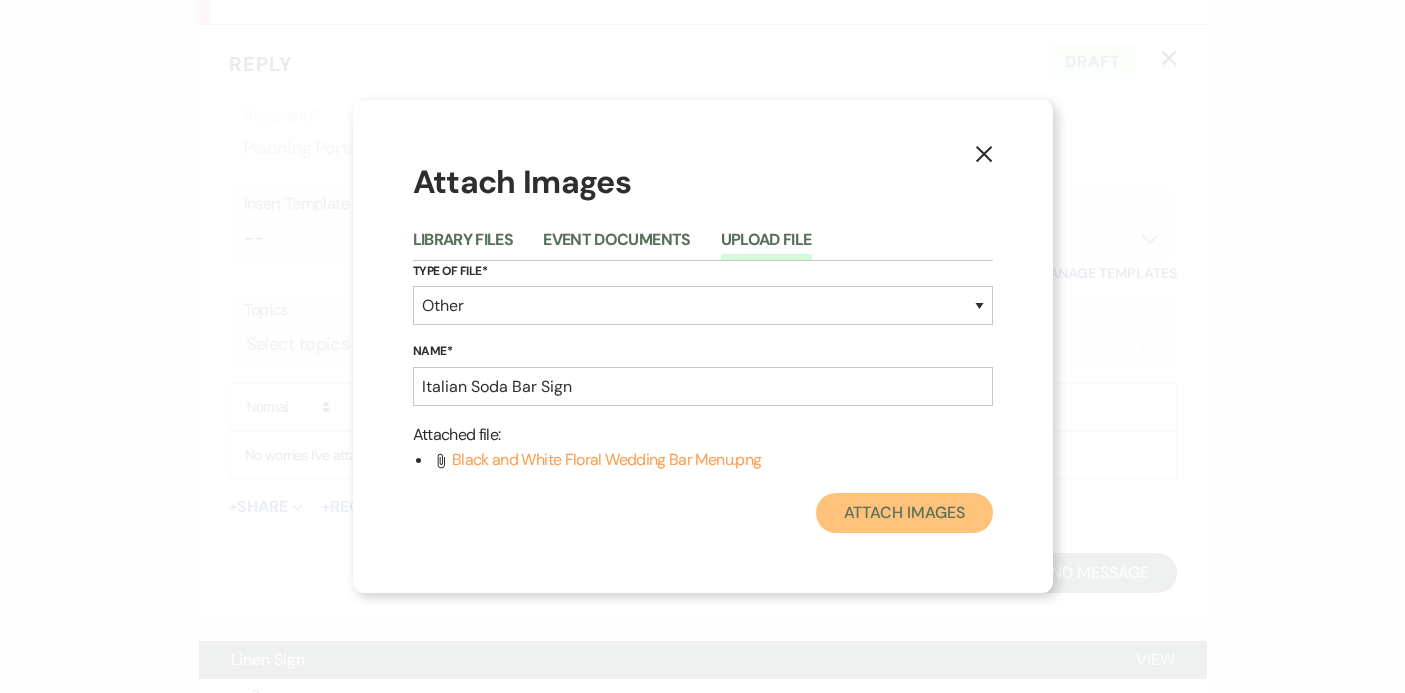 click on "Attach Images" at bounding box center (904, 513) 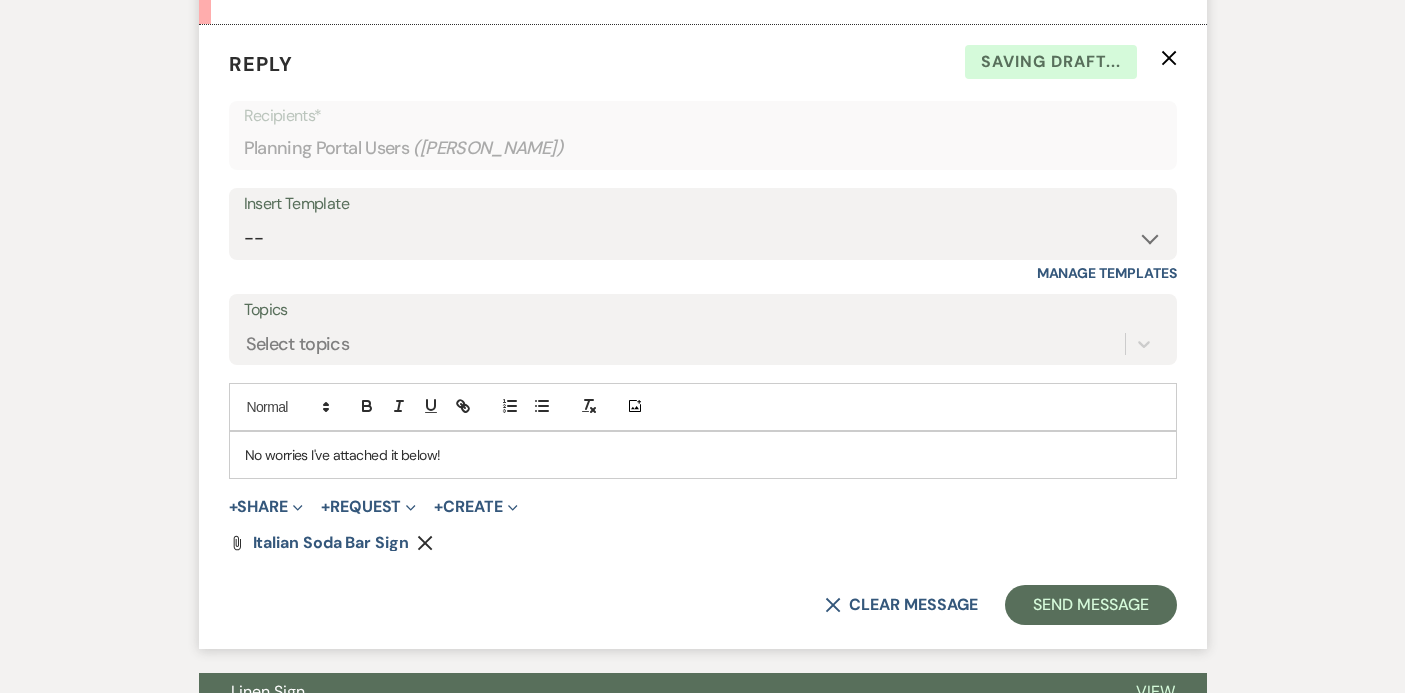 click on "No worries I've attached it below!" at bounding box center (703, 455) 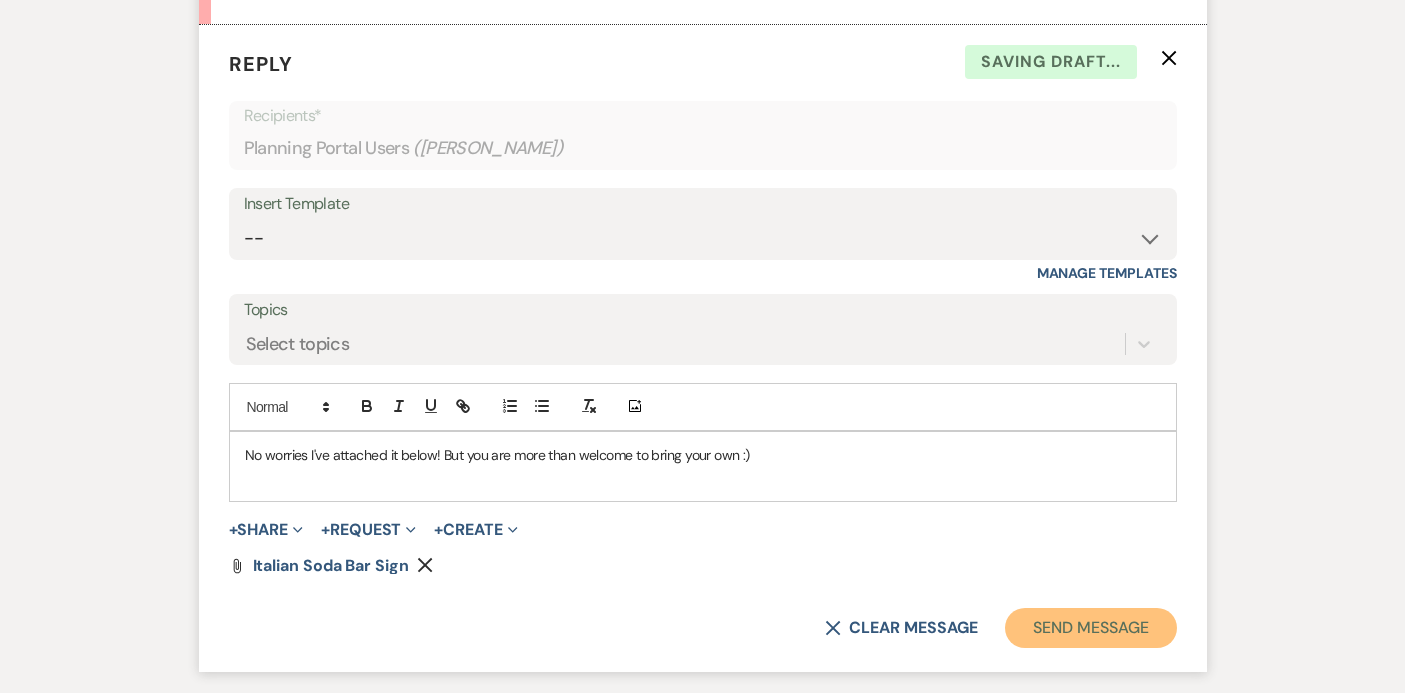 click on "Send Message" at bounding box center [1090, 628] 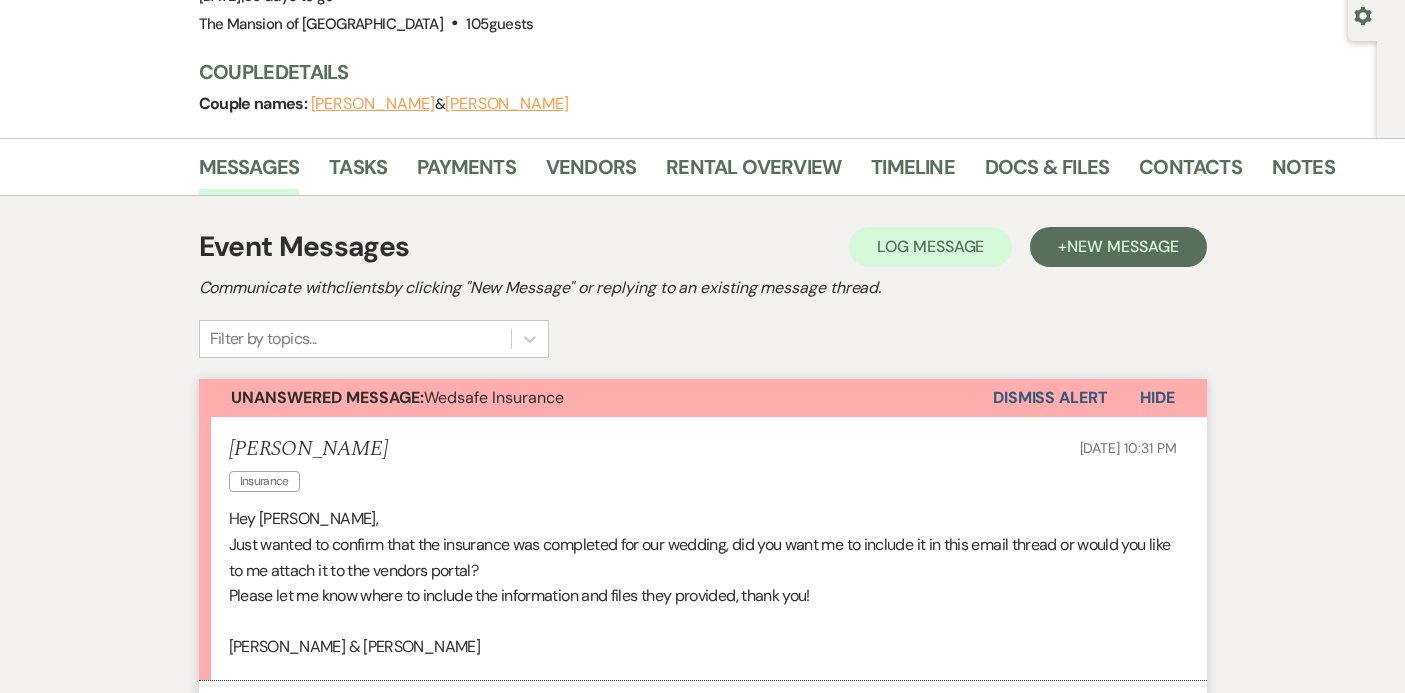 scroll, scrollTop: 179, scrollLeft: 0, axis: vertical 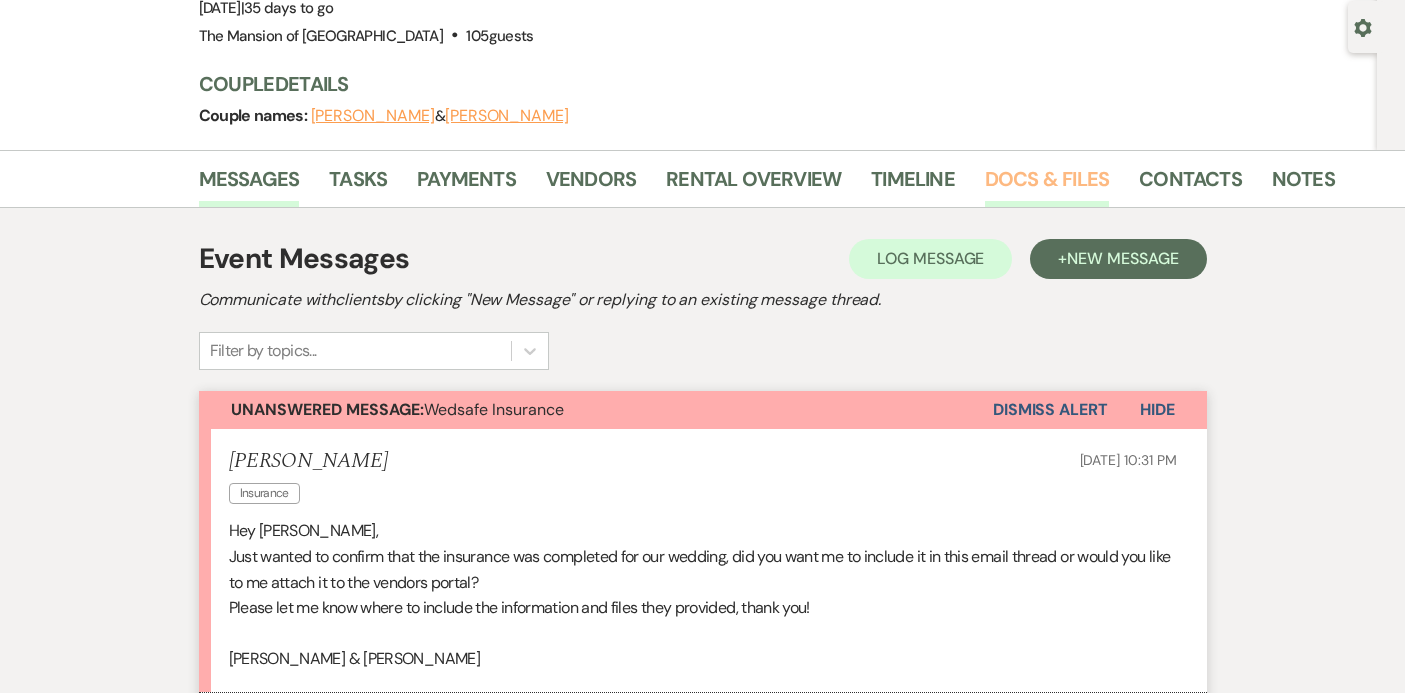 click on "Docs & Files" at bounding box center (1047, 185) 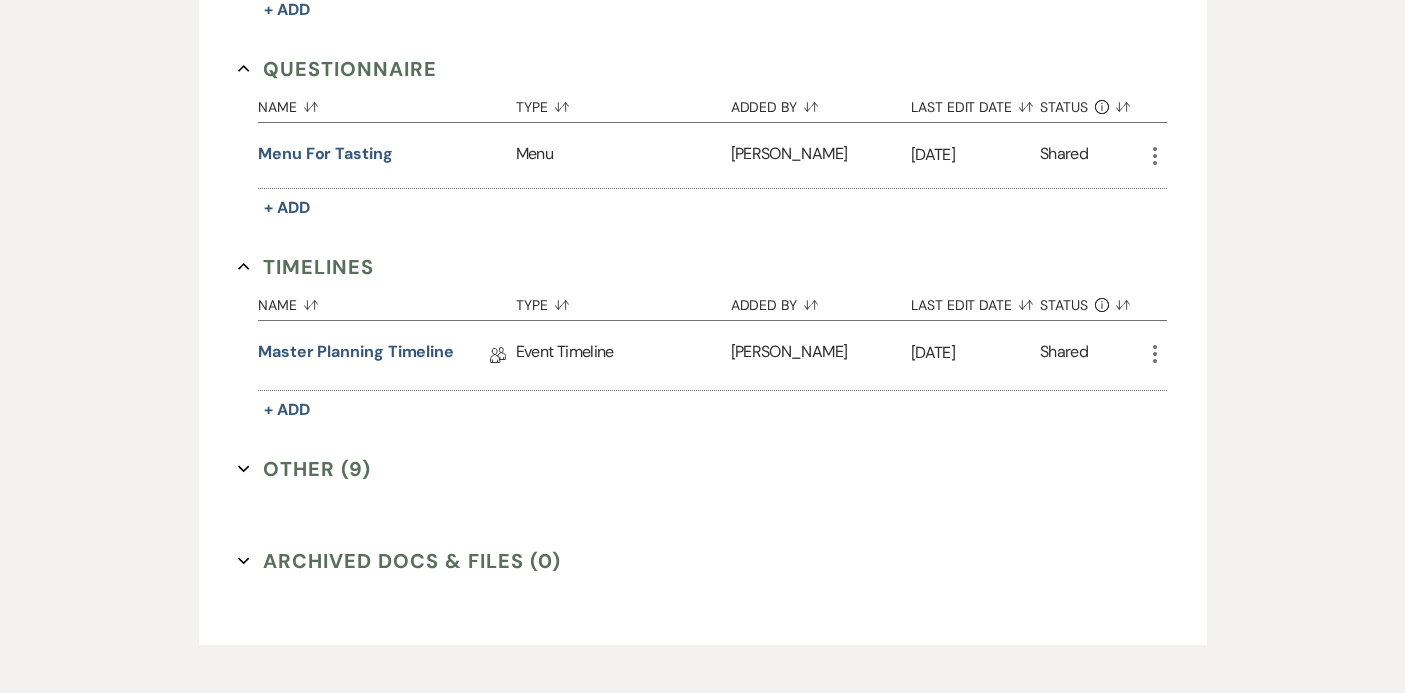 scroll, scrollTop: 1081, scrollLeft: 0, axis: vertical 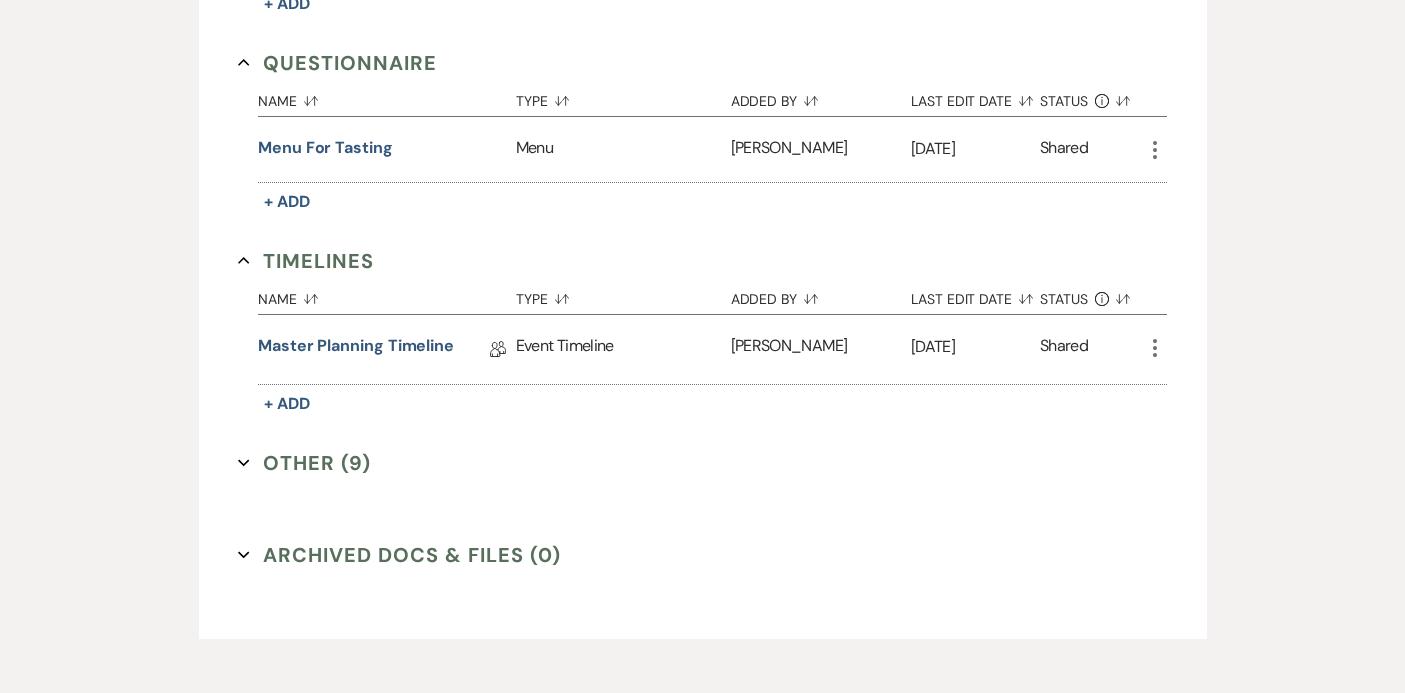 click on "Invoice / Rental Agreements Collapse Name   Sort Default Type   Sort Default Added By   Sort Default Last Edit Date   Sort Default Status Info   Sort Default The Mansion of Saratoga Contract Collab Doc Contracts / Rental Agreements [PERSON_NAME] [DATE]   Shared More Event Order Worksheet | Cost Estimate Invoices [PERSON_NAME] [DATE]   Shared More + Add Pricing / Packages Collapse Name   Sort Default Type   Sort Default Added By   Sort Default Last Edit Date   Sort Default Status Info   Sort Default 2024 Midweek Wedding ebrochure Brochure [PERSON_NAME] [DATE]   Shared More 2024/2025 Wedding PDF Brochure [PERSON_NAME] [DATE]   Shared More + Add Questionnaire Collapse Name   Sort Default Type   Sort Default Added By   Sort Default Last Edit Date   Sort Default Status Info   Sort Default Menu for Tasting  Menu [PERSON_NAME] [DATE]   Shared More + Add Timelines Collapse Name   Sort Default Type   Sort Default Added By   Sort Default Last Edit Date   Sort Default Status Info     Shared" at bounding box center (703, 49) 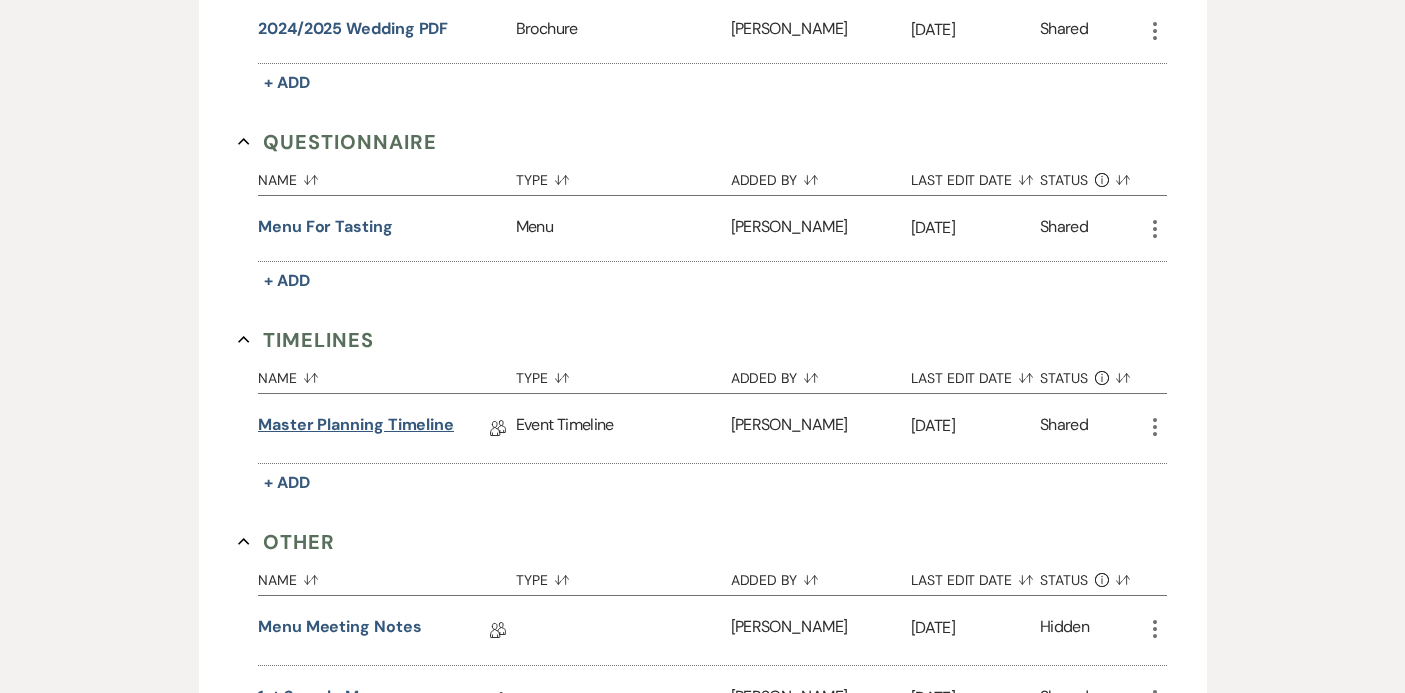 scroll, scrollTop: 0, scrollLeft: 0, axis: both 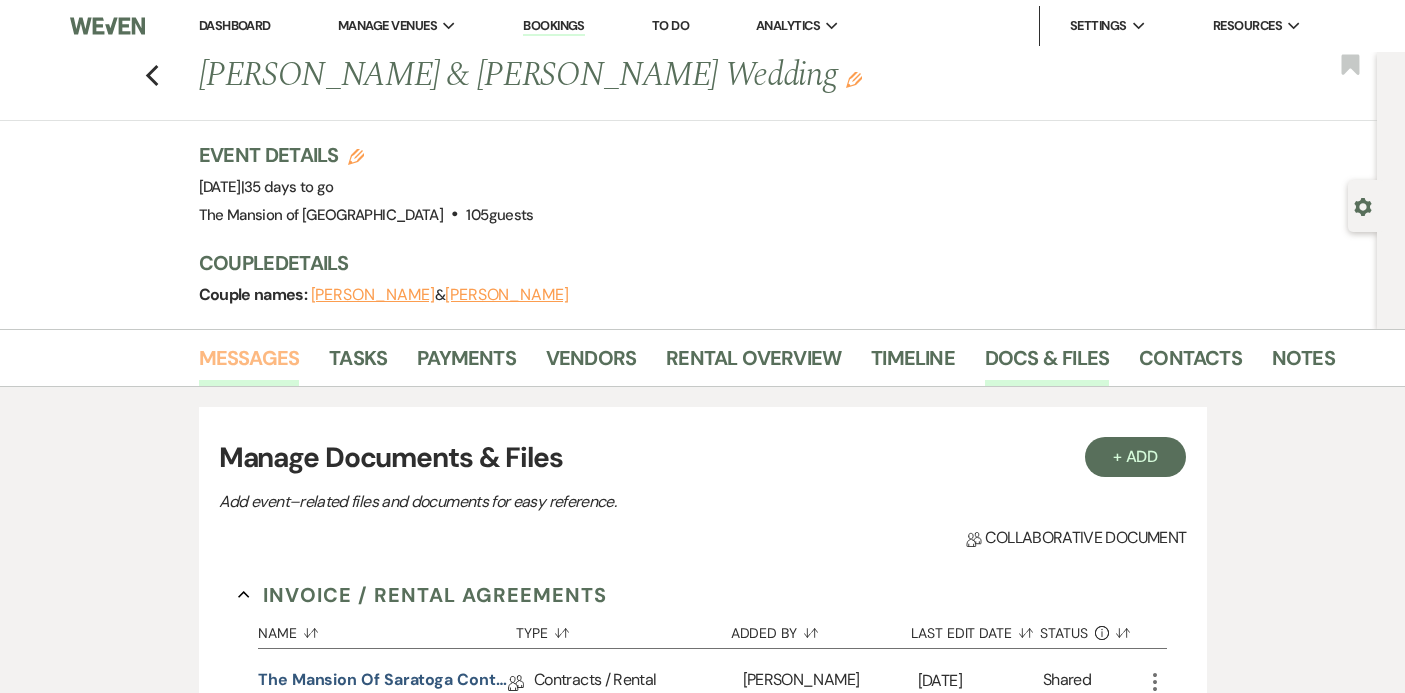 click on "Messages" at bounding box center [249, 364] 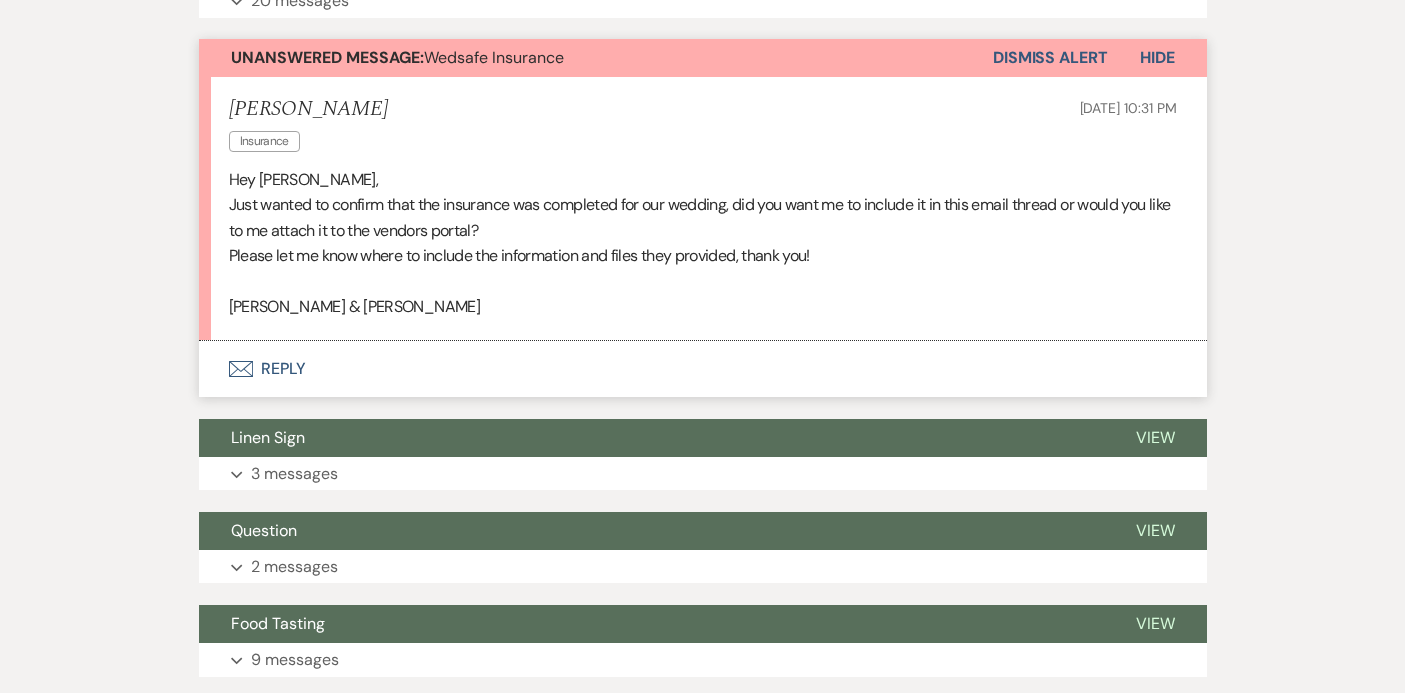 scroll, scrollTop: 622, scrollLeft: 0, axis: vertical 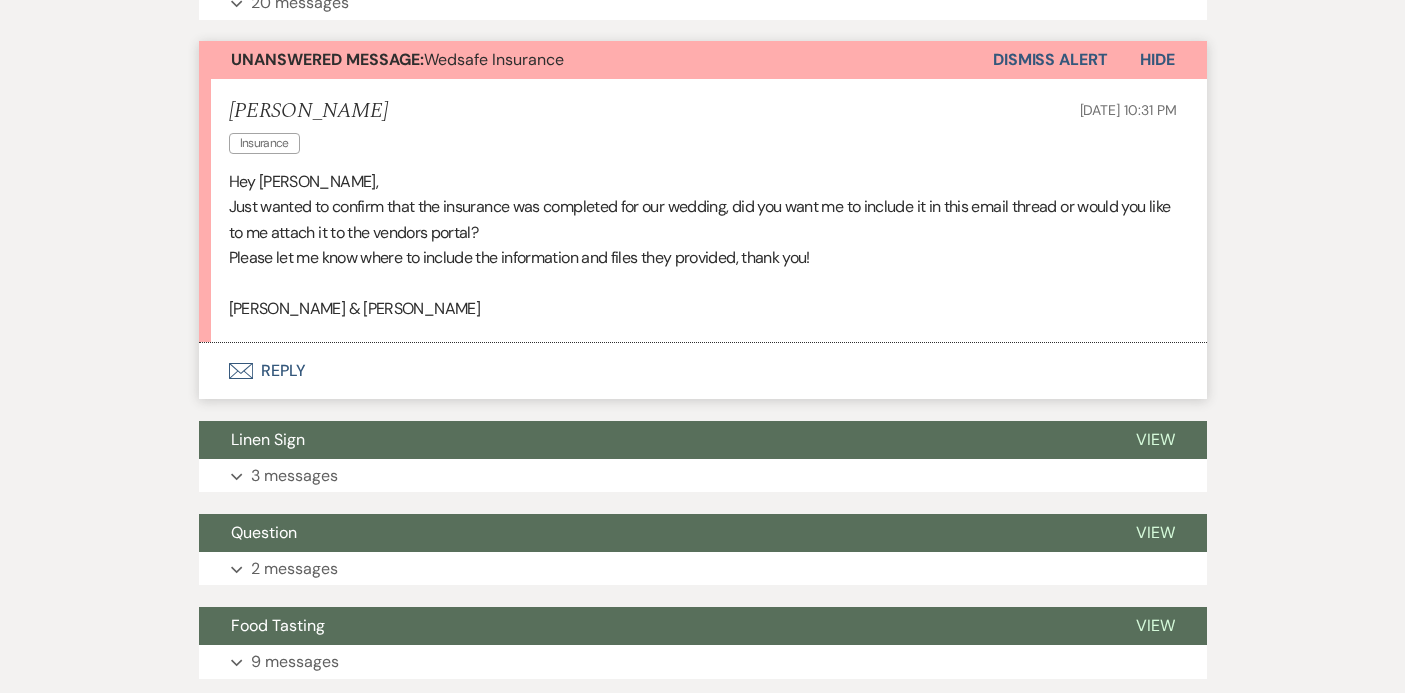 click on "Envelope Reply" at bounding box center [703, 371] 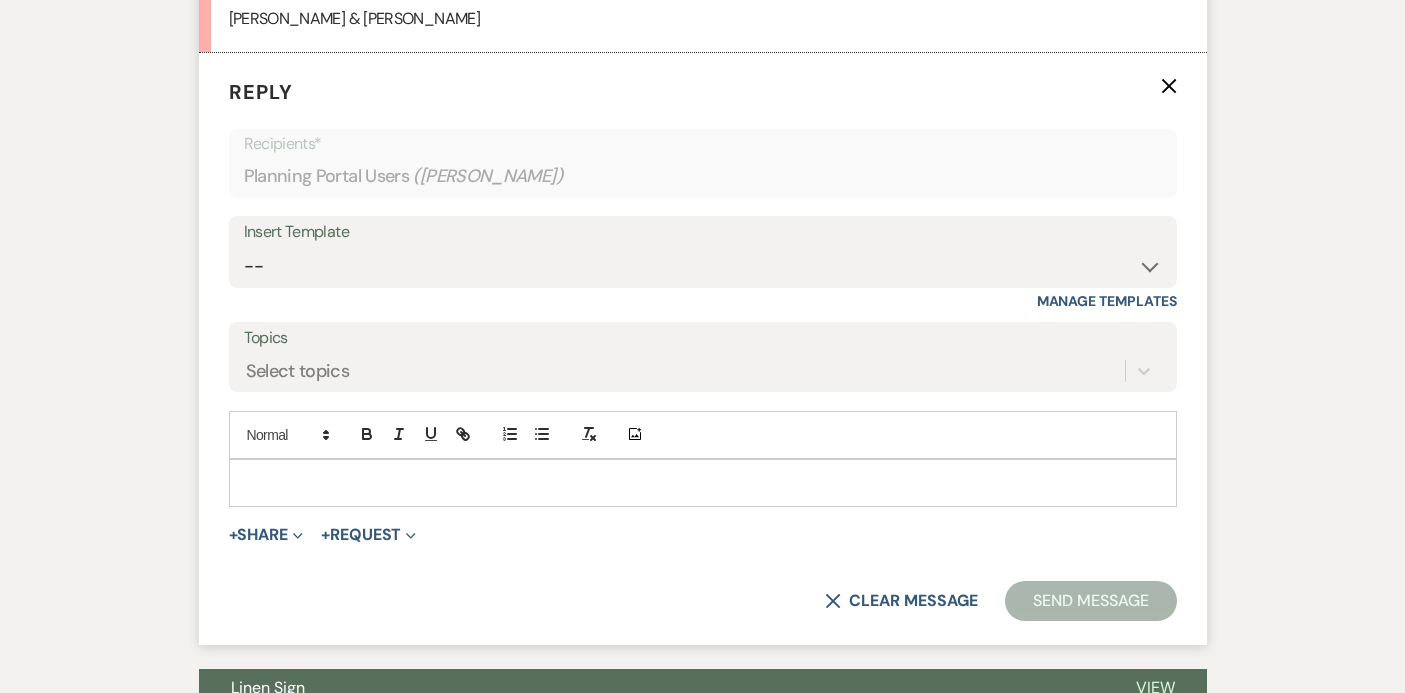 scroll, scrollTop: 915, scrollLeft: 0, axis: vertical 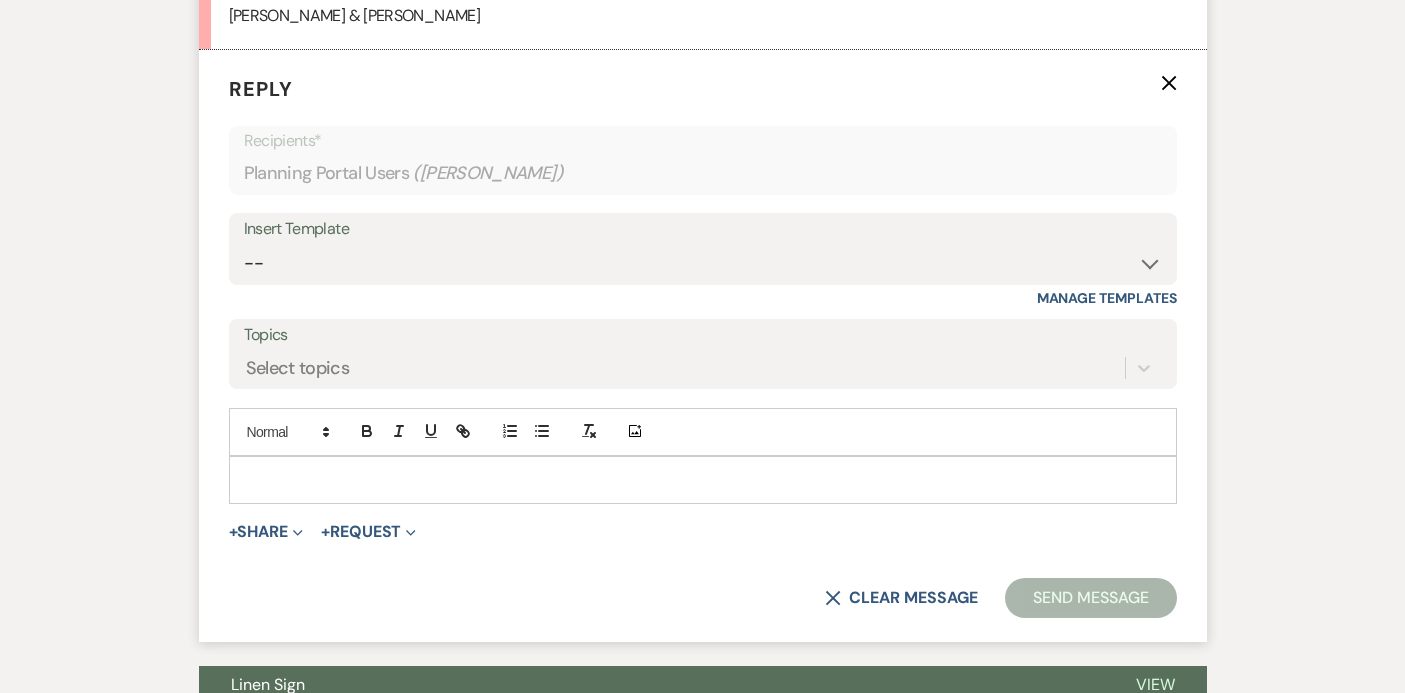 click at bounding box center [703, 480] 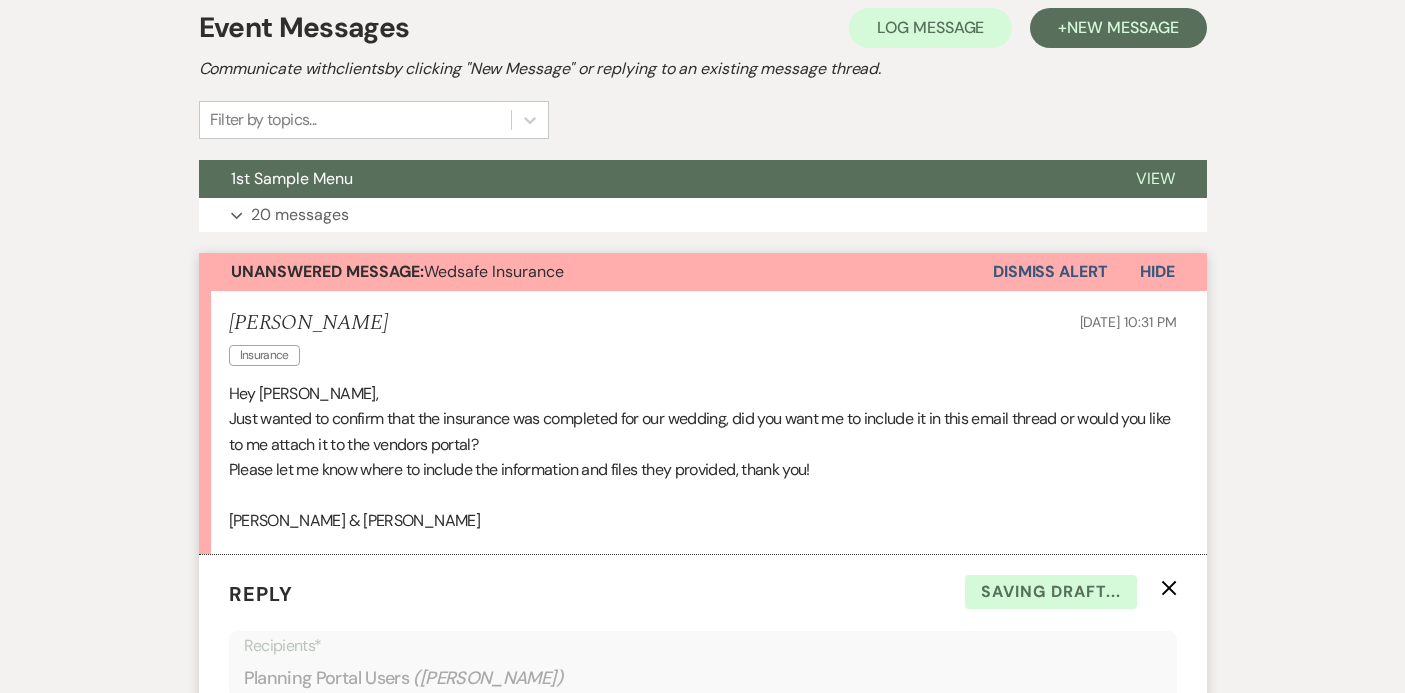 scroll, scrollTop: 3, scrollLeft: 0, axis: vertical 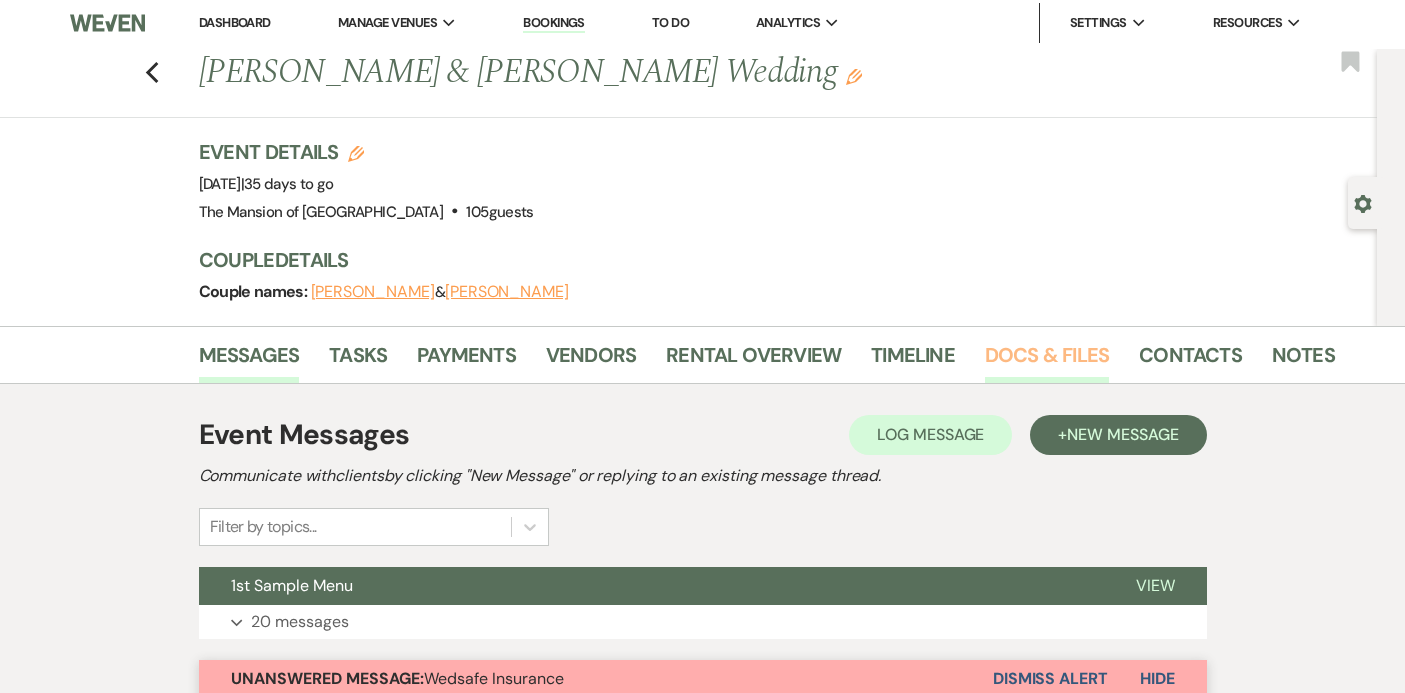 click on "Docs & Files" at bounding box center (1047, 361) 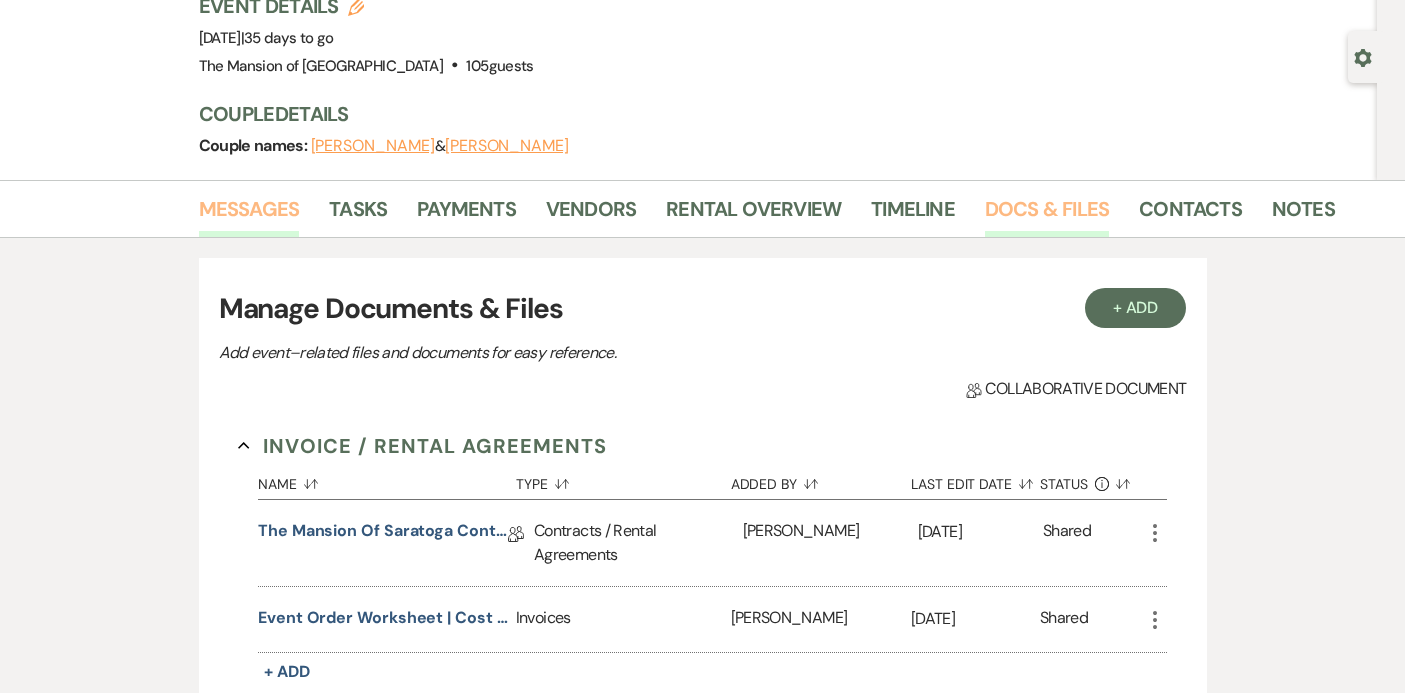 scroll, scrollTop: 139, scrollLeft: 0, axis: vertical 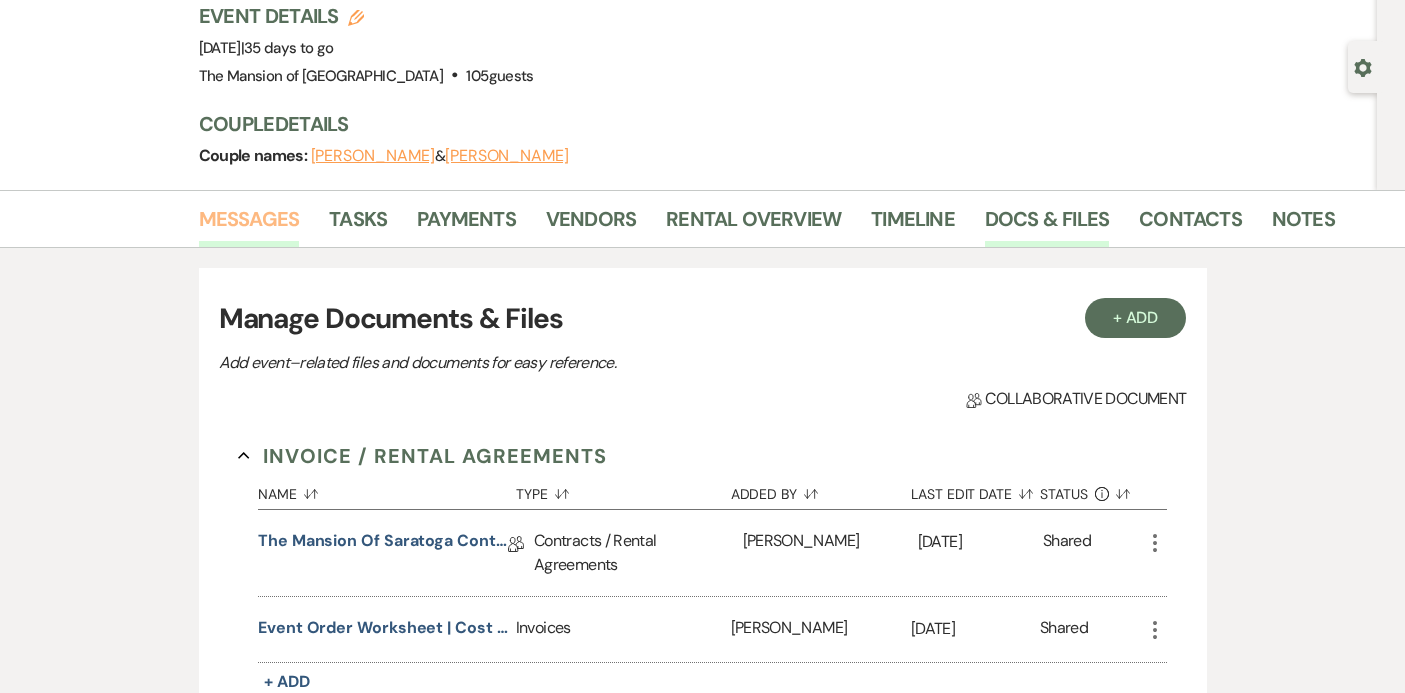 click on "Messages" at bounding box center [249, 225] 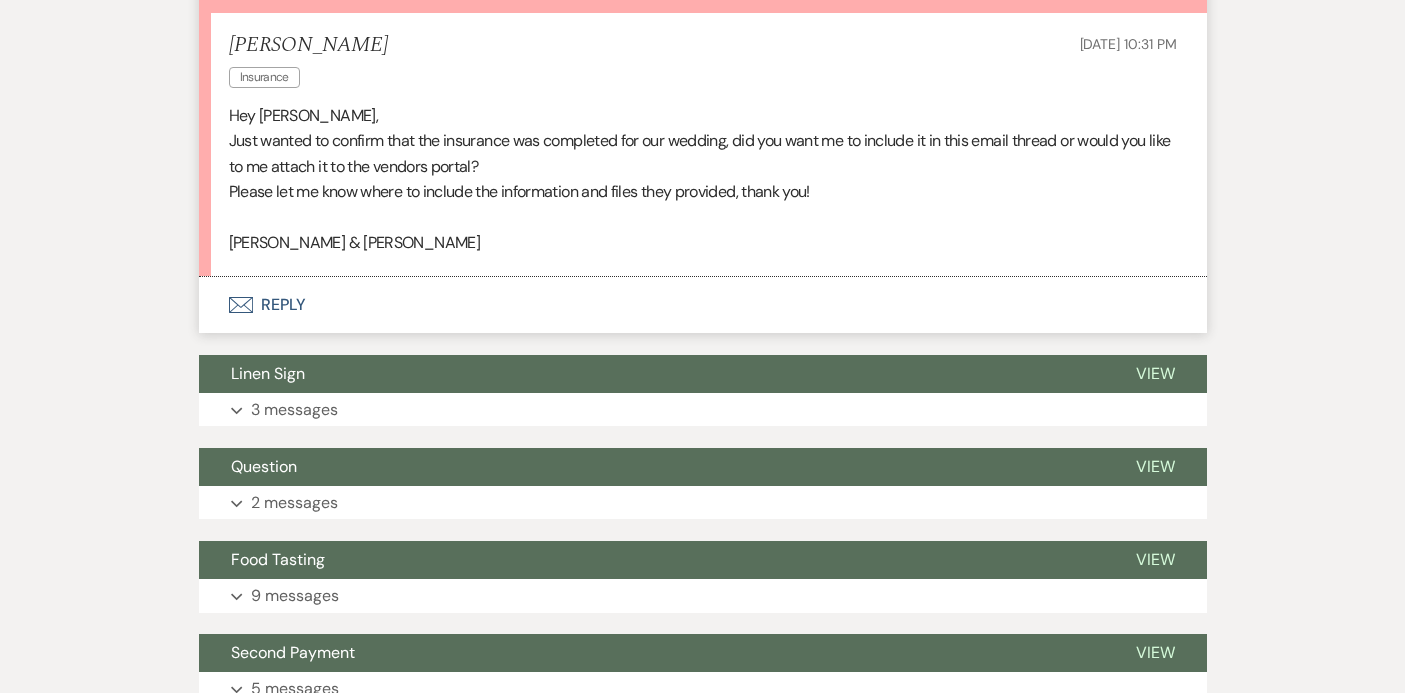 scroll, scrollTop: 690, scrollLeft: 0, axis: vertical 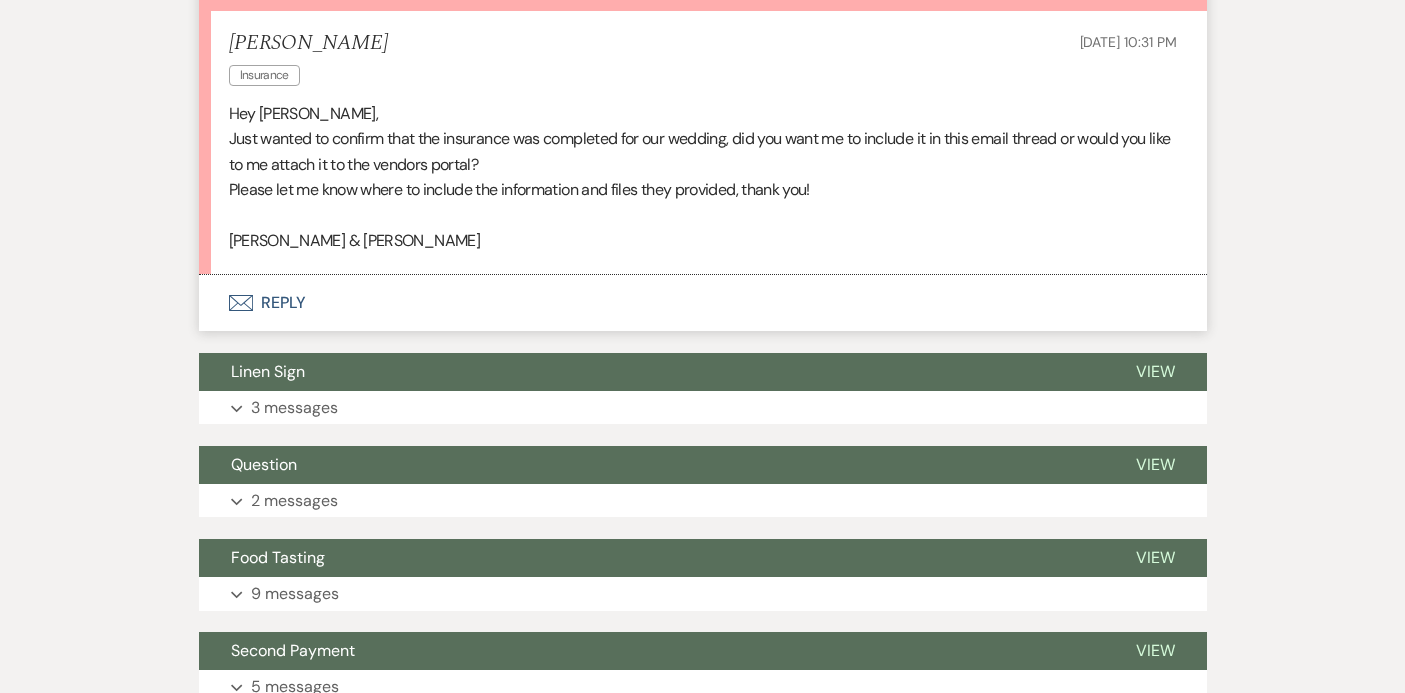 click on "Envelope Reply" at bounding box center [703, 303] 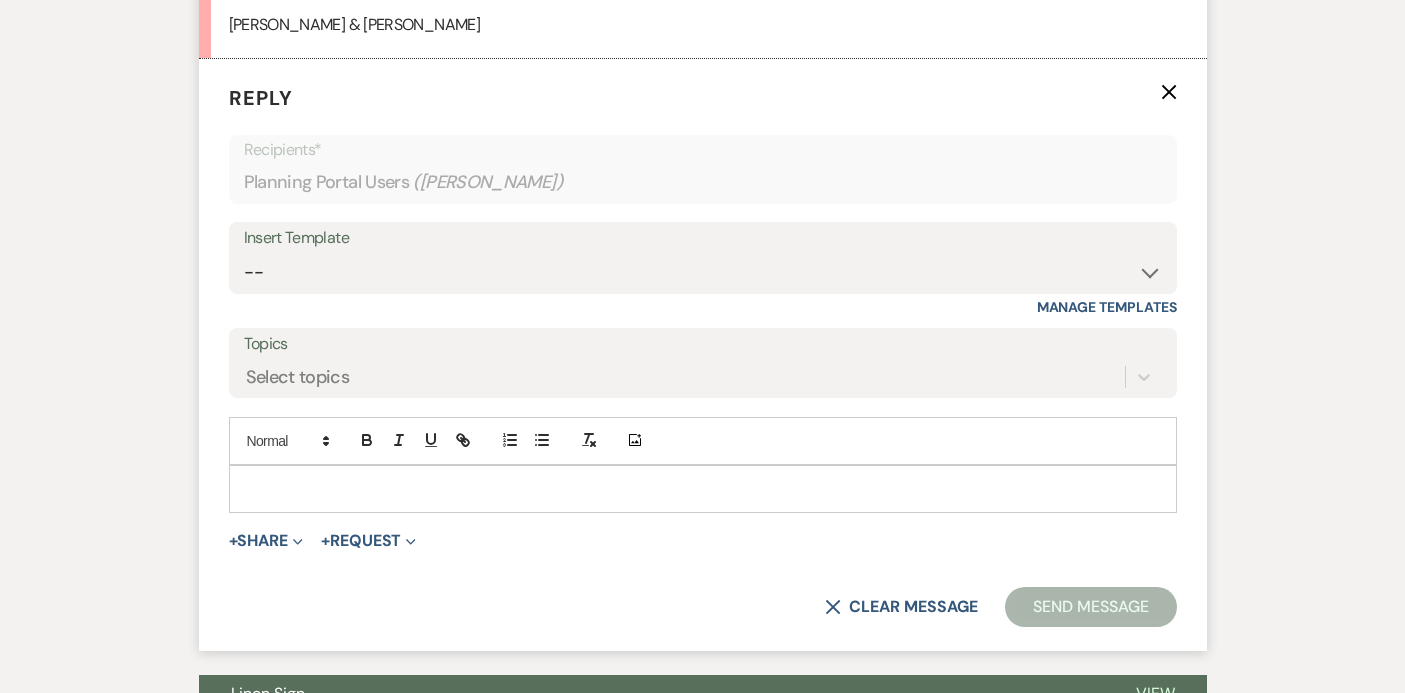 scroll, scrollTop: 915, scrollLeft: 0, axis: vertical 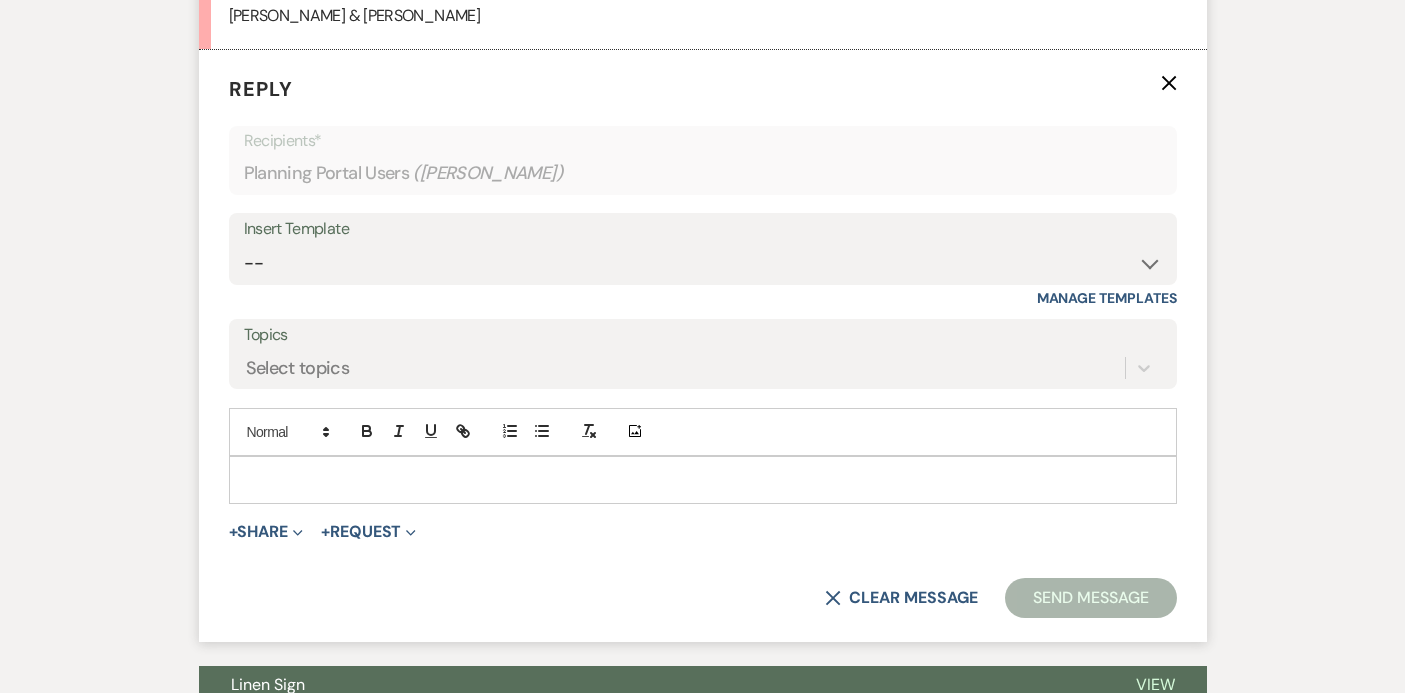 click at bounding box center [703, 480] 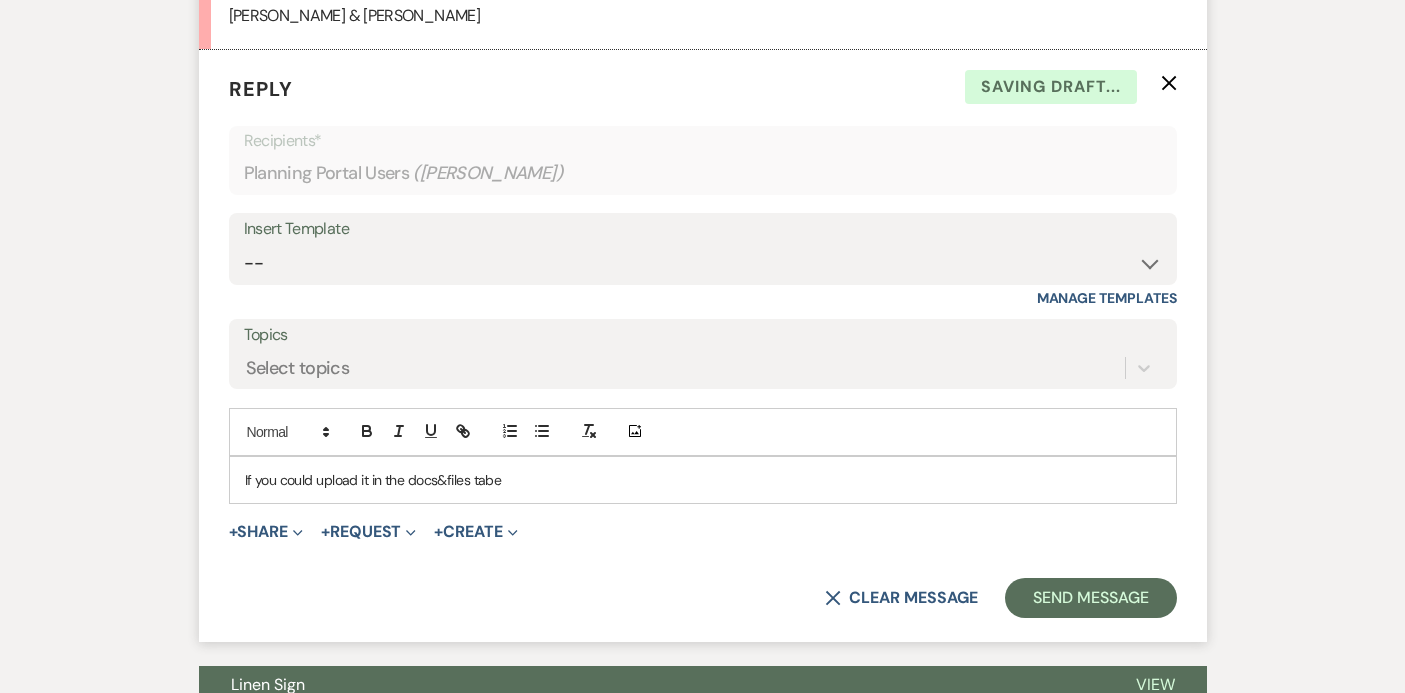 click on "If you could upload it in the docs&files tabe" at bounding box center (703, 480) 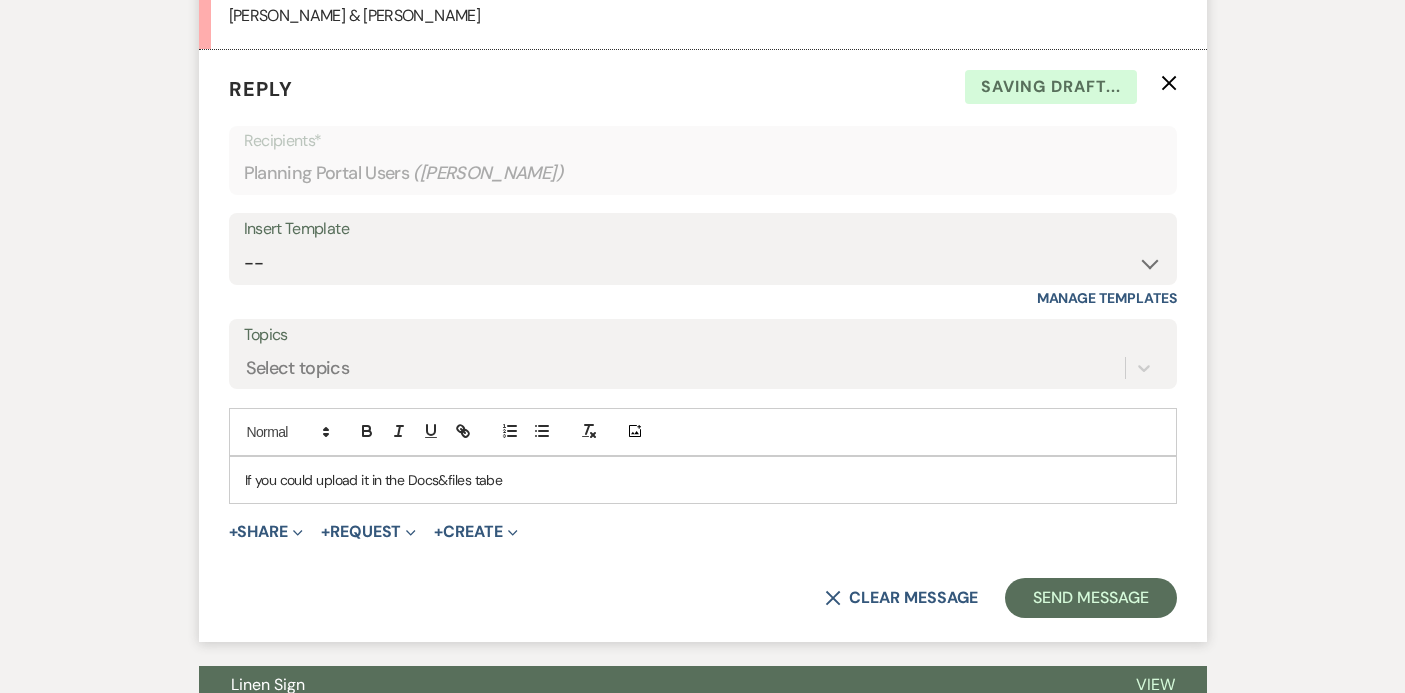 click on "If you could upload it in the Docs&files tabe" at bounding box center (703, 480) 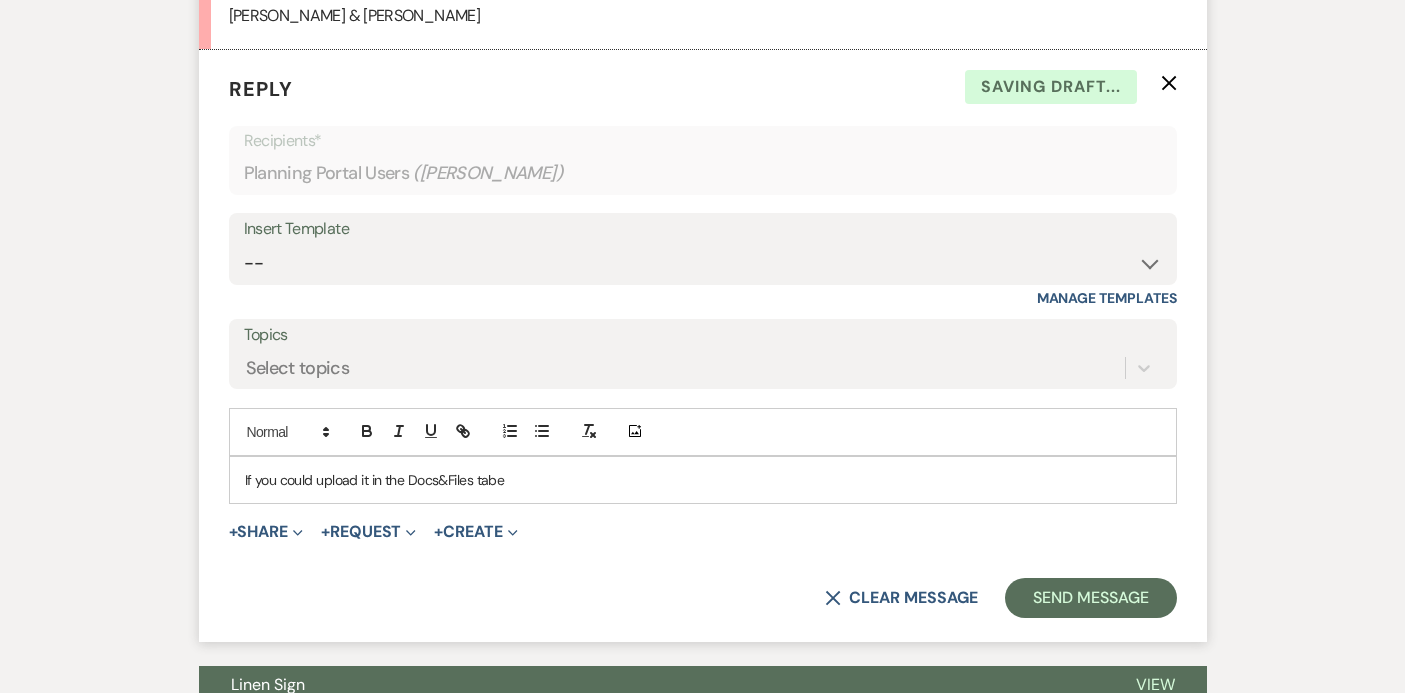 click on "If you could upload it in the Docs&Files tabe" at bounding box center [703, 480] 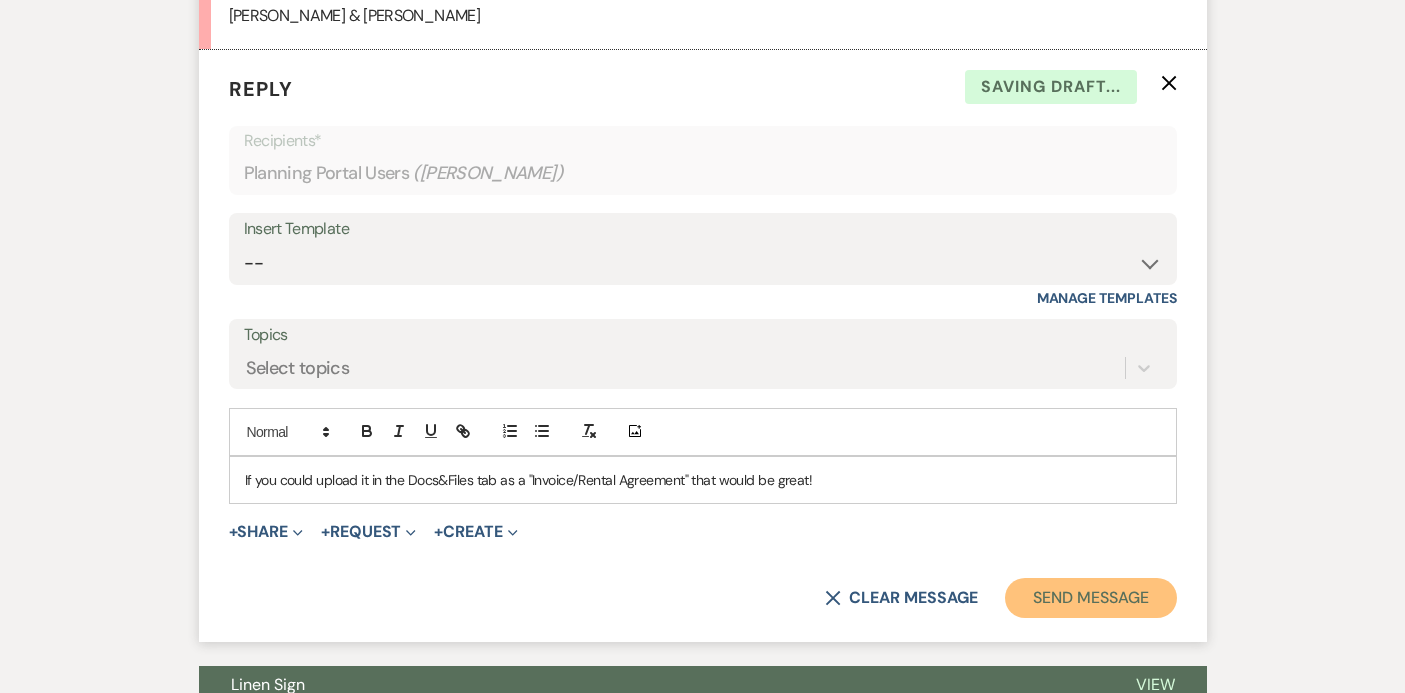 click on "Send Message" at bounding box center (1090, 598) 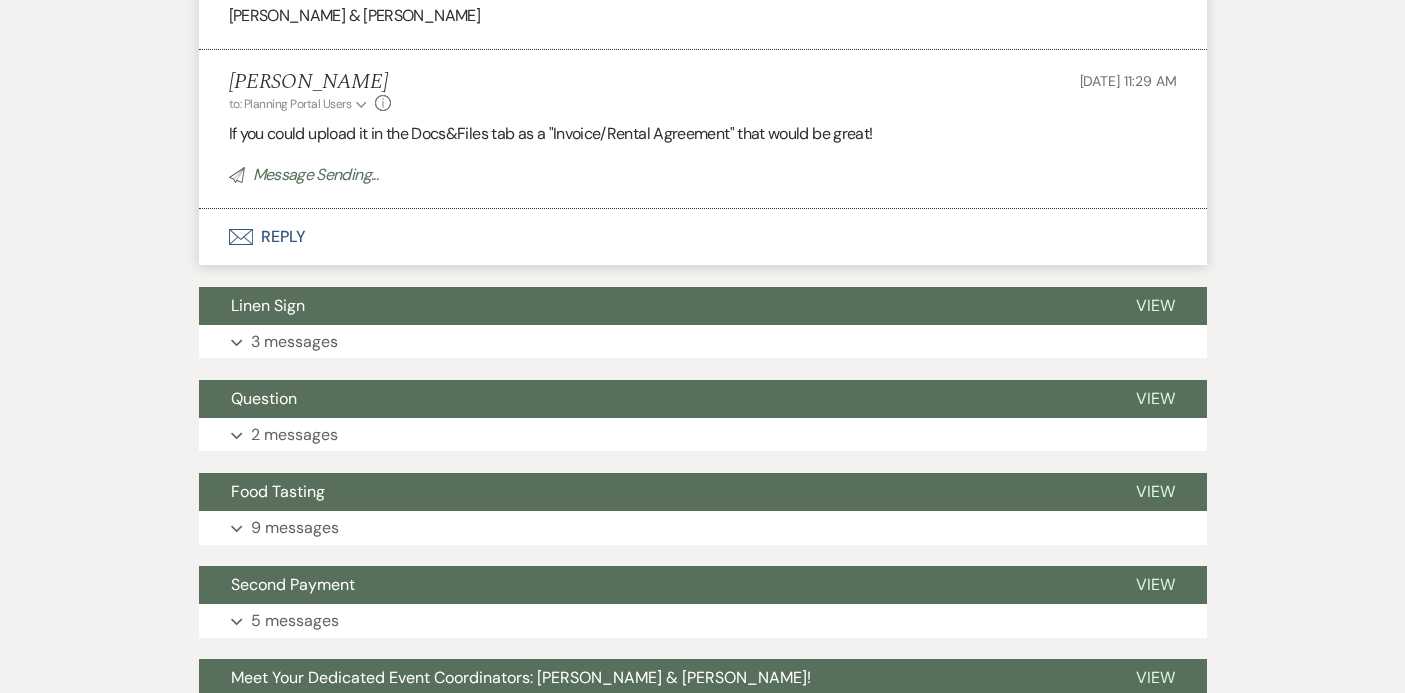 scroll, scrollTop: 0, scrollLeft: 0, axis: both 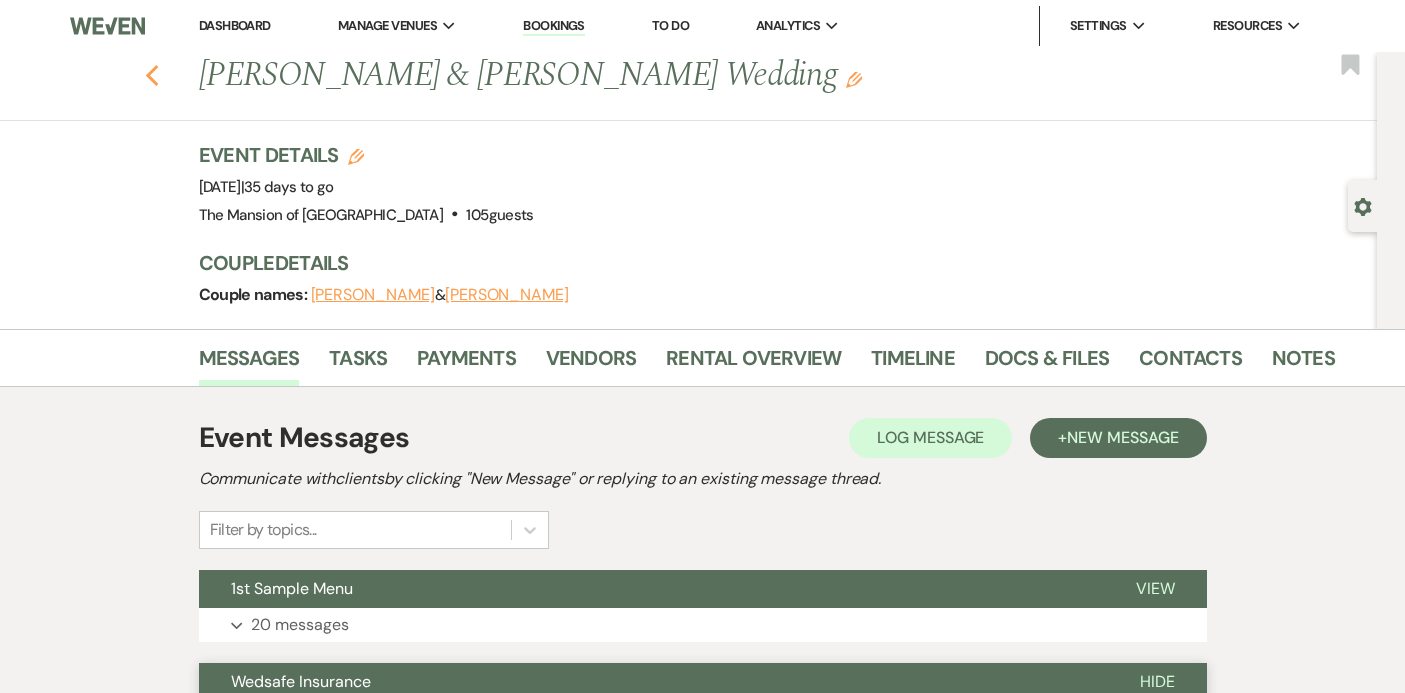 click 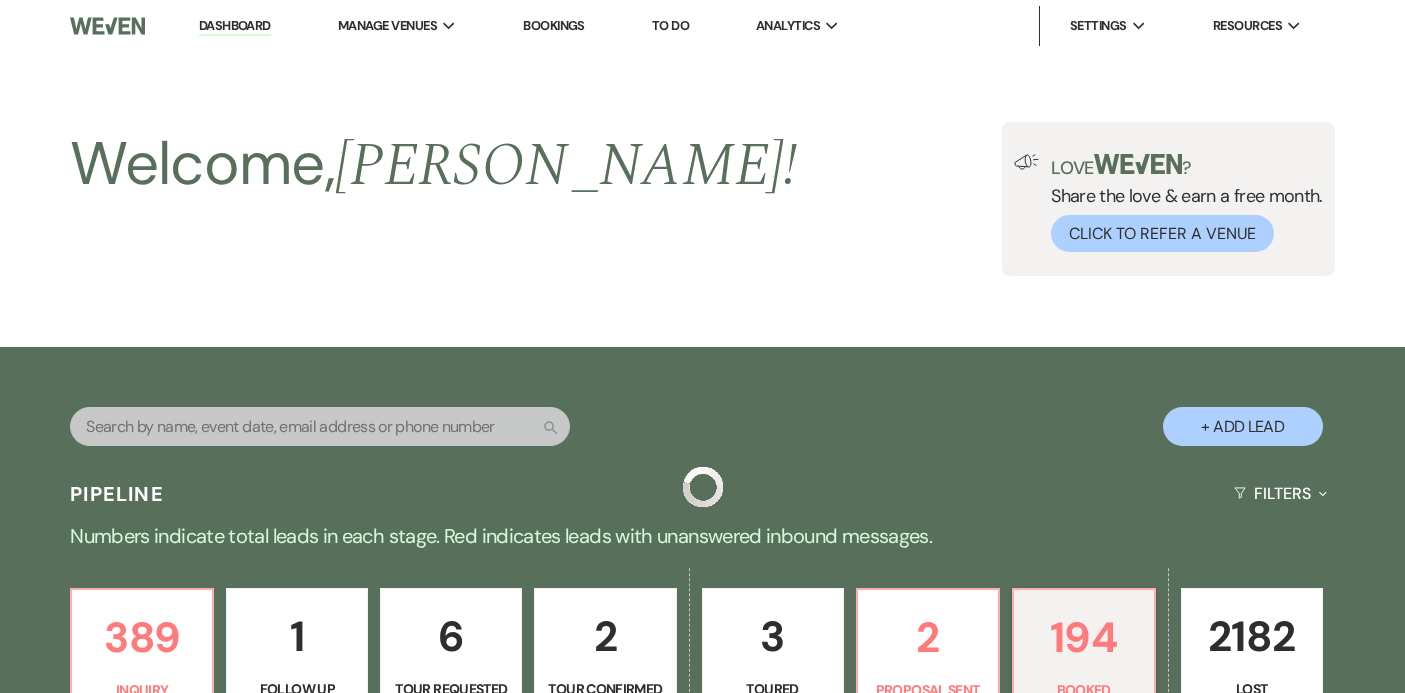 scroll, scrollTop: 684, scrollLeft: 0, axis: vertical 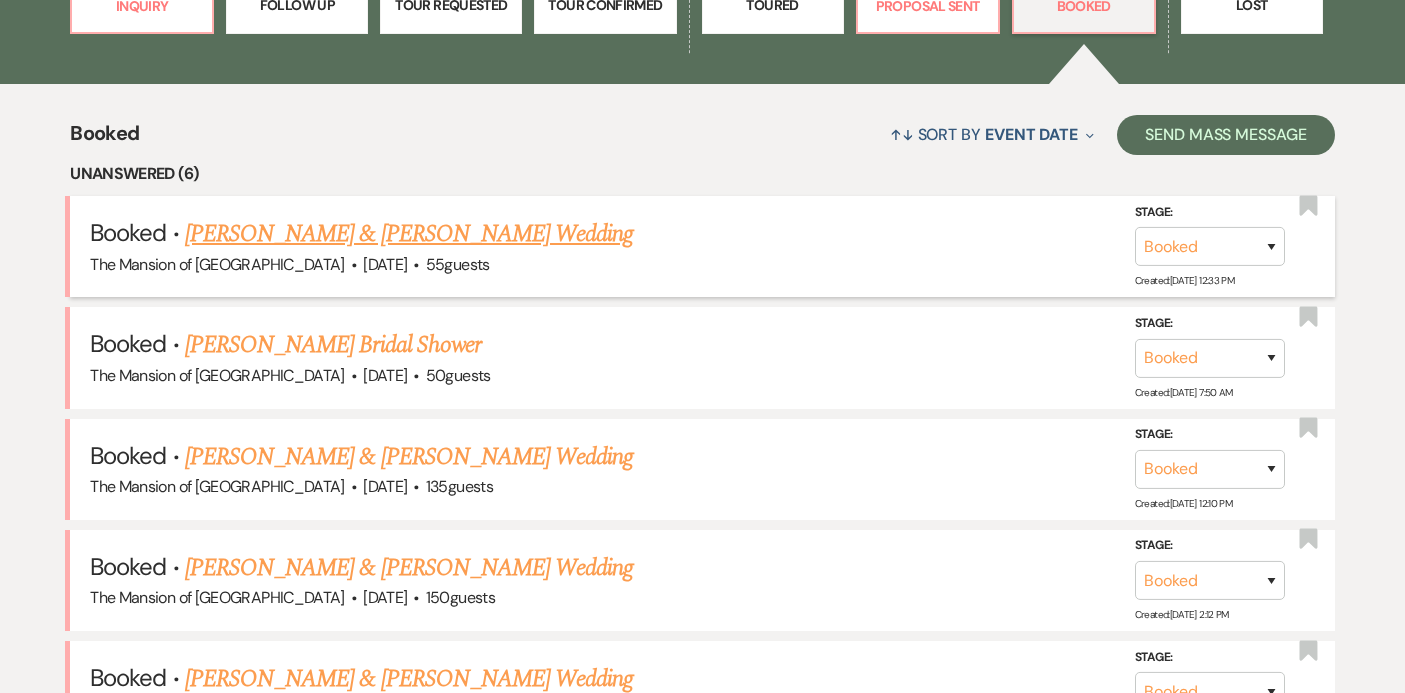 click on "[PERSON_NAME] & [PERSON_NAME] Wedding" at bounding box center (409, 234) 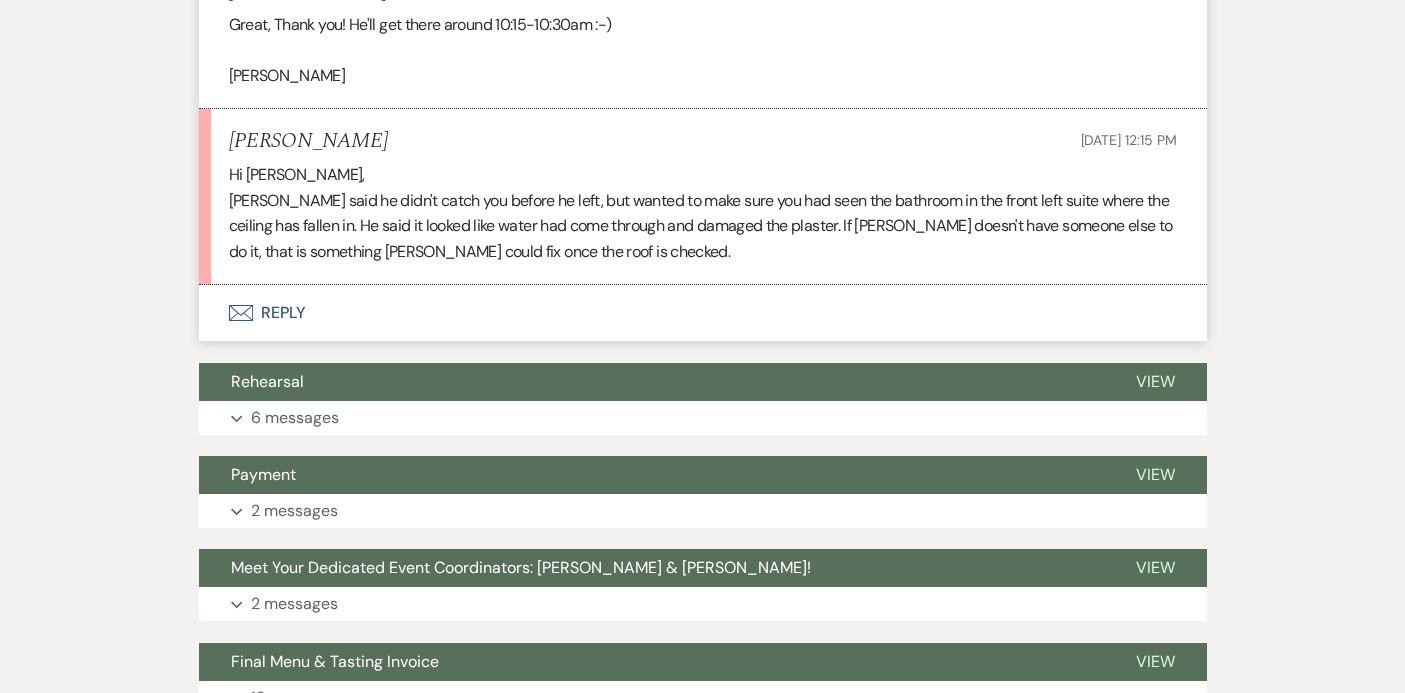 scroll, scrollTop: 1276, scrollLeft: 0, axis: vertical 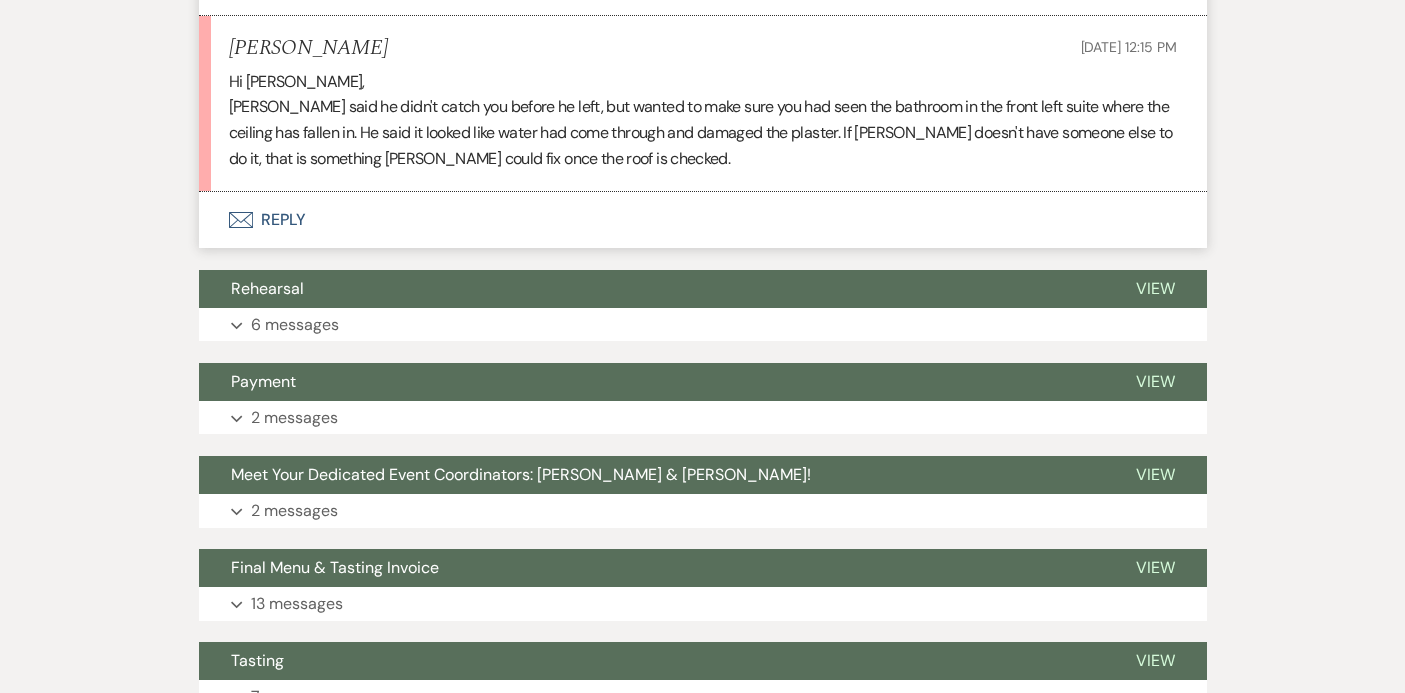 click on "Envelope Reply" at bounding box center [703, 220] 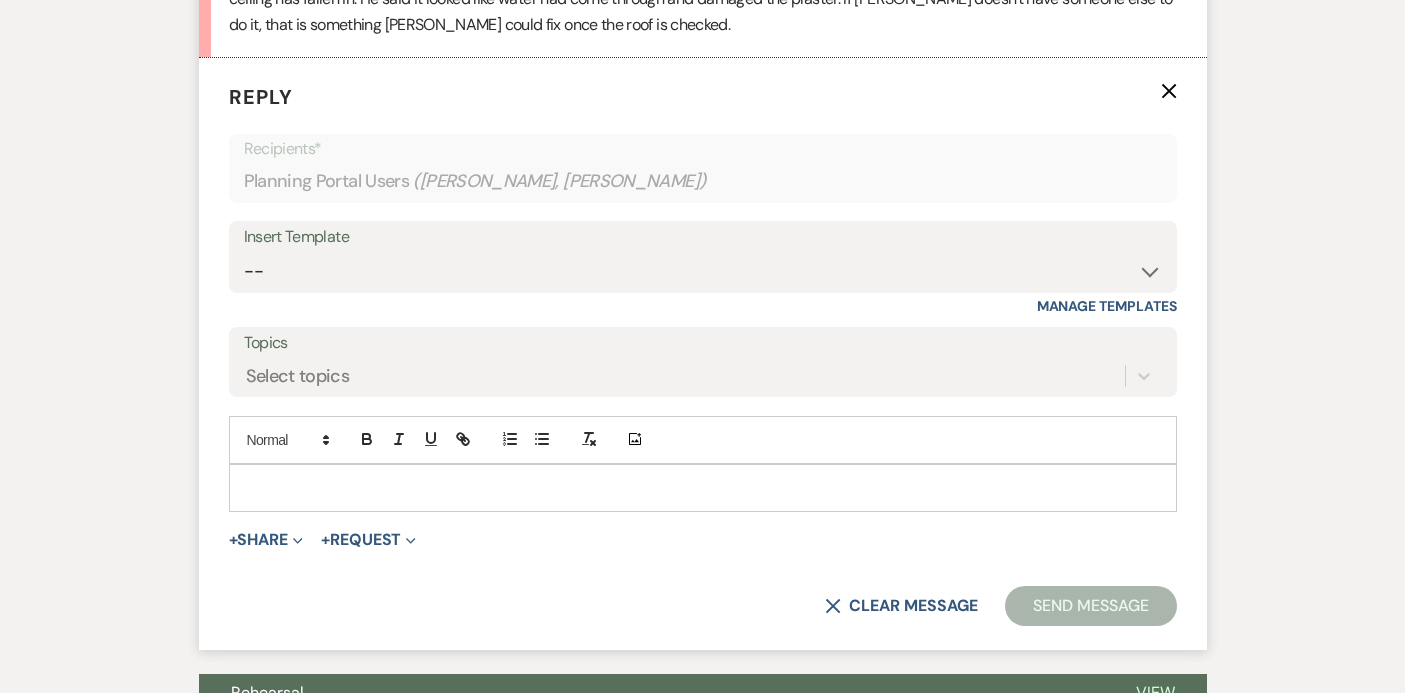 scroll, scrollTop: 1418, scrollLeft: 0, axis: vertical 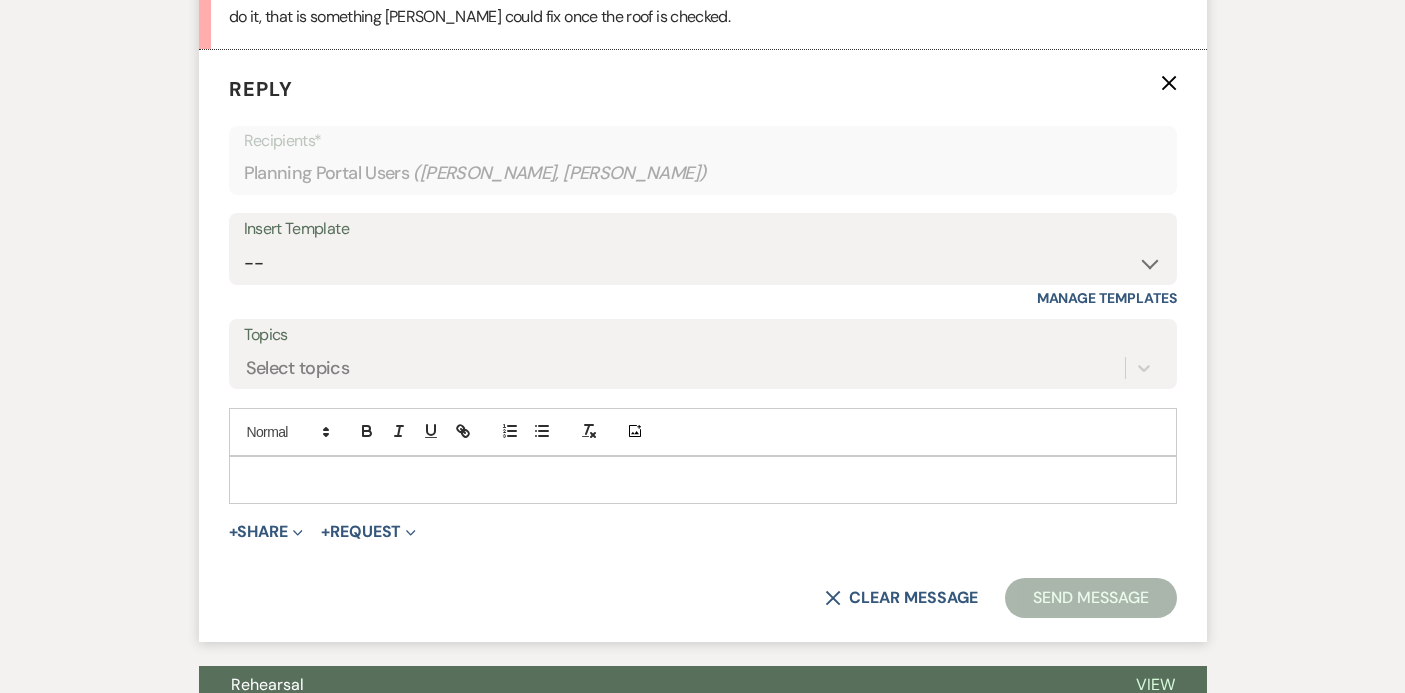 click at bounding box center [703, 480] 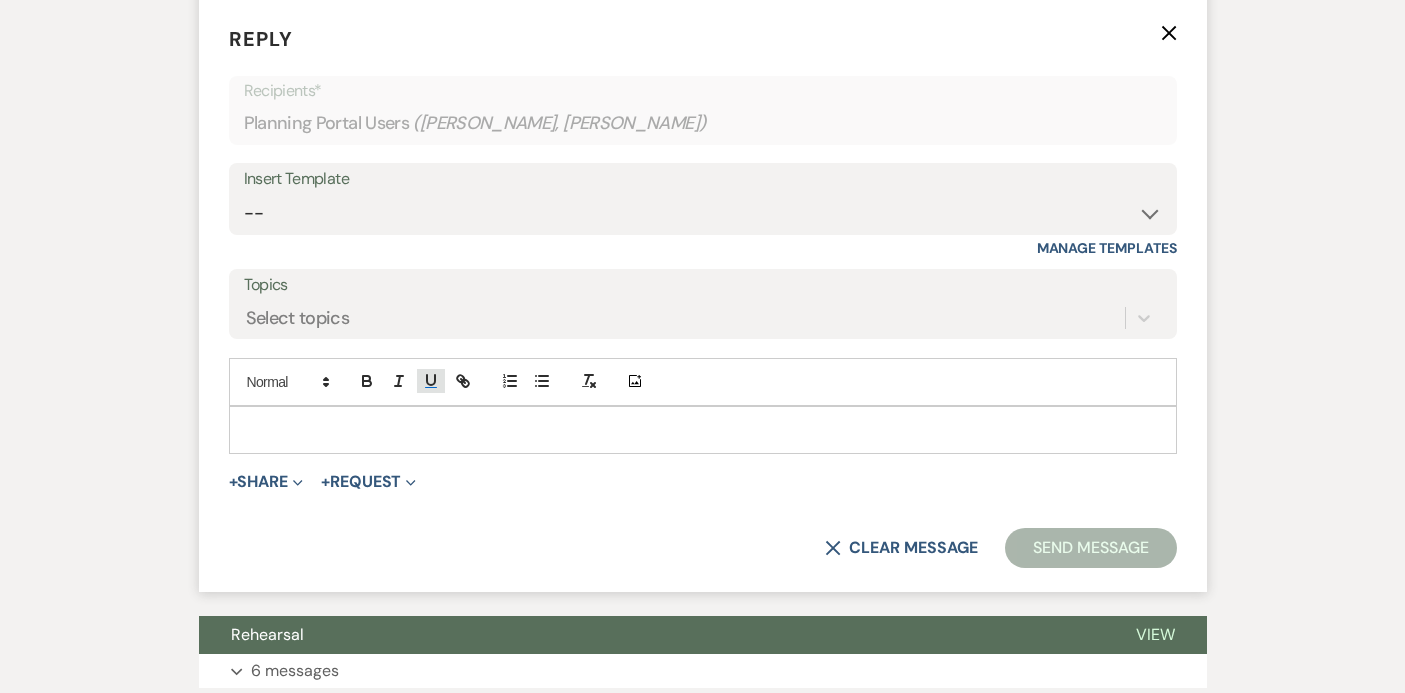 scroll, scrollTop: 1469, scrollLeft: 0, axis: vertical 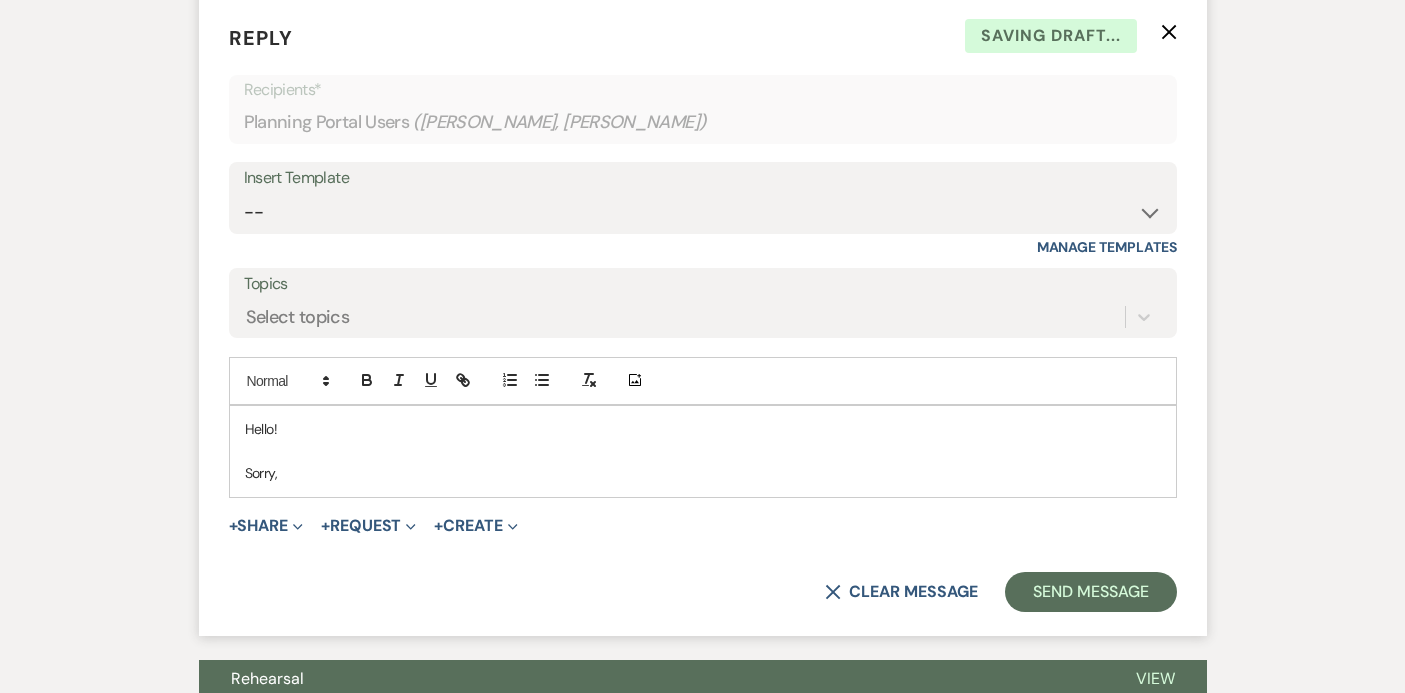 click on "Sorry," at bounding box center (703, 473) 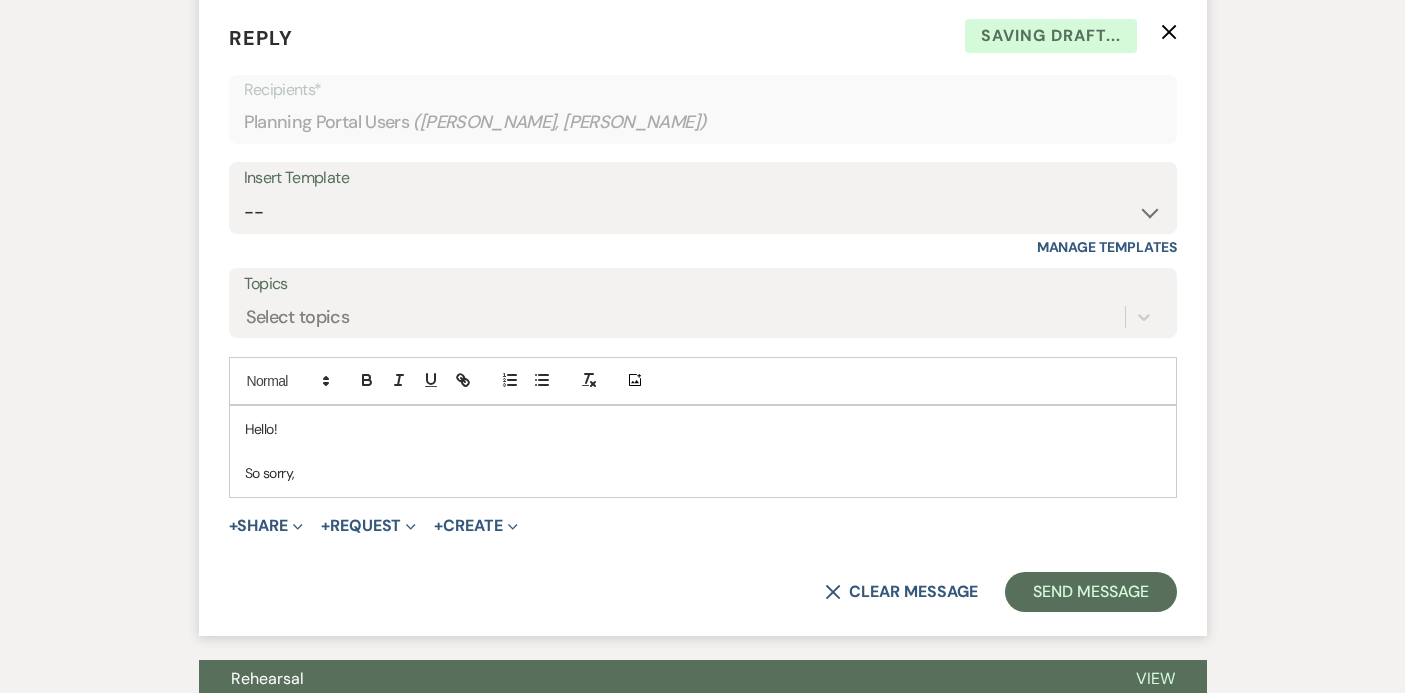click on "So sorry," at bounding box center (703, 473) 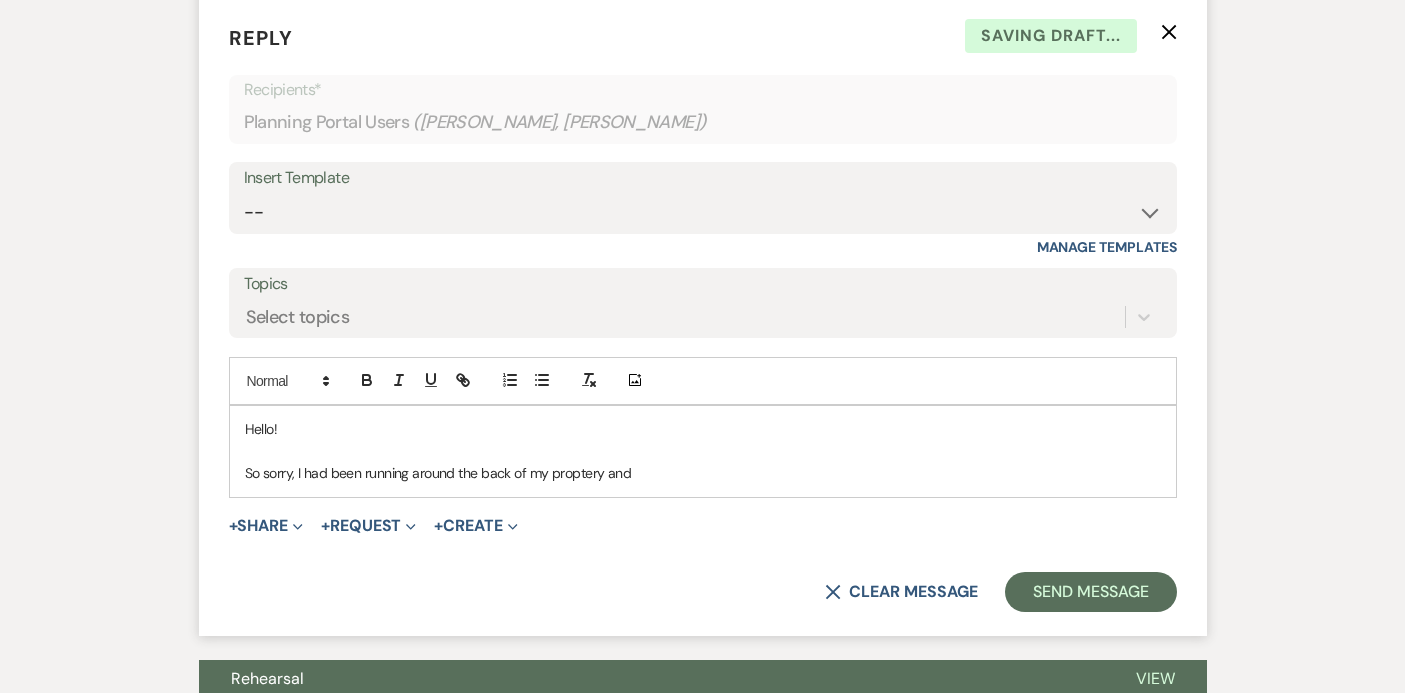 click on "So sorry, I had been running around the back of my proptery and" at bounding box center (703, 473) 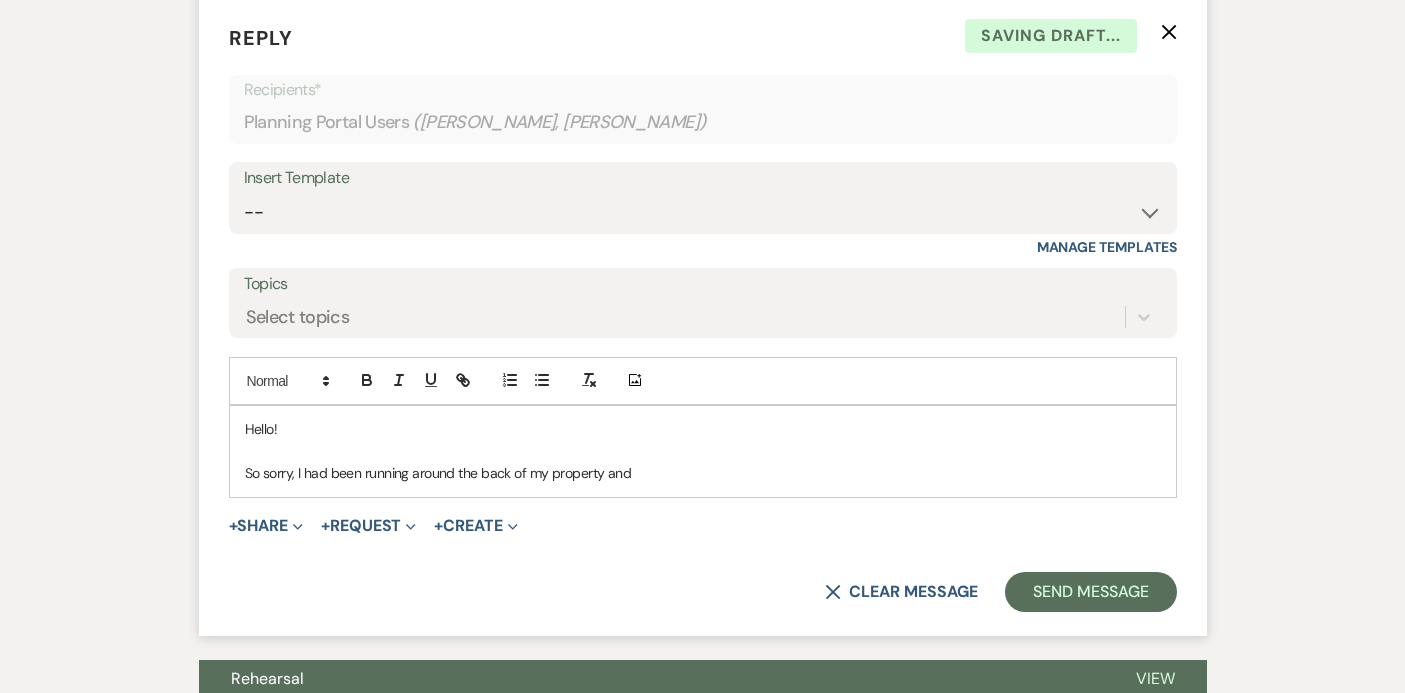 click on "So sorry, I had been running around the back of my property and" at bounding box center [703, 473] 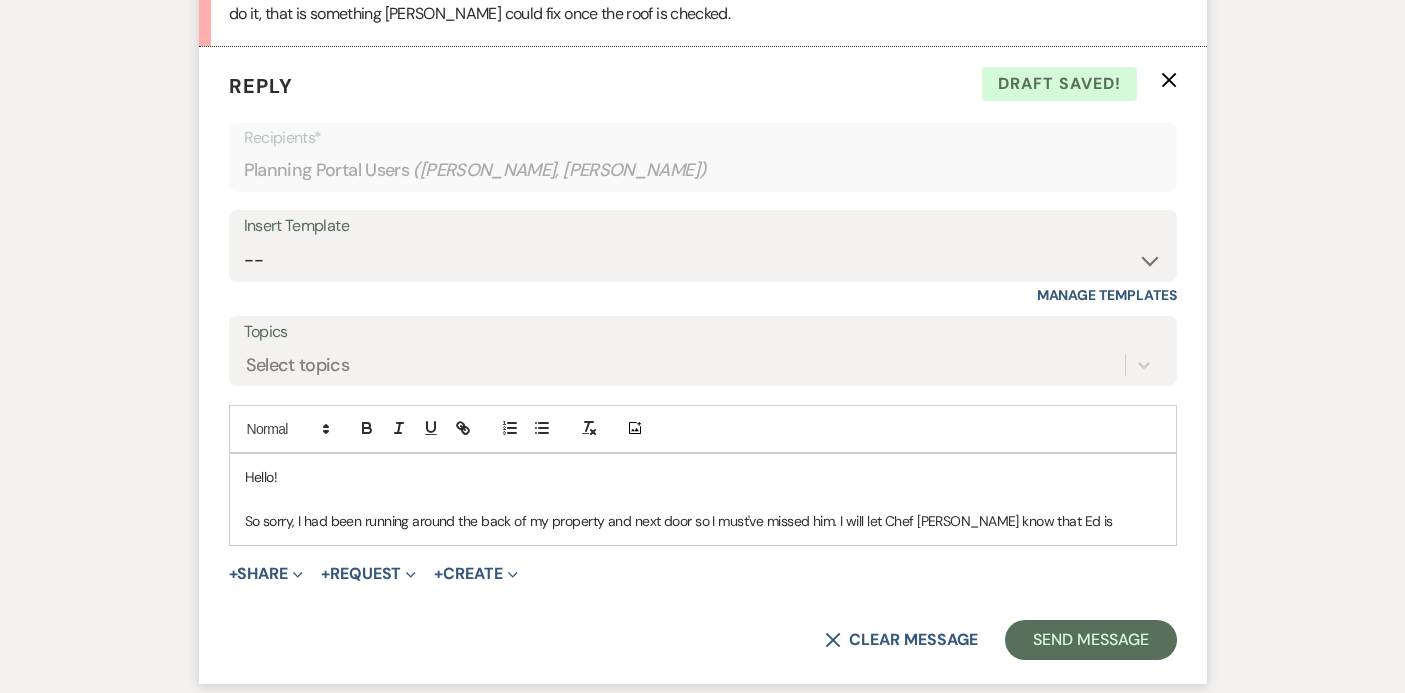 scroll, scrollTop: 1423, scrollLeft: 0, axis: vertical 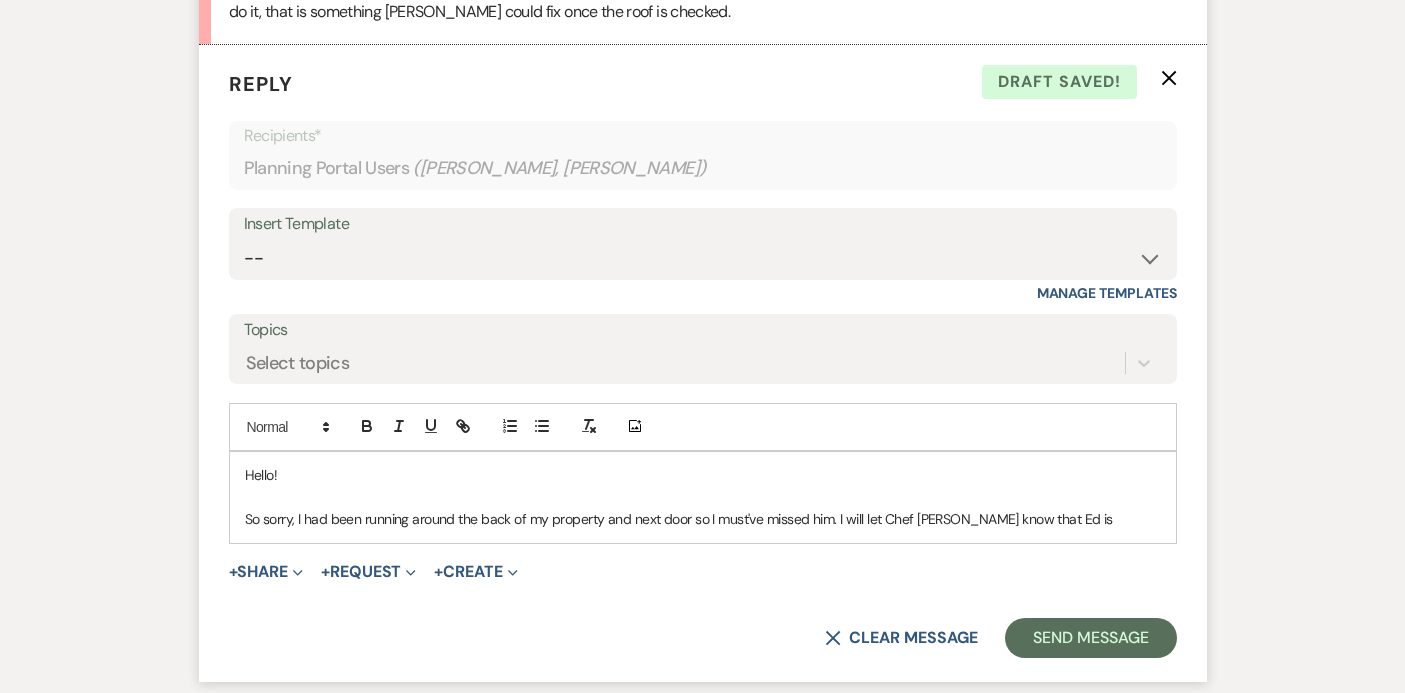 click on "So sorry, I had been running around the back of my property and next door so I must've missed him. I will let Chef [PERSON_NAME] know that Ed is" at bounding box center [703, 519] 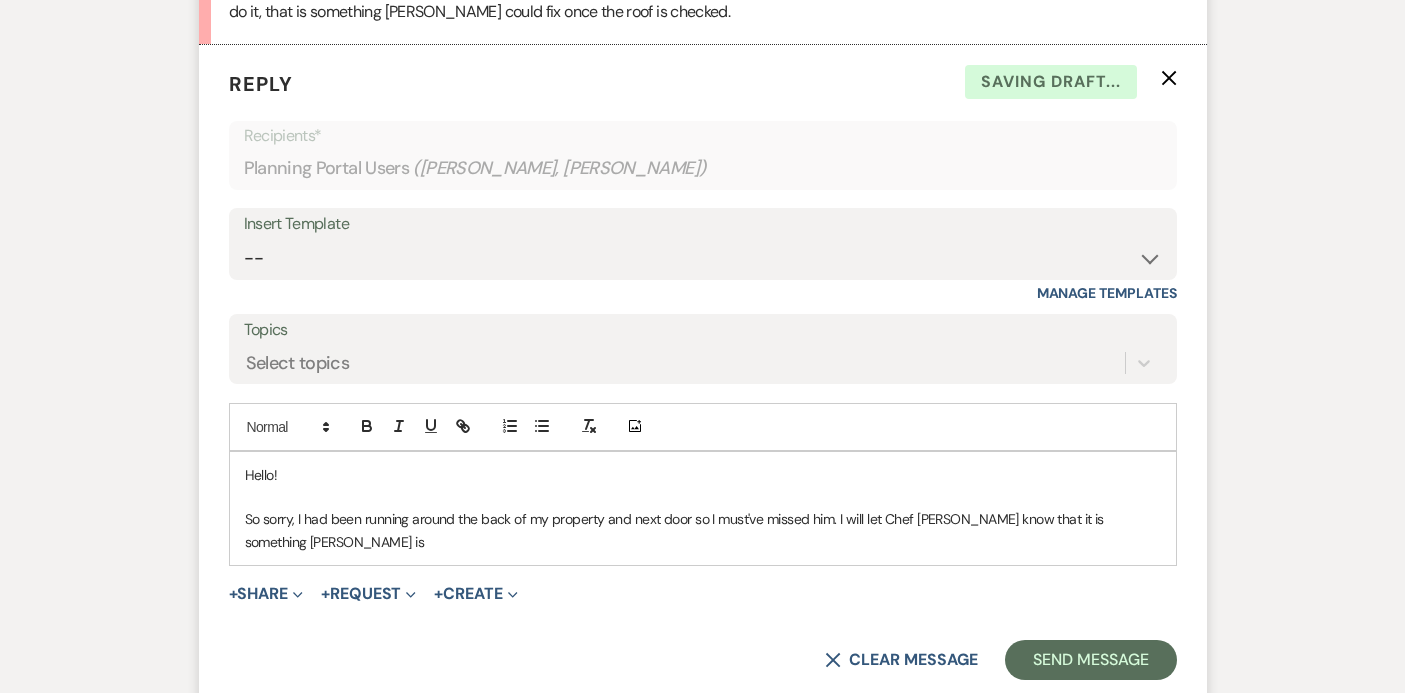 click on "So sorry, I had been running around the back of my property and next door so I must've missed him. I will let Chef [PERSON_NAME] know that it is something [PERSON_NAME] is" at bounding box center (703, 530) 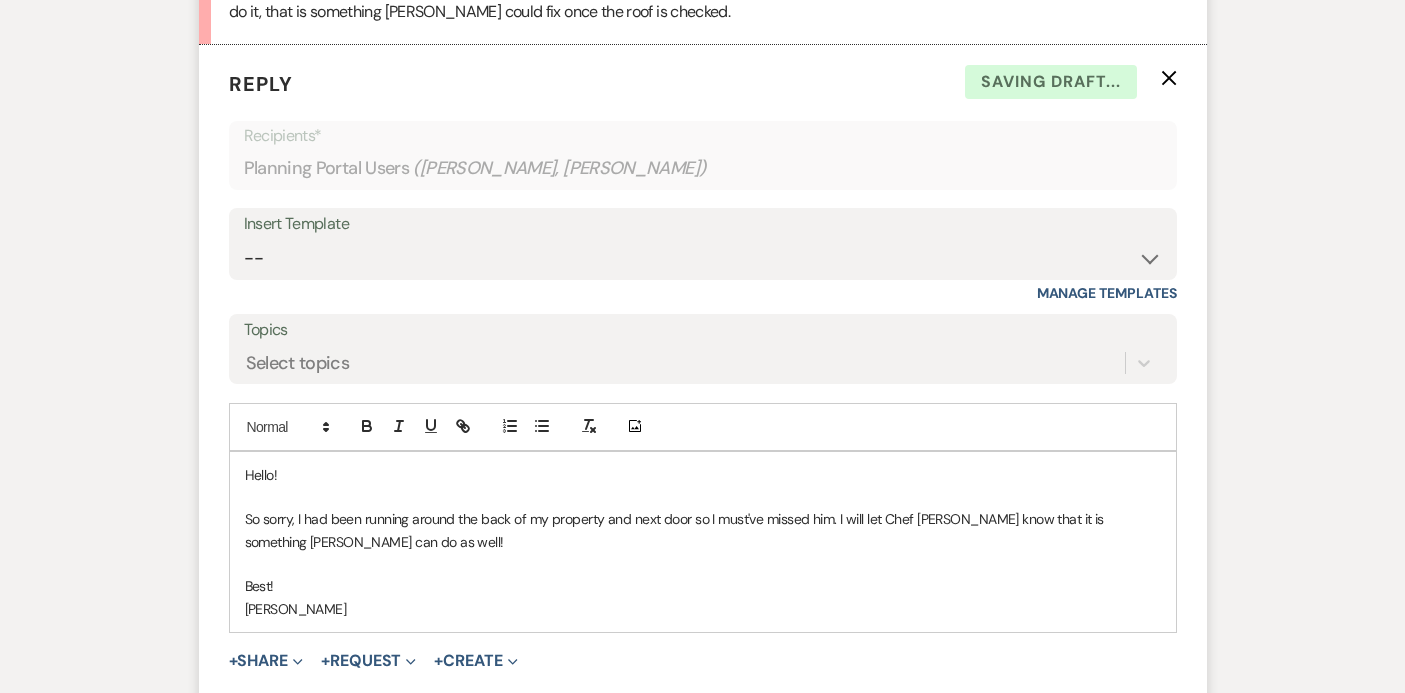 scroll, scrollTop: 1580, scrollLeft: 0, axis: vertical 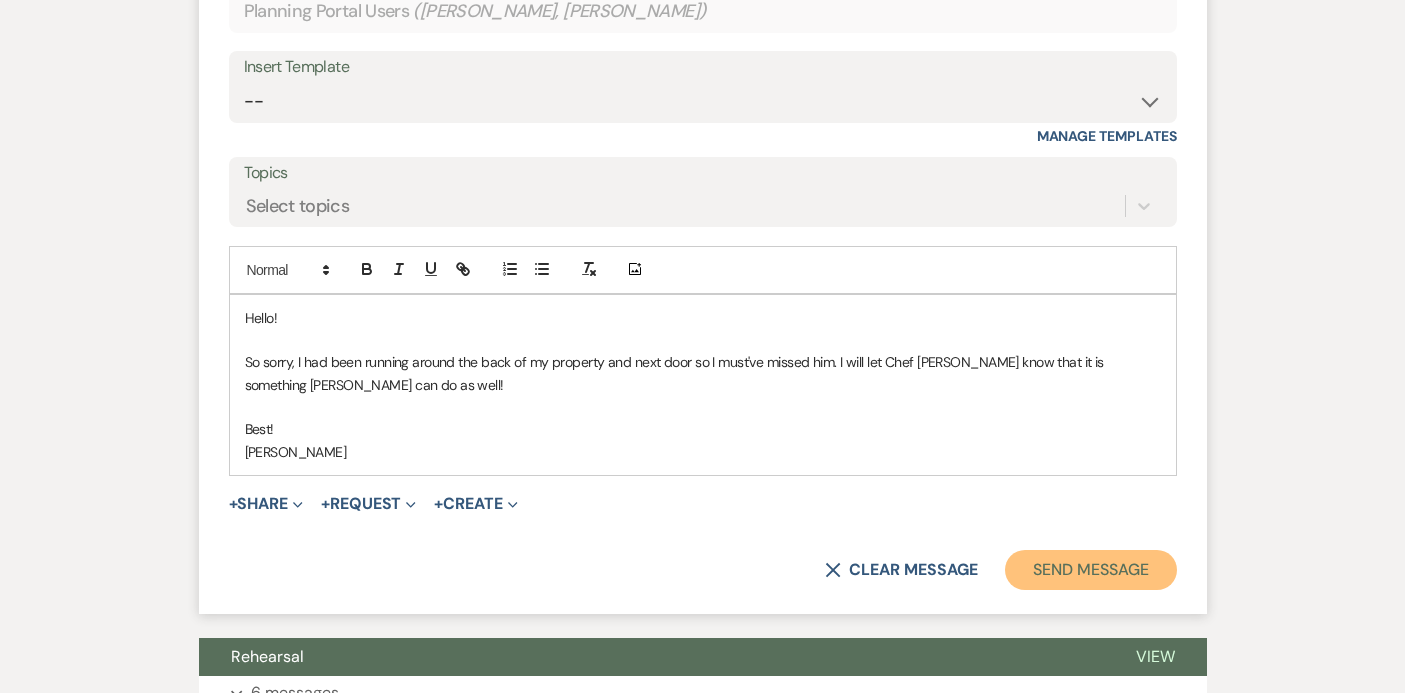 click on "Send Message" at bounding box center (1090, 570) 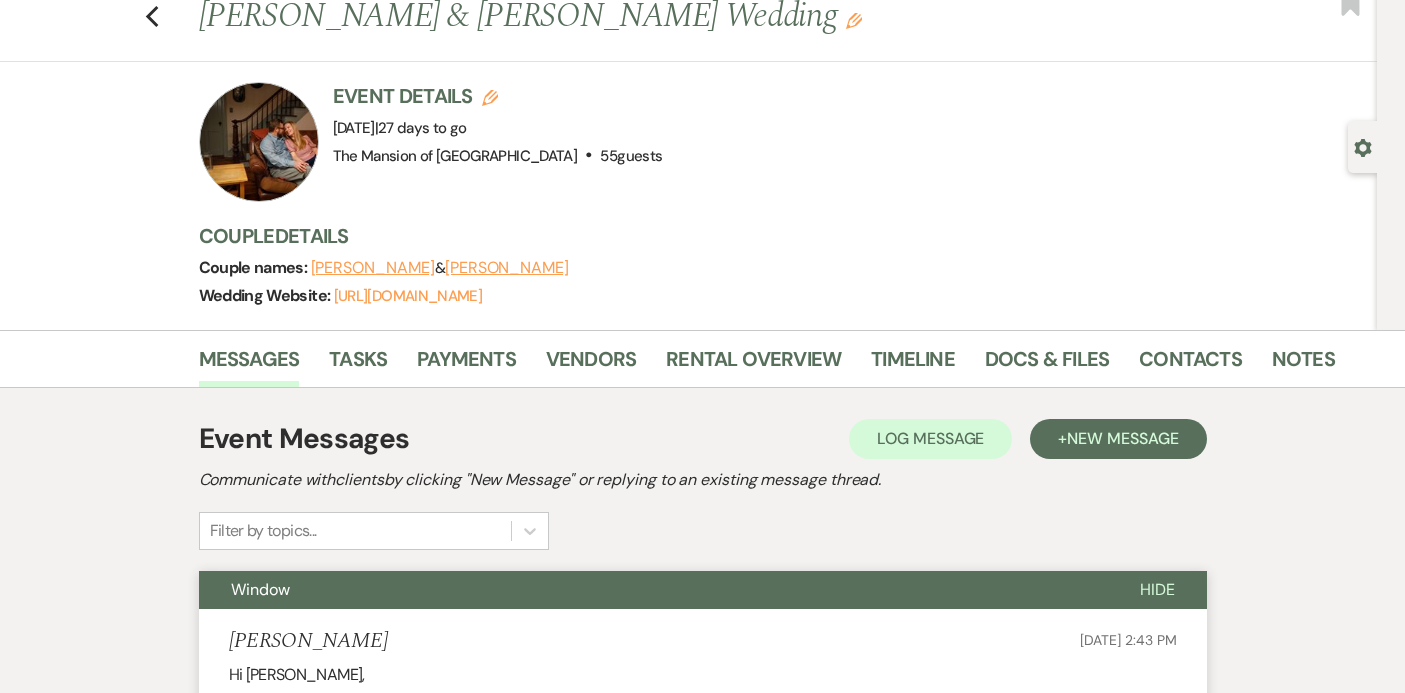 scroll, scrollTop: 0, scrollLeft: 0, axis: both 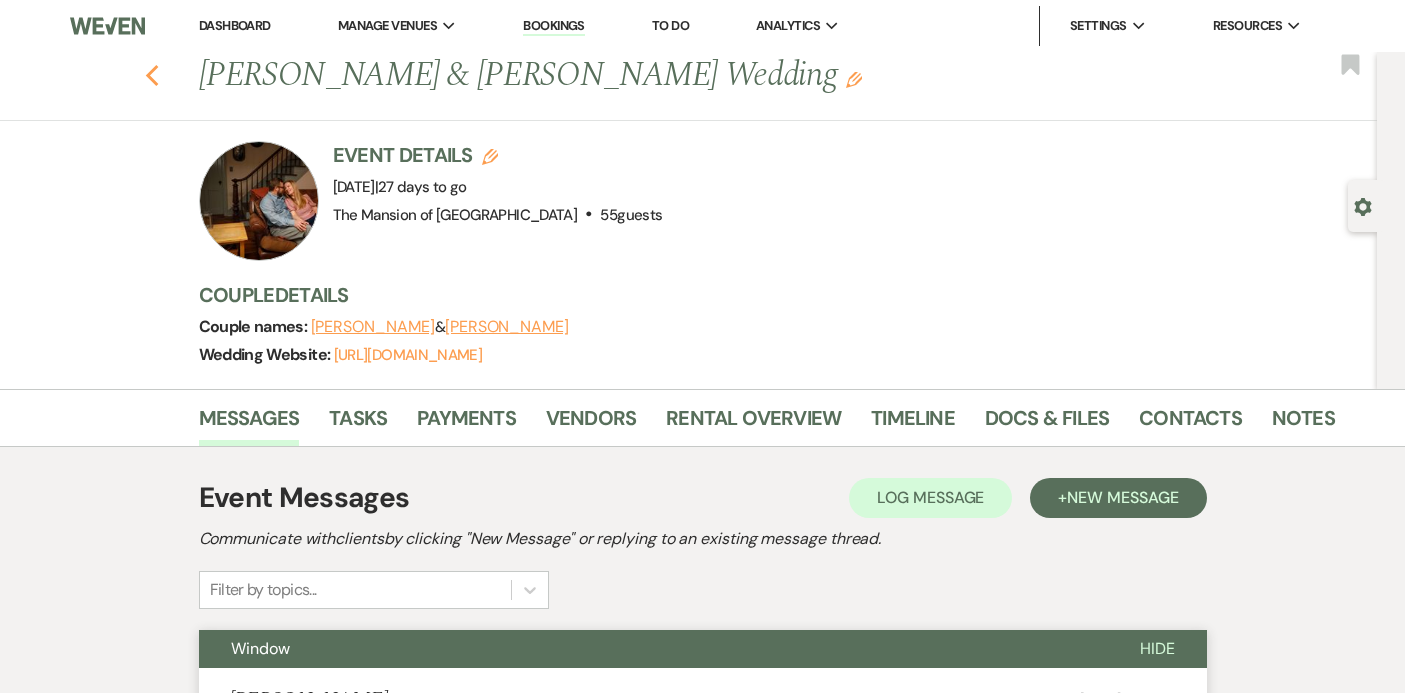 click on "Previous" 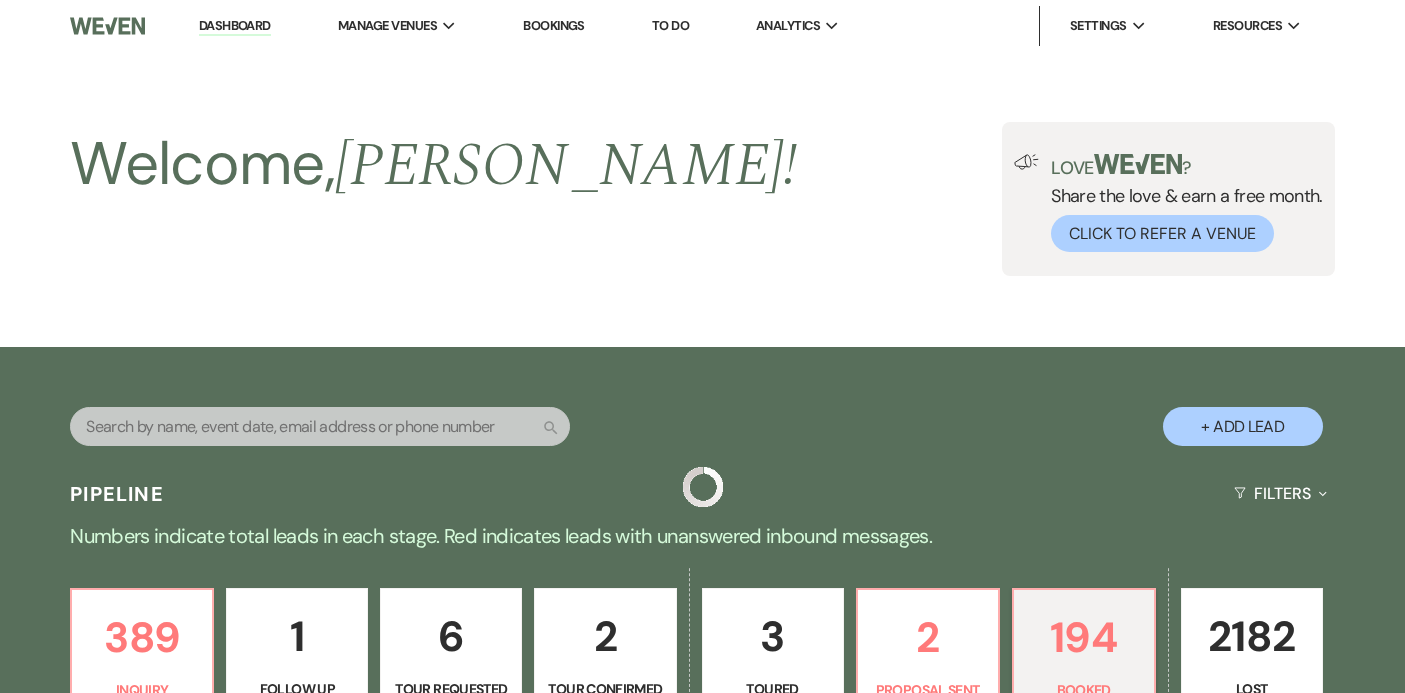 scroll, scrollTop: 684, scrollLeft: 0, axis: vertical 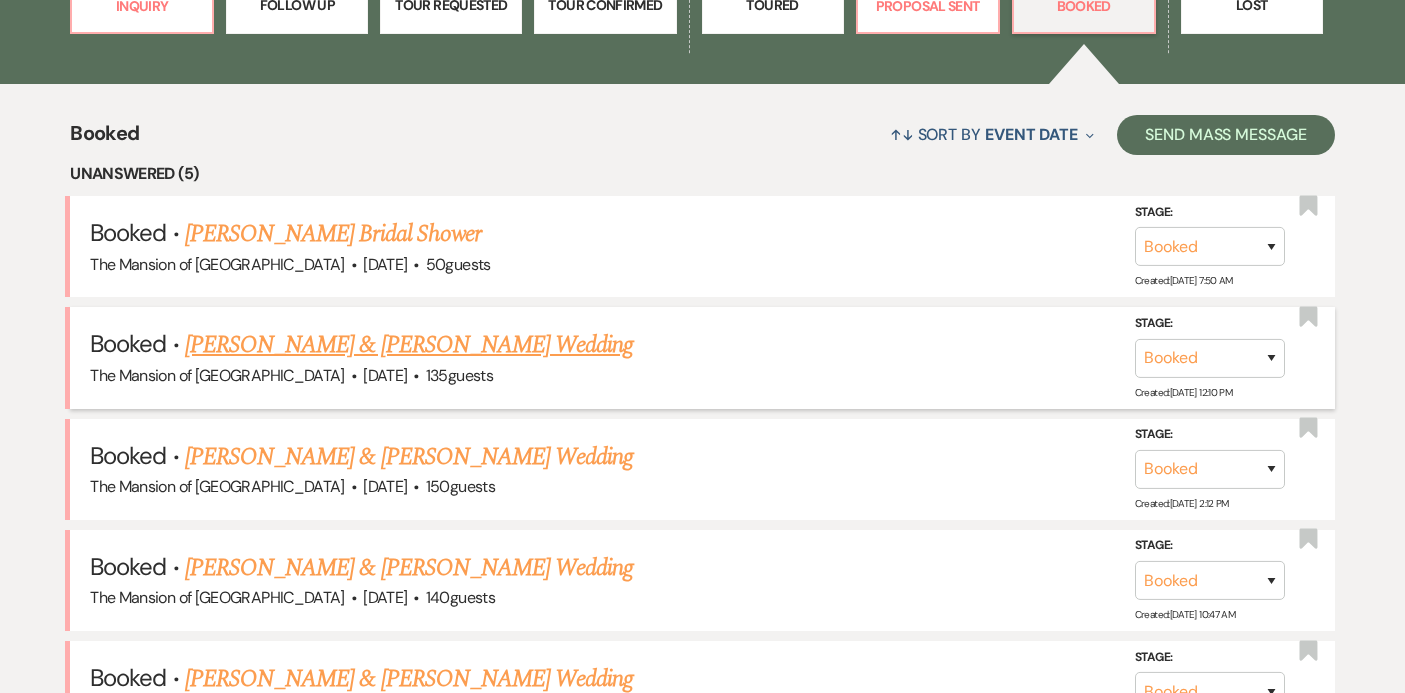 click on "[PERSON_NAME] & [PERSON_NAME] Wedding" at bounding box center (409, 345) 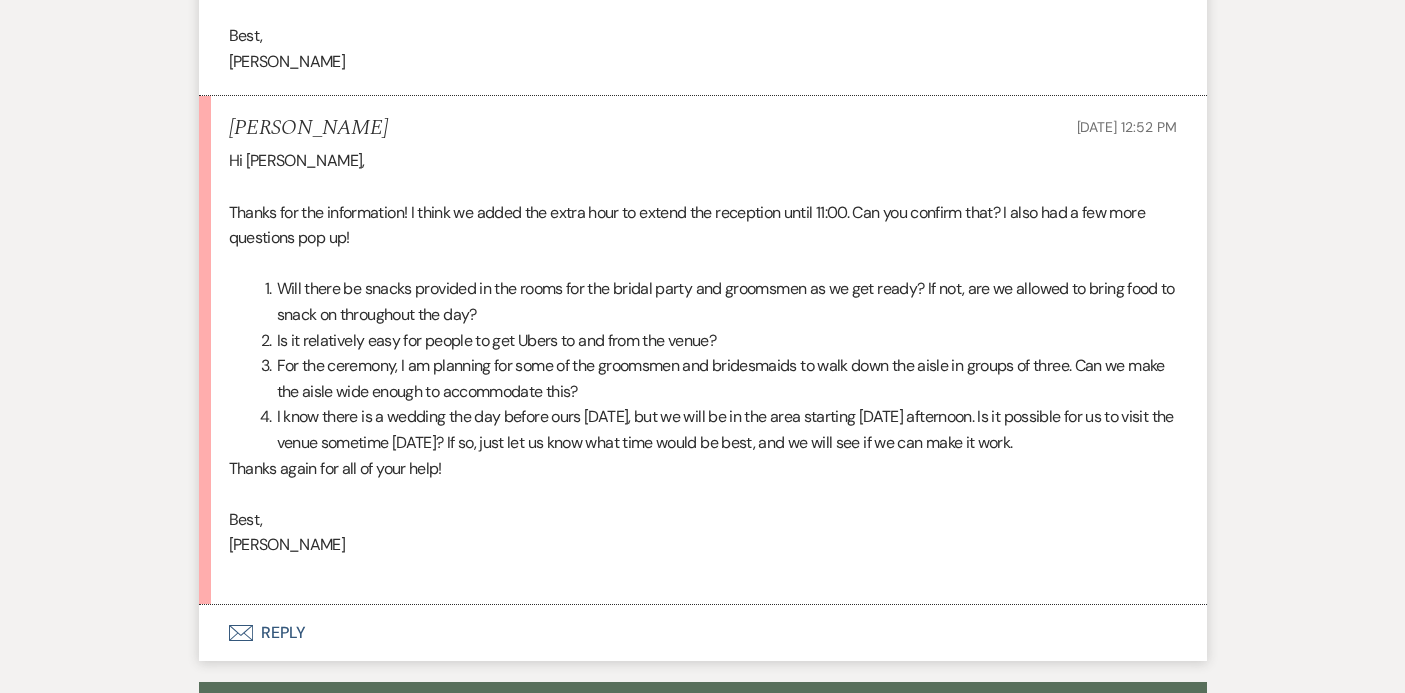 scroll, scrollTop: 3069, scrollLeft: 0, axis: vertical 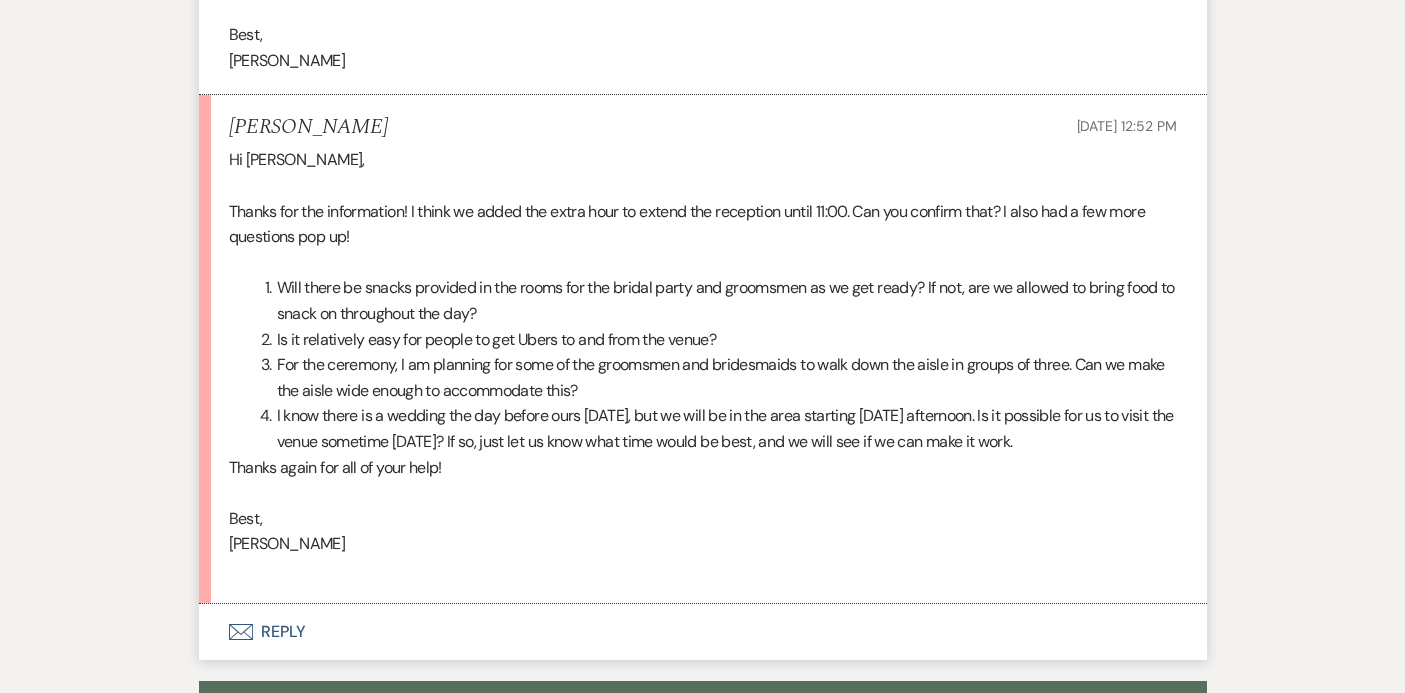 click on "Envelope Reply" at bounding box center (703, 632) 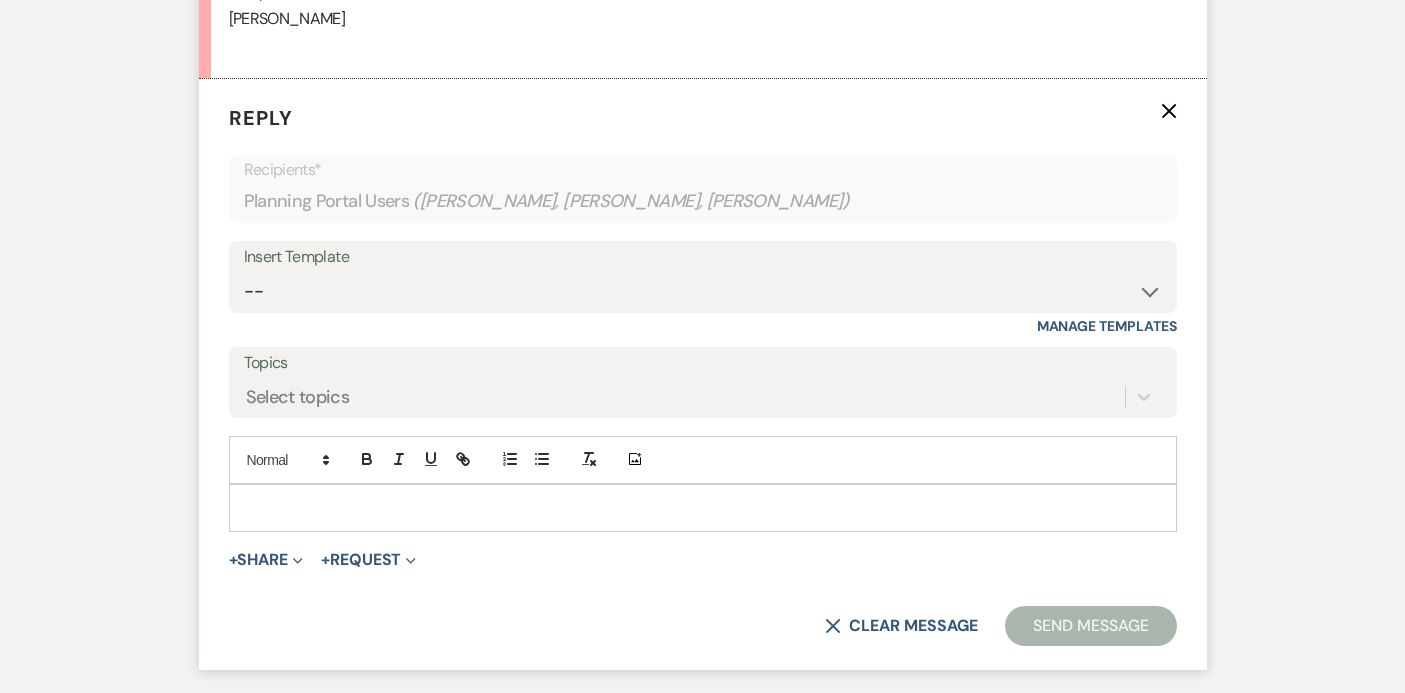 scroll, scrollTop: 3596, scrollLeft: 0, axis: vertical 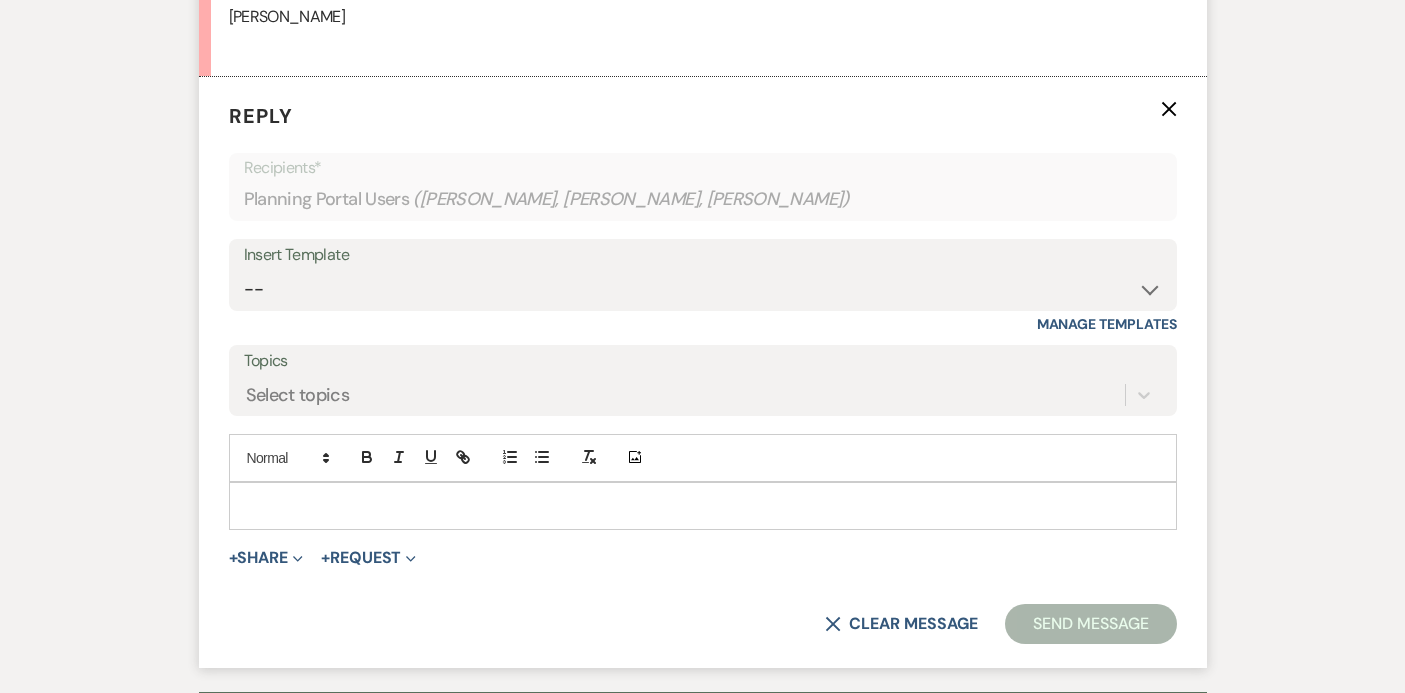 click at bounding box center (703, 506) 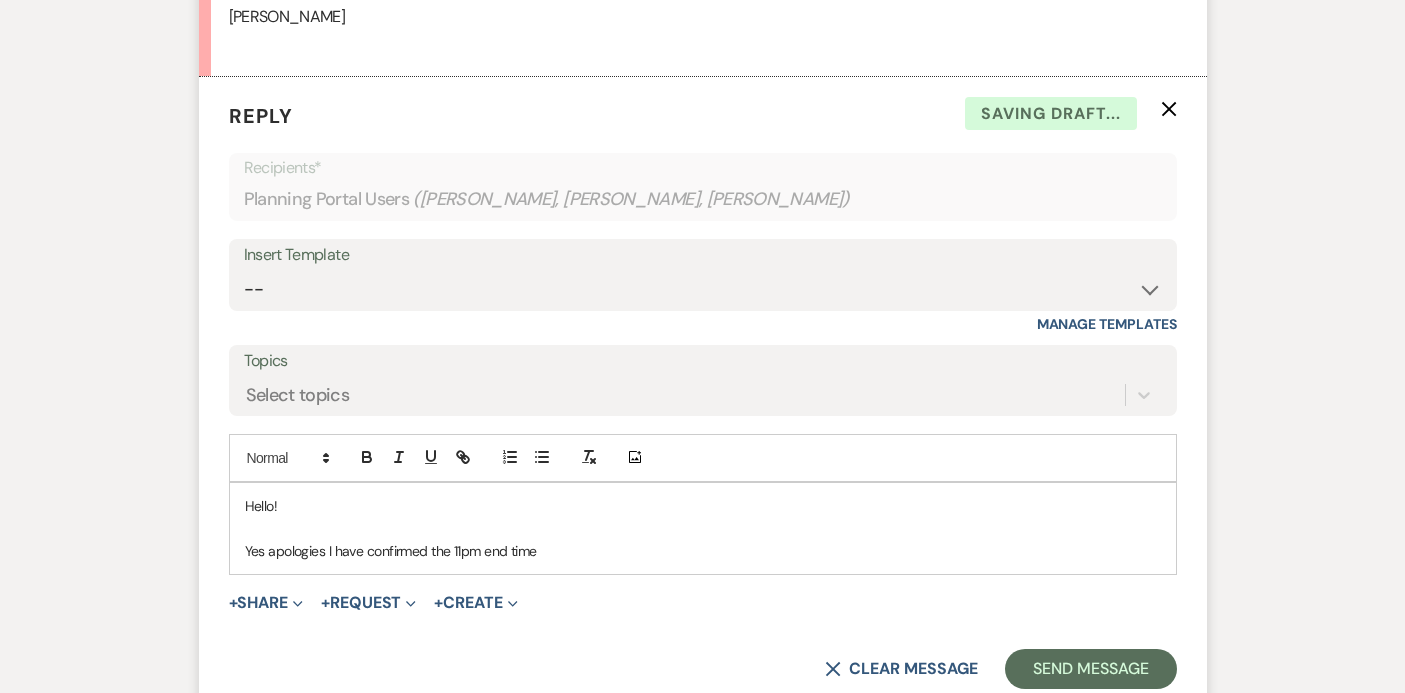 click on "Yes apologies I have confirmed the 11pm end time" at bounding box center (703, 551) 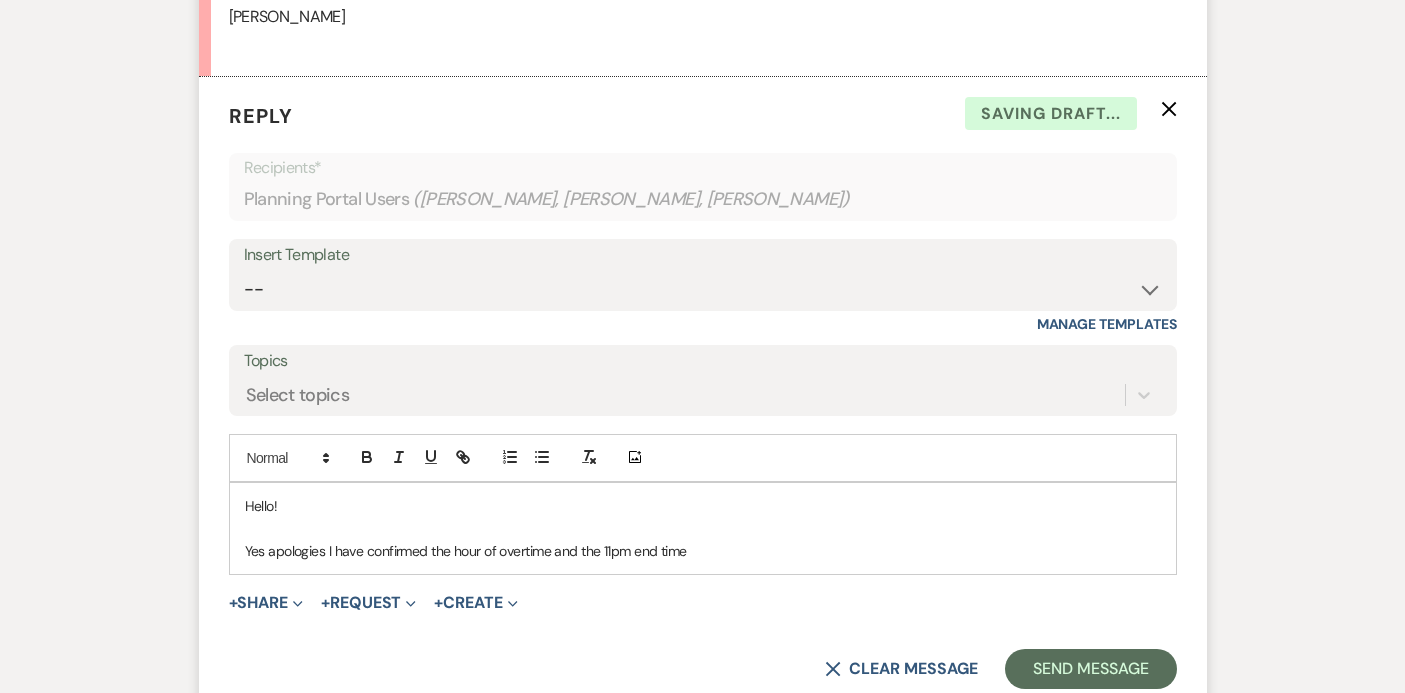 click on "Yes apologies I have confirmed the hour of overtime and the 11pm end time" at bounding box center [703, 551] 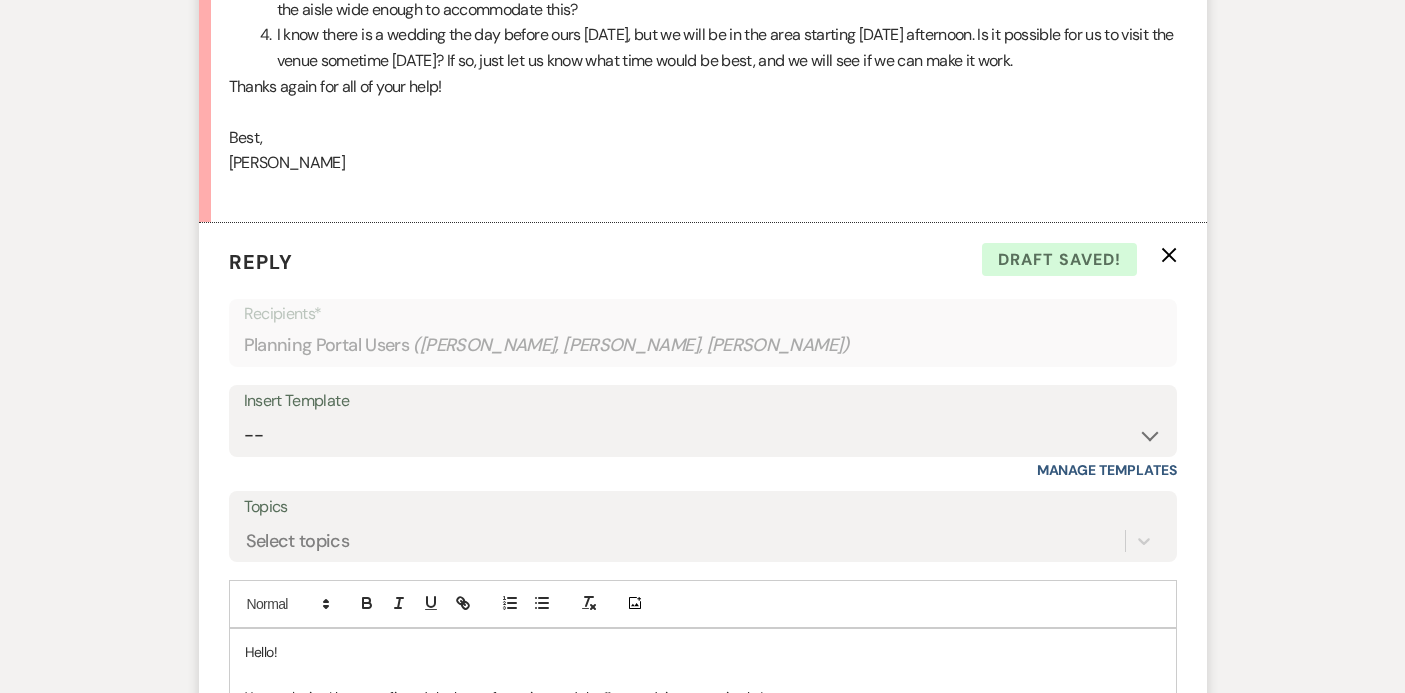 scroll, scrollTop: 3753, scrollLeft: 0, axis: vertical 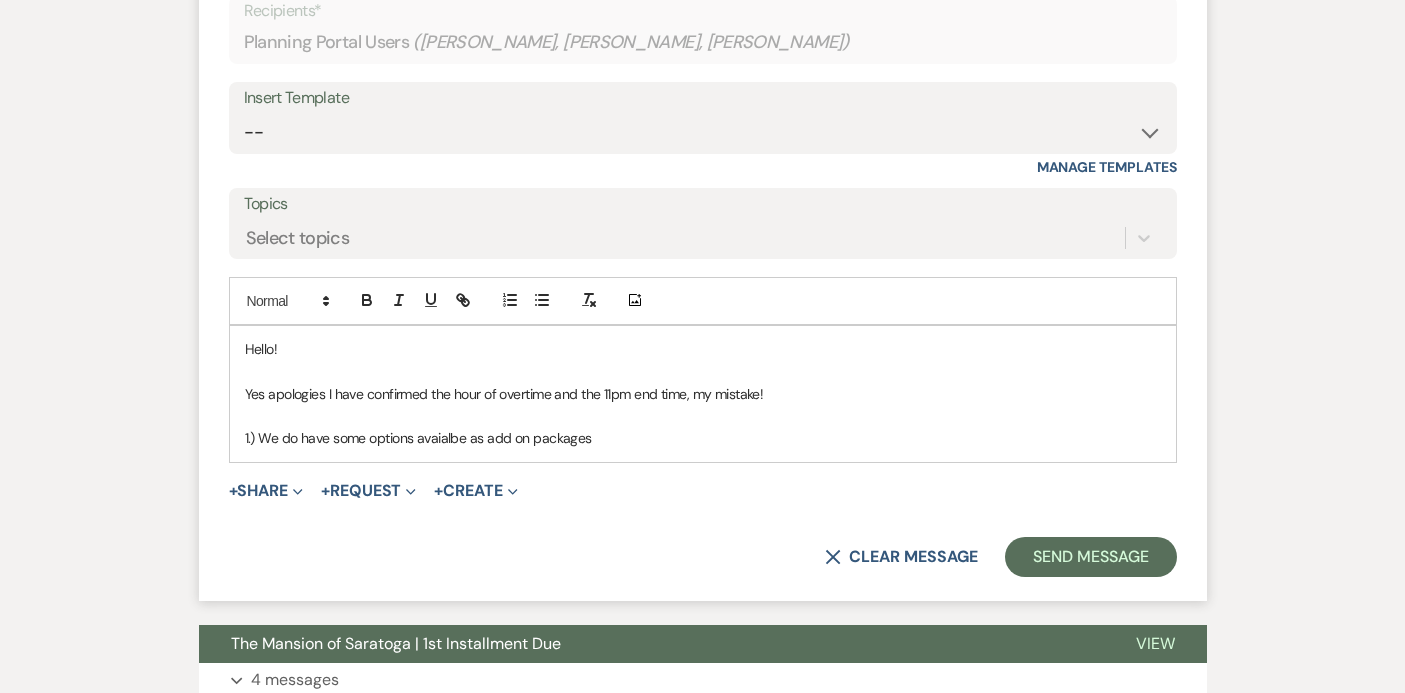 click on "1.) We do have some options avaialbe as add on packages" at bounding box center (703, 438) 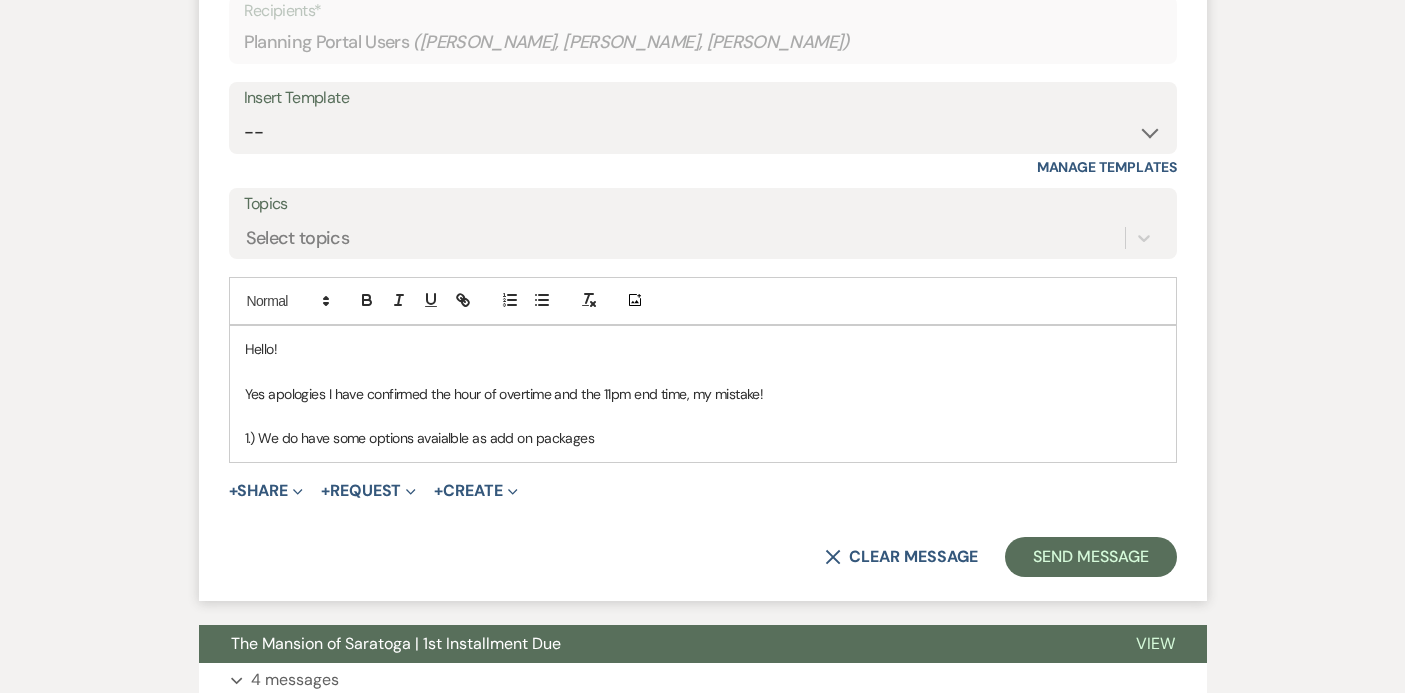 click on "1.) We do have some options avaialble as add on packages" at bounding box center (703, 438) 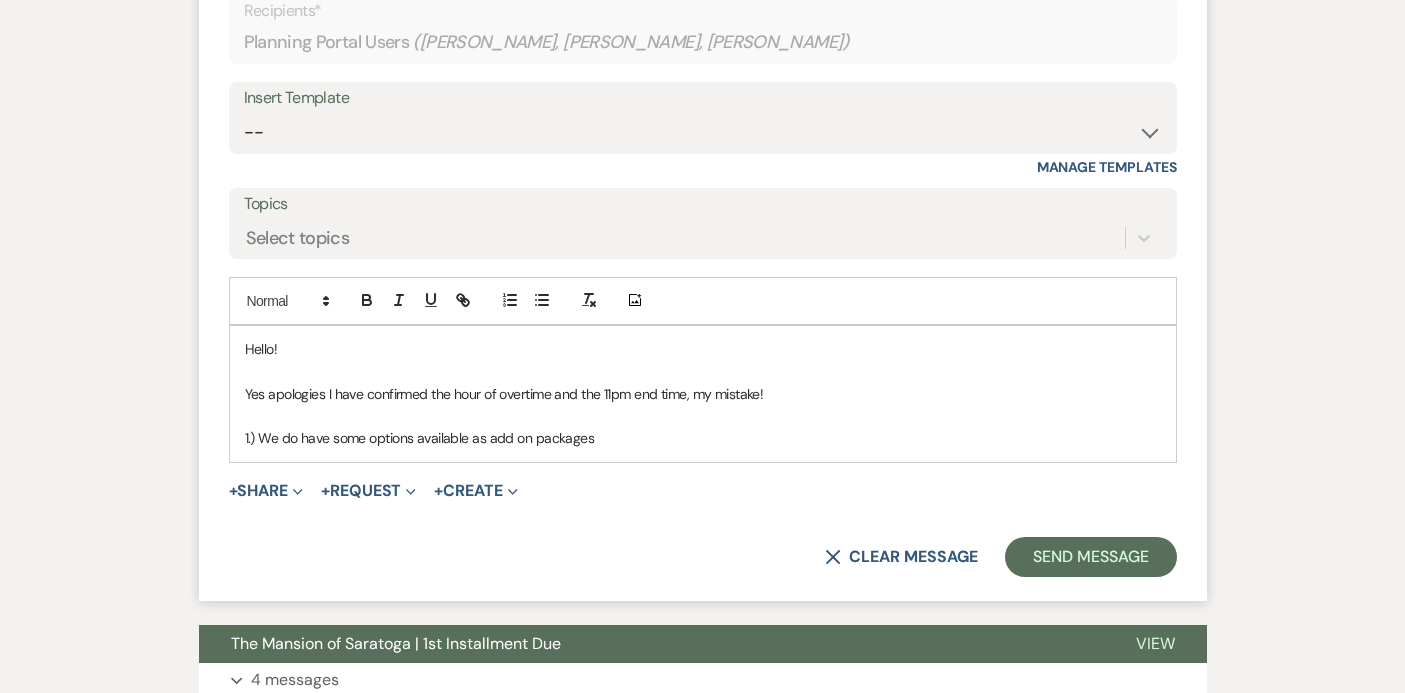 click on "1.) We do have some options available as add on packages" at bounding box center (703, 438) 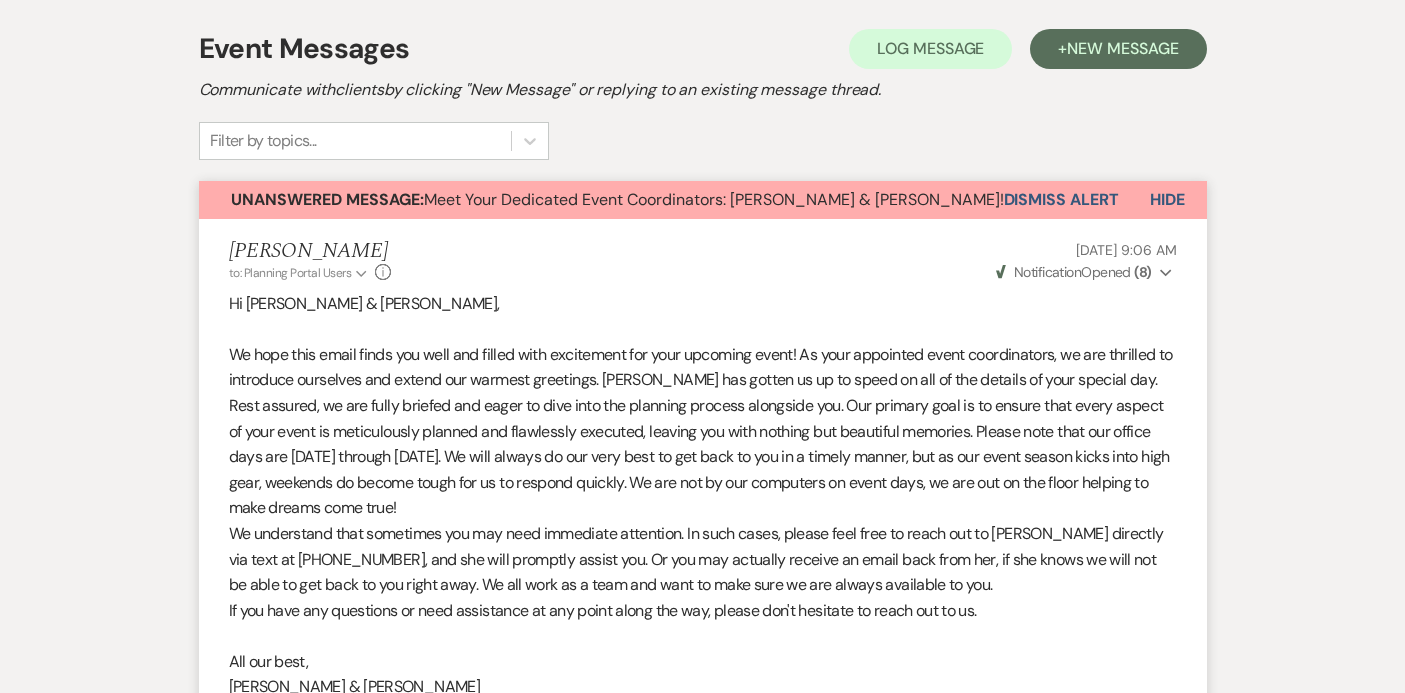 scroll, scrollTop: 0, scrollLeft: 0, axis: both 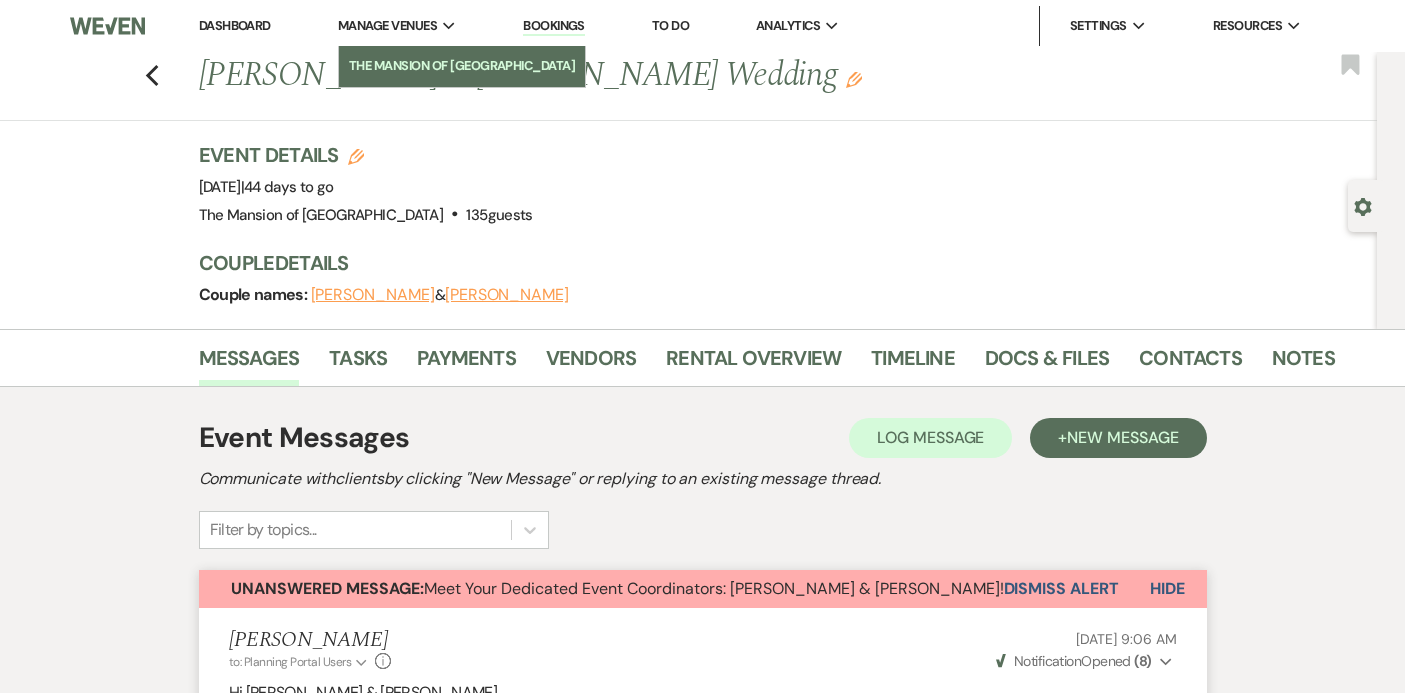 click on "The Mansion of [GEOGRAPHIC_DATA]" at bounding box center [462, 66] 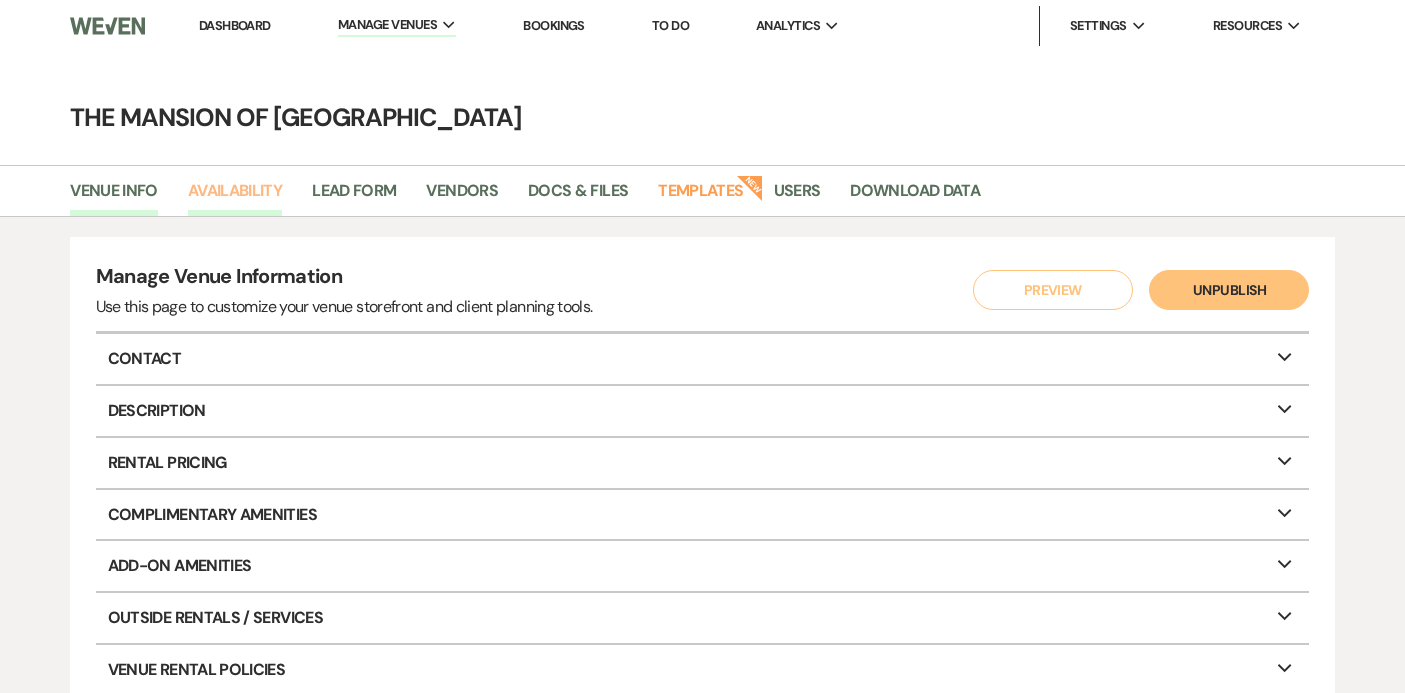 click on "Availability" at bounding box center [235, 197] 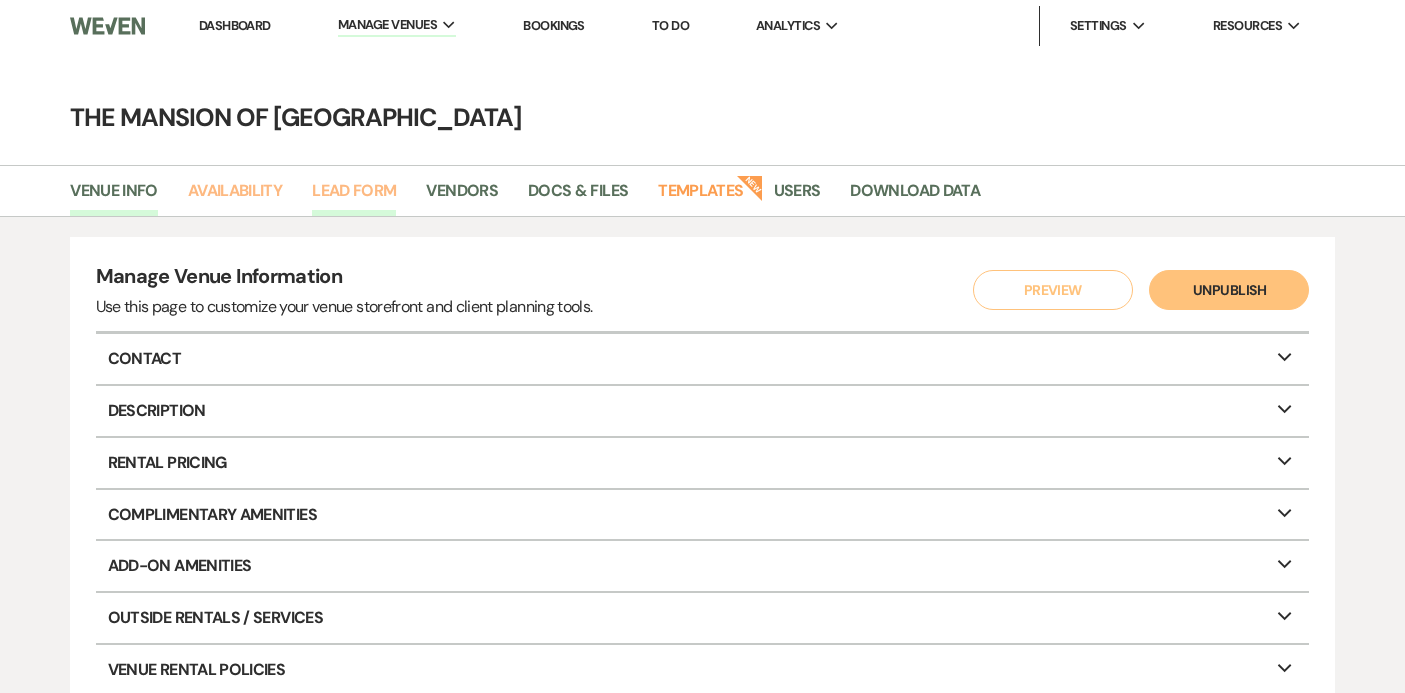 select on "2" 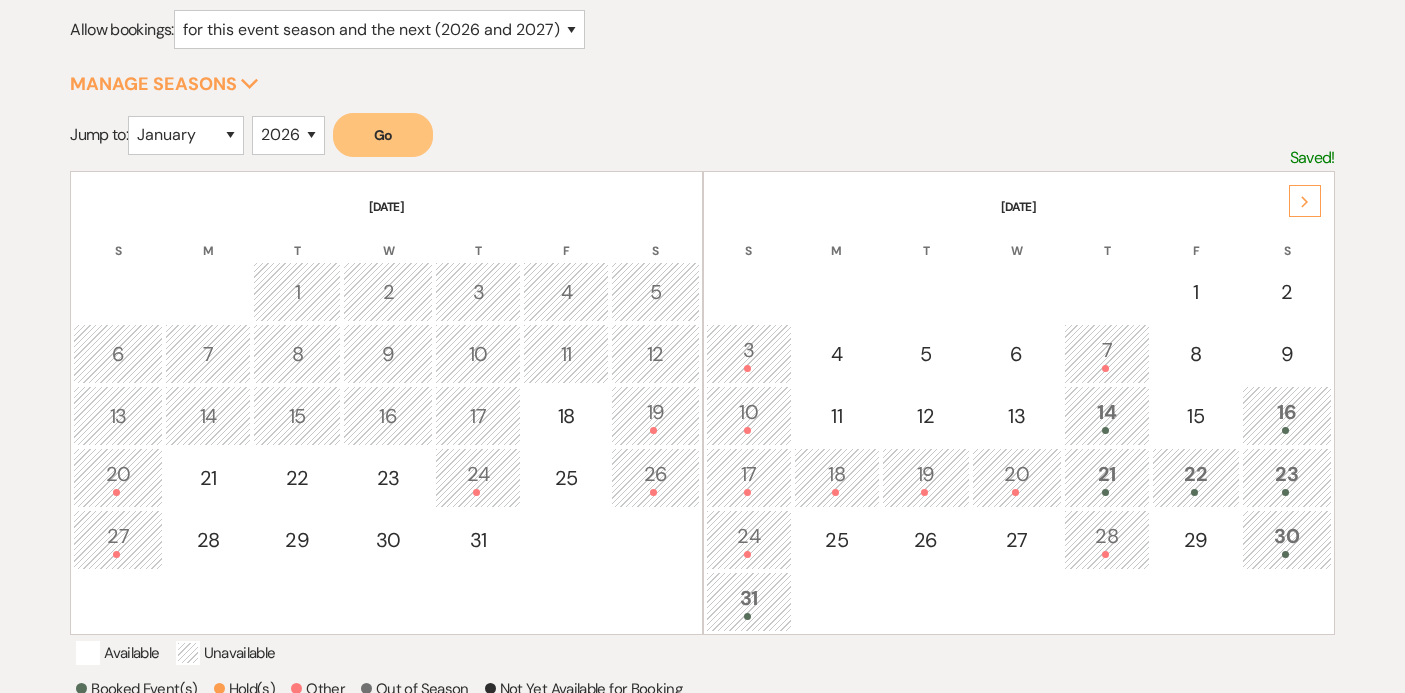 scroll, scrollTop: 273, scrollLeft: 0, axis: vertical 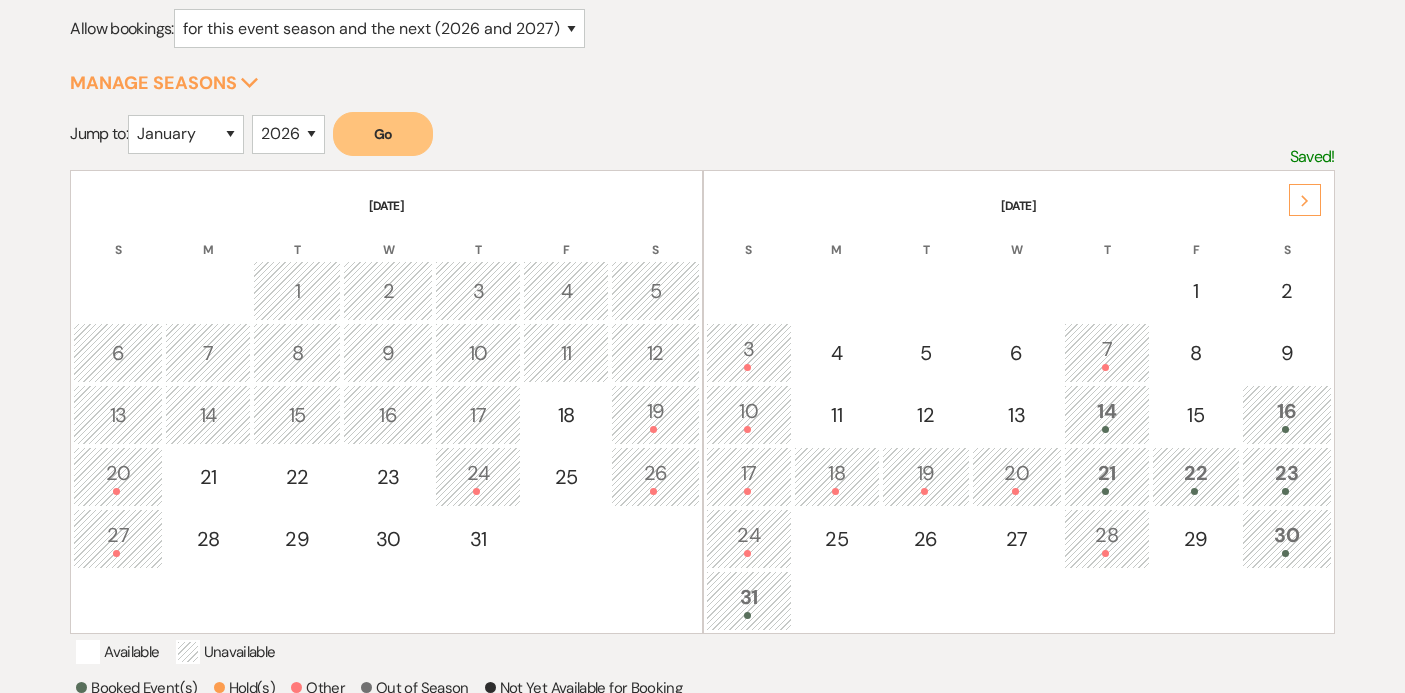 click at bounding box center [1107, 553] 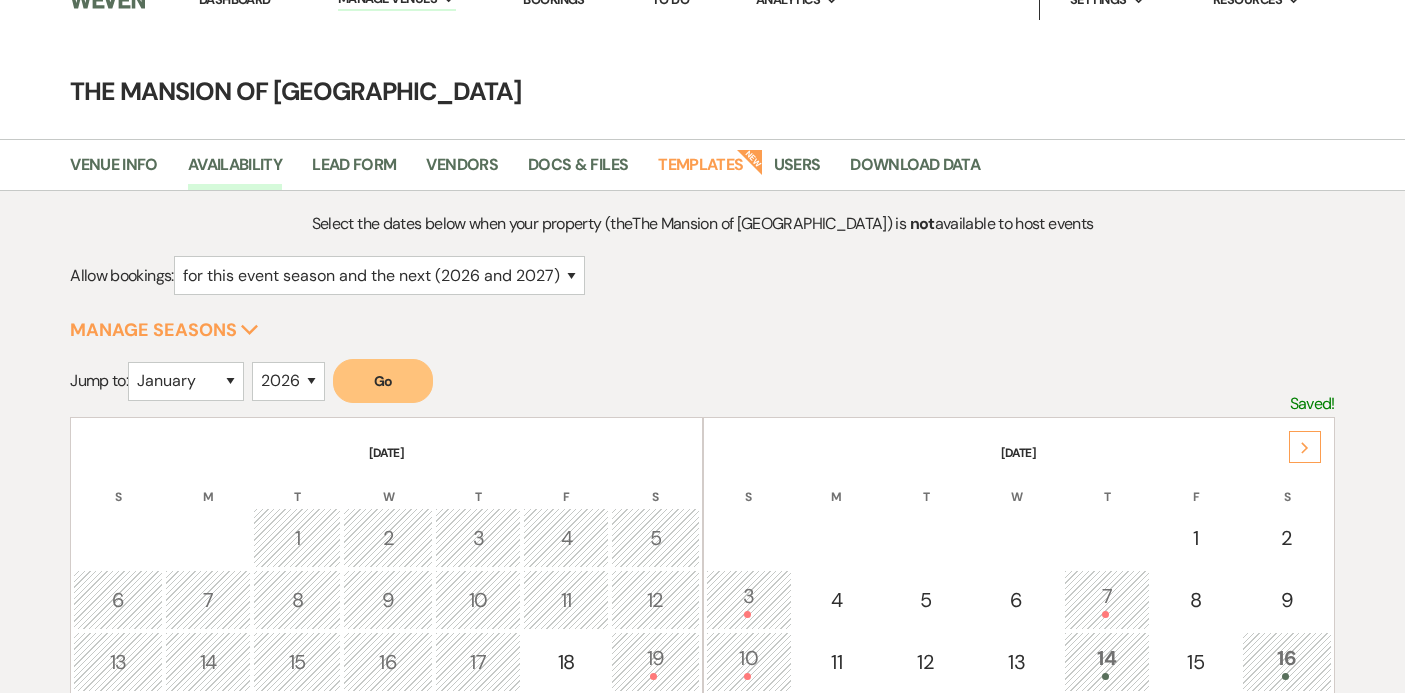 scroll, scrollTop: 11, scrollLeft: 0, axis: vertical 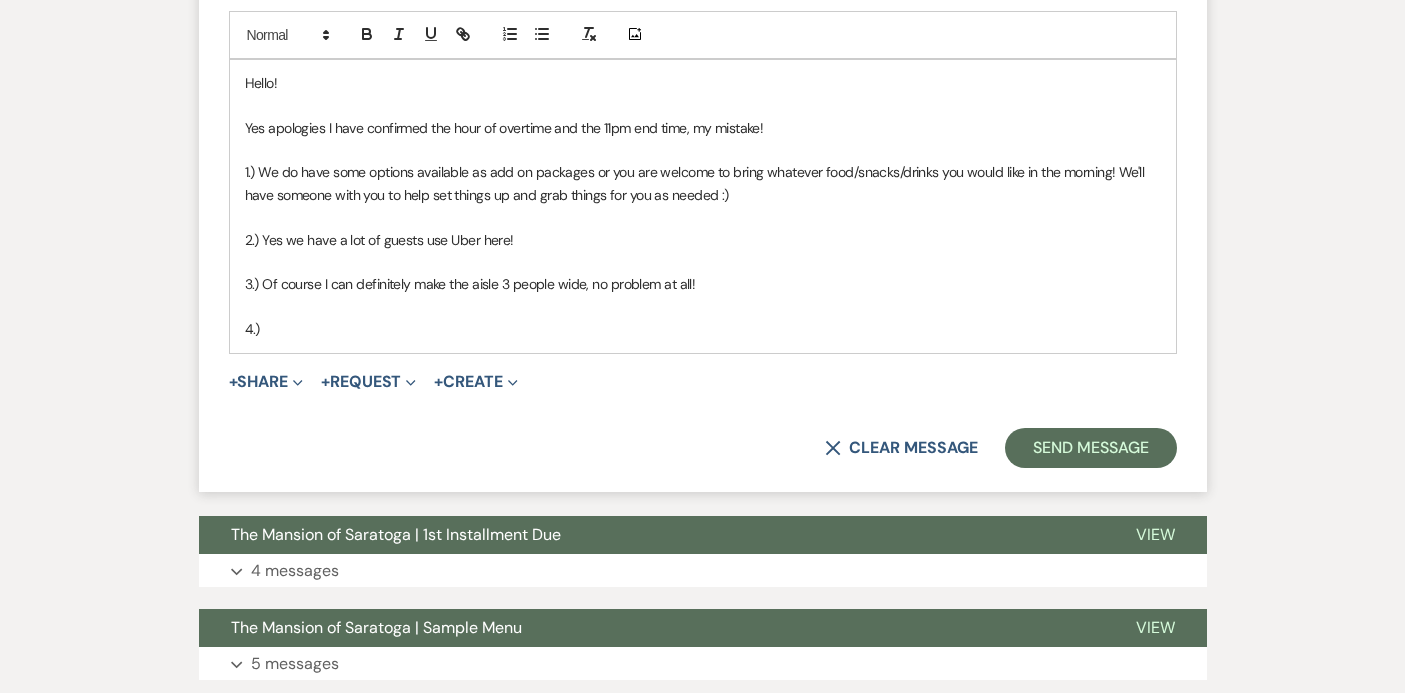 click on "4.)" at bounding box center (703, 329) 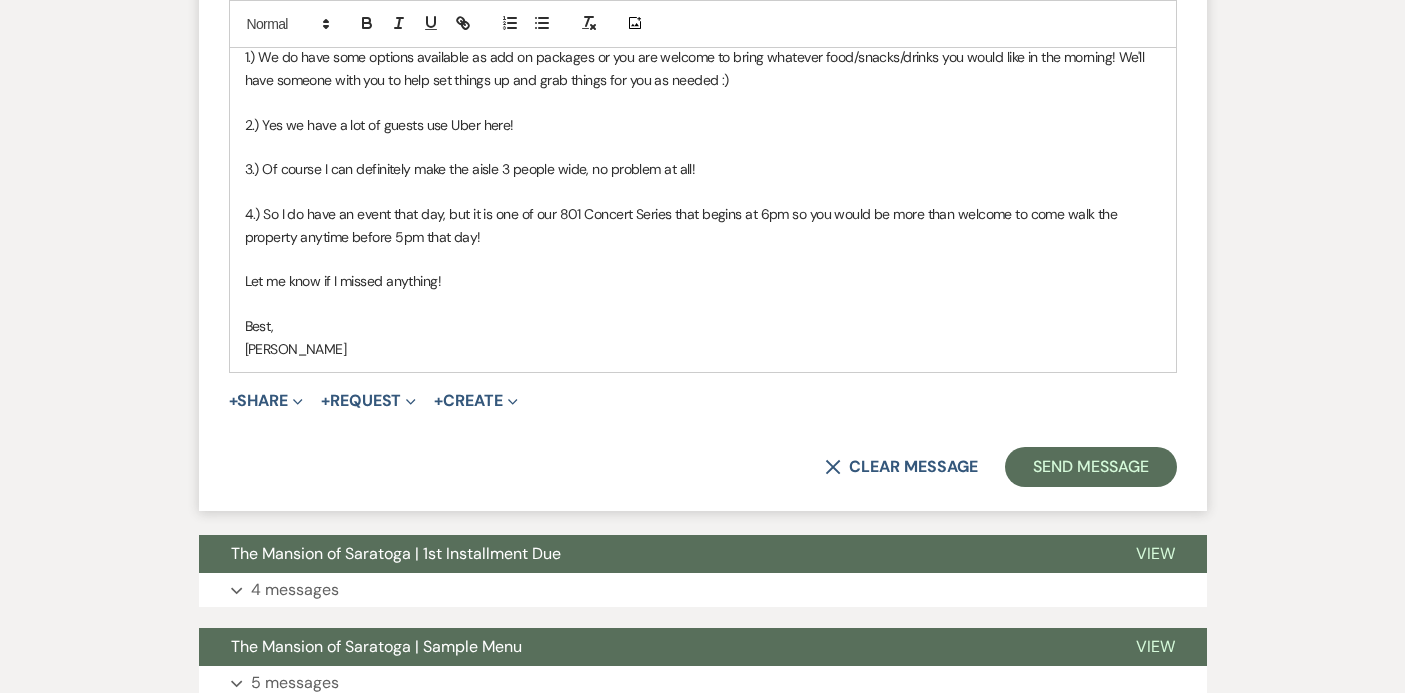 scroll, scrollTop: 4186, scrollLeft: 0, axis: vertical 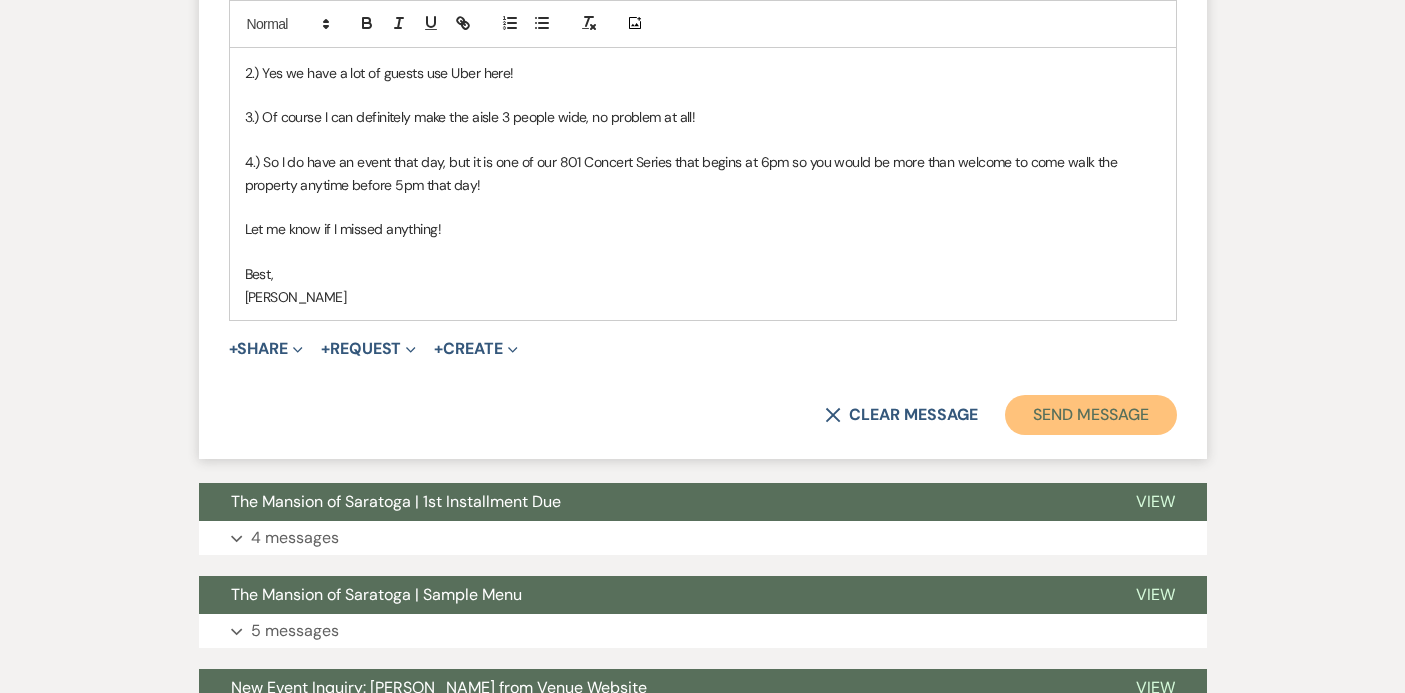 click on "Send Message" at bounding box center [1090, 415] 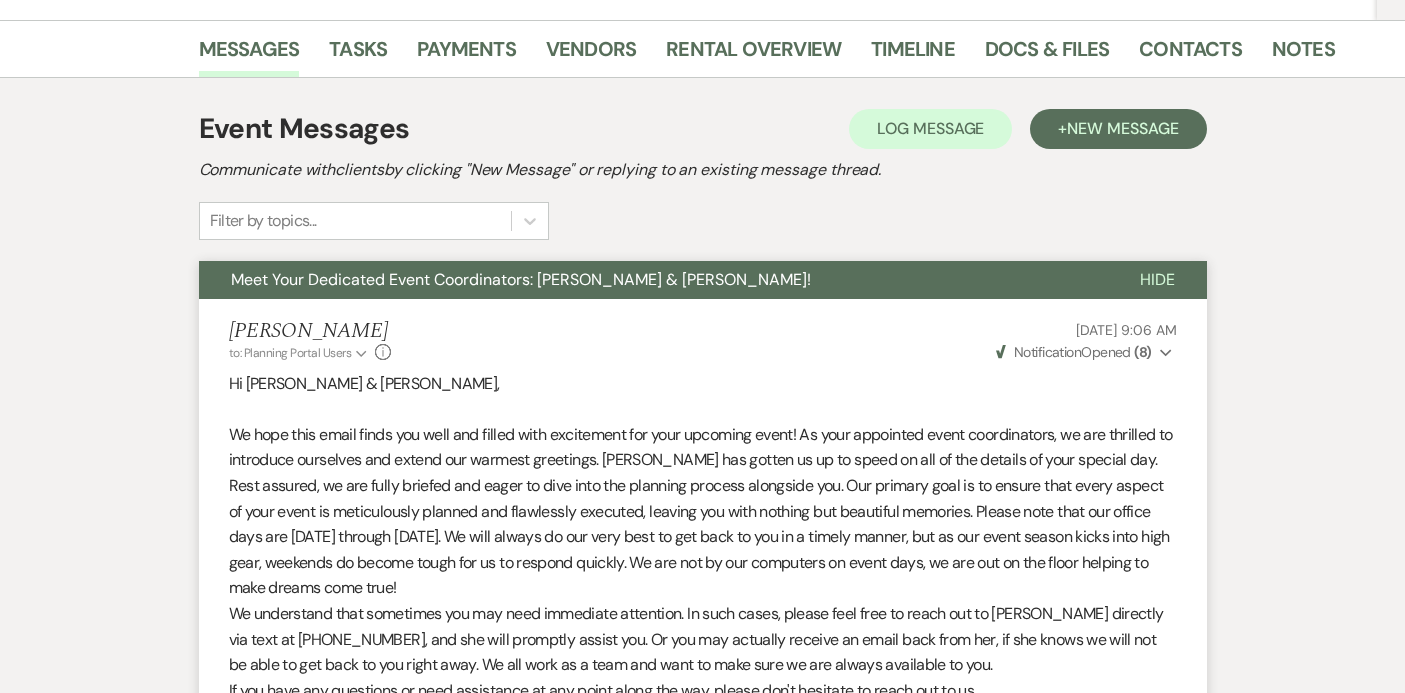 scroll, scrollTop: 0, scrollLeft: 0, axis: both 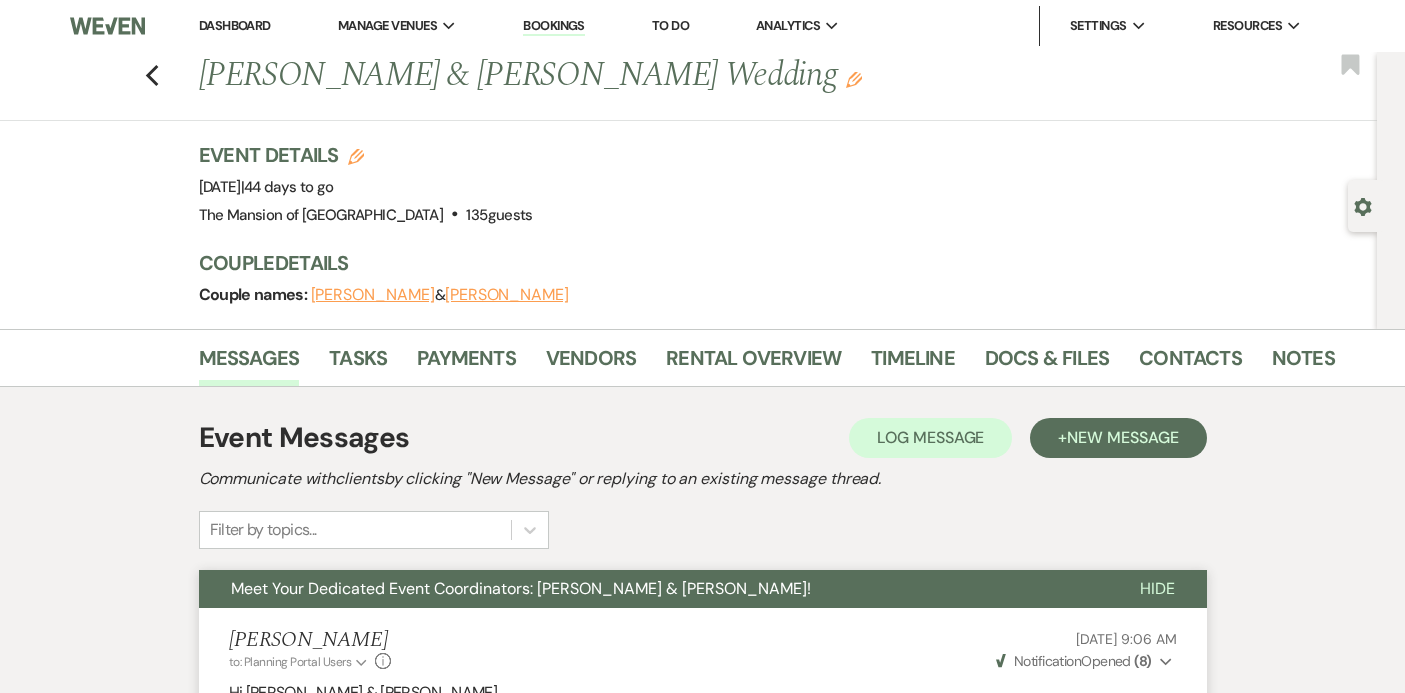 click on "Previous [PERSON_NAME] & [PERSON_NAME] Wedding Edit Bookmark" at bounding box center [683, 86] 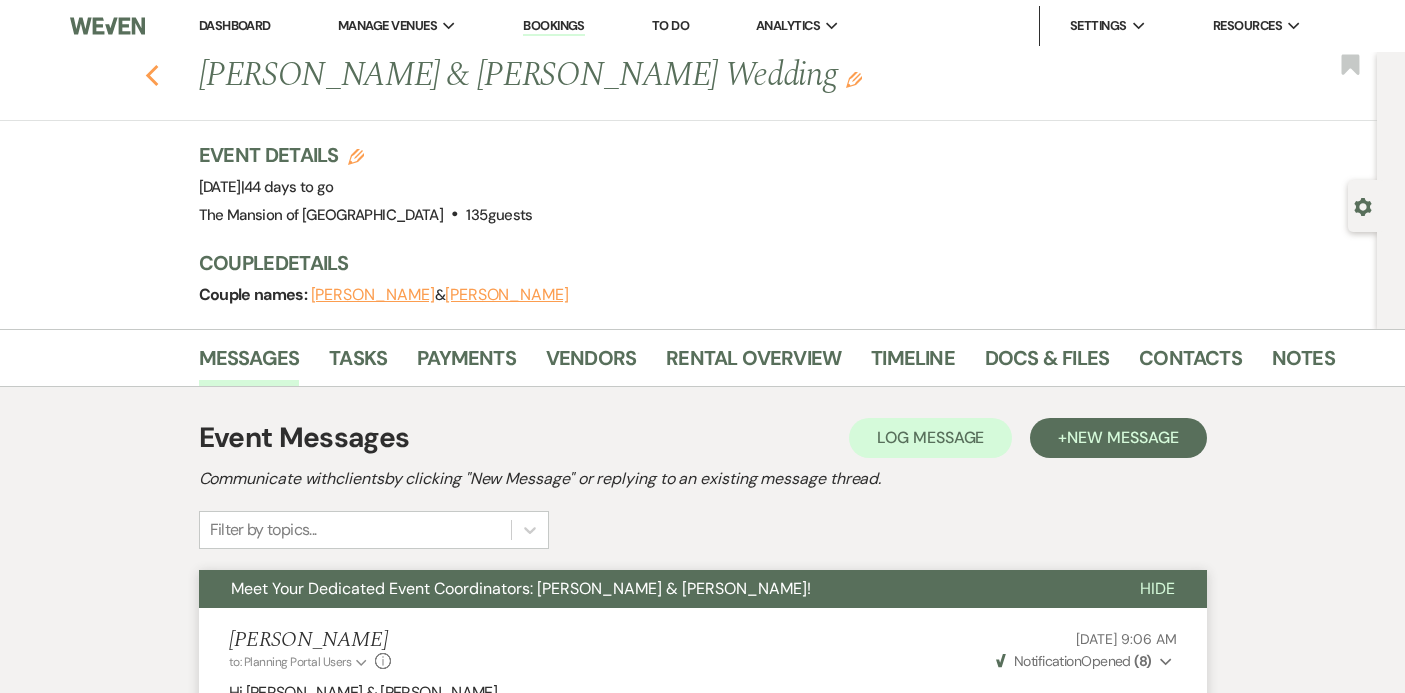 click on "Previous" 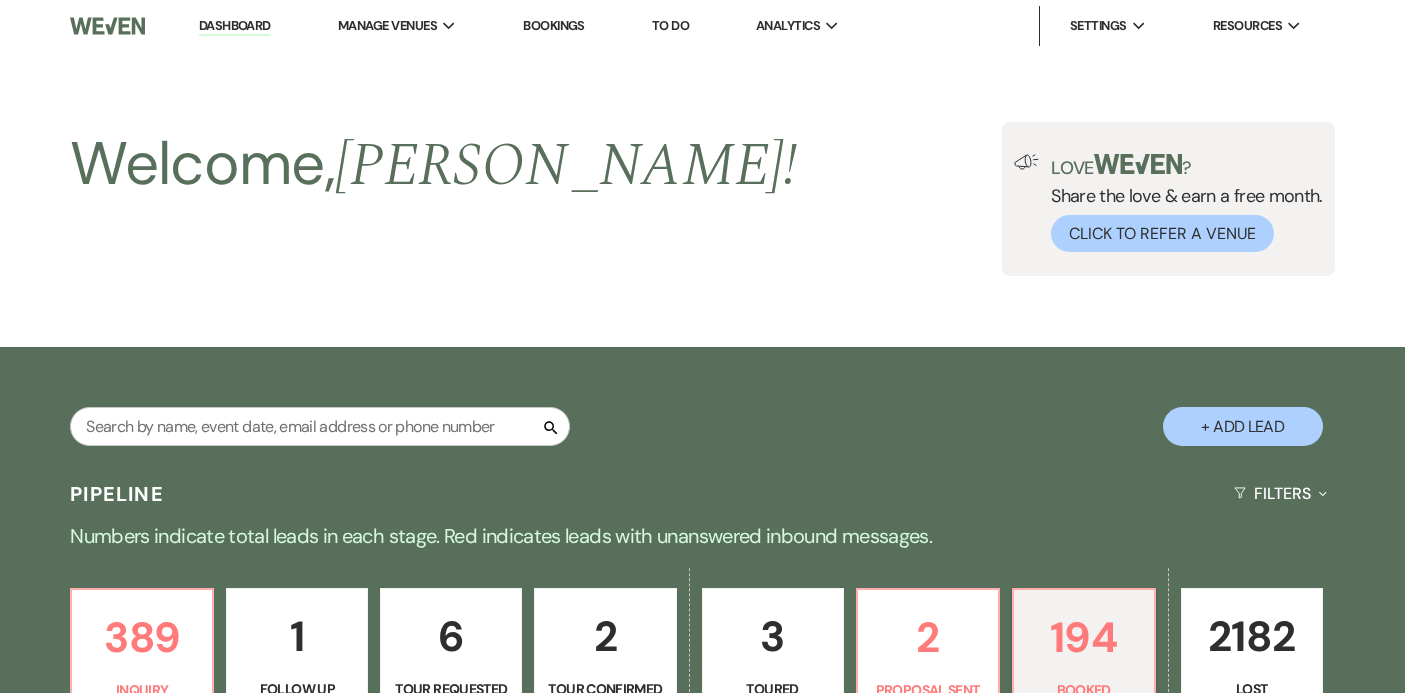 scroll, scrollTop: 684, scrollLeft: 0, axis: vertical 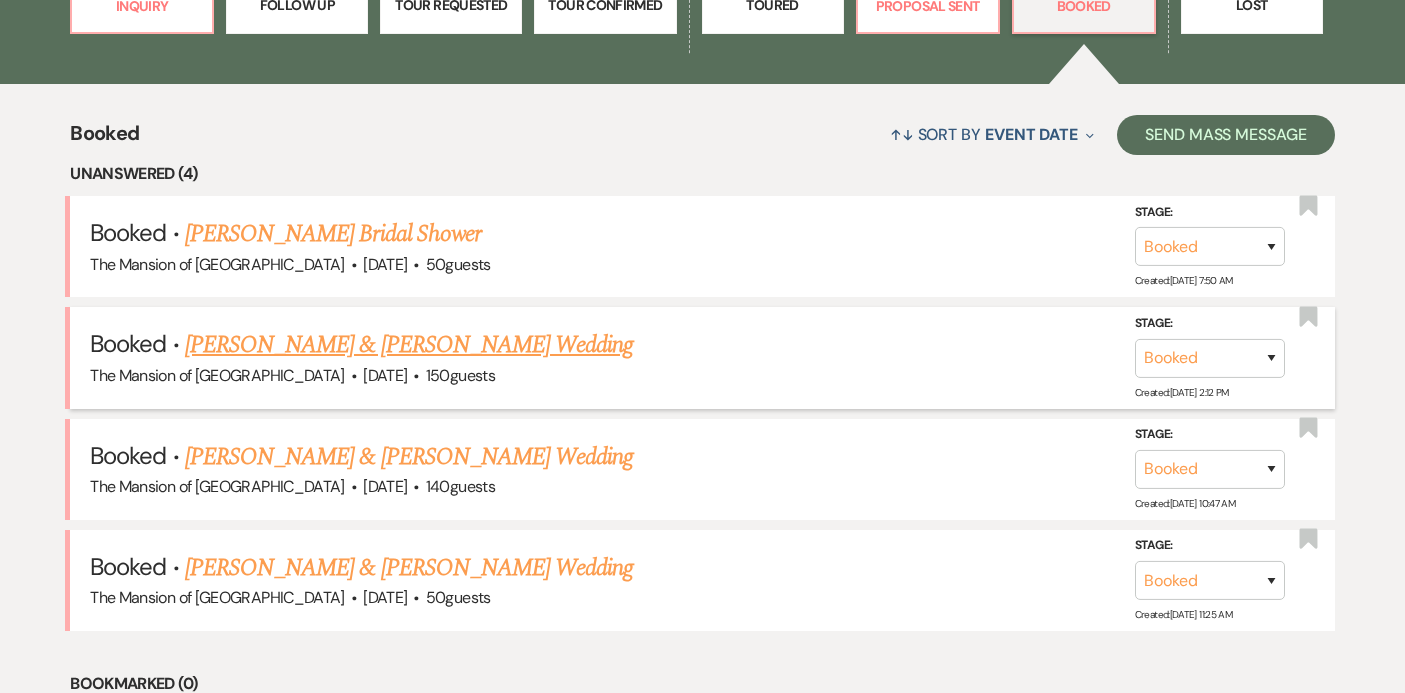 click on "[PERSON_NAME] & [PERSON_NAME] Wedding" at bounding box center [409, 345] 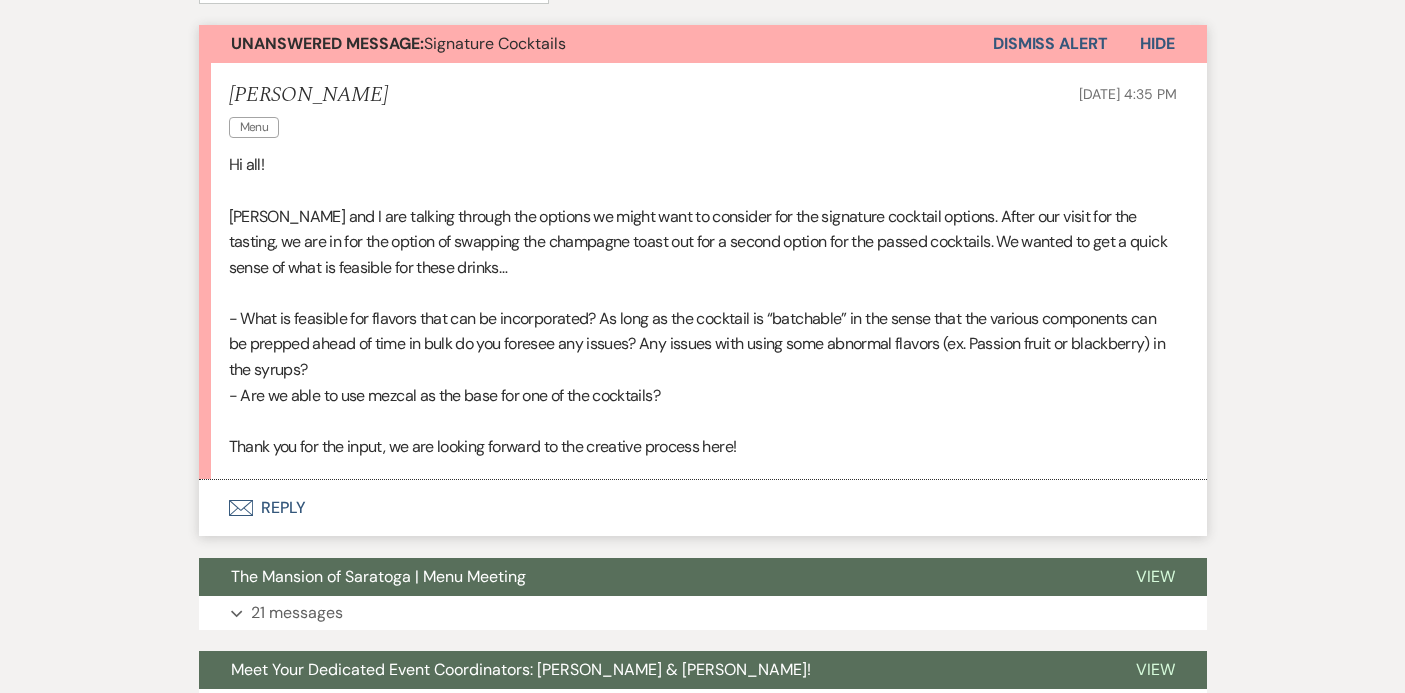 scroll, scrollTop: 534, scrollLeft: 0, axis: vertical 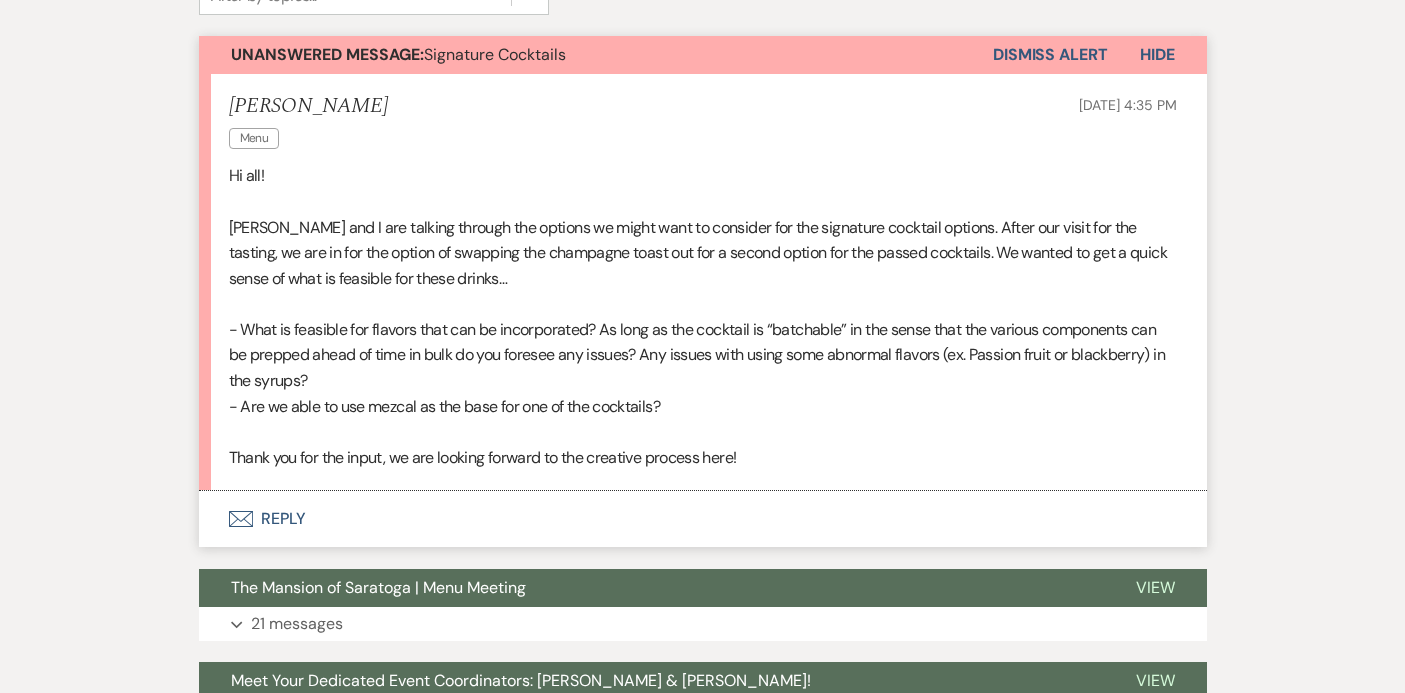 click on "Envelope Reply" at bounding box center [703, 519] 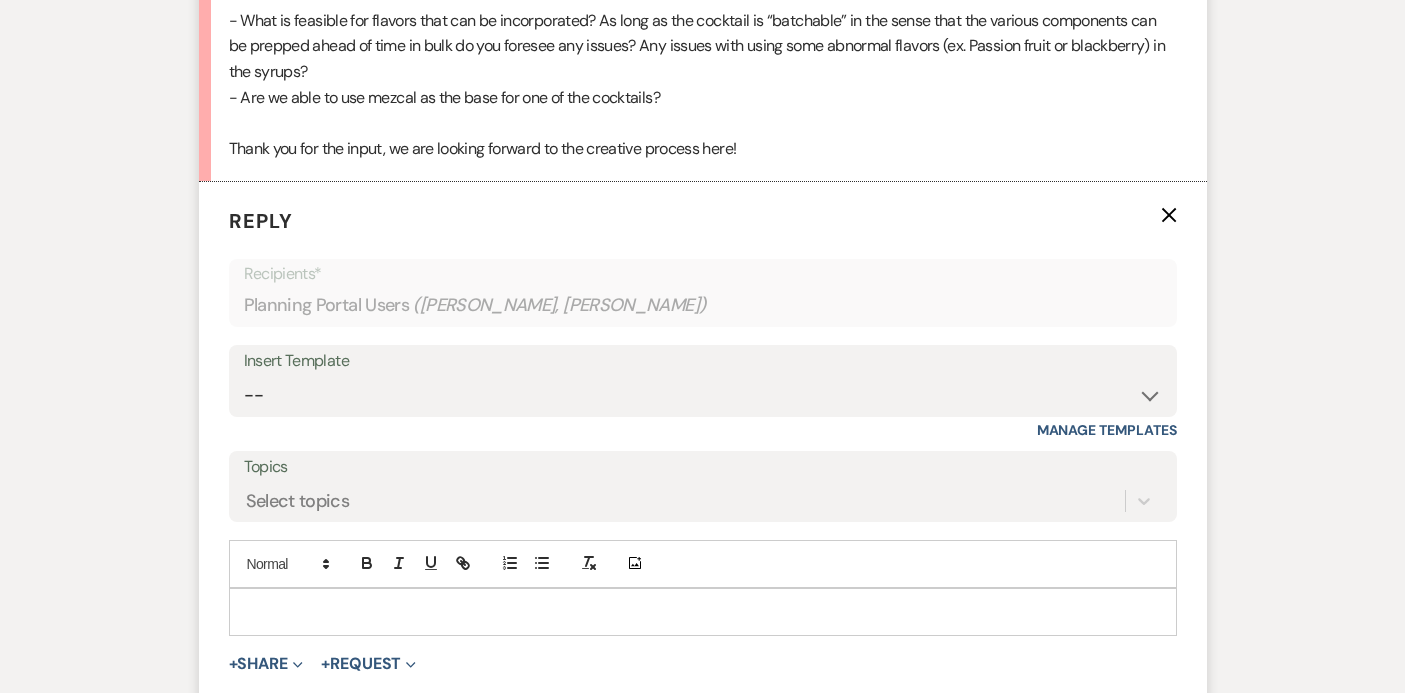 scroll, scrollTop: 975, scrollLeft: 0, axis: vertical 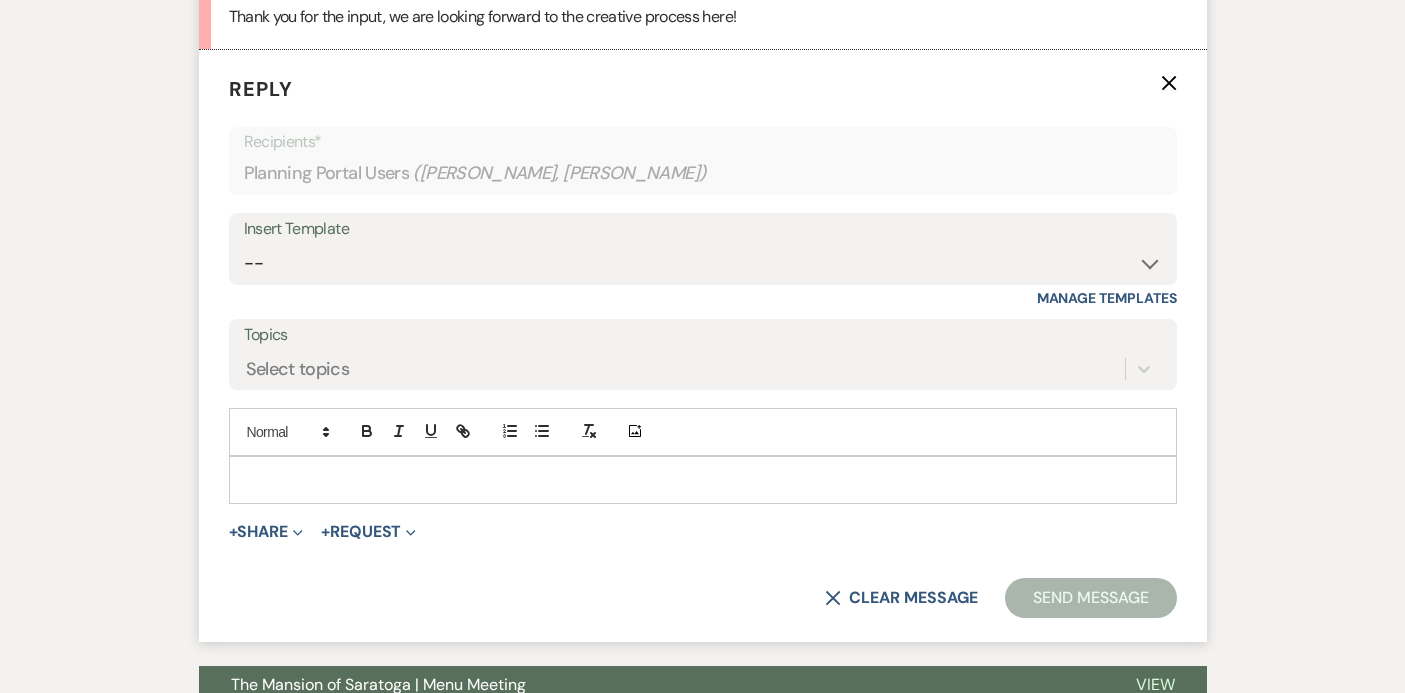click at bounding box center [703, 480] 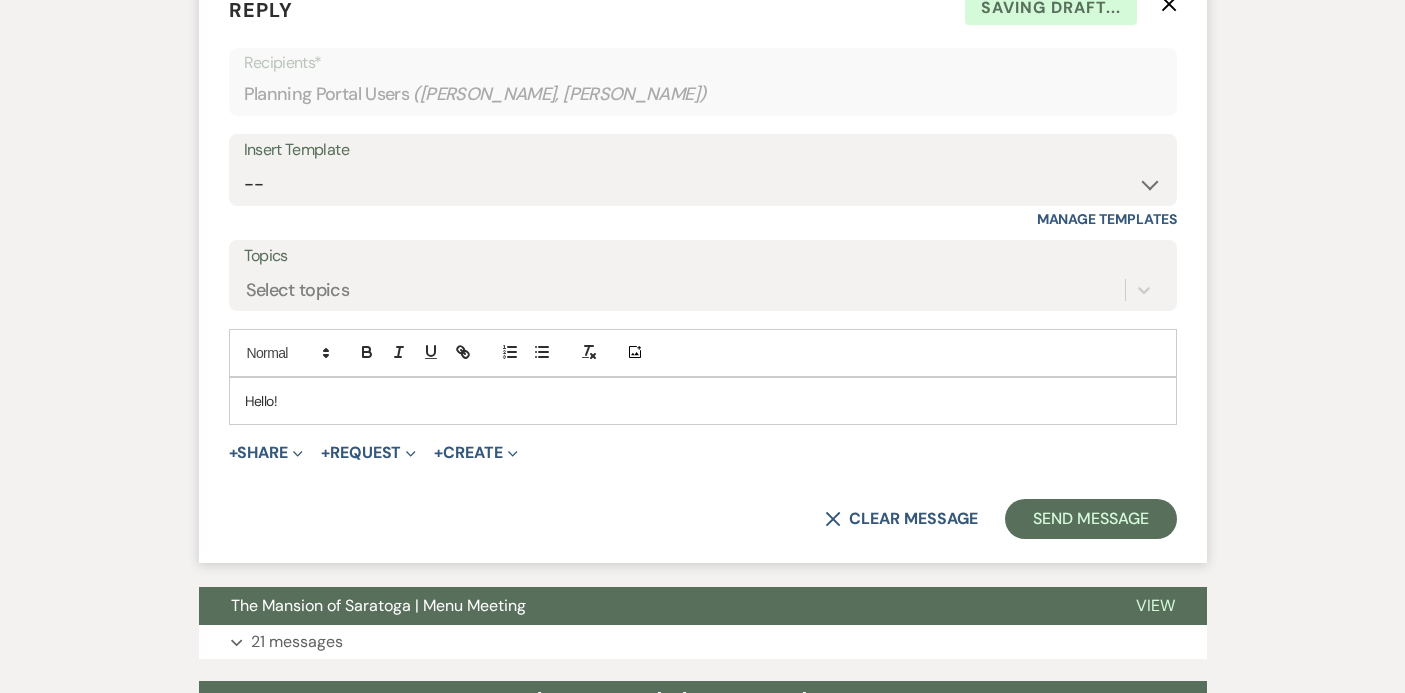 scroll, scrollTop: 1056, scrollLeft: 0, axis: vertical 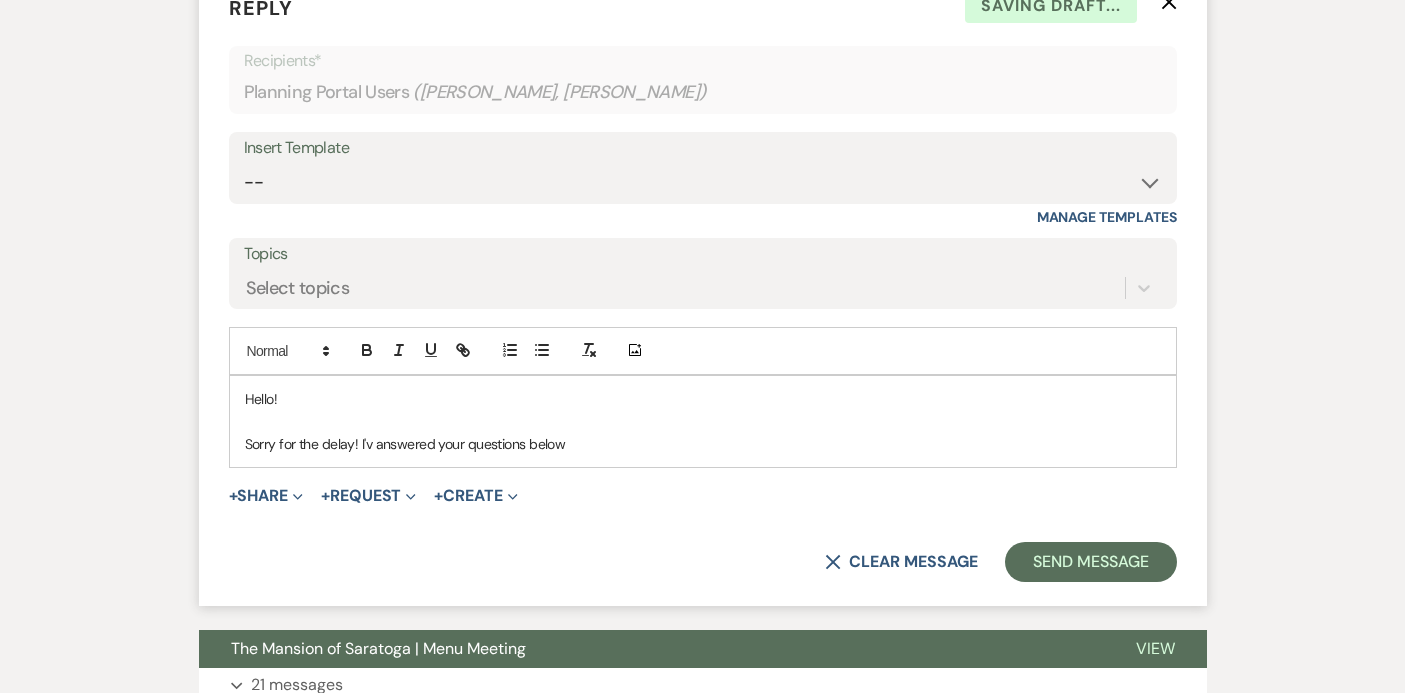 click on "Sorry for the delay! I'v answered your questions below" at bounding box center (703, 444) 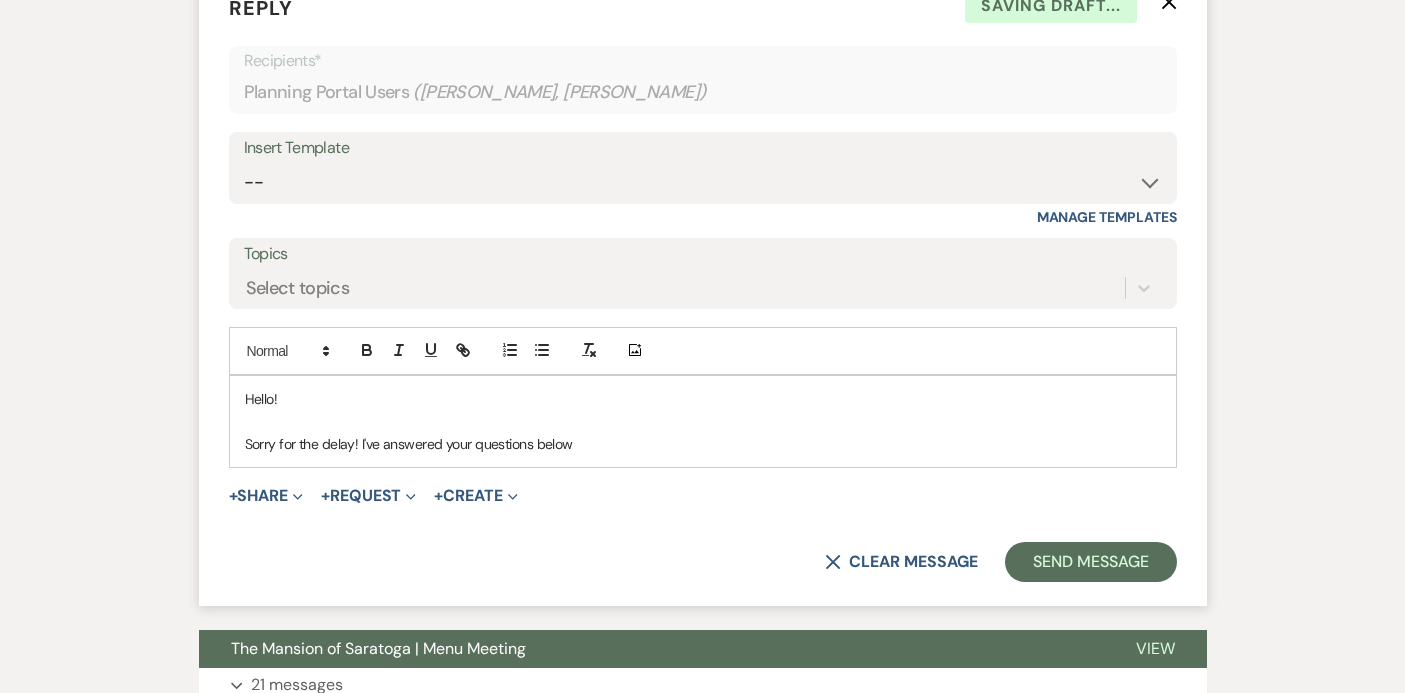 click on "Sorry for the delay! I've answered your questions below" at bounding box center [703, 444] 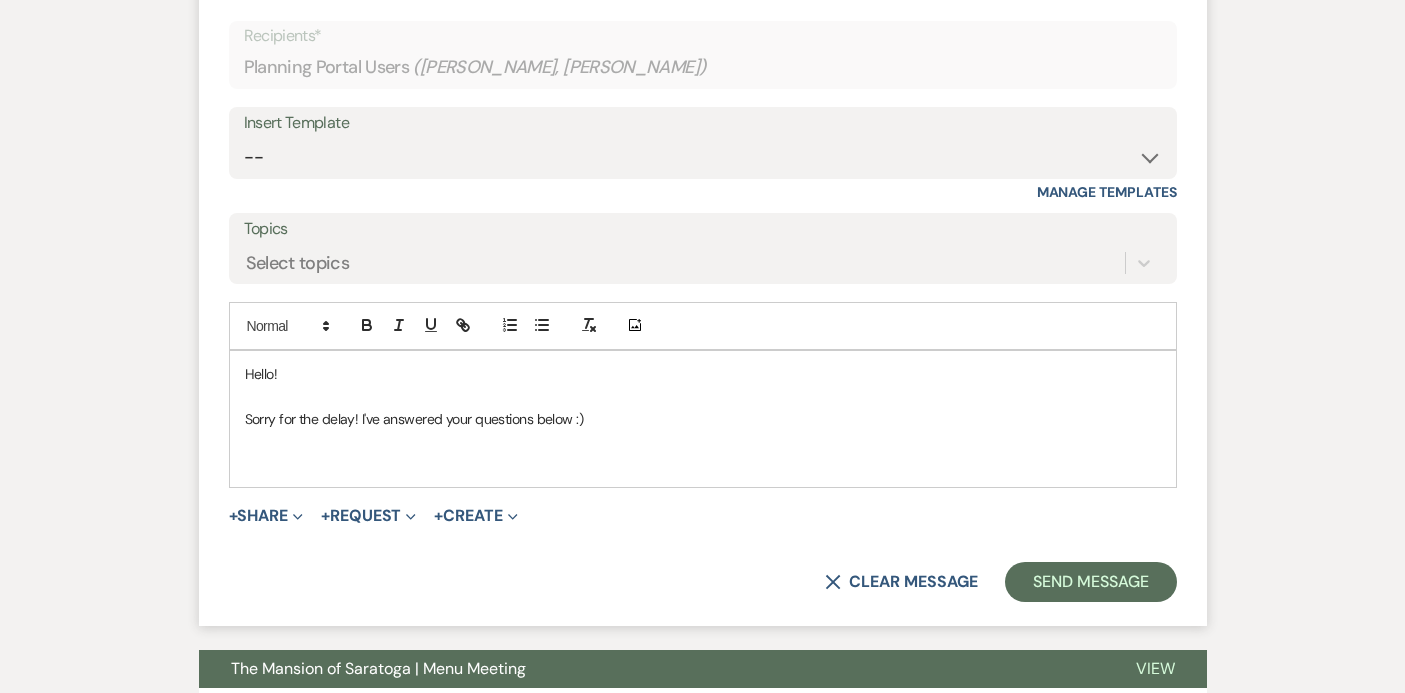scroll, scrollTop: 1085, scrollLeft: 0, axis: vertical 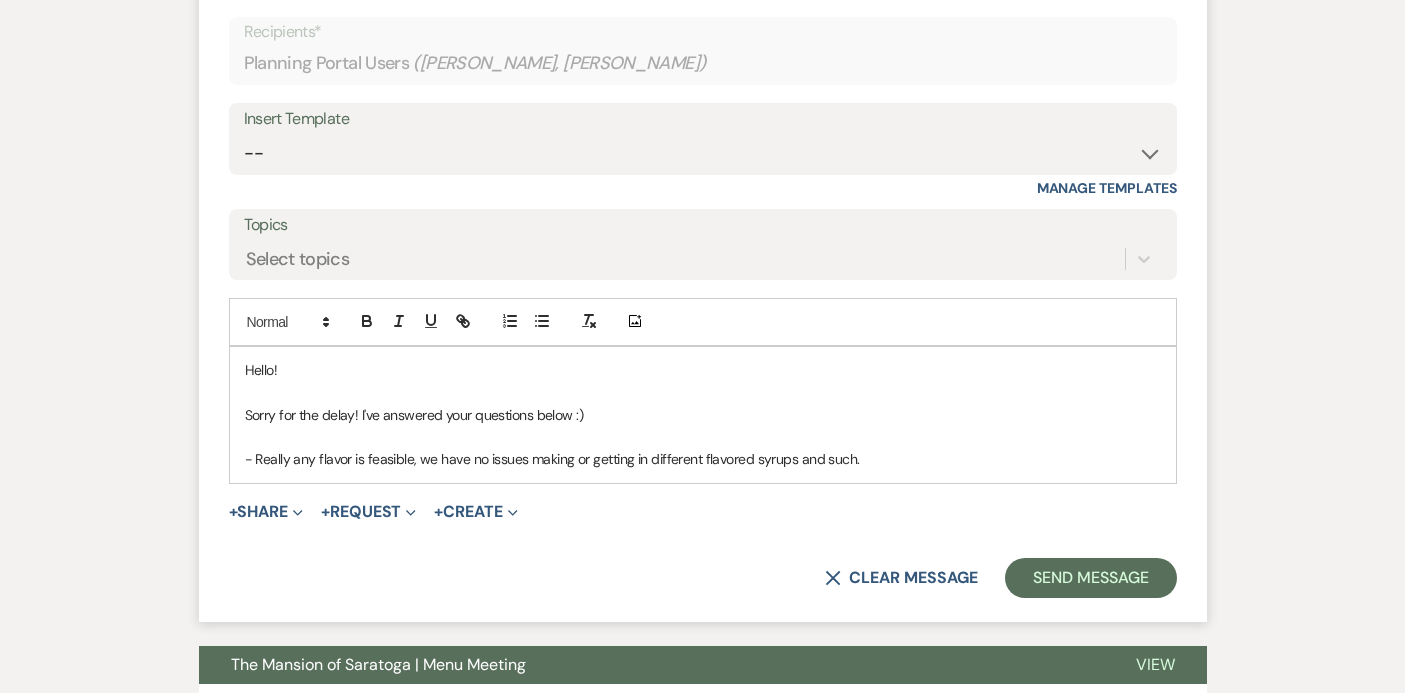 click on "- Really any flavor is feasible, we have no issues making or getting in different flavored syrups and such." at bounding box center (703, 459) 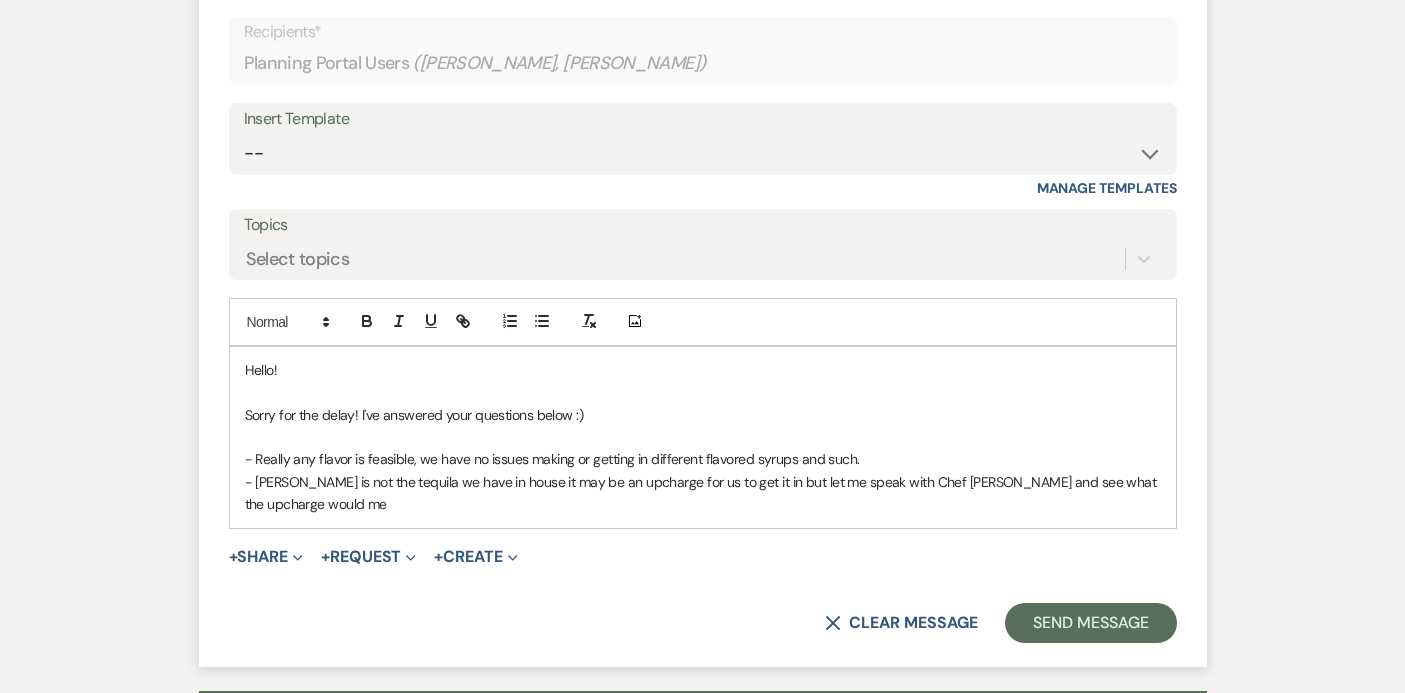 click on "- [PERSON_NAME] is not the tequila we have in house it may be an upcharge for us to get it in but let me speak with Chef [PERSON_NAME] and see what the upcharge would me" at bounding box center [703, 493] 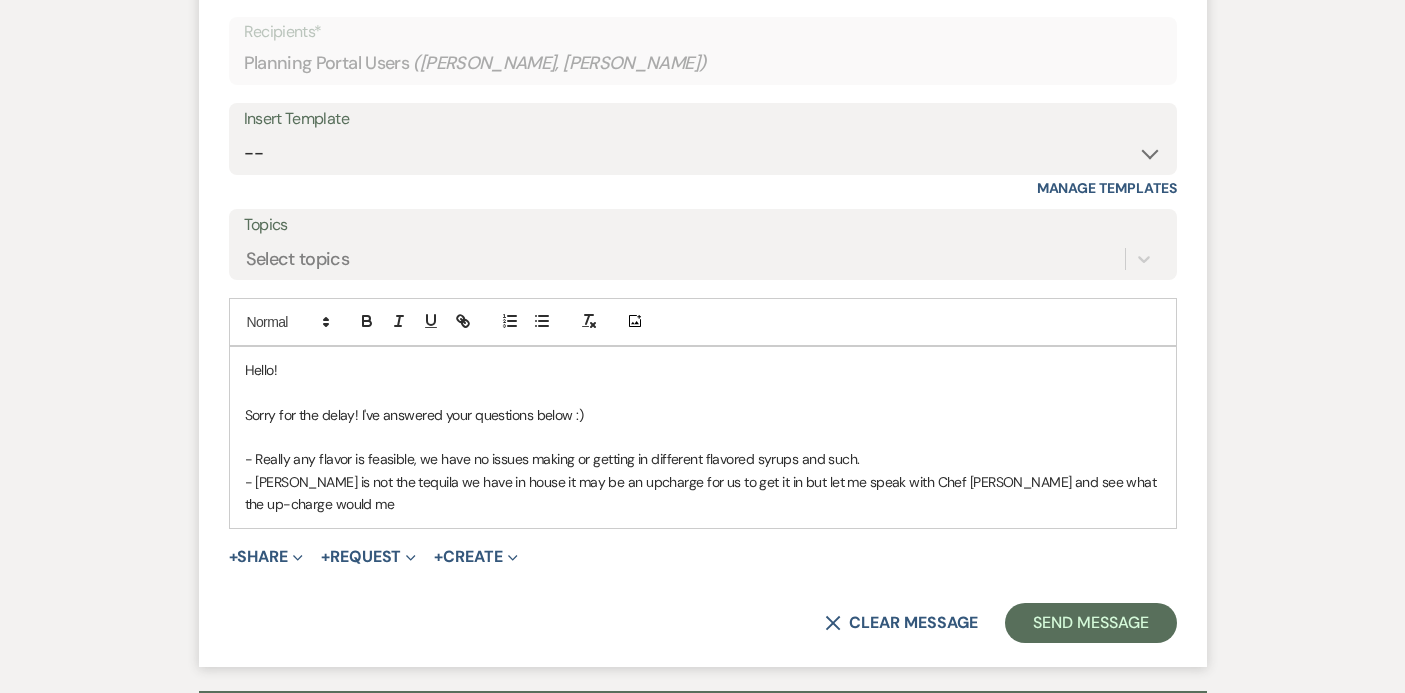 click on "- [PERSON_NAME] is not the tequila we have in house it may be an upcharge for us to get it in but let me speak with Chef [PERSON_NAME] and see what the up-charge would me" at bounding box center (703, 493) 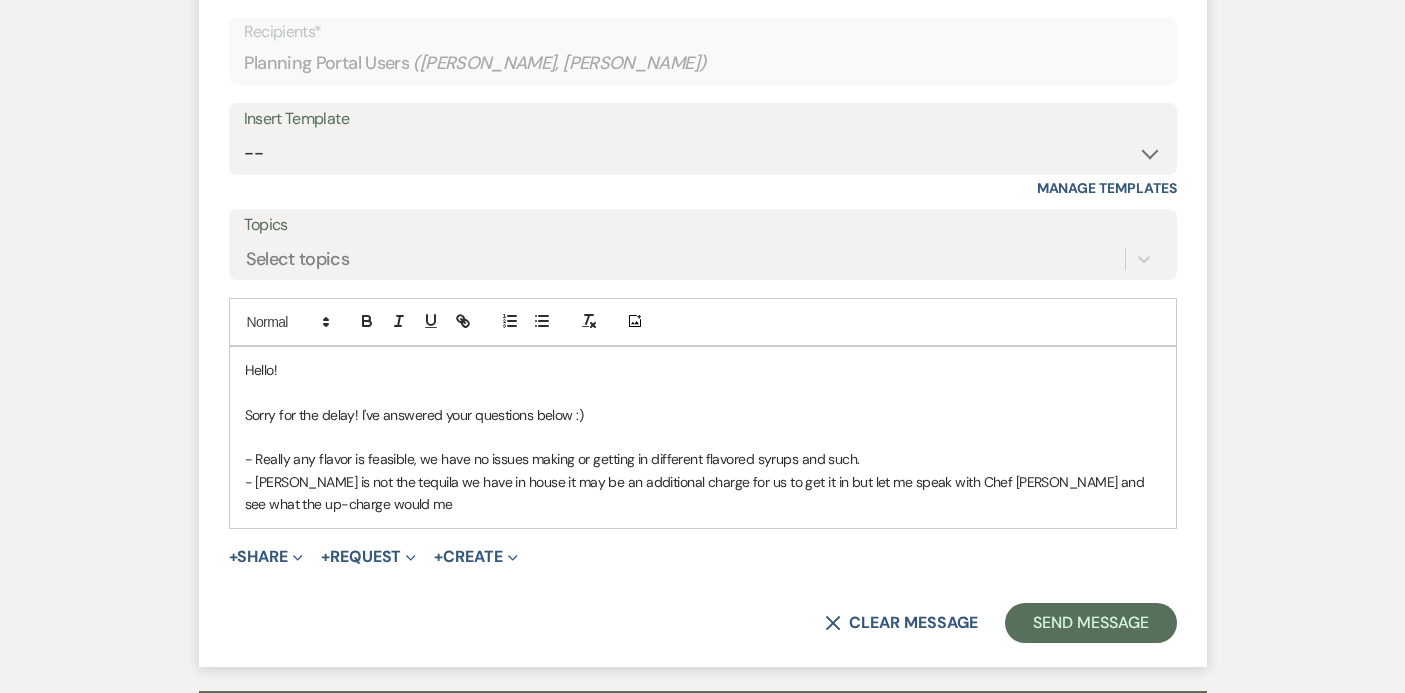 click on "- [PERSON_NAME] is not the tequila we have in house it may be an additional charge for us to get it in but let me speak with Chef [PERSON_NAME] and see what the up-charge would me" at bounding box center (703, 493) 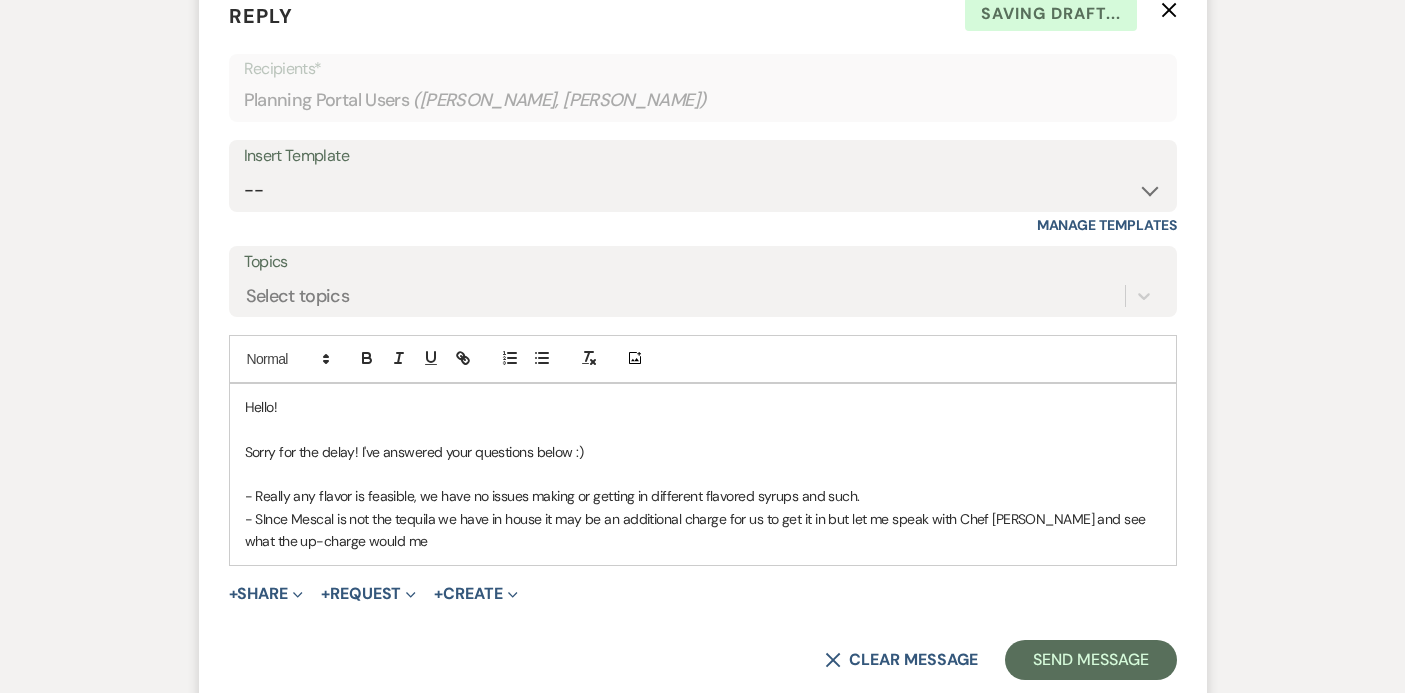 scroll, scrollTop: 1096, scrollLeft: 0, axis: vertical 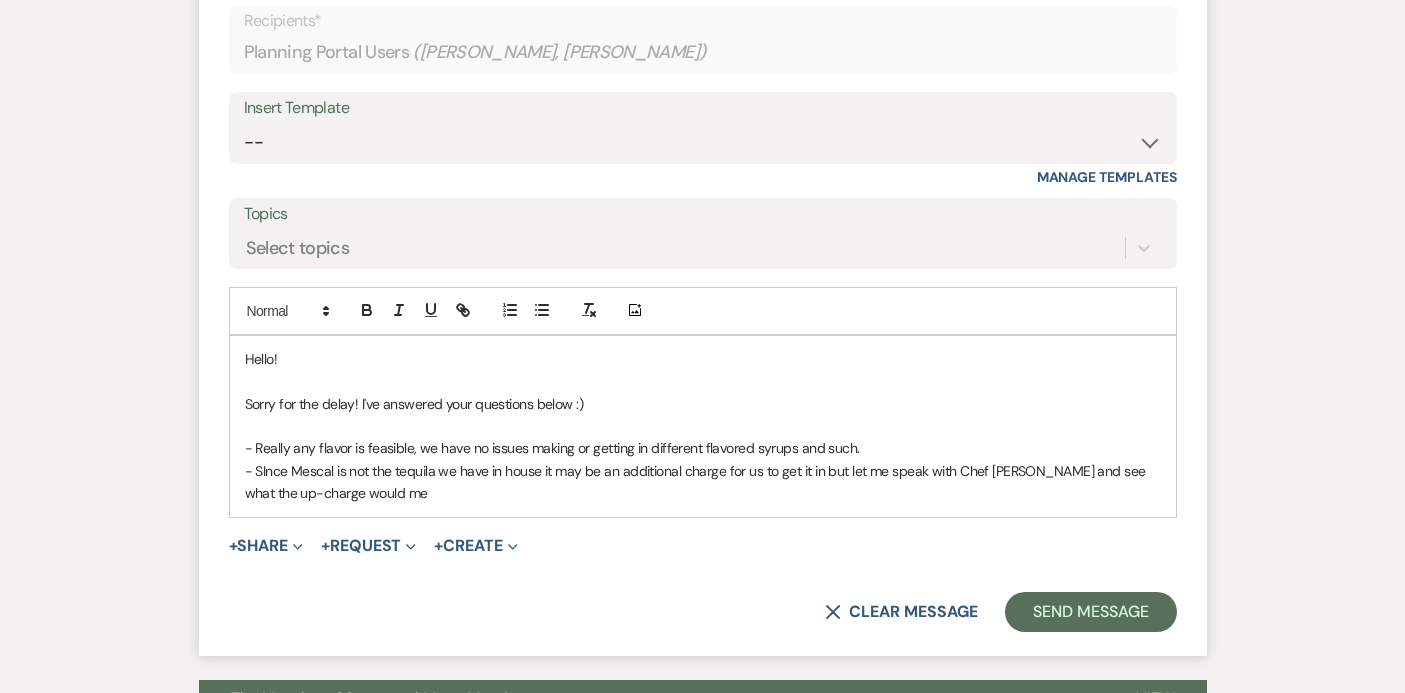 click on "- SInce Mescal is not the tequila we have in house it may be an additional charge for us to get it in but let me speak with Chef [PERSON_NAME] and see what the up-charge would me" at bounding box center (703, 482) 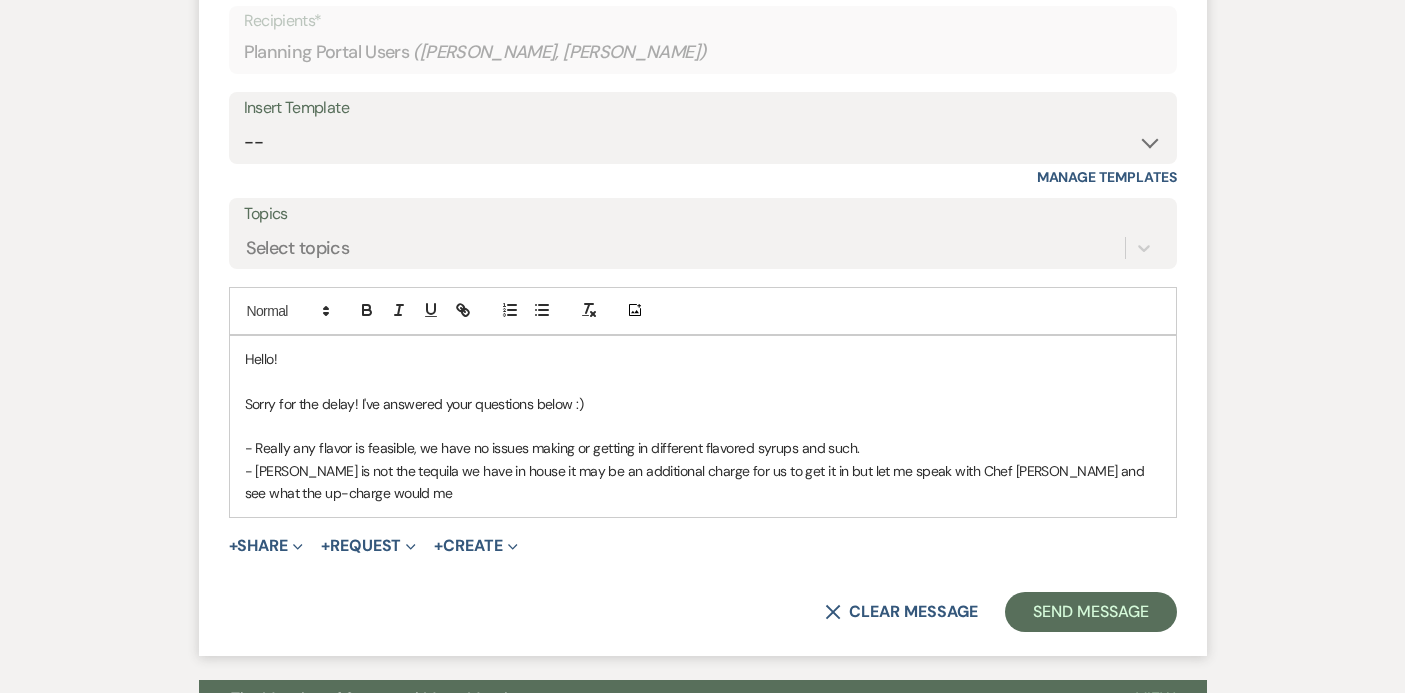 click on "- [PERSON_NAME] is not the tequila we have in house it may be an additional charge for us to get it in but let me speak with Chef [PERSON_NAME] and see what the up-charge would me" at bounding box center [703, 482] 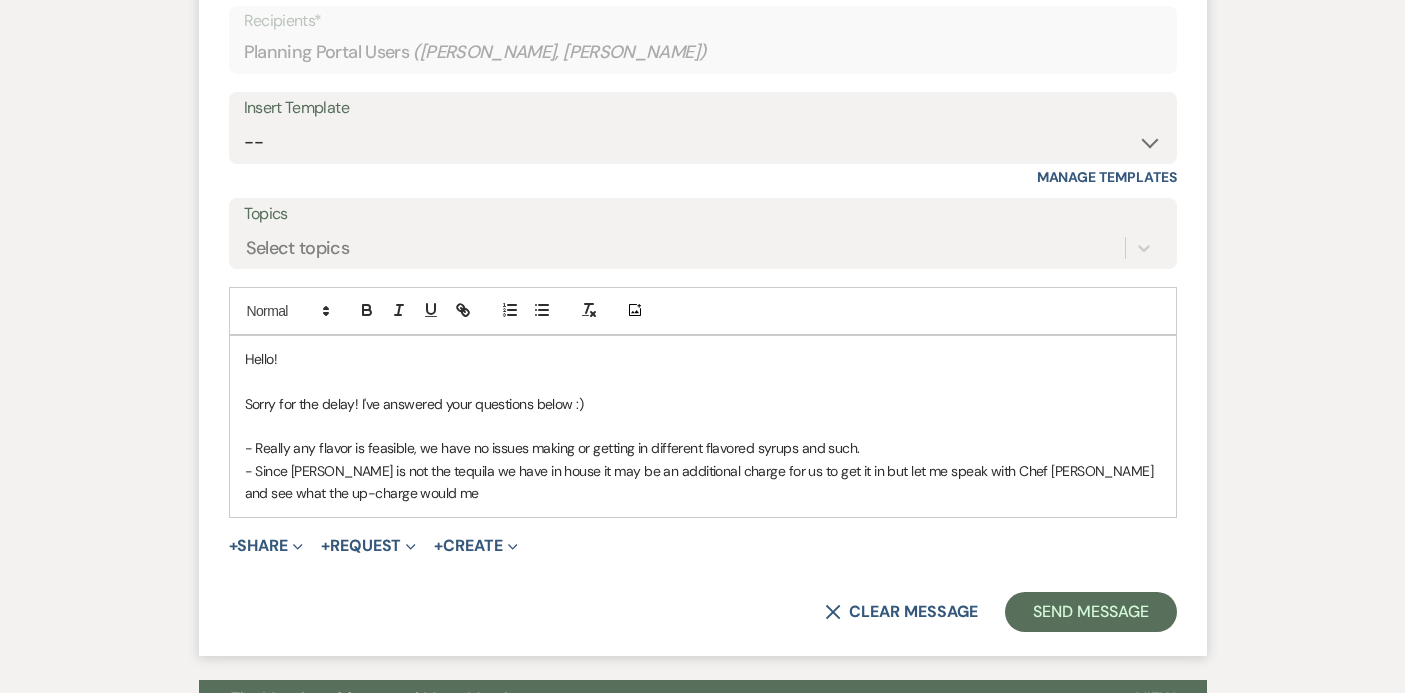 click on "- Since [PERSON_NAME] is not the tequila we have in house it may be an additional charge for us to get it in but let me speak with Chef [PERSON_NAME] and see what the up-charge would me" at bounding box center (703, 482) 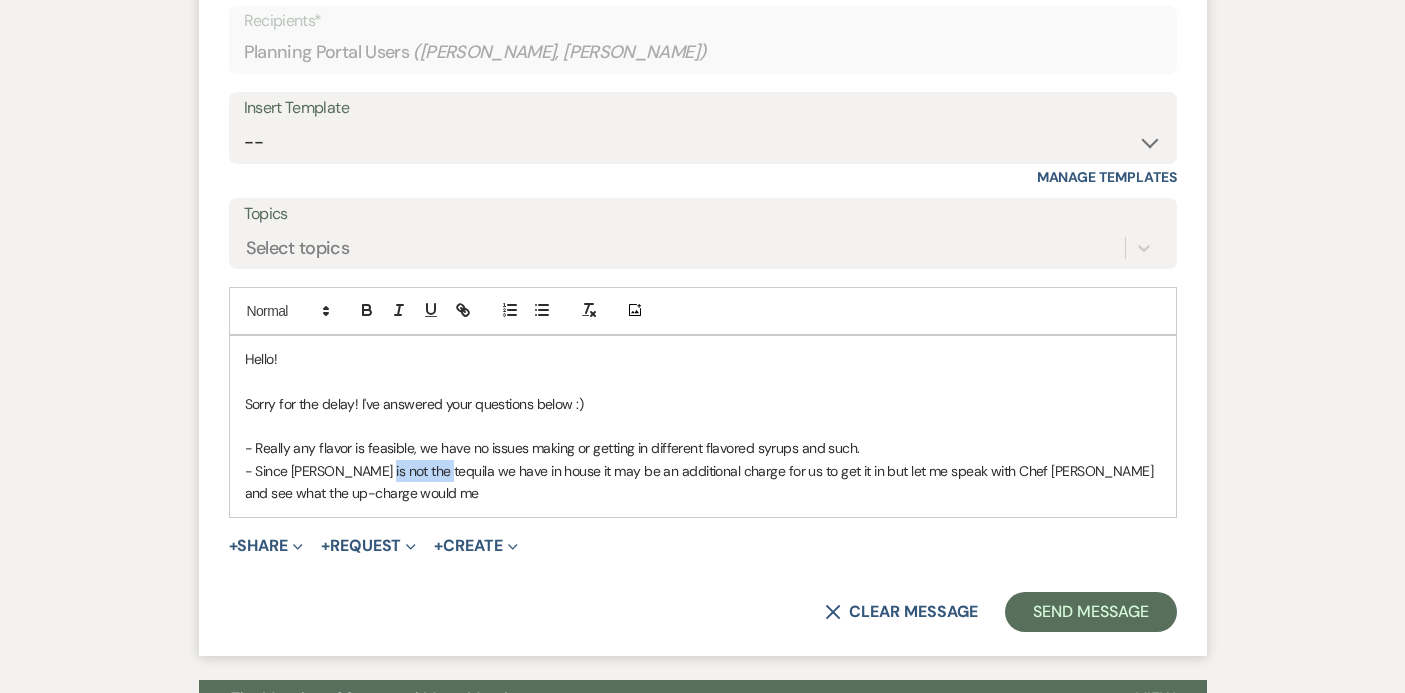 drag, startPoint x: 435, startPoint y: 470, endPoint x: 373, endPoint y: 470, distance: 62 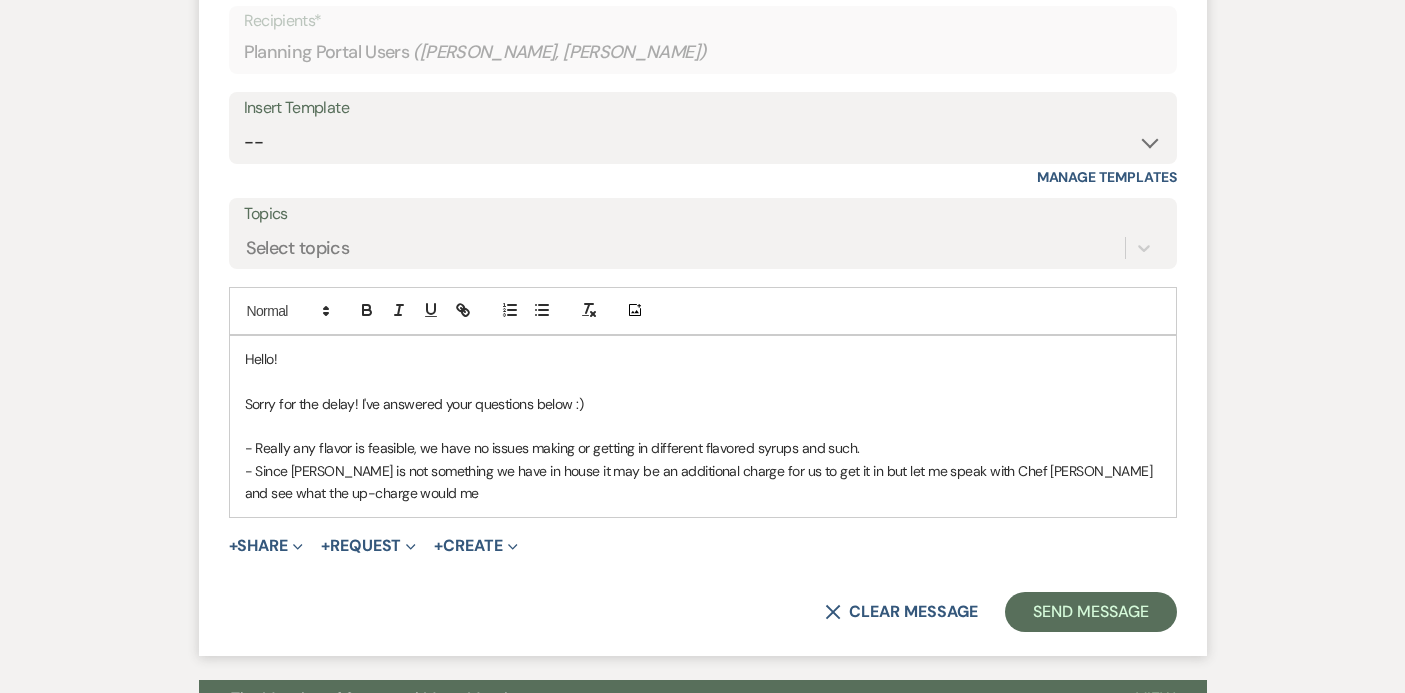 click on "- Since [PERSON_NAME] is not something we have in house it may be an additional charge for us to get it in but let me speak with Chef [PERSON_NAME] and see what the up-charge would me" at bounding box center (703, 482) 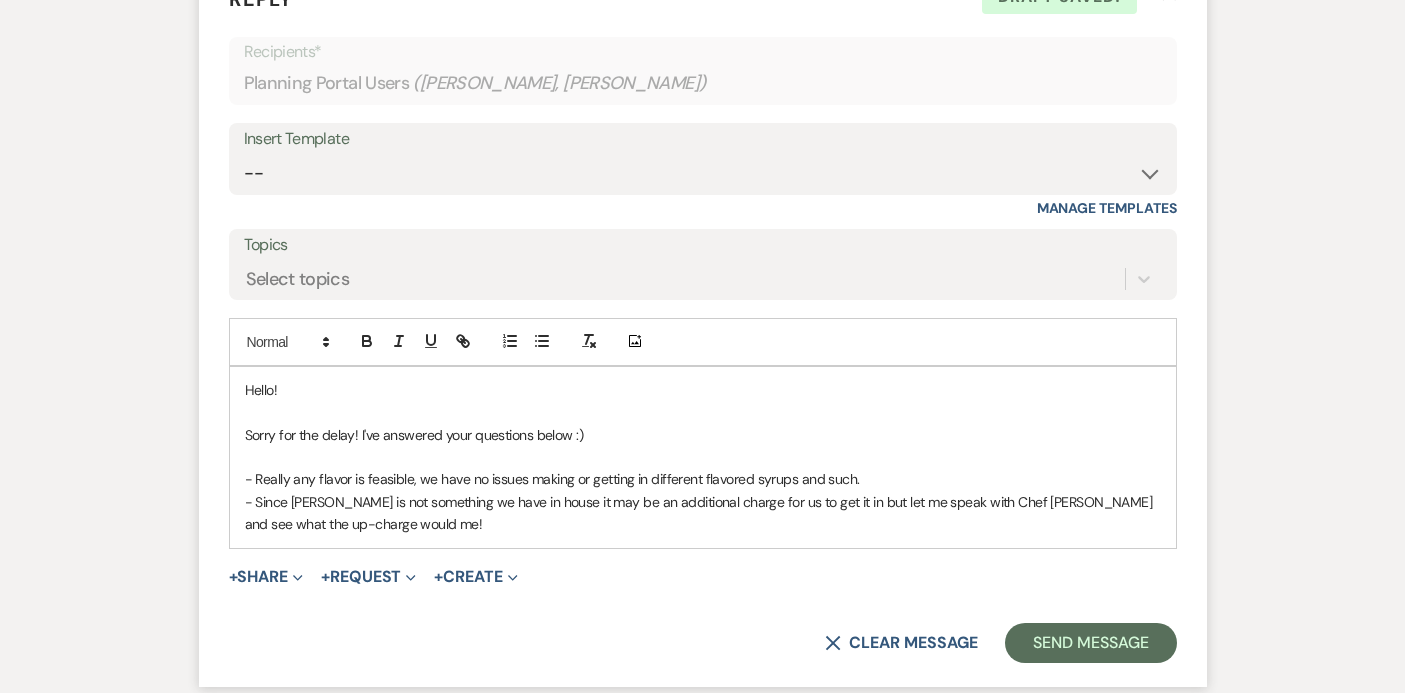 scroll, scrollTop: 1106, scrollLeft: 0, axis: vertical 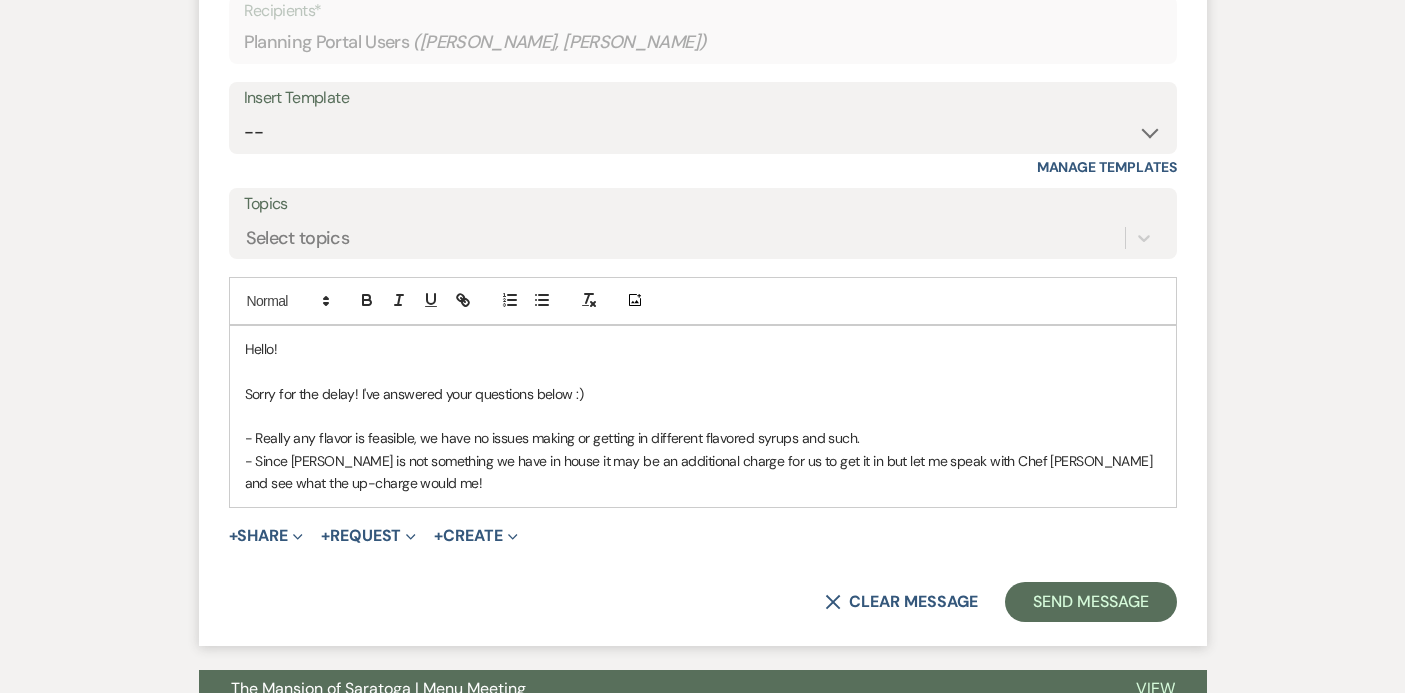 click on "- Really any flavor is feasible, we have no issues making or getting in different flavored syrups and such." at bounding box center (703, 438) 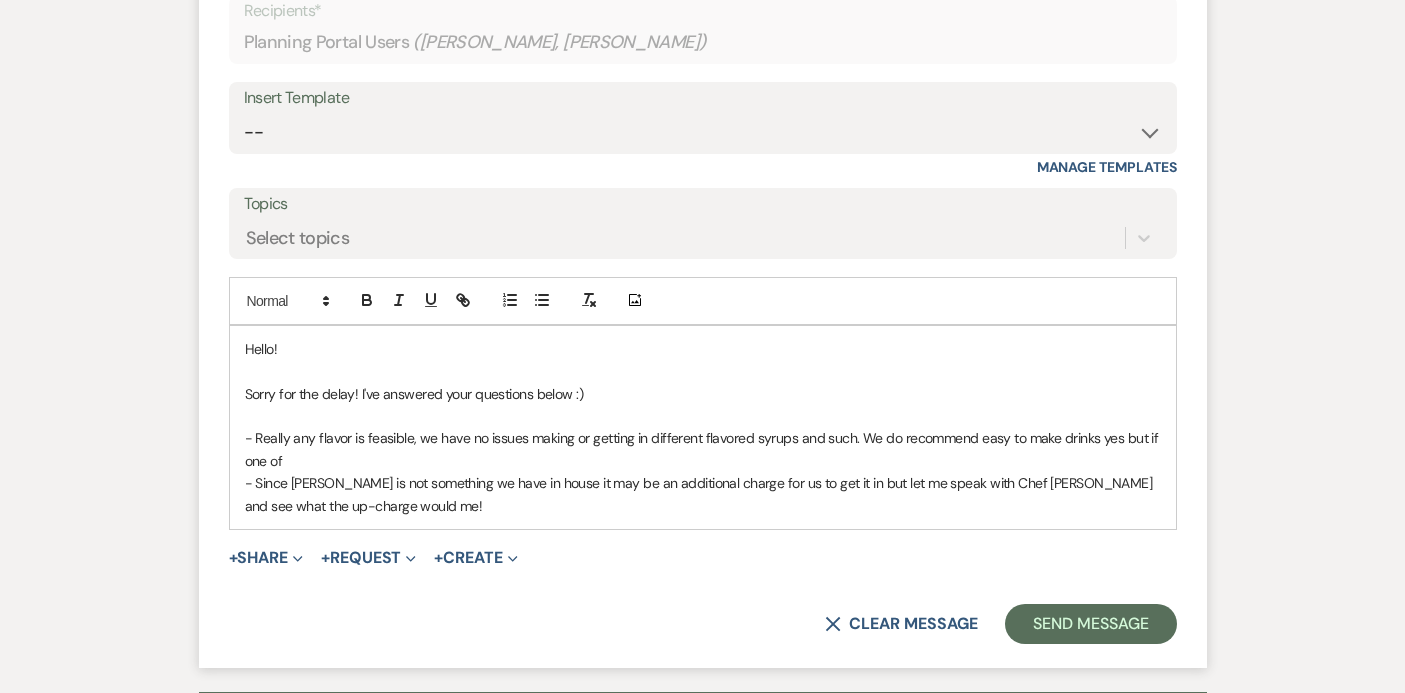 click on "Sorry for the delay! I've answered your questions below :)" at bounding box center [703, 394] 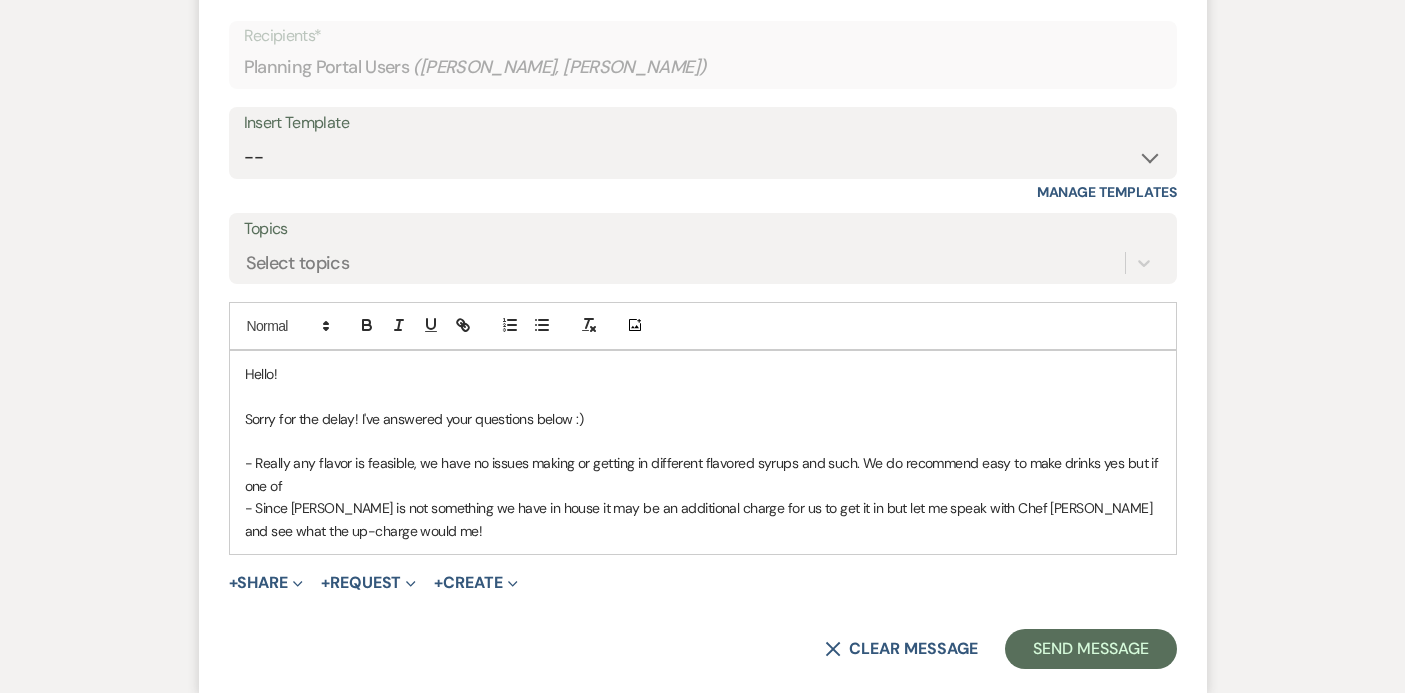 scroll, scrollTop: 1105, scrollLeft: 0, axis: vertical 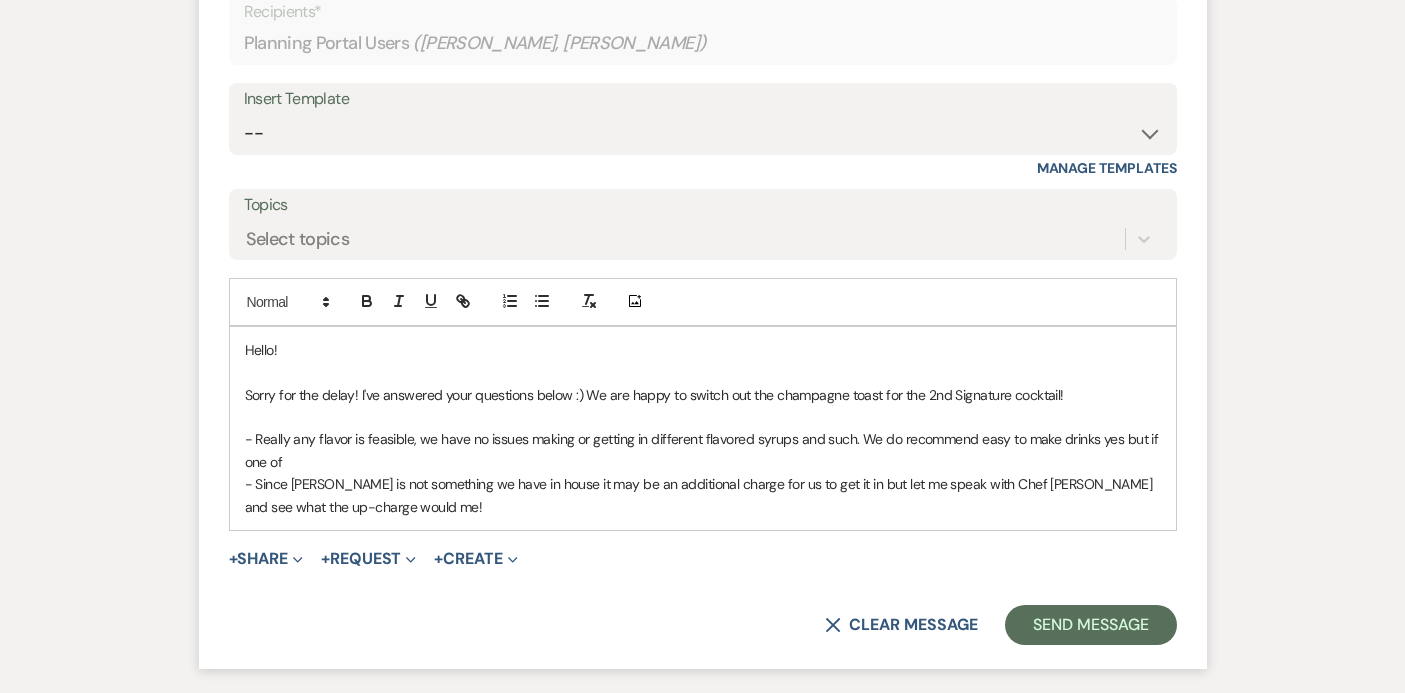 click on "Sorry for the delay! I've answered your questions below :) We are happy to switch out the champagne toast for the 2nd Signature cocktail!" at bounding box center [703, 395] 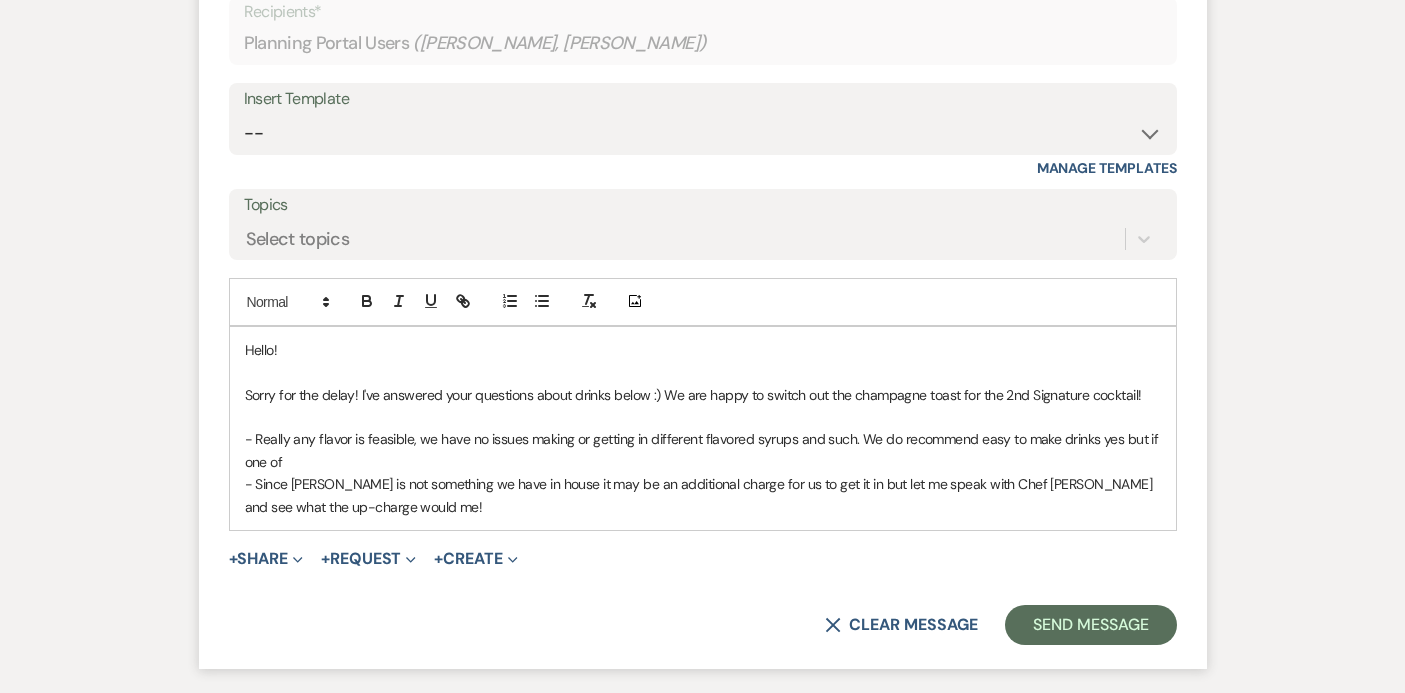 click on "- Really any flavor is feasible, we have no issues making or getting in different flavored syrups and such. We do recommend easy to make drinks yes but if one of" at bounding box center [703, 450] 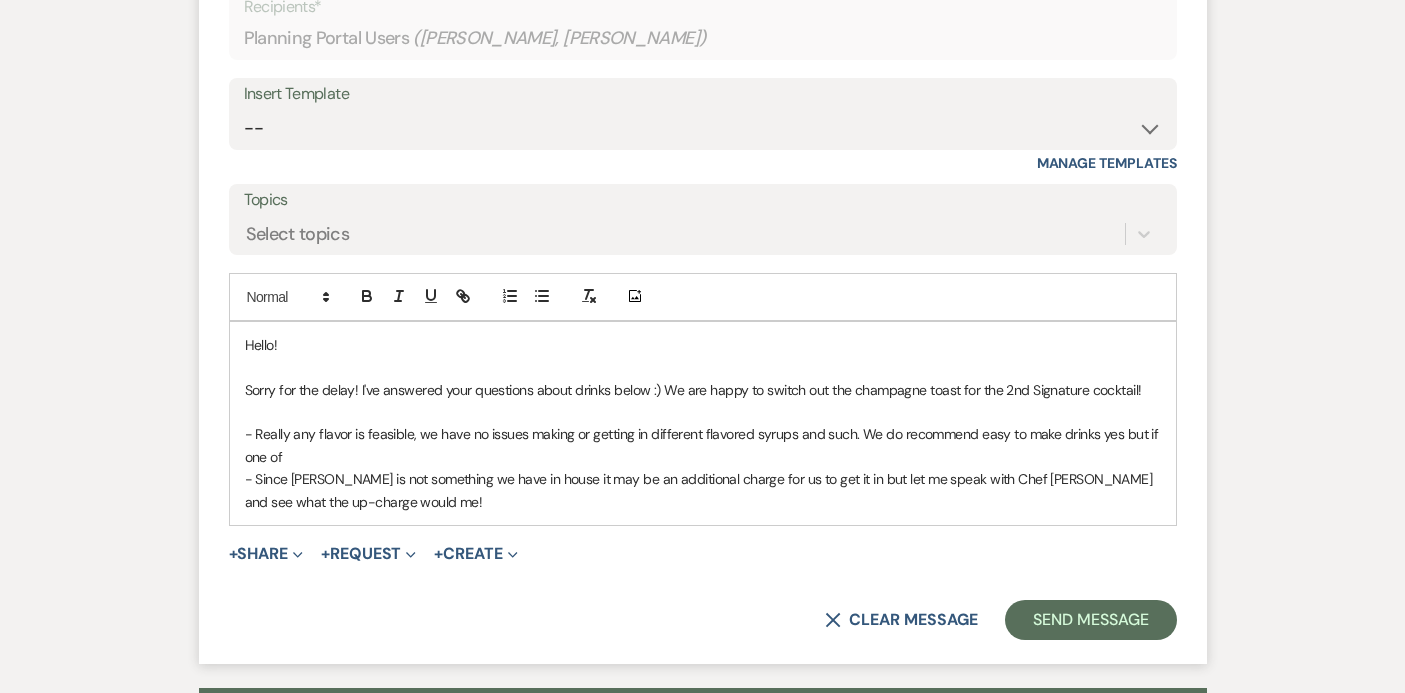 click on "- Really any flavor is feasible, we have no issues making or getting in different flavored syrups and such. We do recommend easy to make drinks yes but if one of" at bounding box center (703, 445) 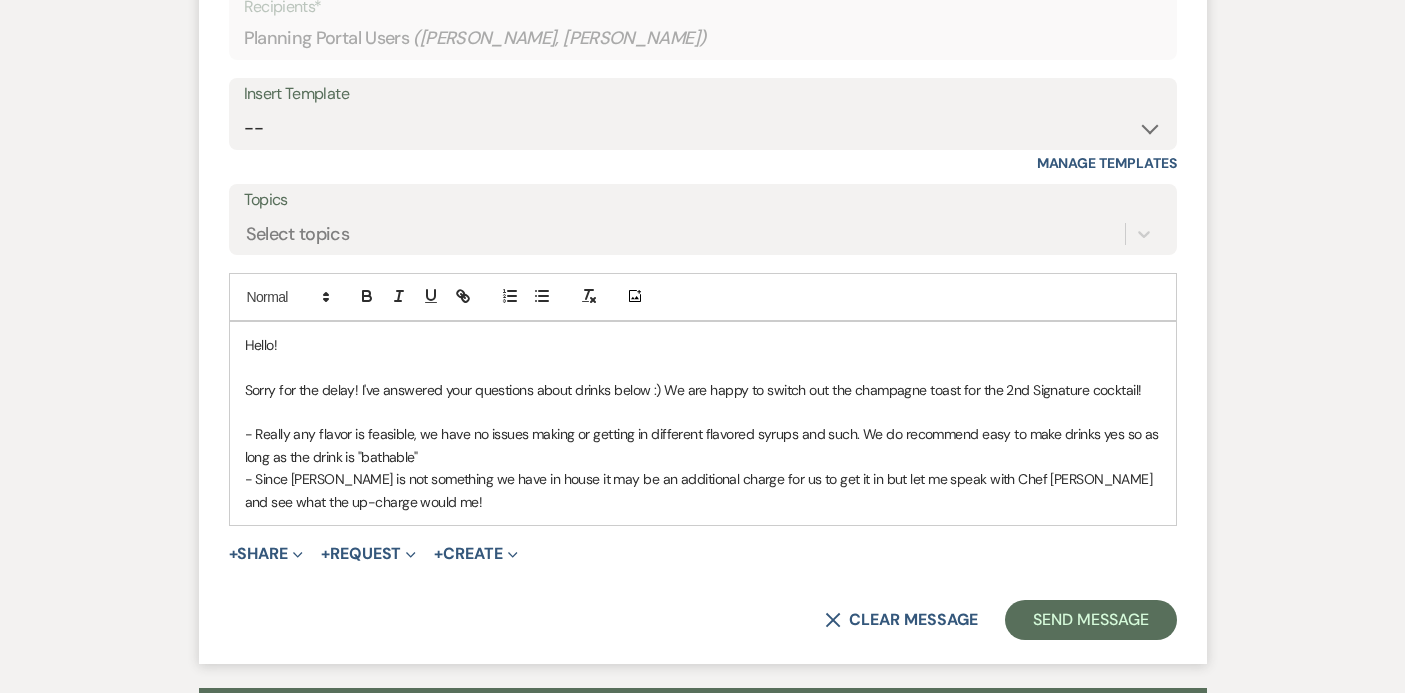click on "- Really any flavor is feasible, we have no issues making or getting in different flavored syrups and such. We do recommend easy to make drinks yes so as long as the drink is "bathable"" at bounding box center [703, 445] 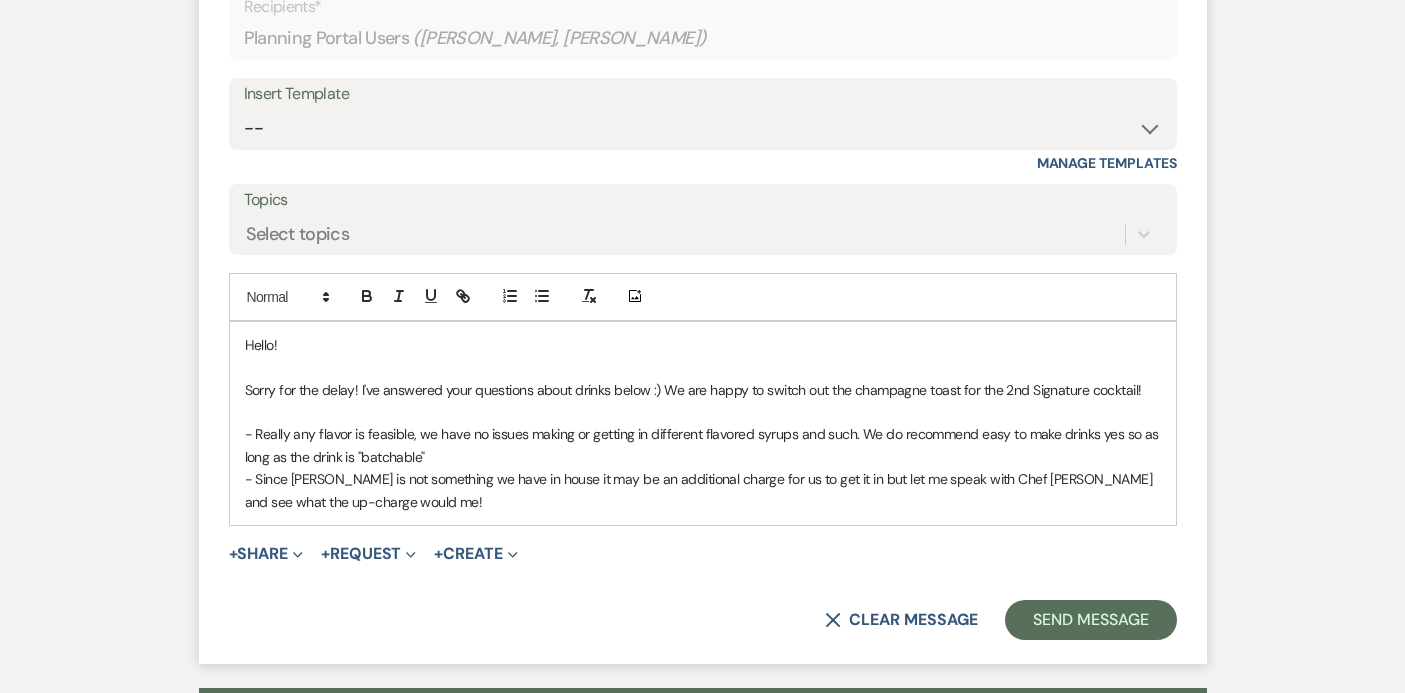 click on "- Really any flavor is feasible, we have no issues making or getting in different flavored syrups and such. We do recommend easy to make drinks yes so as long as the drink is "batchable"" at bounding box center (703, 445) 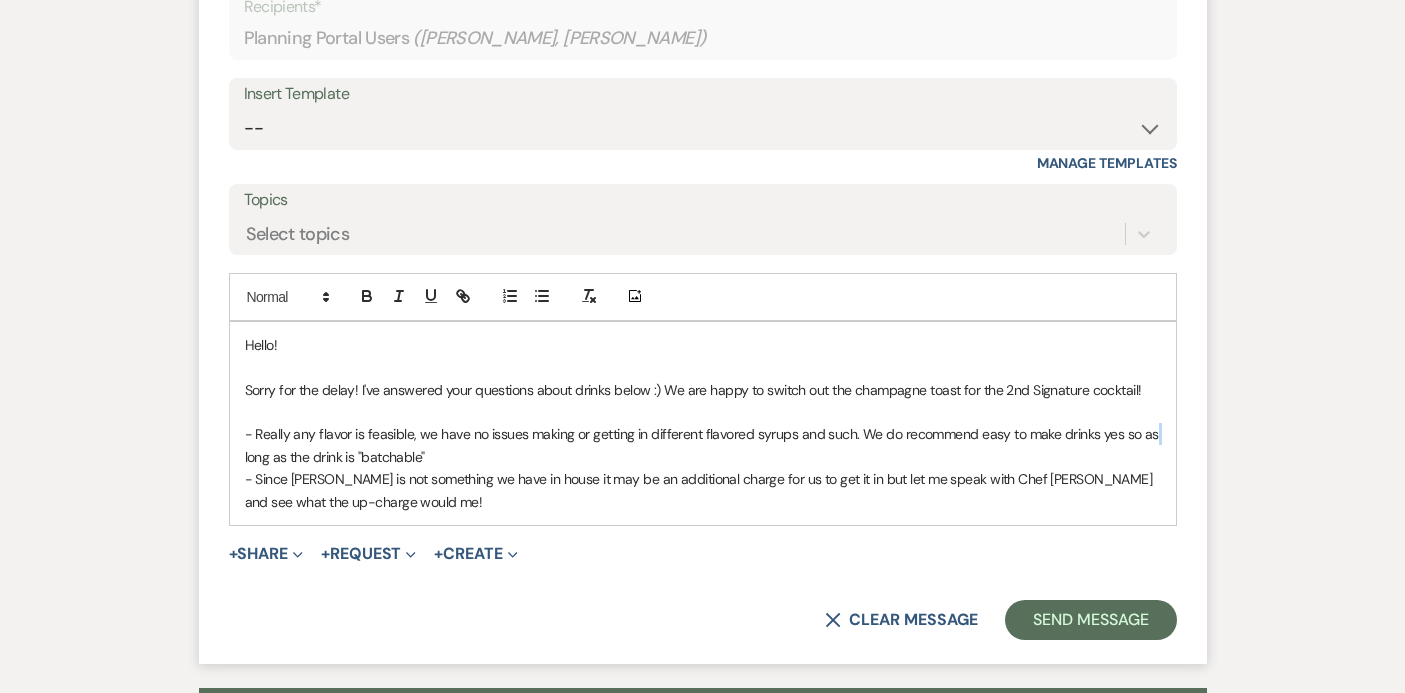 click on "- Really any flavor is feasible, we have no issues making or getting in different flavored syrups and such. We do recommend easy to make drinks yes so as long as the drink is "batchable"" at bounding box center [703, 445] 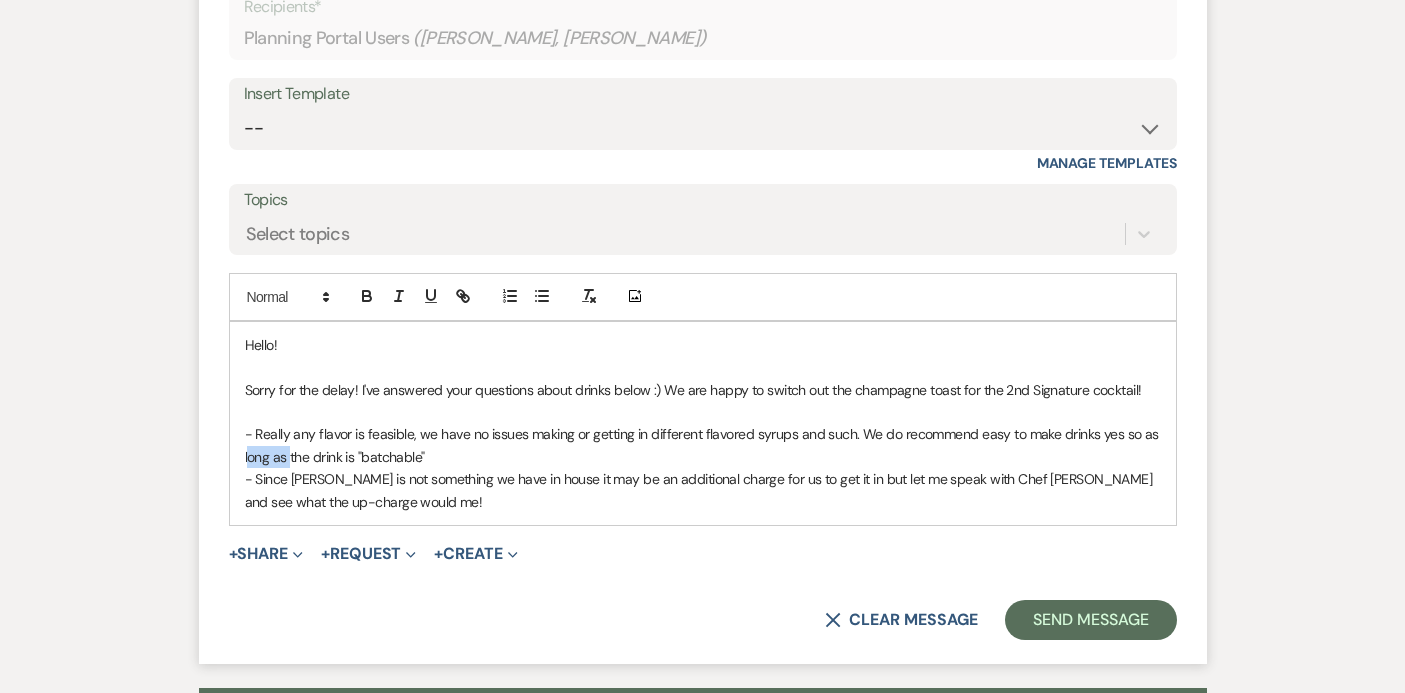 drag, startPoint x: 288, startPoint y: 461, endPoint x: 249, endPoint y: 453, distance: 39.812057 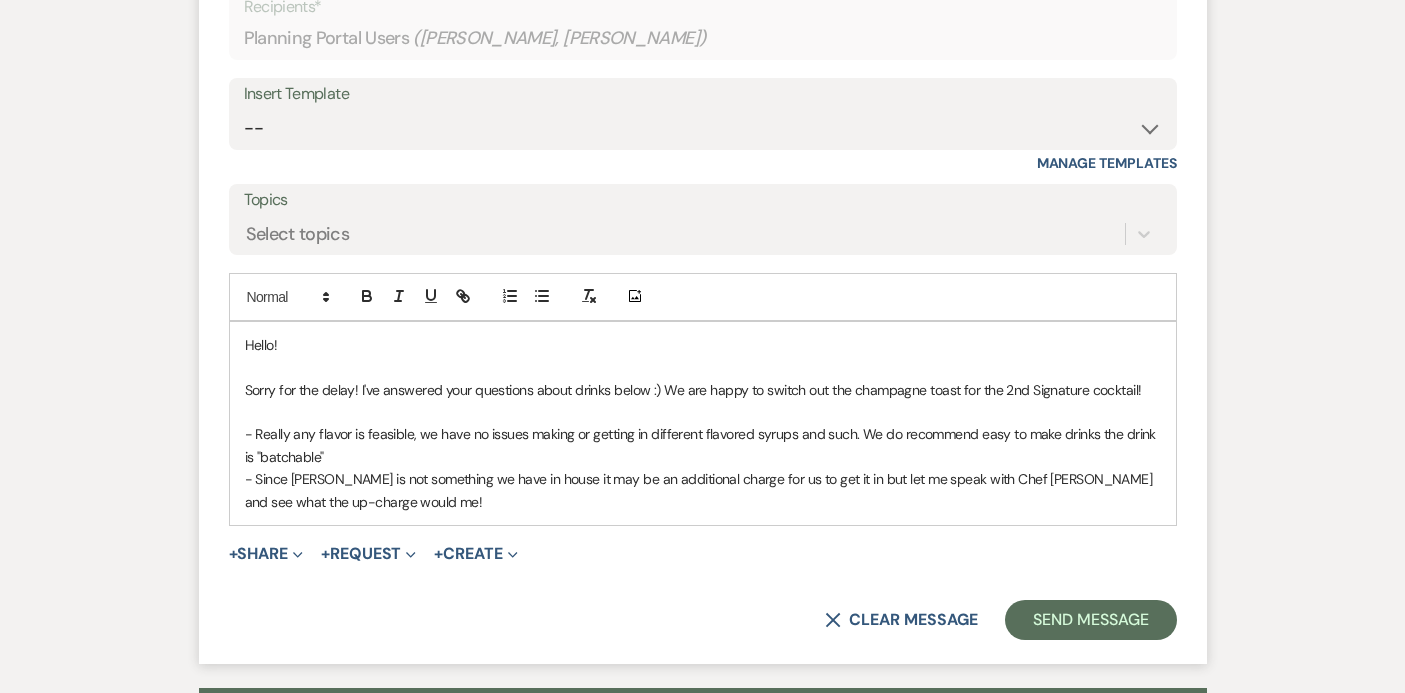 drag, startPoint x: 1096, startPoint y: 435, endPoint x: 1107, endPoint y: 446, distance: 15.556349 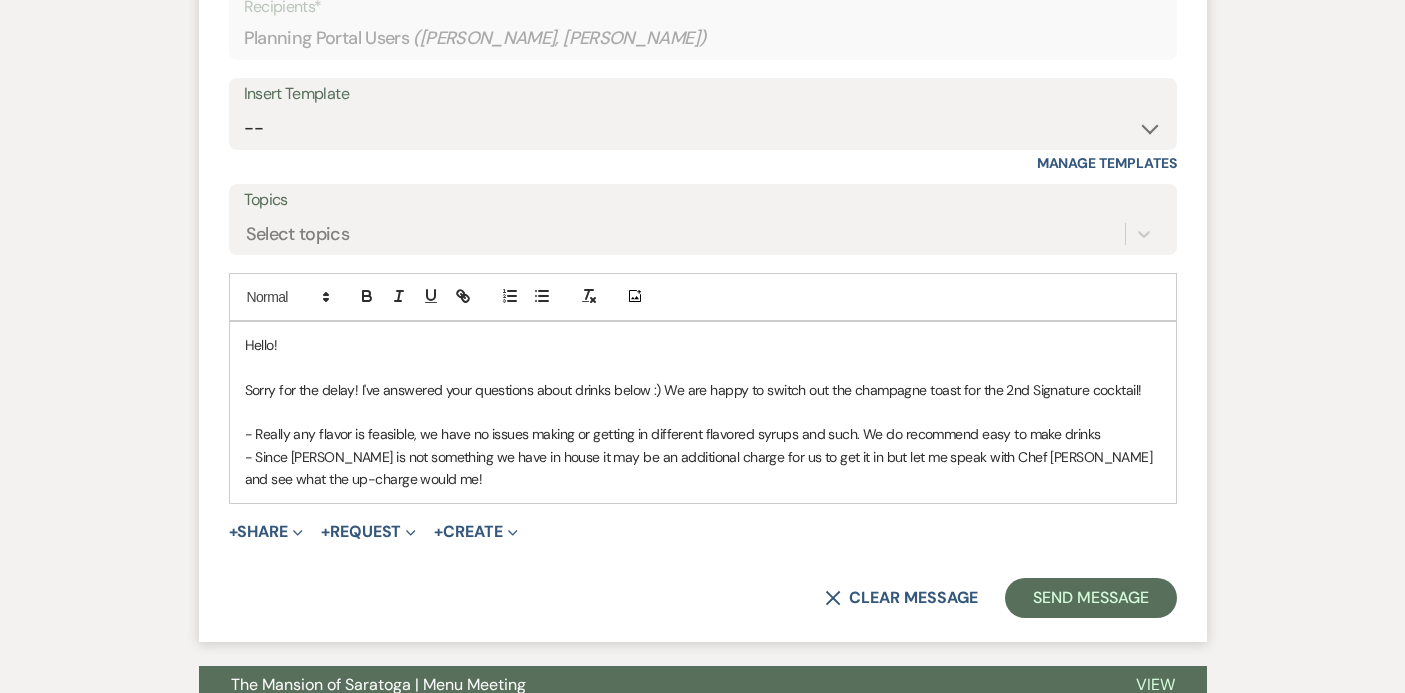 click on "- Really any flavor is feasible, we have no issues making or getting in different flavored syrups and such. We do recommend easy to make drinks" at bounding box center [703, 434] 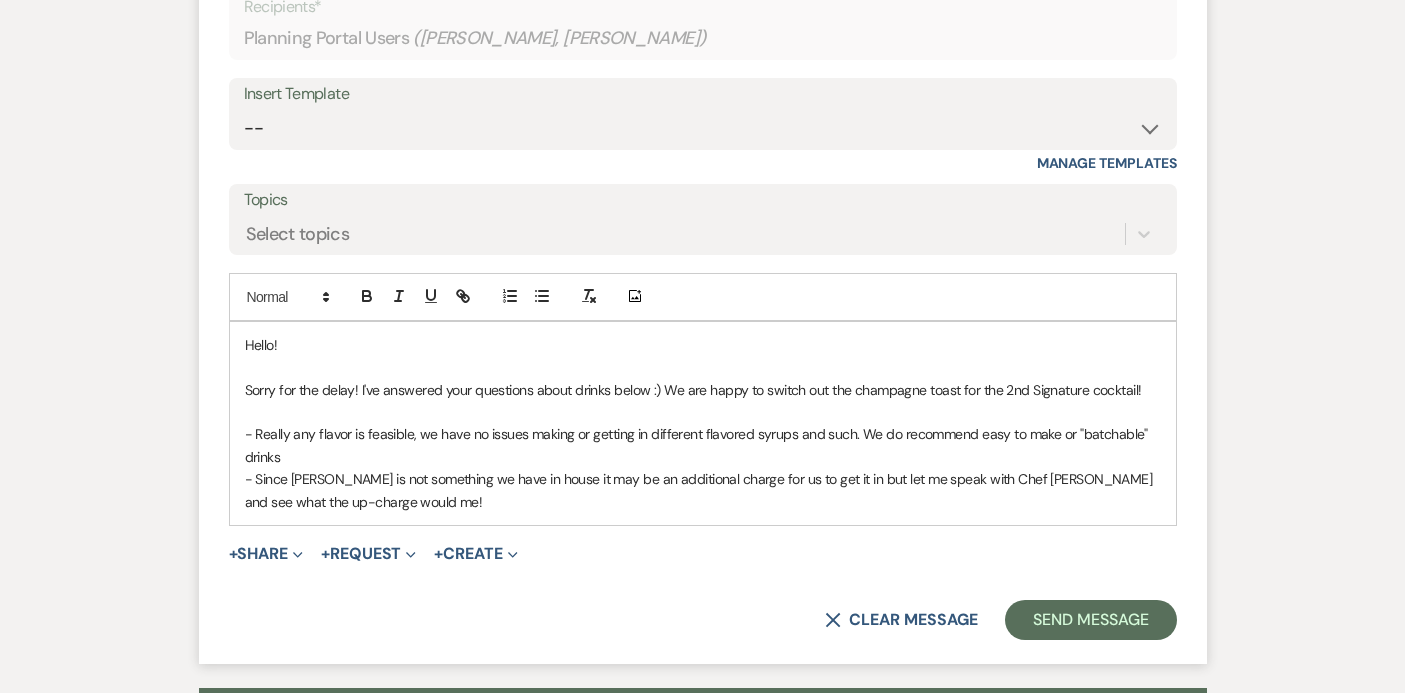 click on "- Really any flavor is feasible, we have no issues making or getting in different flavored syrups and such. We do recommend easy to make or "batchable" drinks" at bounding box center [703, 445] 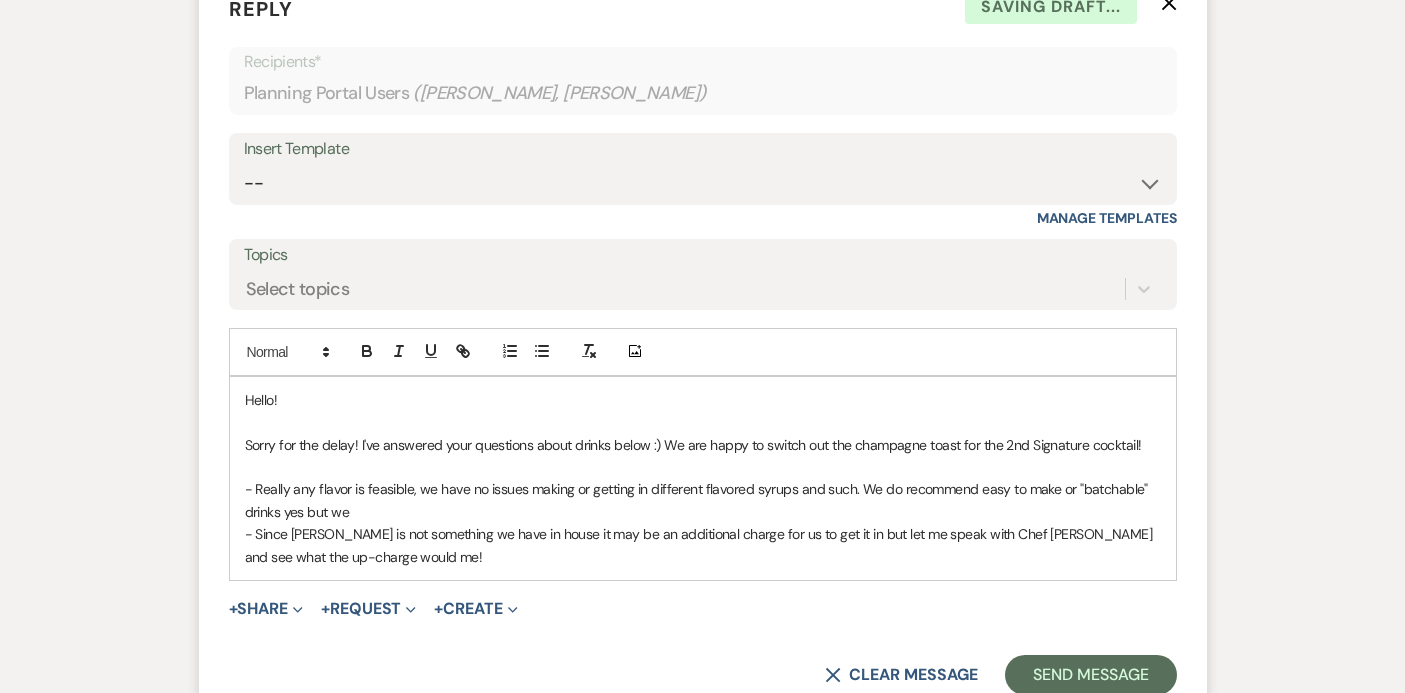 scroll, scrollTop: 1059, scrollLeft: 0, axis: vertical 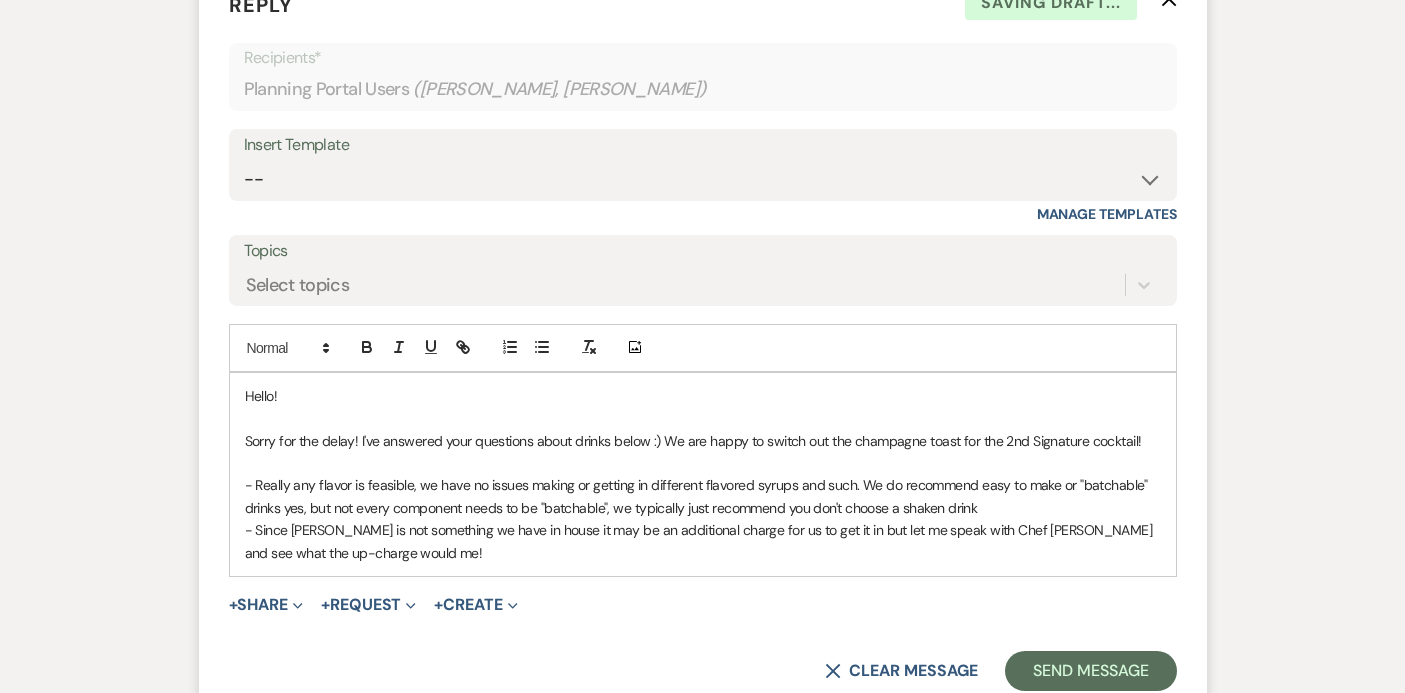 click on "- Really any flavor is feasible, we have no issues making or getting in different flavored syrups and such. We do recommend easy to make or "batchable" drinks yes, but not every component needs to be "batchable", we typically just recommend you don't choose a shaken drink" at bounding box center [703, 496] 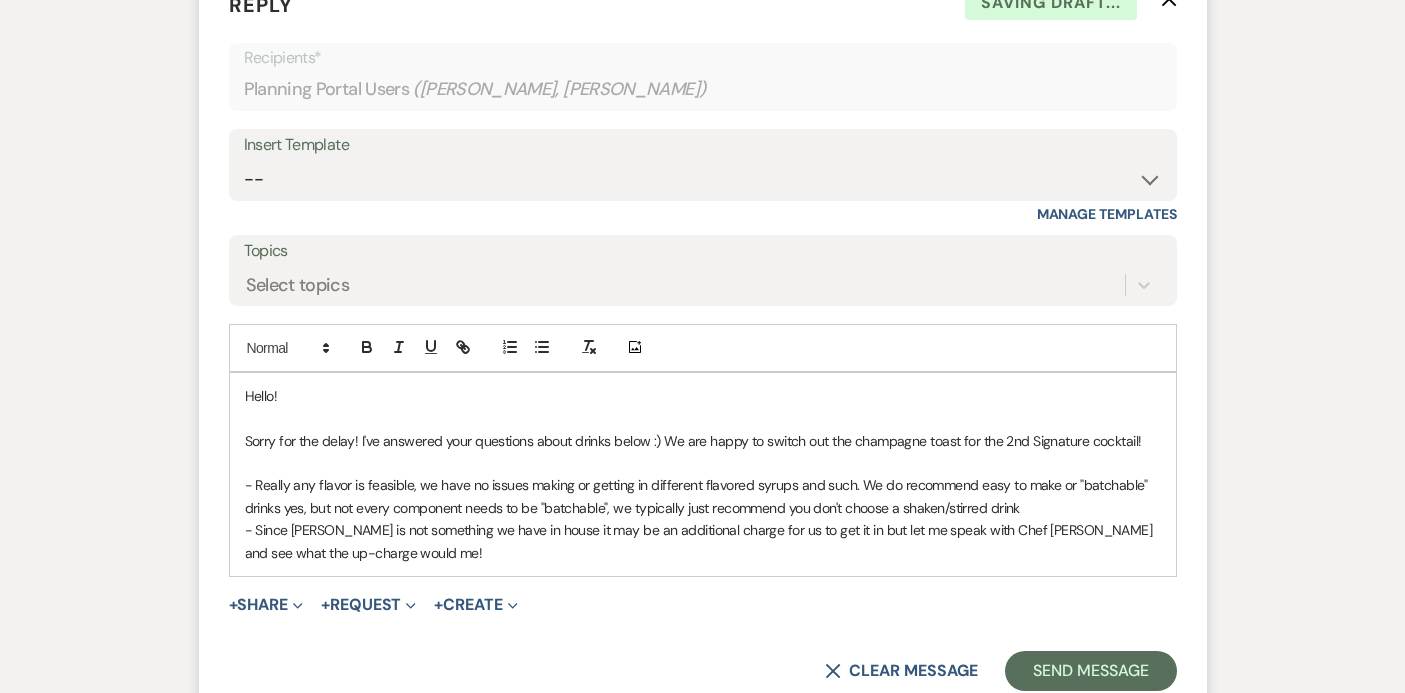 click on "- Since [PERSON_NAME] is not something we have in house it may be an additional charge for us to get it in but let me speak with Chef [PERSON_NAME] and see what the up-charge would me!" at bounding box center (703, 541) 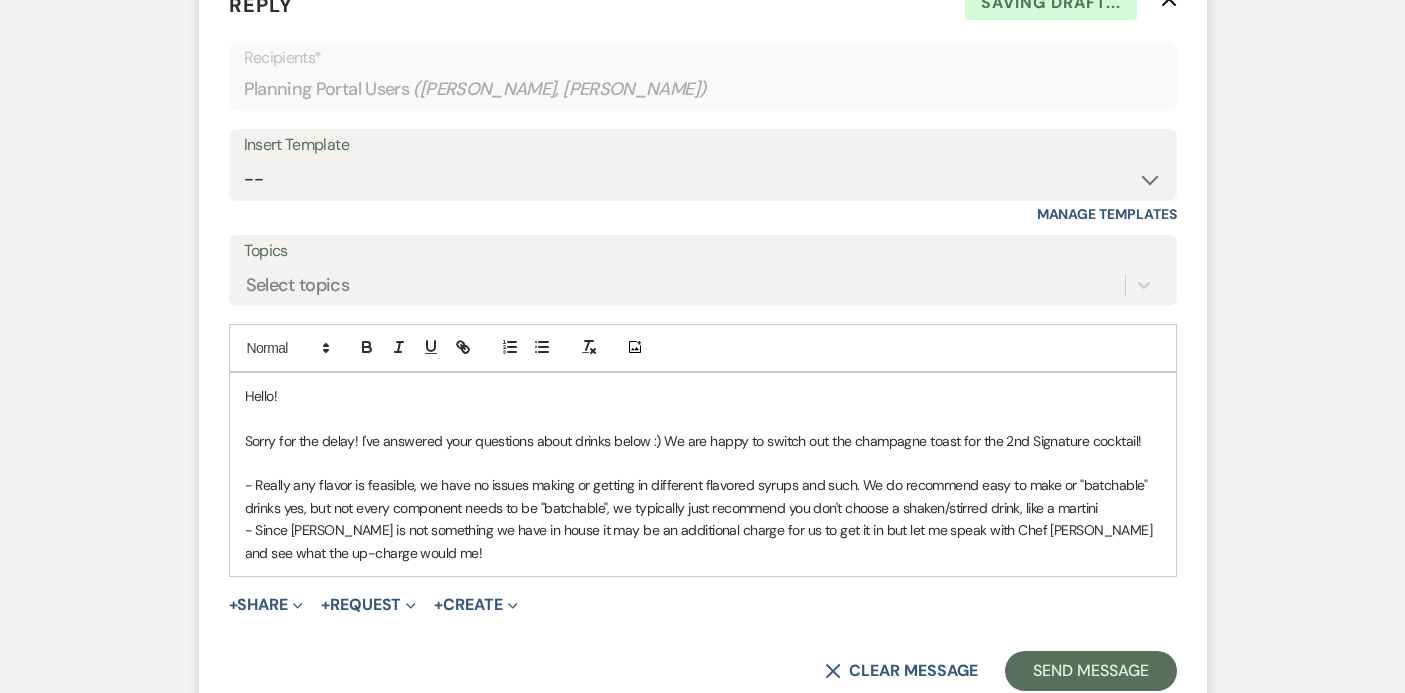 click on "- Really any flavor is feasible, we have no issues making or getting in different flavored syrups and such. We do recommend easy to make or "batchable" drinks yes, but not every component needs to be "batchable", we typically just recommend you don't choose a shaken/stirred drink, like a martini" at bounding box center [703, 496] 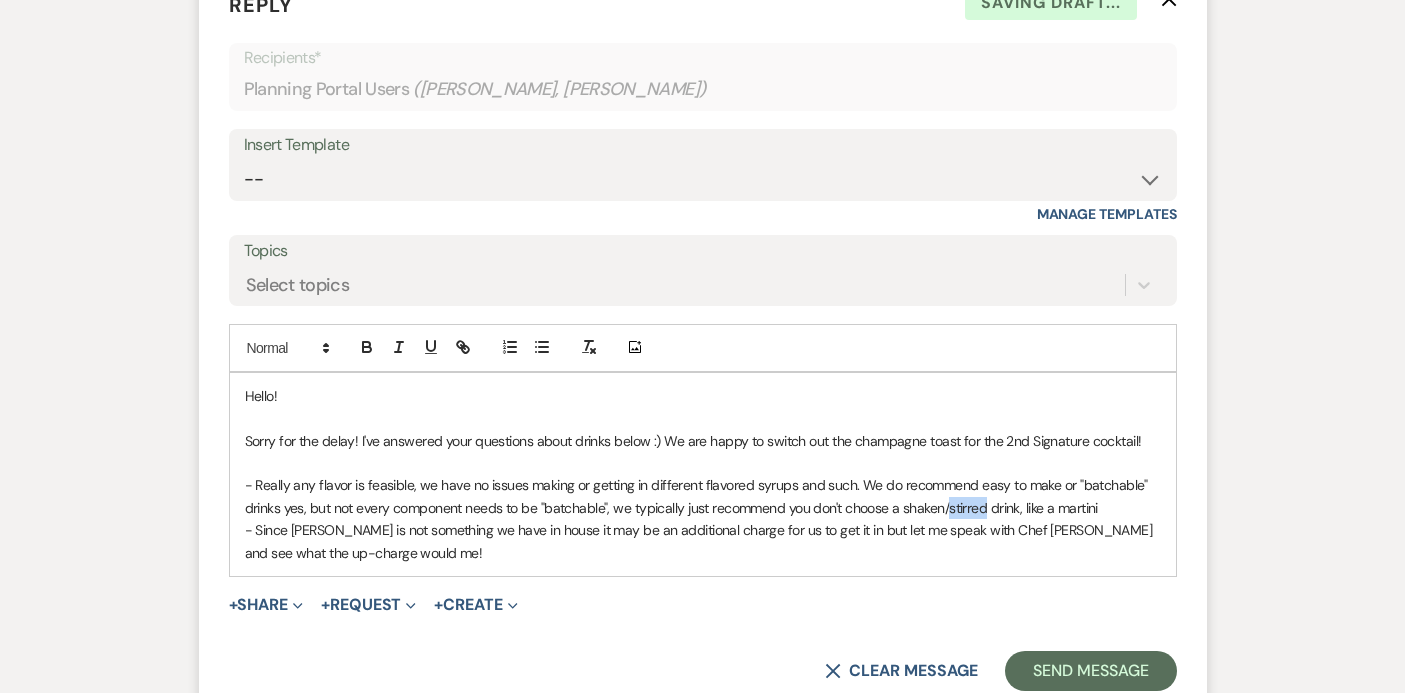 click on "- Really any flavor is feasible, we have no issues making or getting in different flavored syrups and such. We do recommend easy to make or "batchable" drinks yes, but not every component needs to be "batchable", we typically just recommend you don't choose a shaken/stirred drink, like a martini" at bounding box center (703, 496) 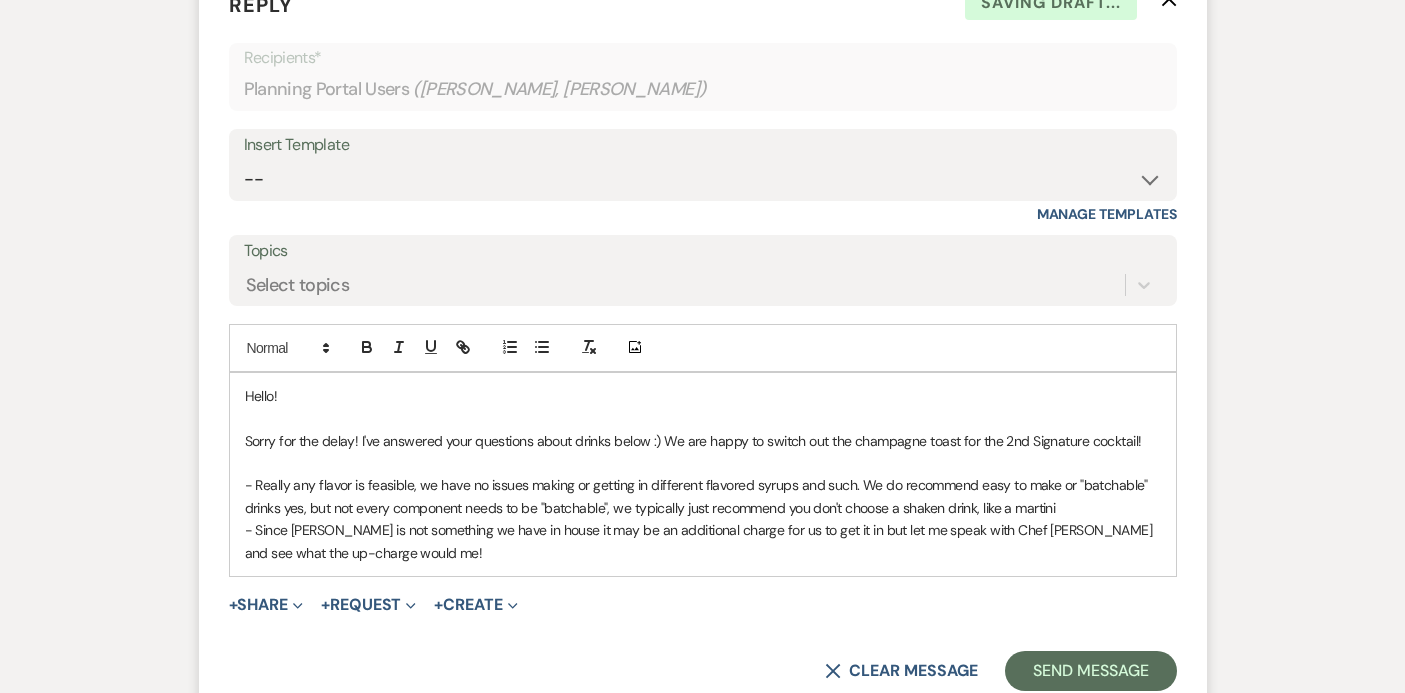 click on "- Really any flavor is feasible, we have no issues making or getting in different flavored syrups and such. We do recommend easy to make or "batchable" drinks yes, but not every component needs to be "batchable", we typically just recommend you don't choose a shaken drink, like a martini" at bounding box center (703, 496) 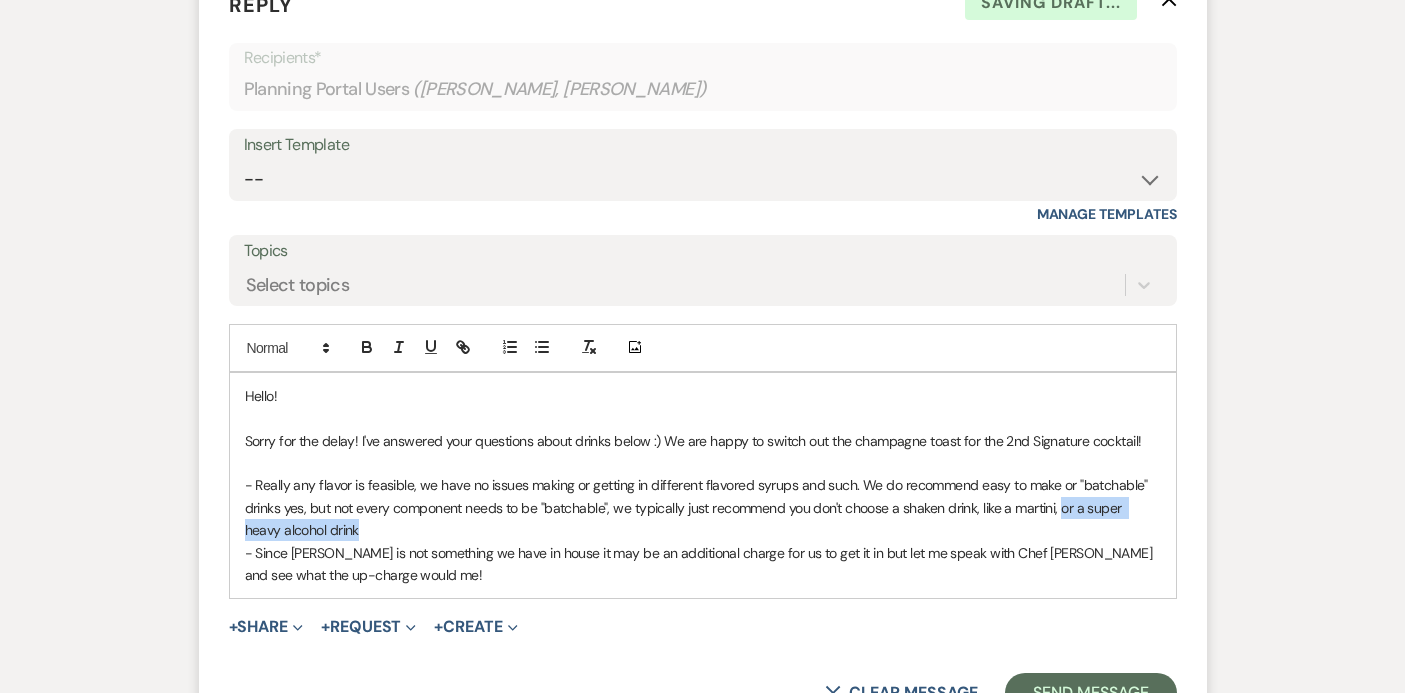 drag, startPoint x: 1109, startPoint y: 523, endPoint x: 1062, endPoint y: 509, distance: 49.0408 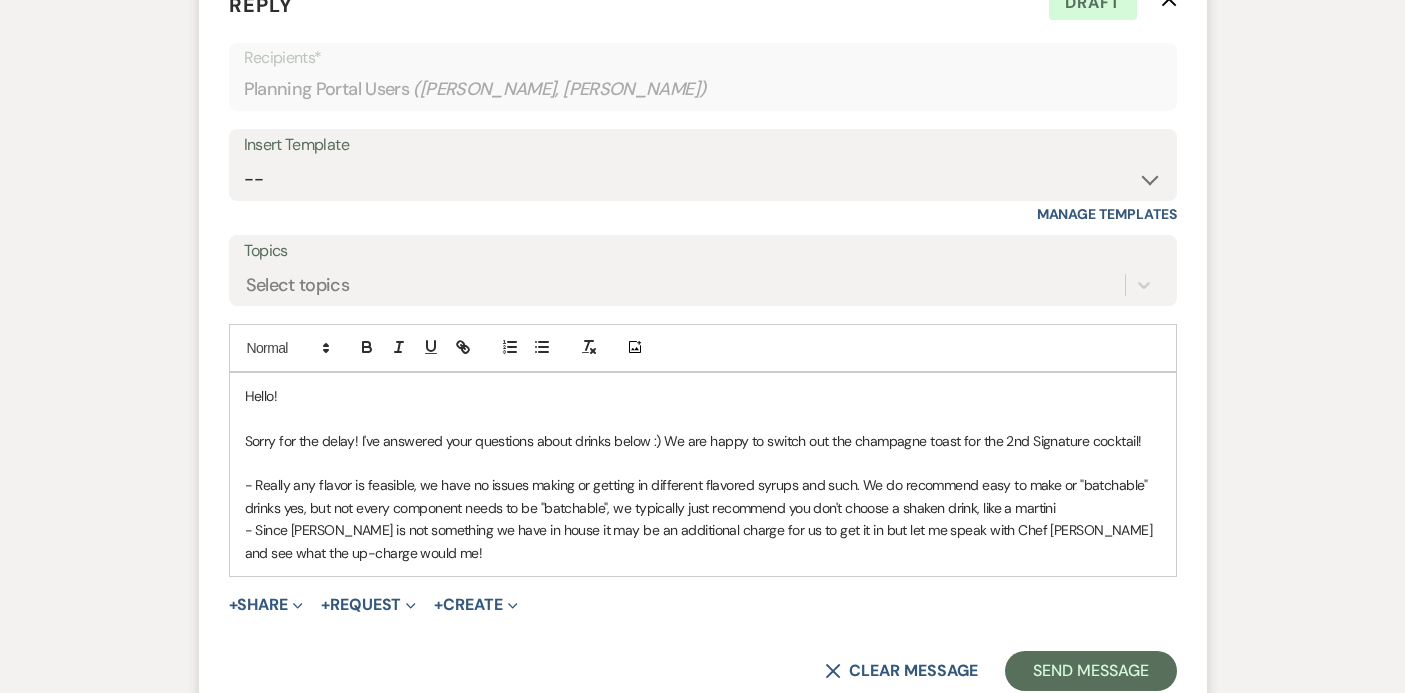 click on "- Really any flavor is feasible, we have no issues making or getting in different flavored syrups and such. We do recommend easy to make or "batchable" drinks yes, but not every component needs to be "batchable", we typically just recommend you don't choose a shaken drink, like a martini" at bounding box center [703, 496] 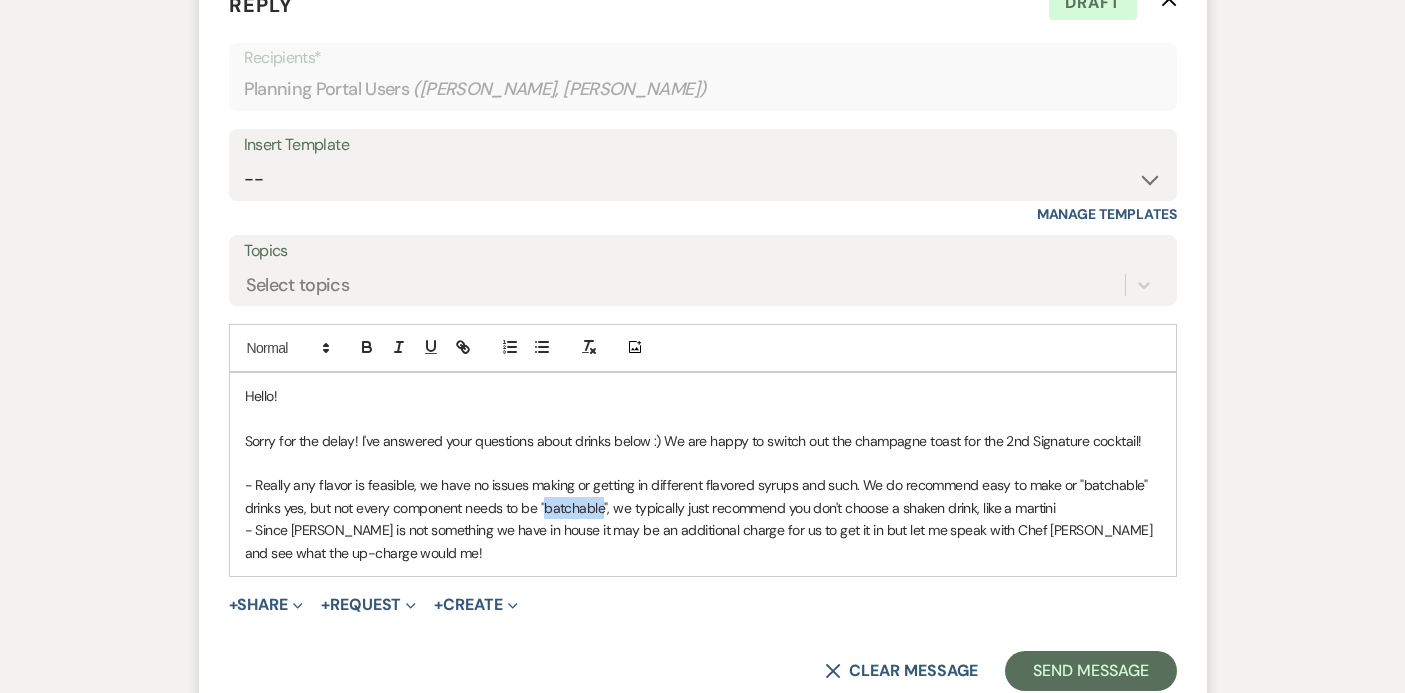 click on "- Really any flavor is feasible, we have no issues making or getting in different flavored syrups and such. We do recommend easy to make or "batchable" drinks yes, but not every component needs to be "batchable", we typically just recommend you don't choose a shaken drink, like a martini" at bounding box center (703, 496) 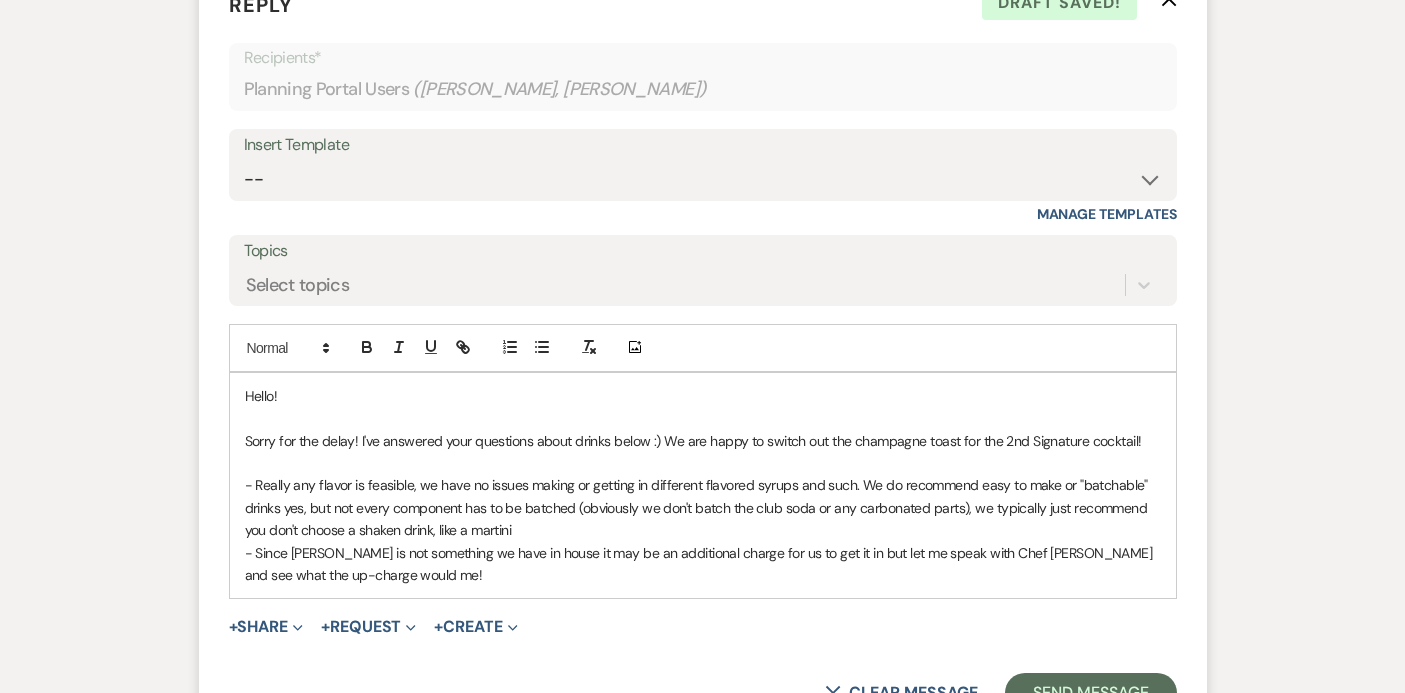 click on "- Really any flavor is feasible, we have no issues making or getting in different flavored syrups and such. We do recommend easy to make or "batchable" drinks yes, but not every component has to be batched (obviously we don't batch the club soda or any carbonated parts), we typically just recommend you don't choose a shaken drink, like a martini" at bounding box center (703, 507) 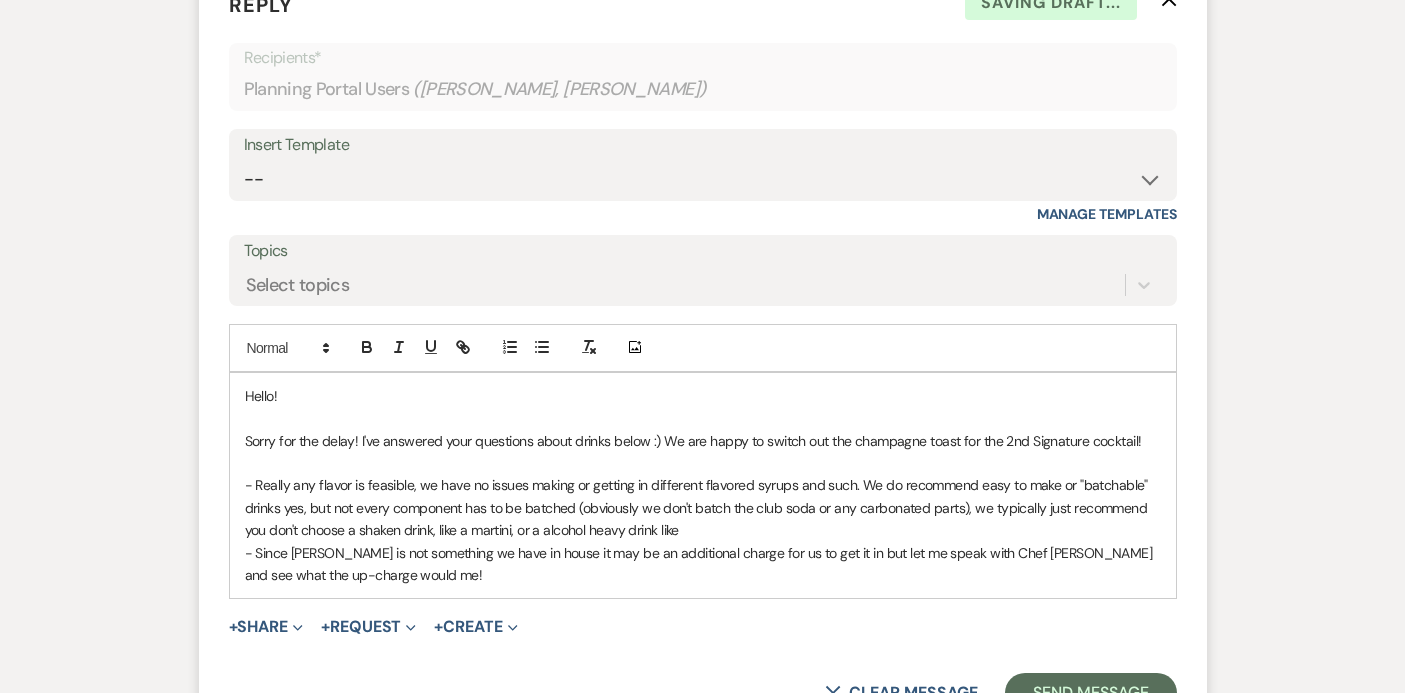 click on "- Really any flavor is feasible, we have no issues making or getting in different flavored syrups and such. We do recommend easy to make or "batchable" drinks yes, but not every component has to be batched (obviously we don't batch the club soda or any carbonated parts), we typically just recommend you don't choose a shaken drink, like a martini, or a alcohol heavy drink like" at bounding box center [703, 507] 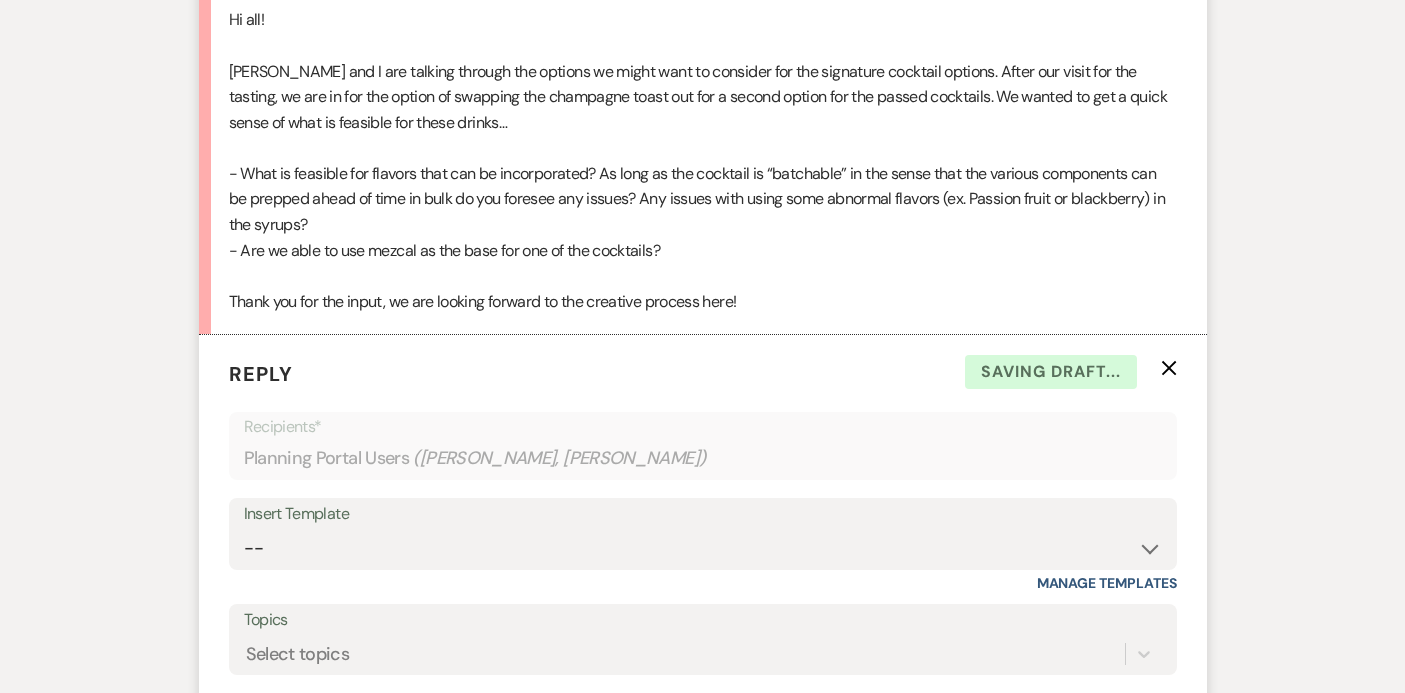 scroll, scrollTop: 0, scrollLeft: 0, axis: both 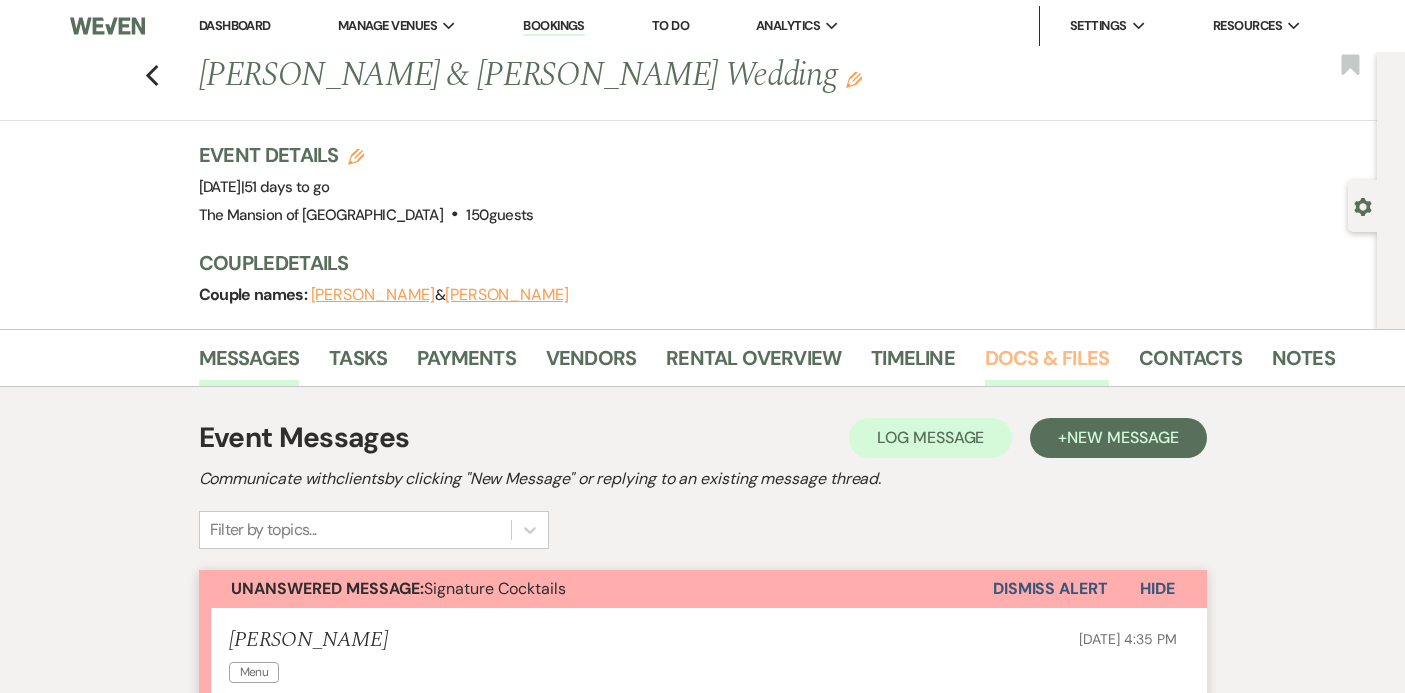click on "Docs & Files" at bounding box center (1047, 364) 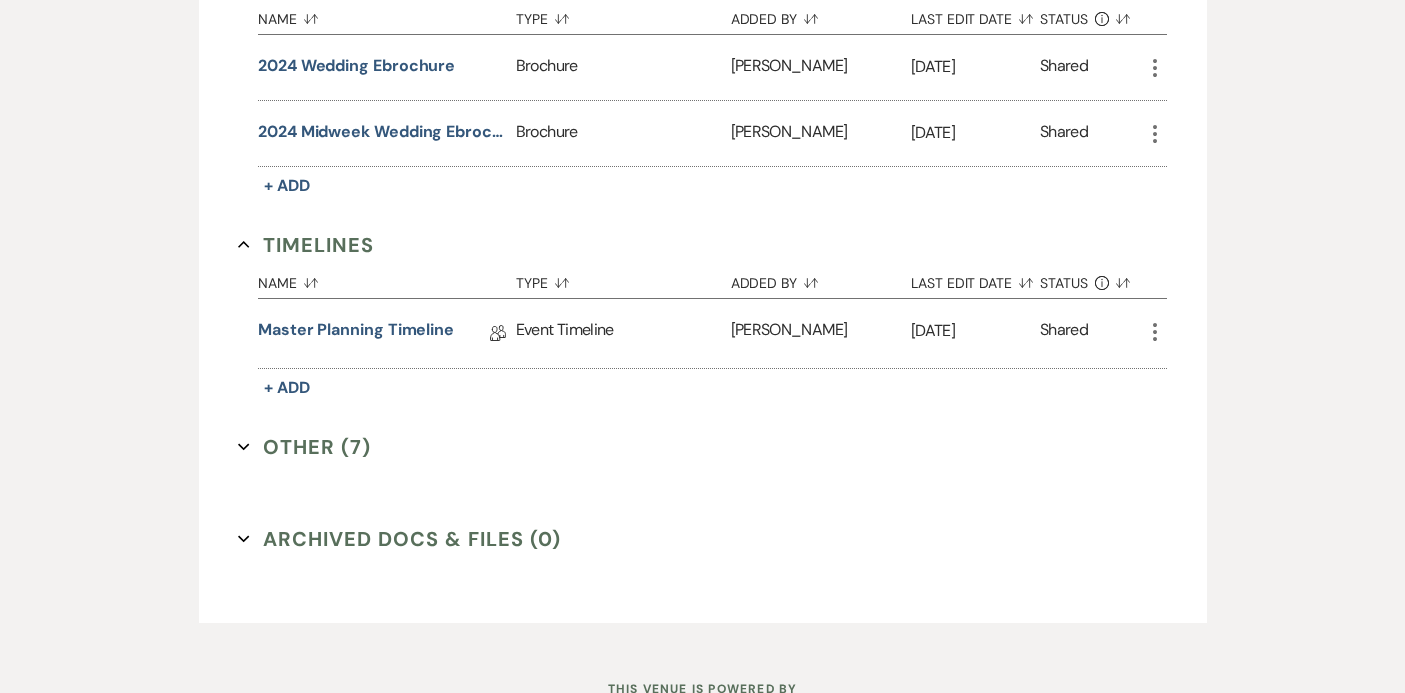 scroll, scrollTop: 1242, scrollLeft: 0, axis: vertical 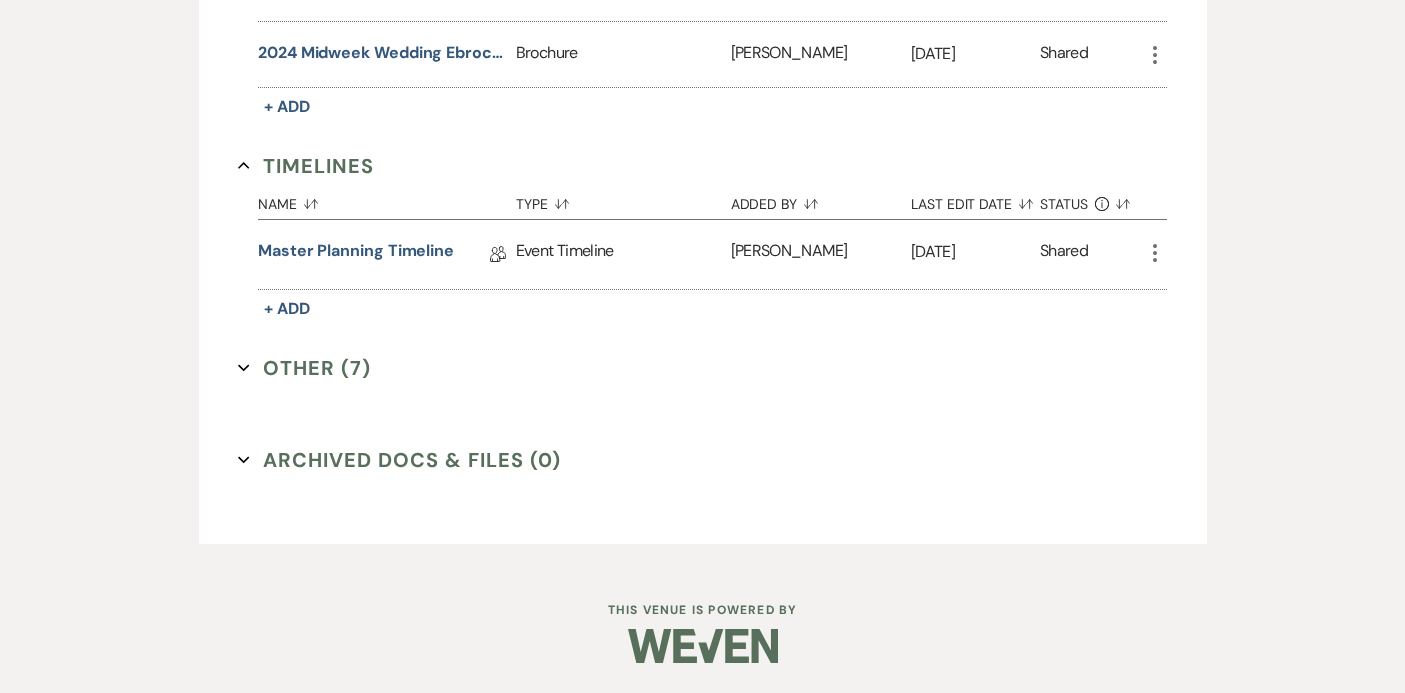 click on "Other (7) Expand" at bounding box center [304, 368] 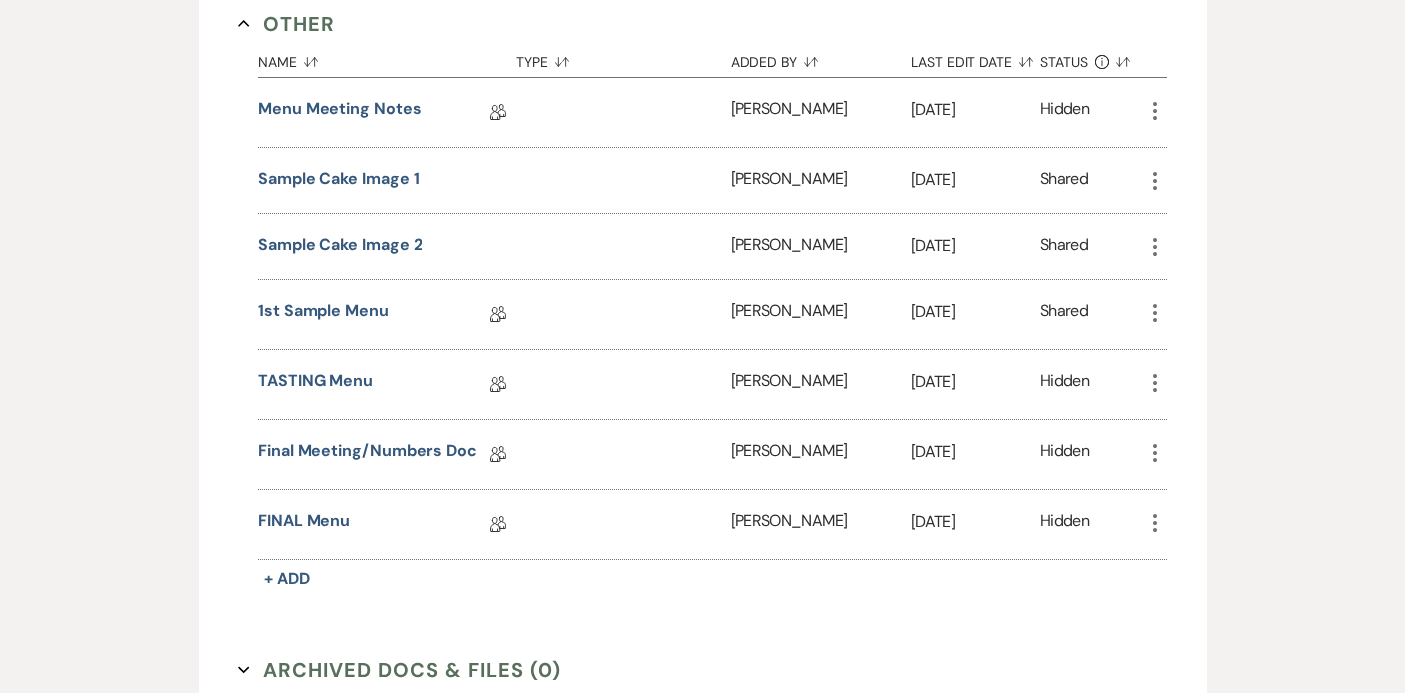 scroll, scrollTop: 1609, scrollLeft: 0, axis: vertical 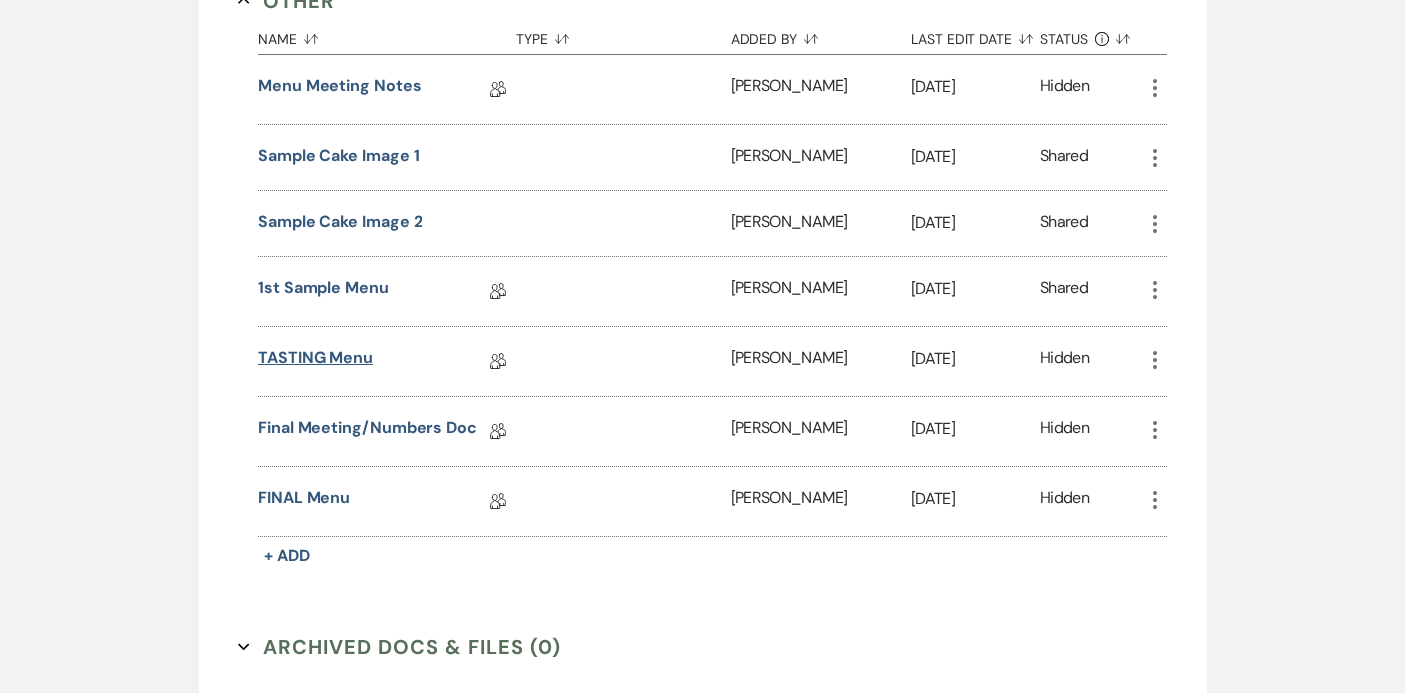 click on "TASTING Menu" at bounding box center (315, 361) 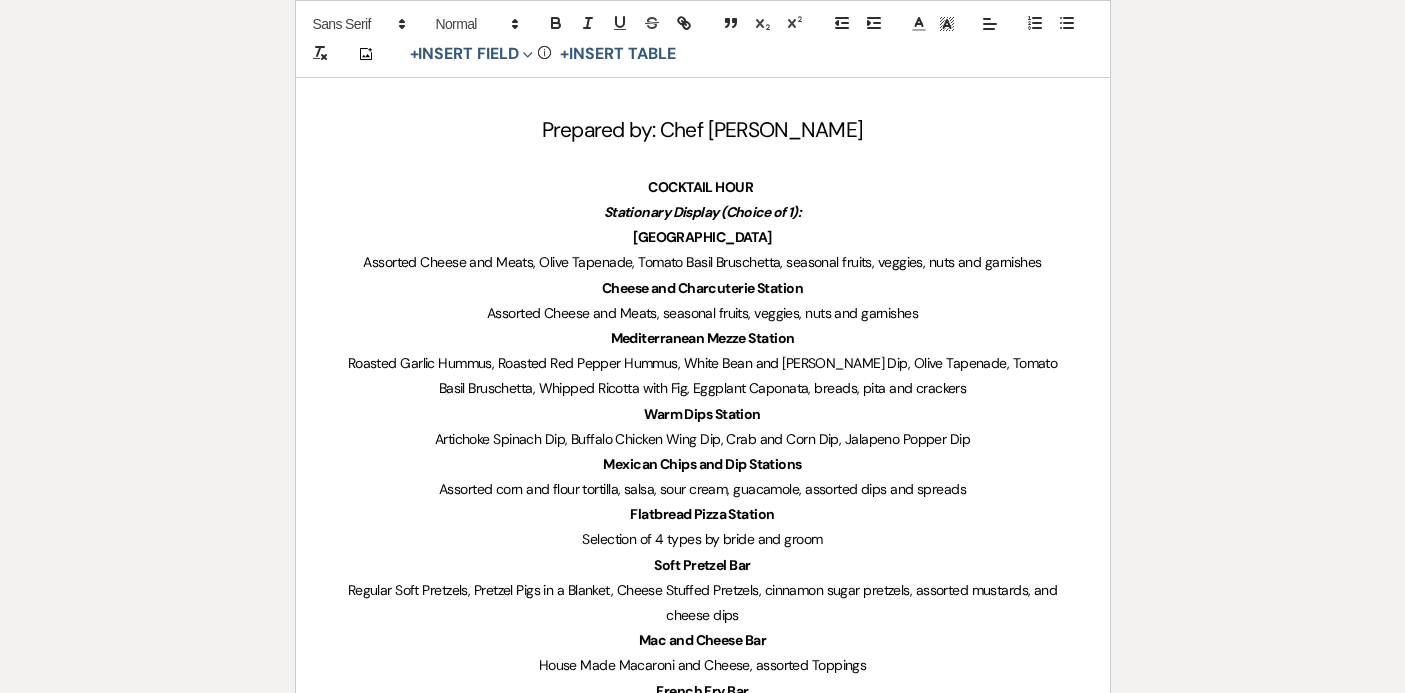 scroll, scrollTop: 0, scrollLeft: 0, axis: both 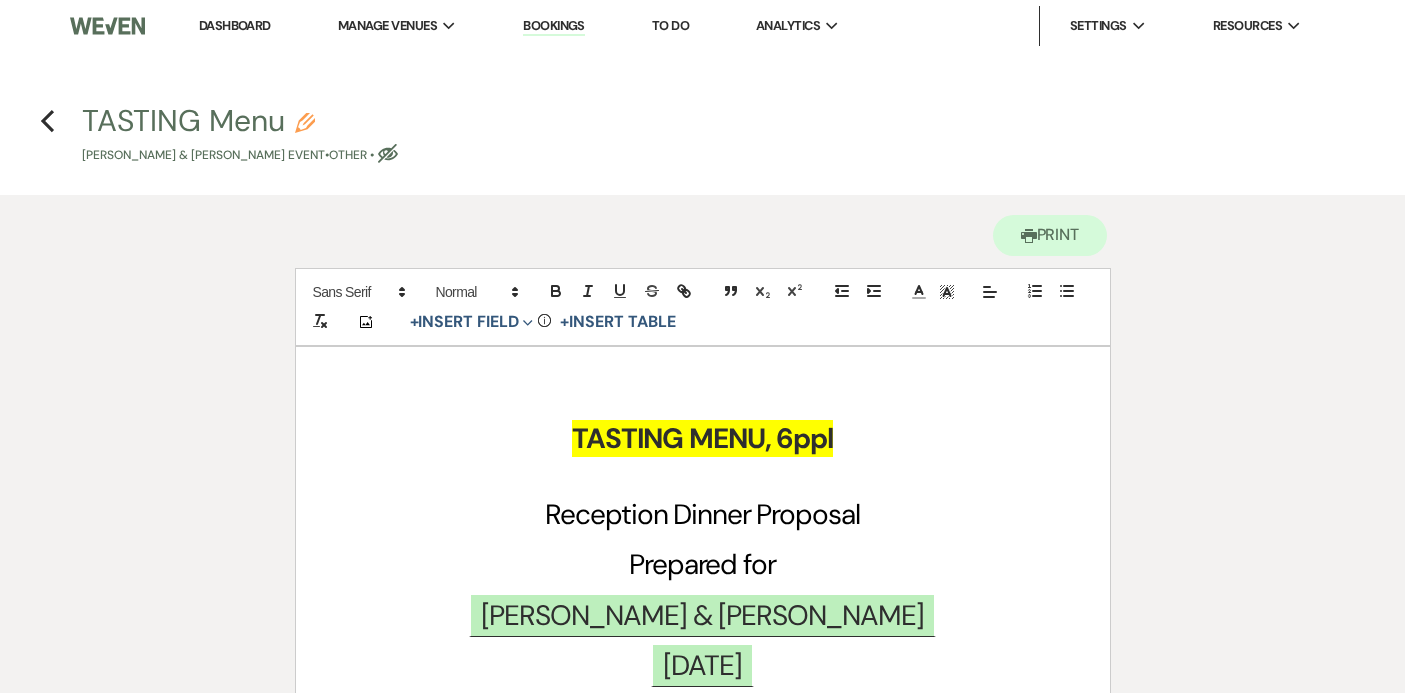 click on "Previous TASTING Menu  Pencil [PERSON_NAME] & [PERSON_NAME] Event  •  Other   •  Eye Blocked" at bounding box center [702, 132] 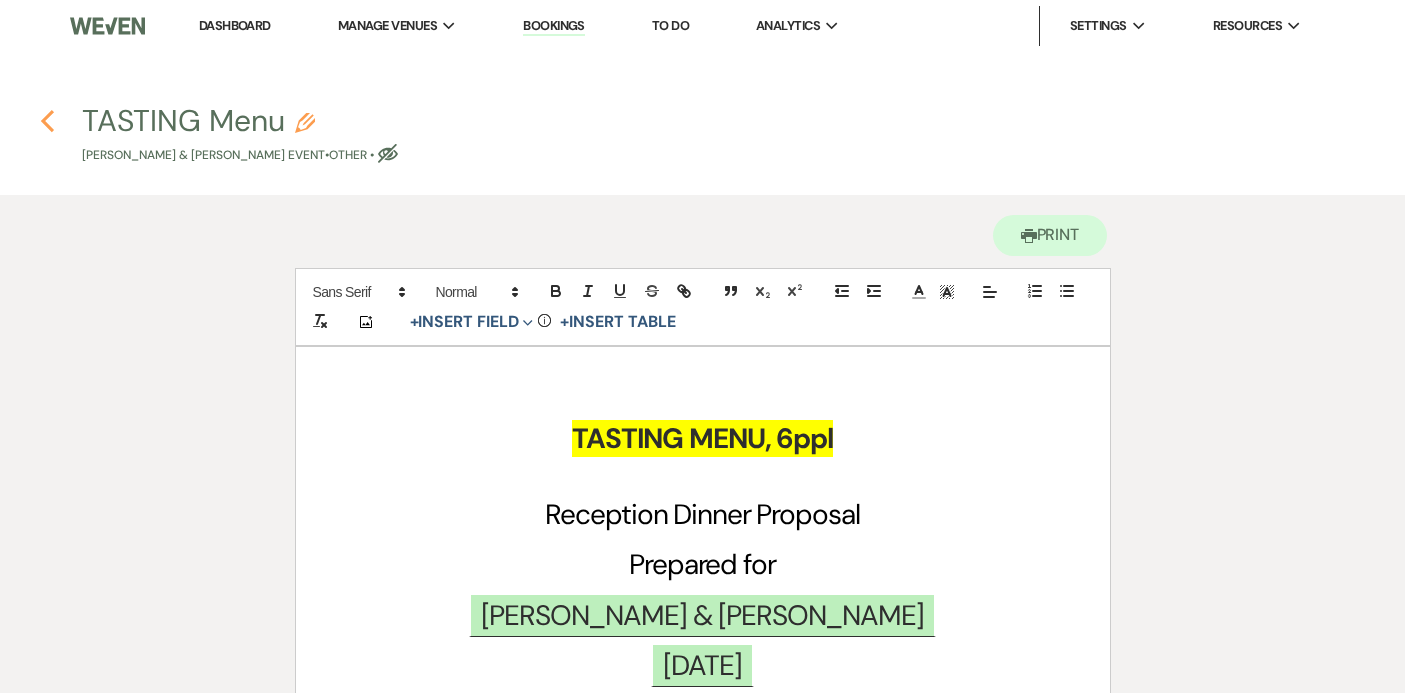 click 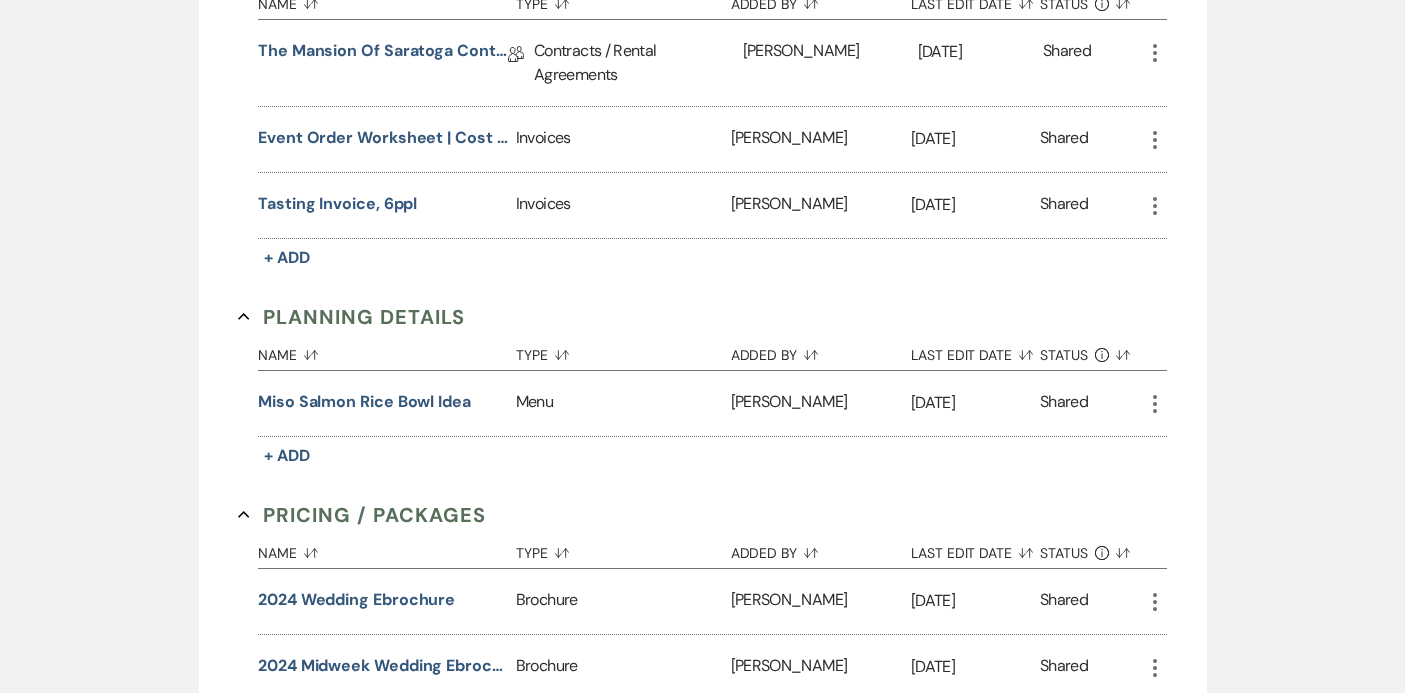scroll, scrollTop: 0, scrollLeft: 0, axis: both 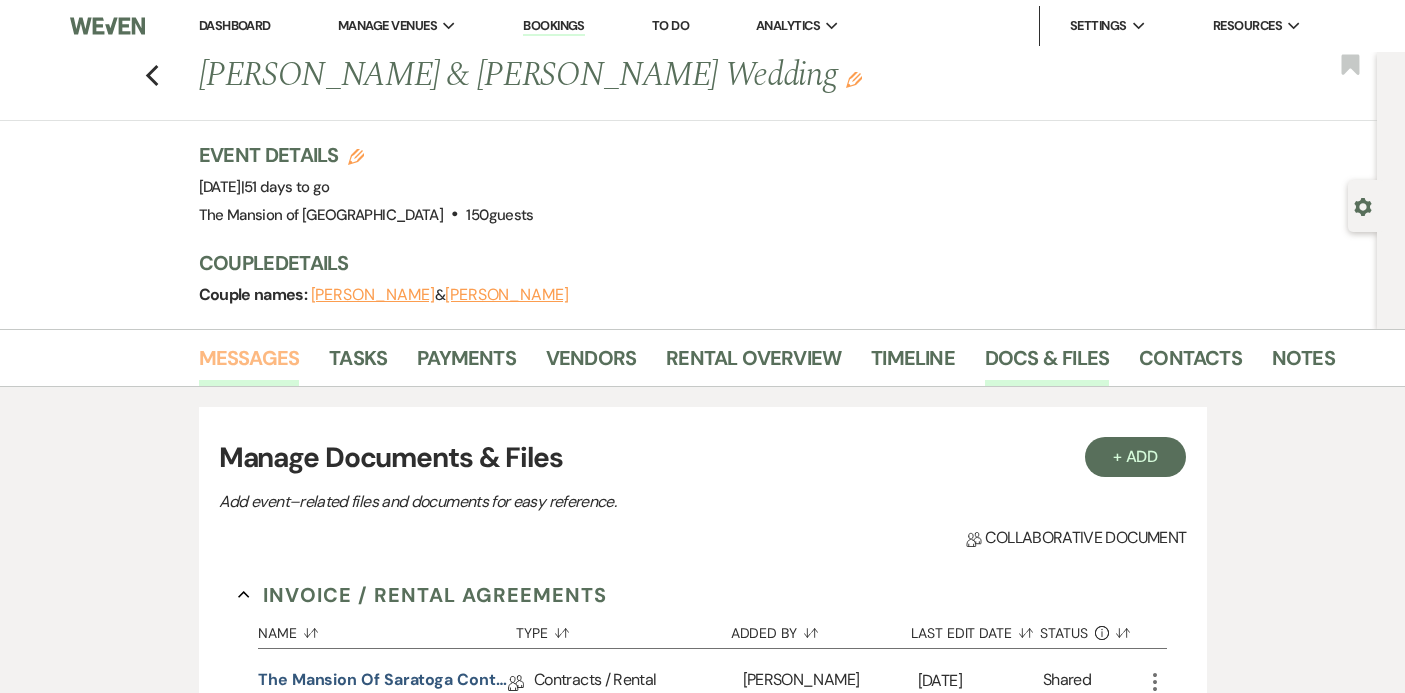 click on "Messages" at bounding box center [249, 364] 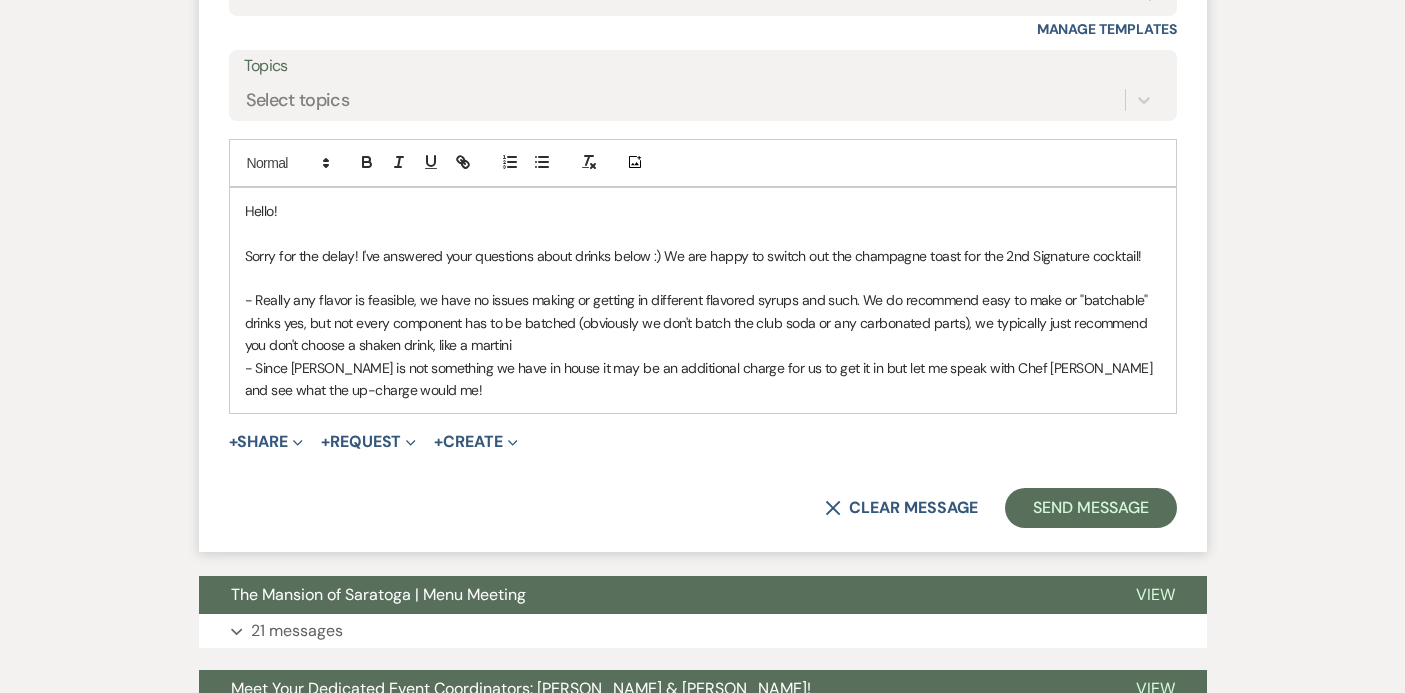 scroll, scrollTop: 1246, scrollLeft: 0, axis: vertical 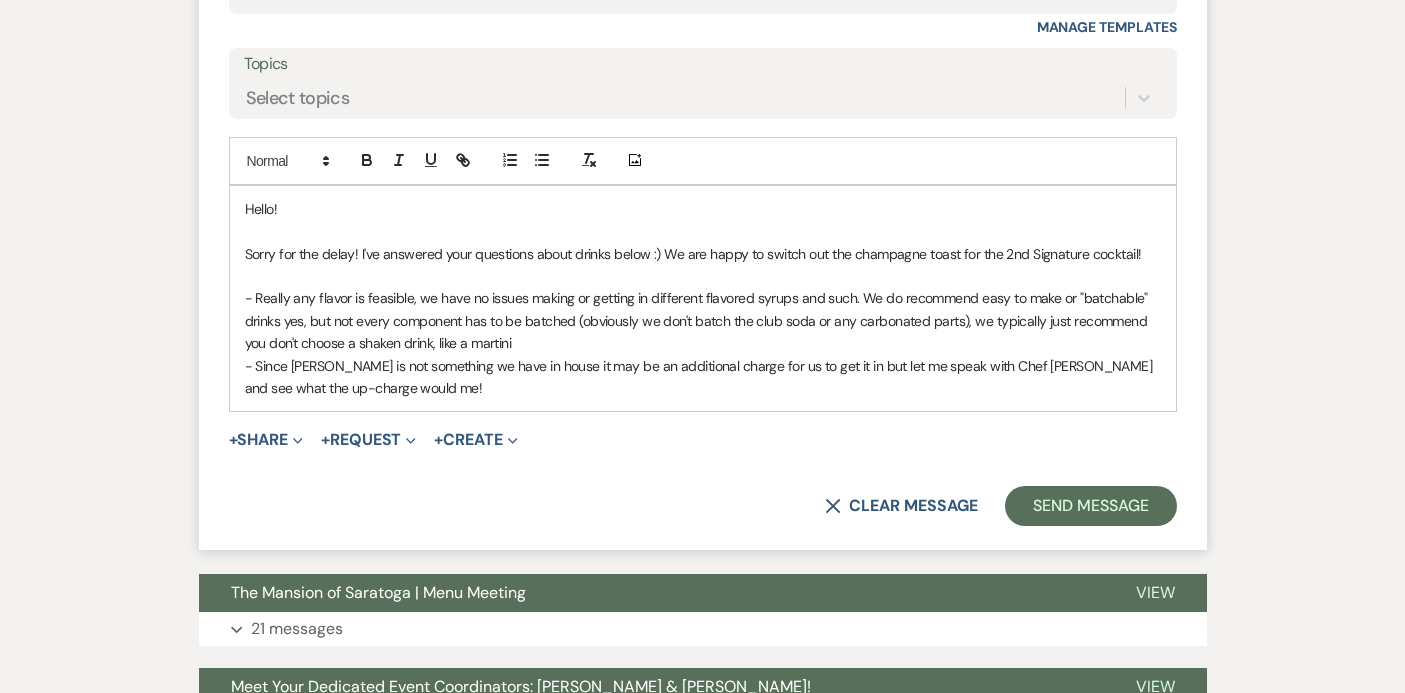 click on "- Since [PERSON_NAME] is not something we have in house it may be an additional charge for us to get it in but let me speak with Chef [PERSON_NAME] and see what the up-charge would me!" at bounding box center (703, 377) 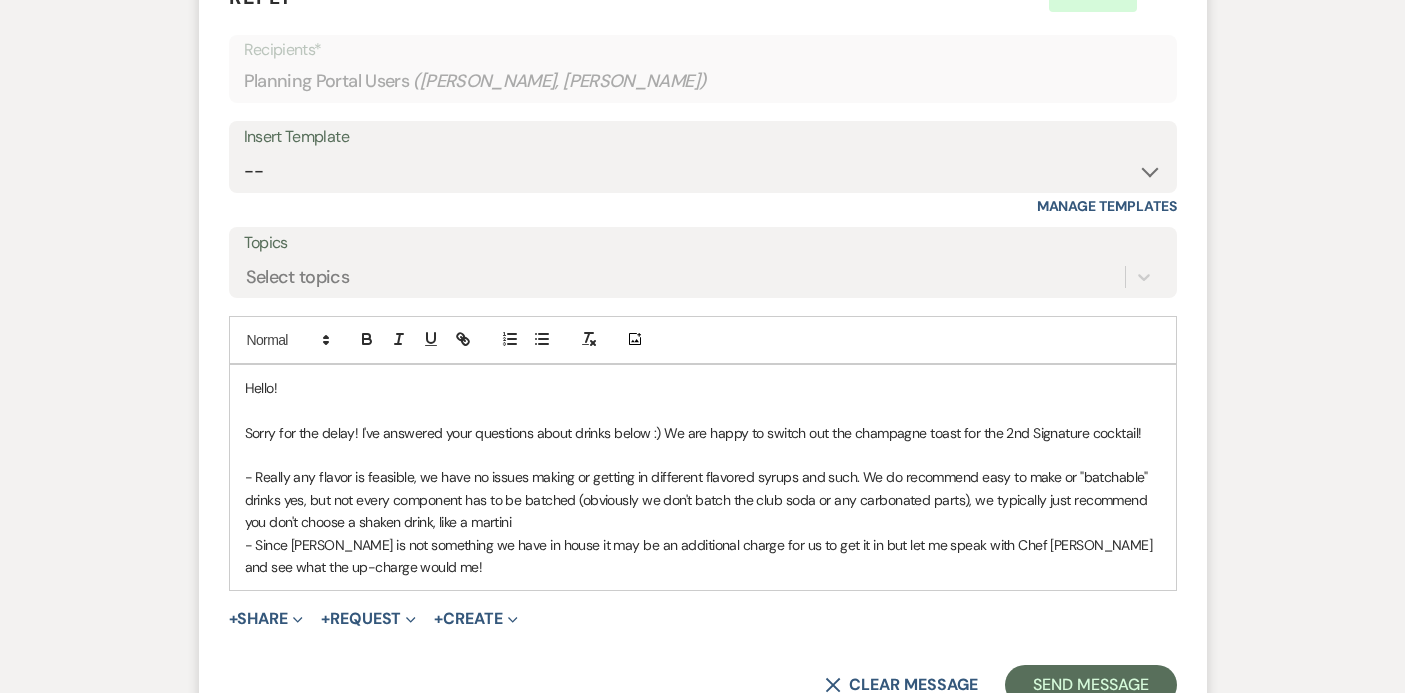 scroll, scrollTop: 1071, scrollLeft: 0, axis: vertical 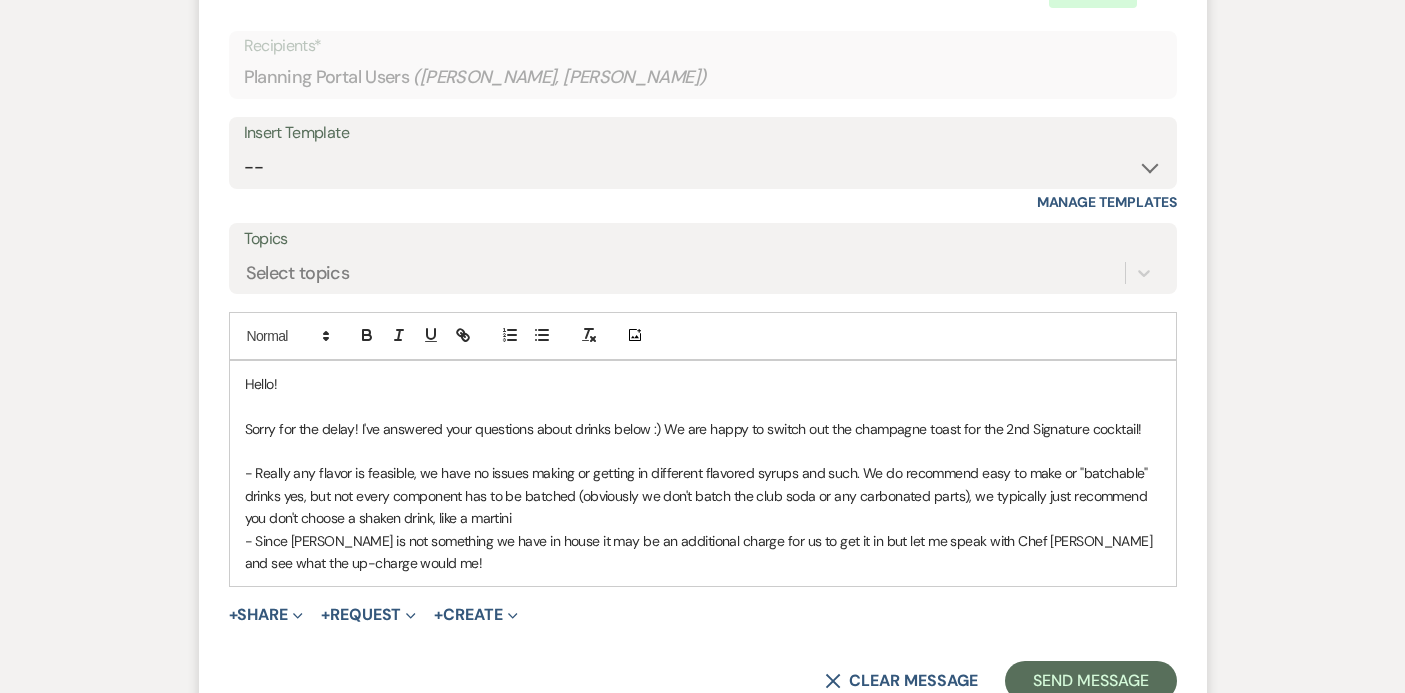 click on "- Really any flavor is feasible, we have no issues making or getting in different flavored syrups and such. We do recommend easy to make or "batchable" drinks yes, but not every component has to be batched (obviously we don't batch the club soda or any carbonated parts), we typically just recommend you don't choose a shaken drink, like a martini" at bounding box center [703, 495] 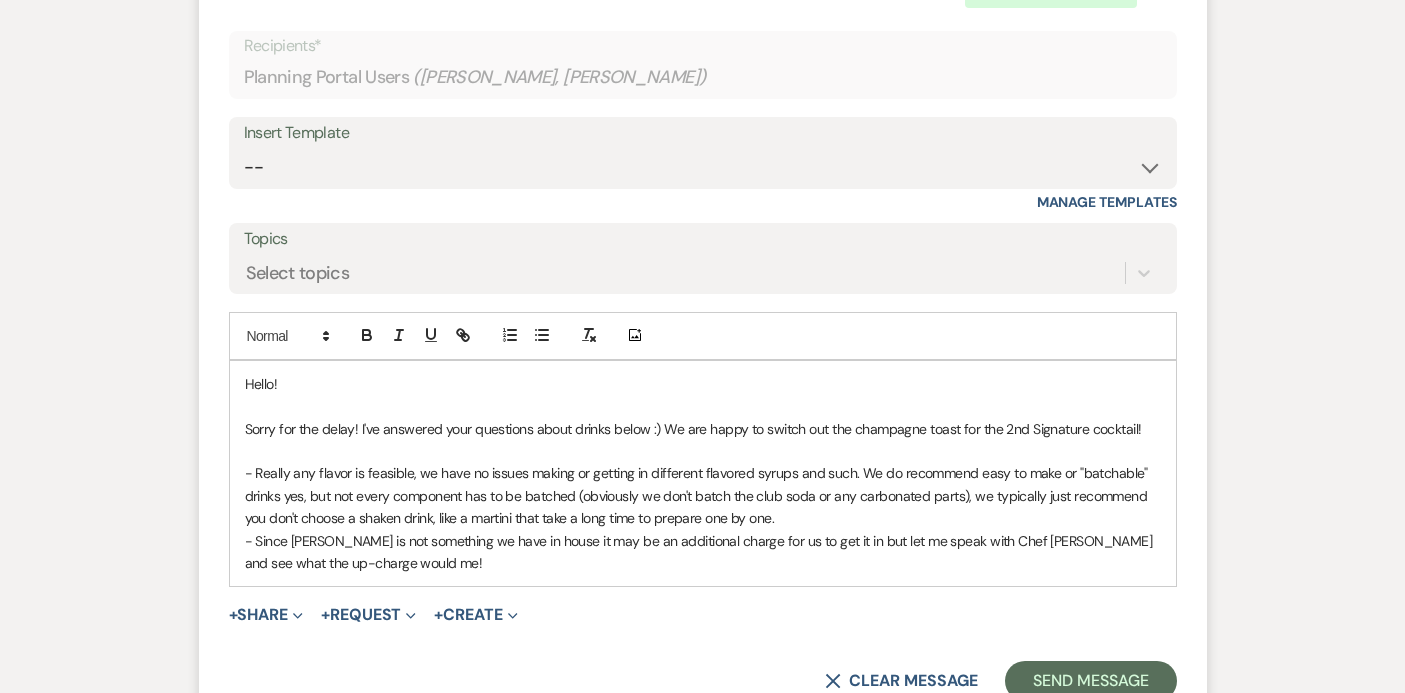 click on "- Since [PERSON_NAME] is not something we have in house it may be an additional charge for us to get it in but let me speak with Chef [PERSON_NAME] and see what the up-charge would me!" at bounding box center [703, 552] 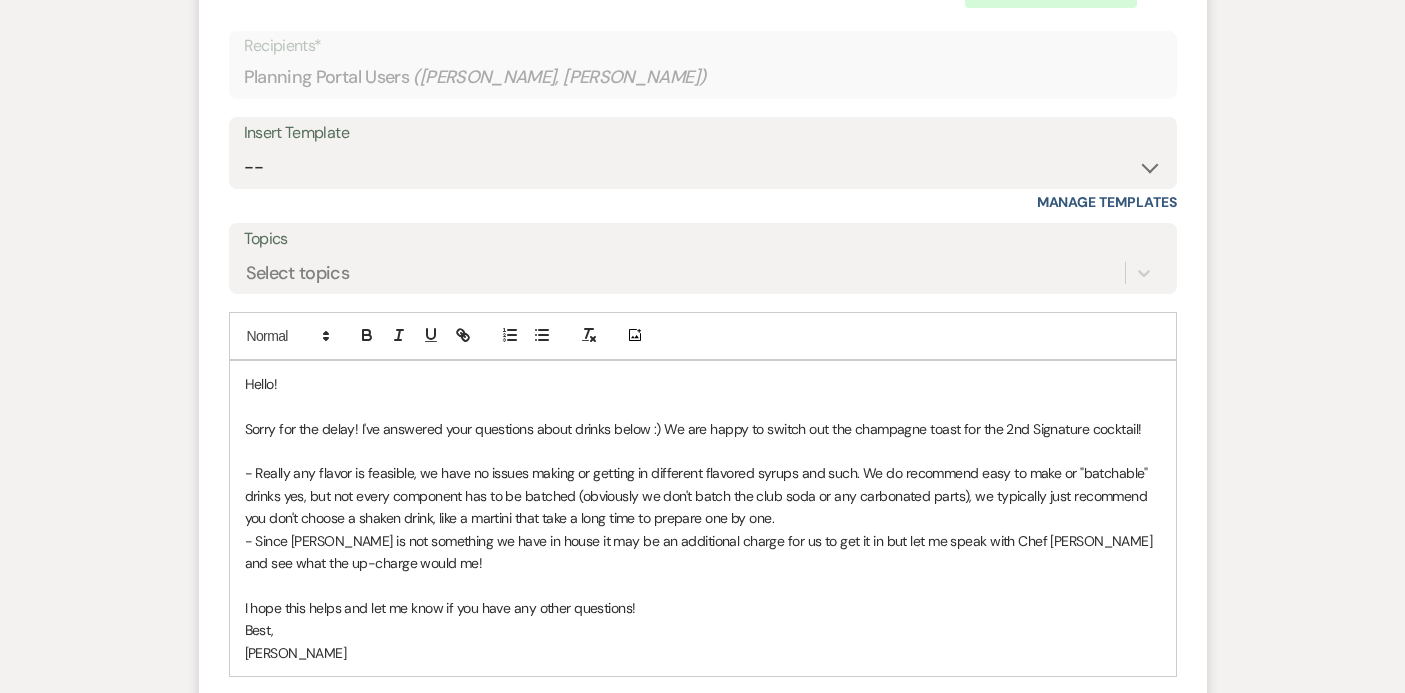 click on "Best," at bounding box center (703, 630) 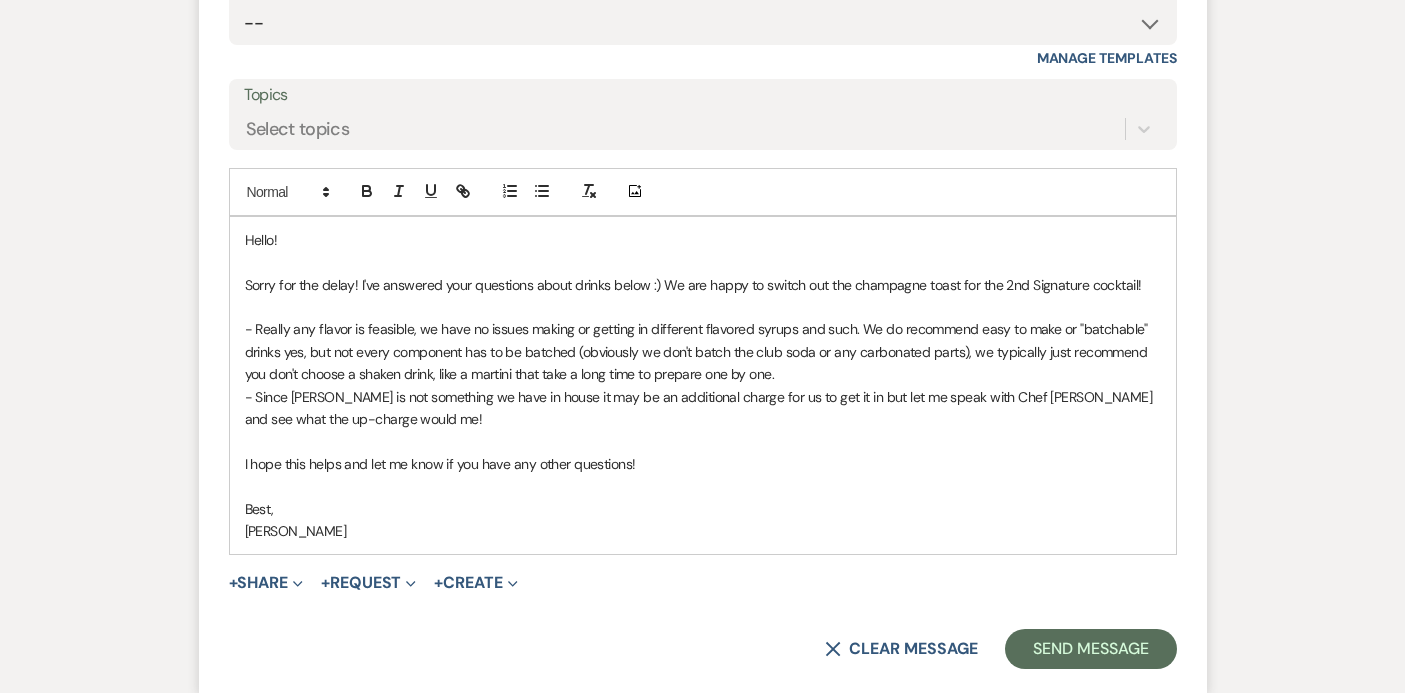 scroll, scrollTop: 1217, scrollLeft: 0, axis: vertical 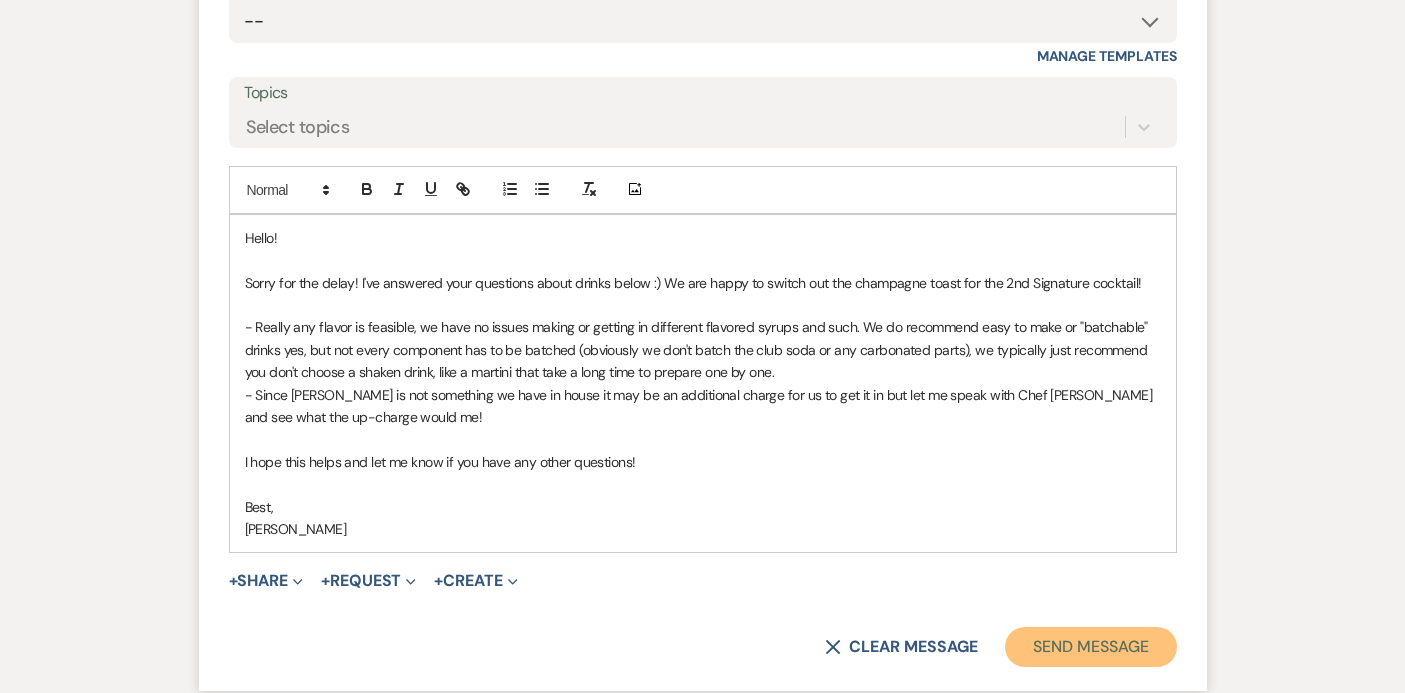 click on "Send Message" at bounding box center (1090, 647) 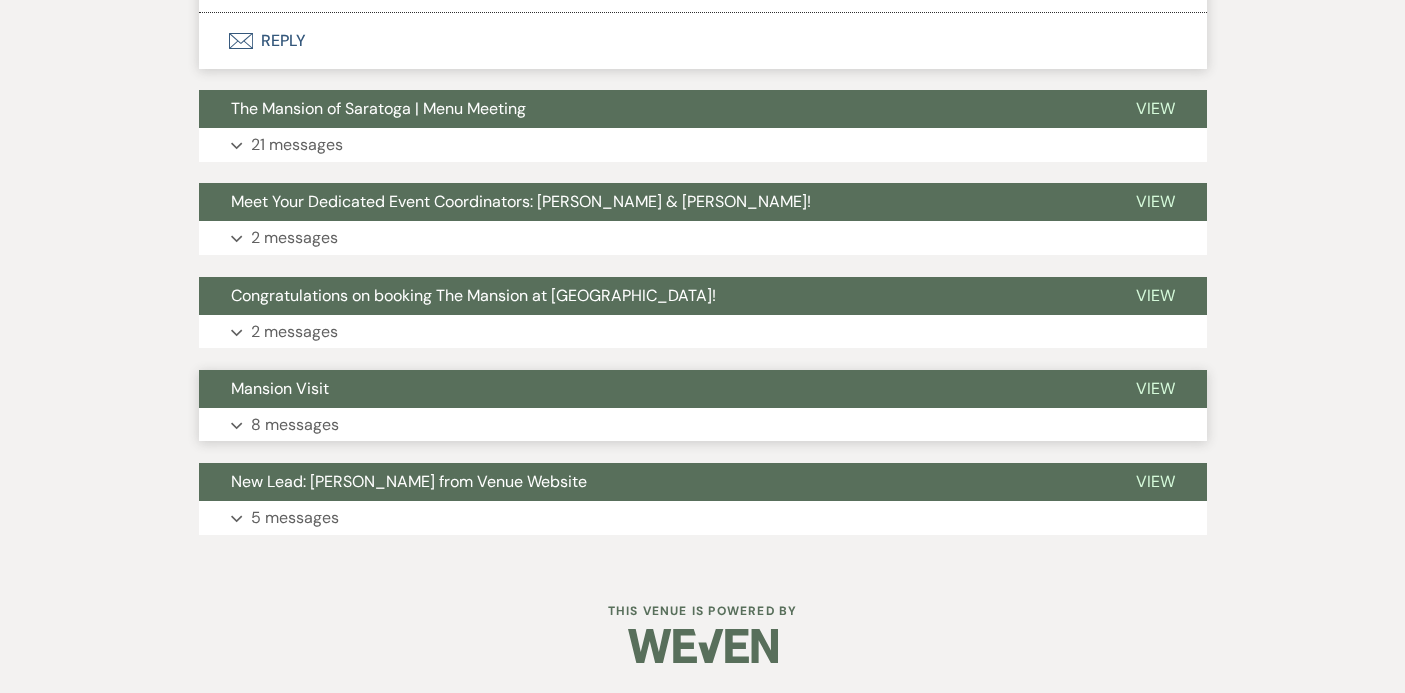 scroll, scrollTop: 0, scrollLeft: 0, axis: both 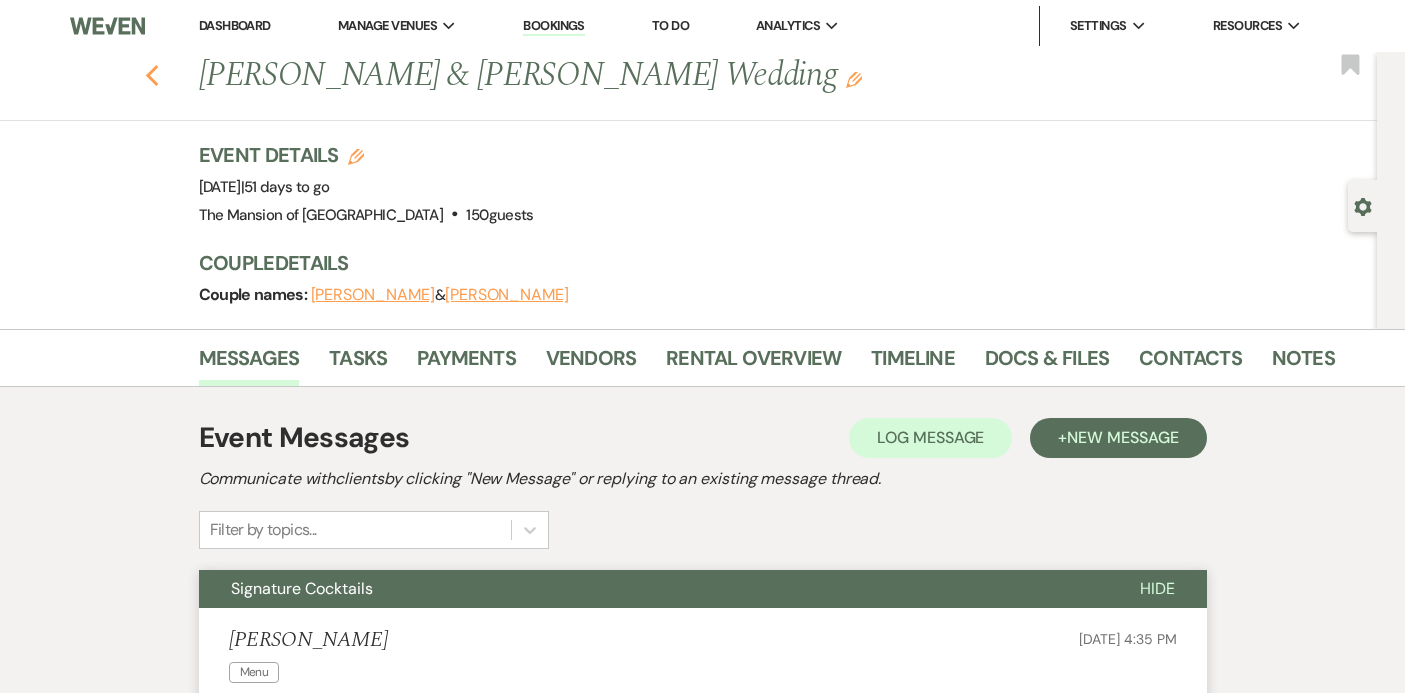 click on "Previous" 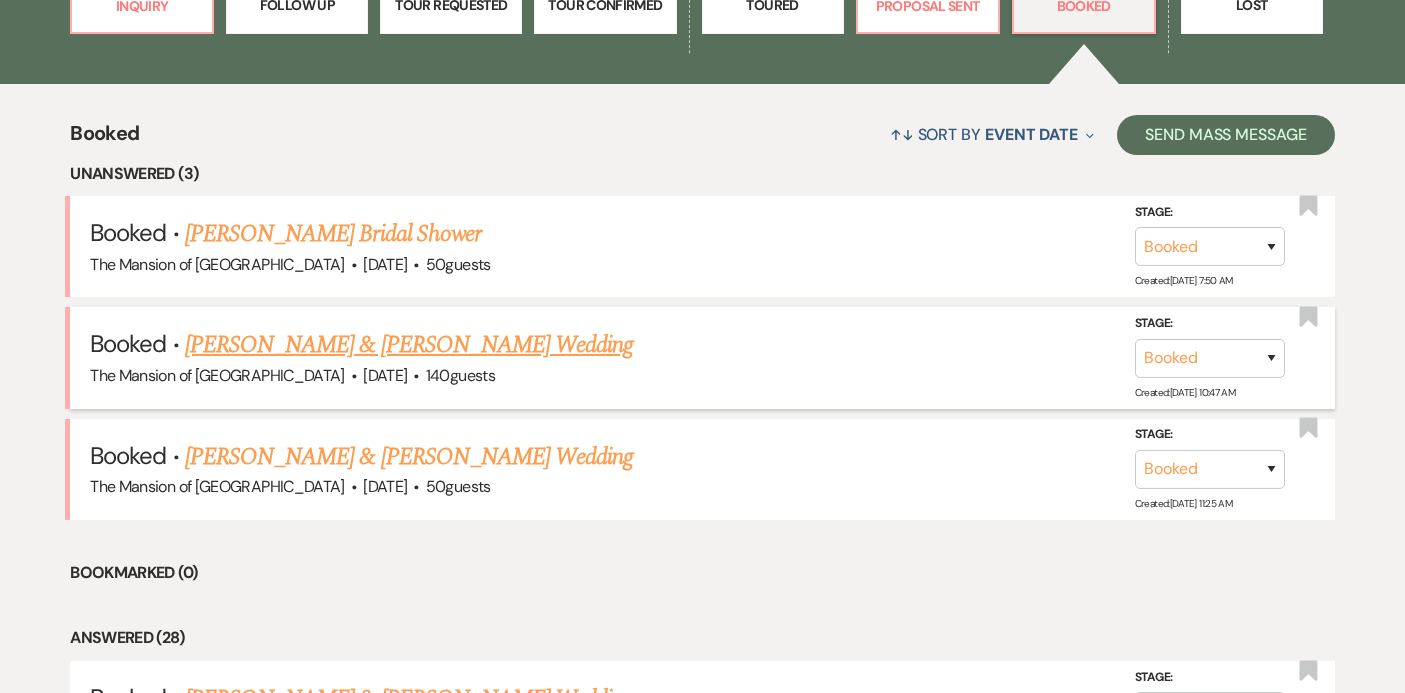 click on "[PERSON_NAME] & [PERSON_NAME] Wedding" at bounding box center (409, 345) 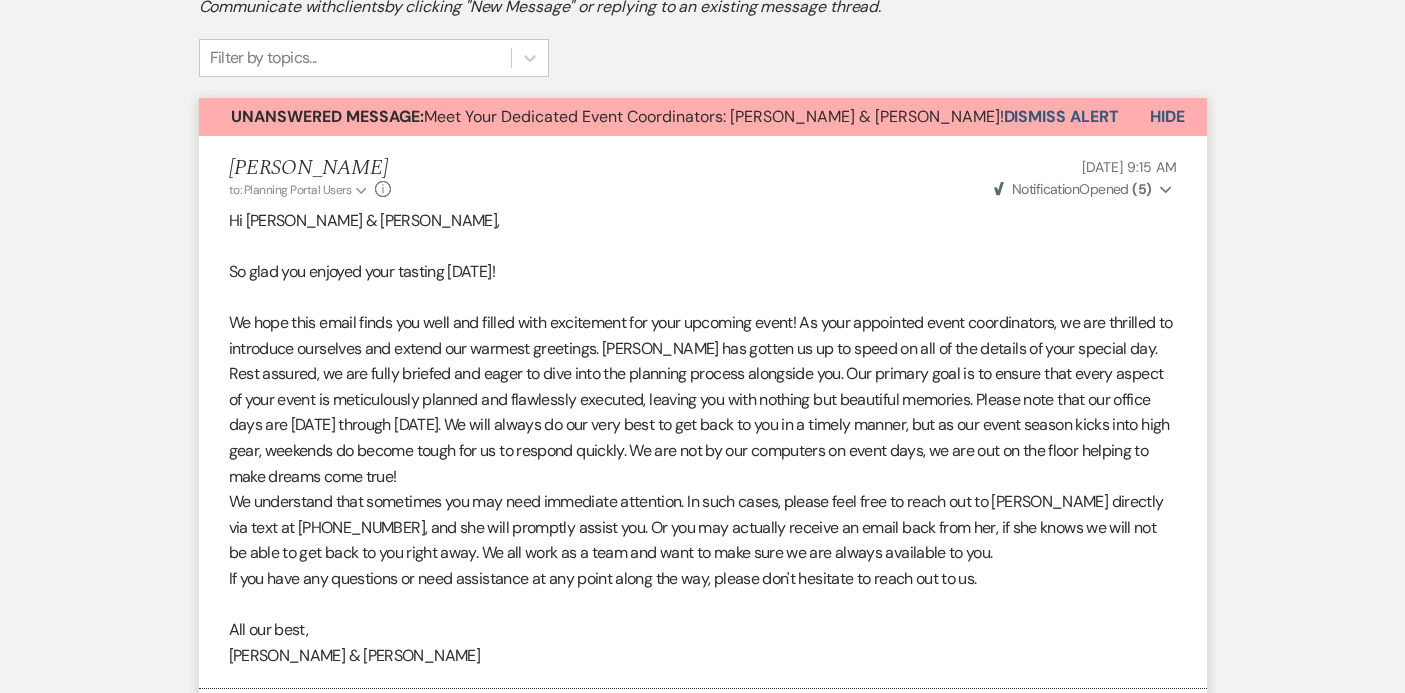 scroll, scrollTop: 0, scrollLeft: 0, axis: both 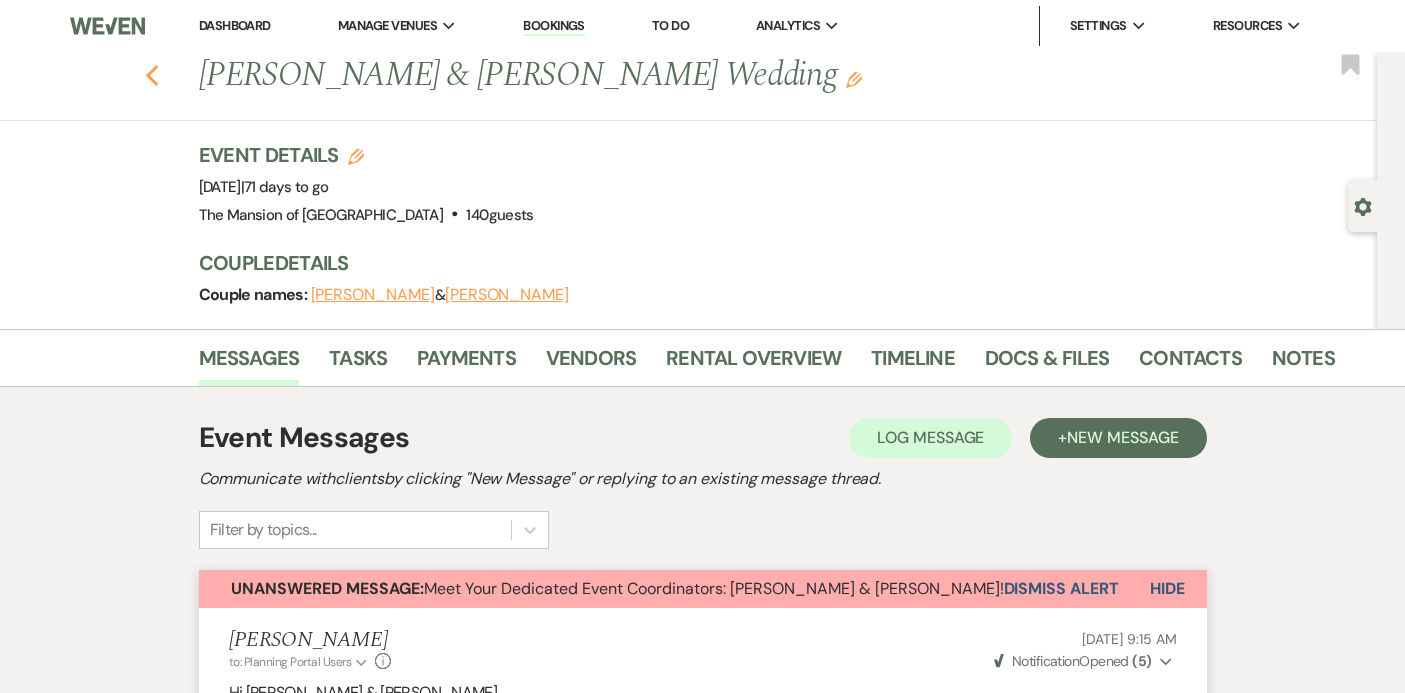 click on "Previous" 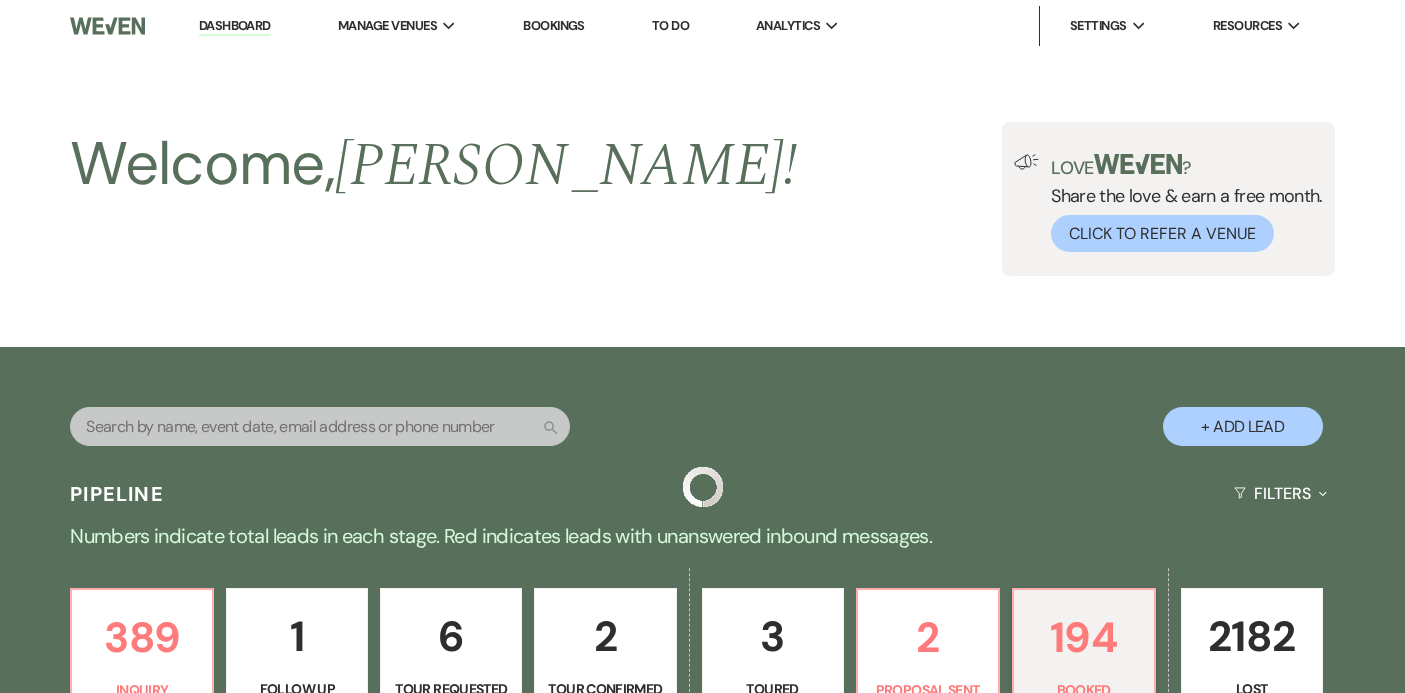 scroll, scrollTop: 684, scrollLeft: 0, axis: vertical 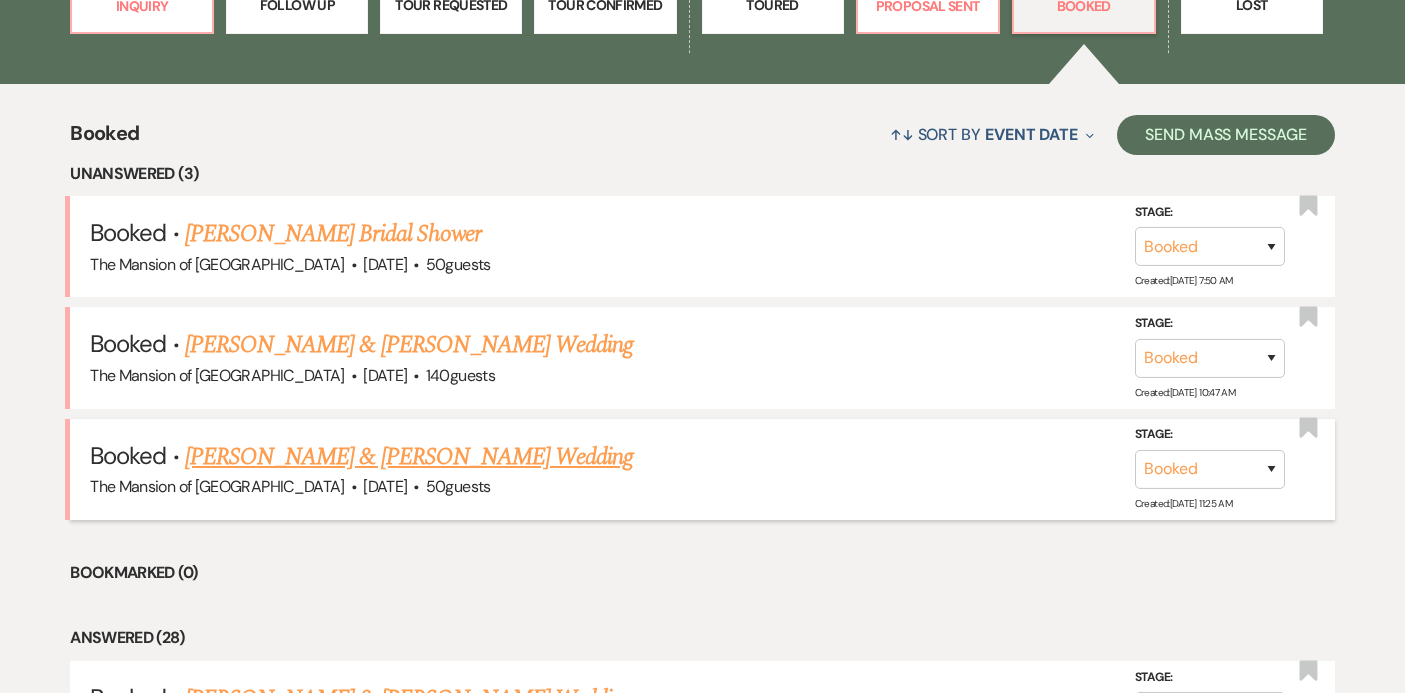 click on "[PERSON_NAME] & [PERSON_NAME] Wedding" at bounding box center [409, 457] 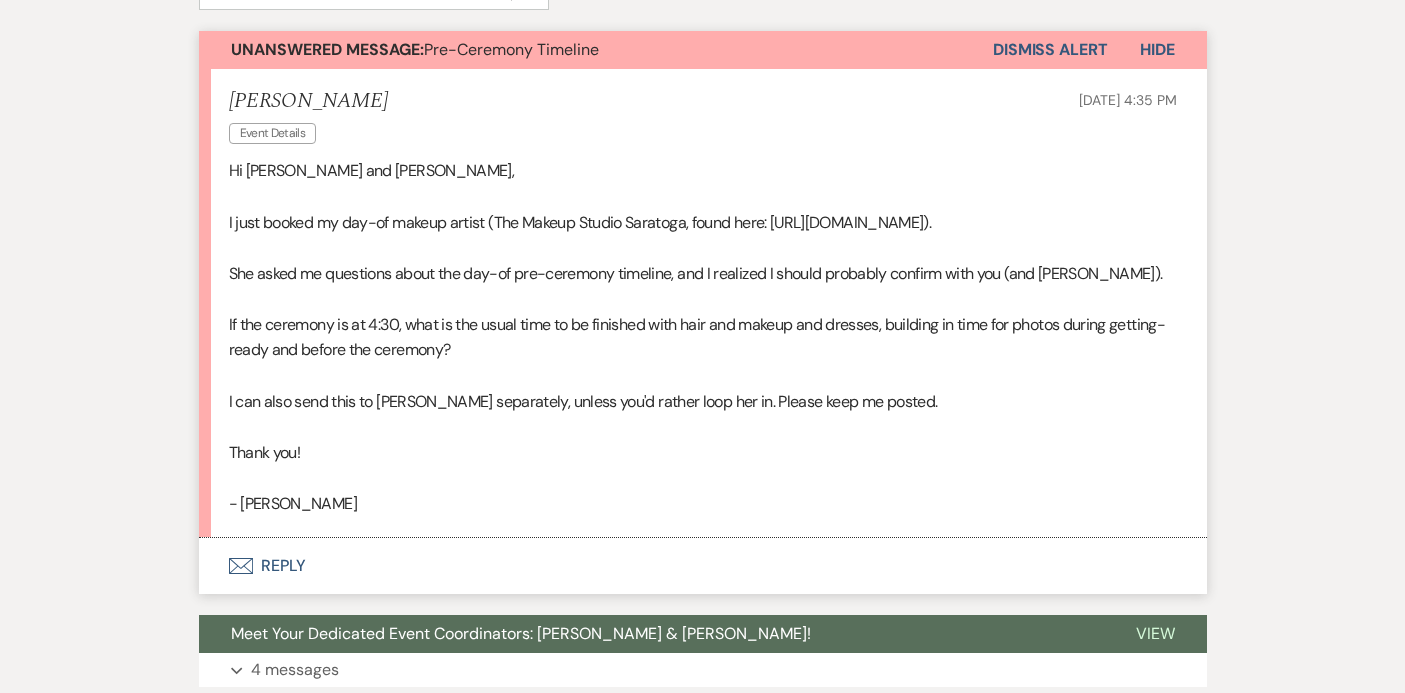 scroll, scrollTop: 543, scrollLeft: 0, axis: vertical 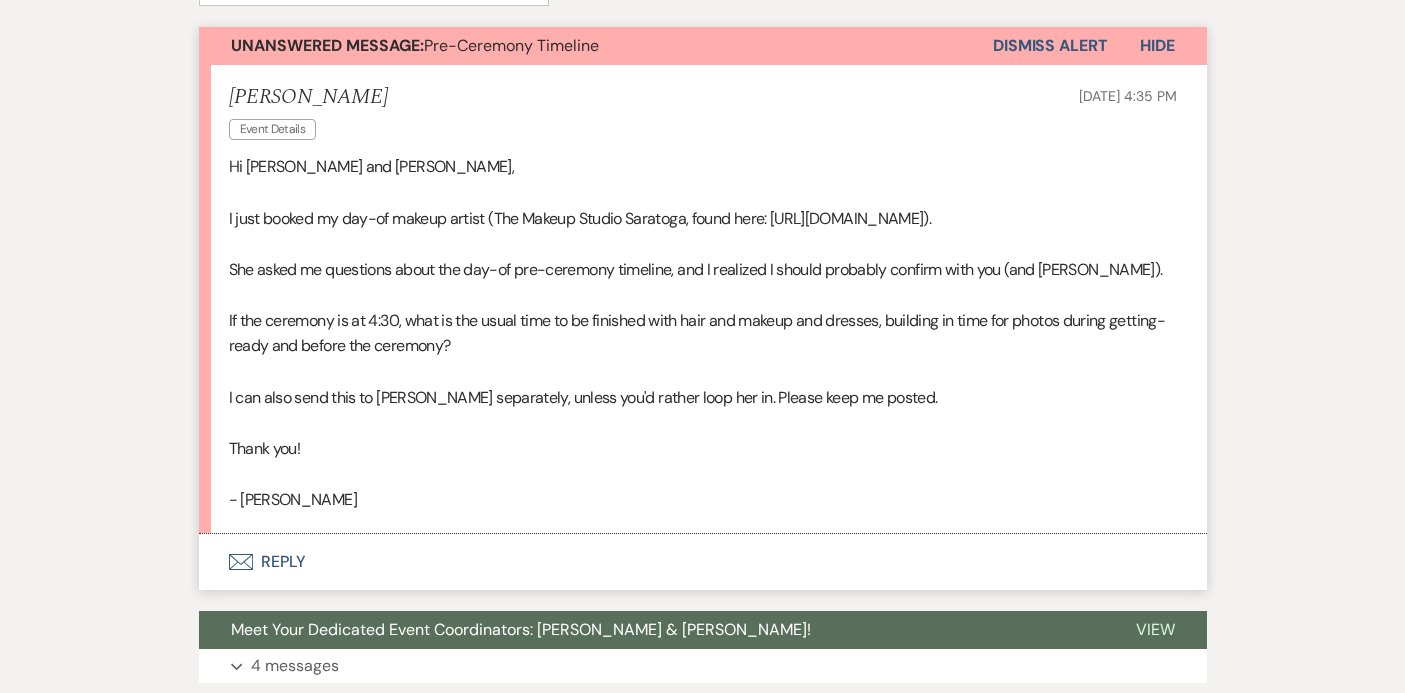 click on "Envelope Reply" at bounding box center [703, 562] 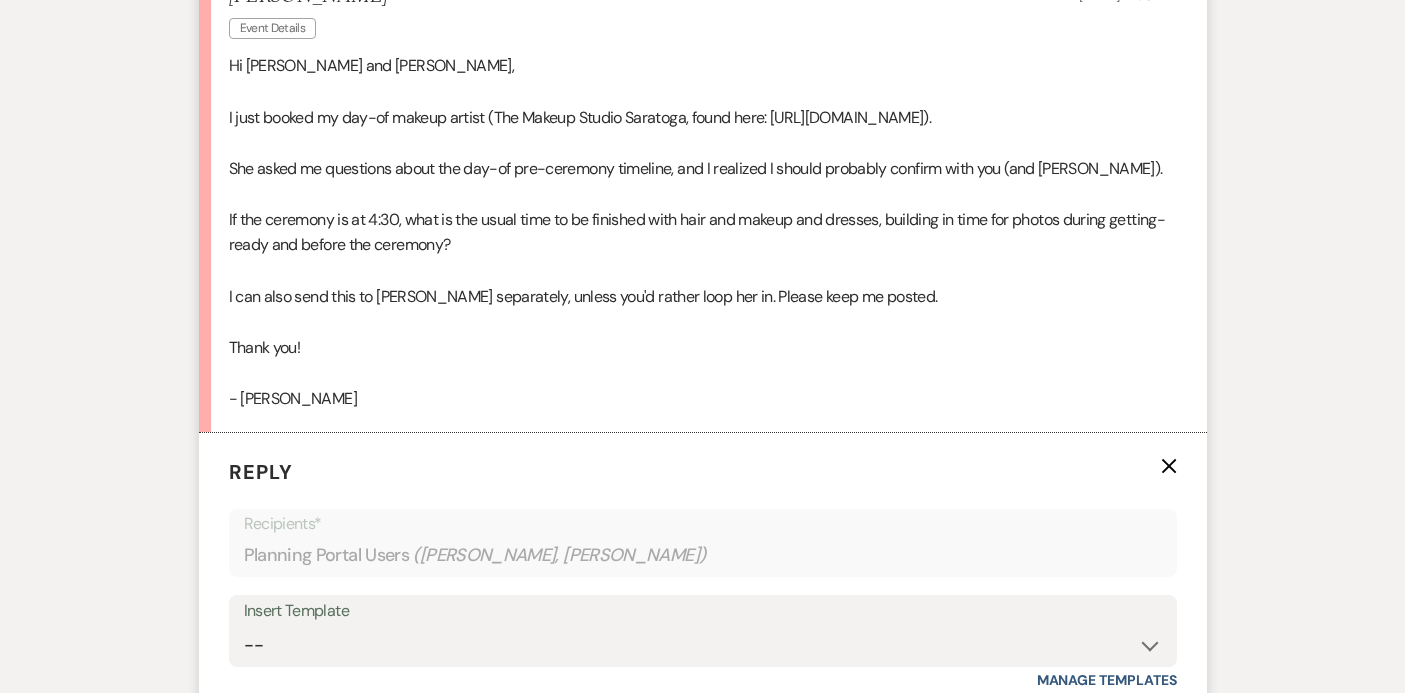 scroll, scrollTop: 1026, scrollLeft: 0, axis: vertical 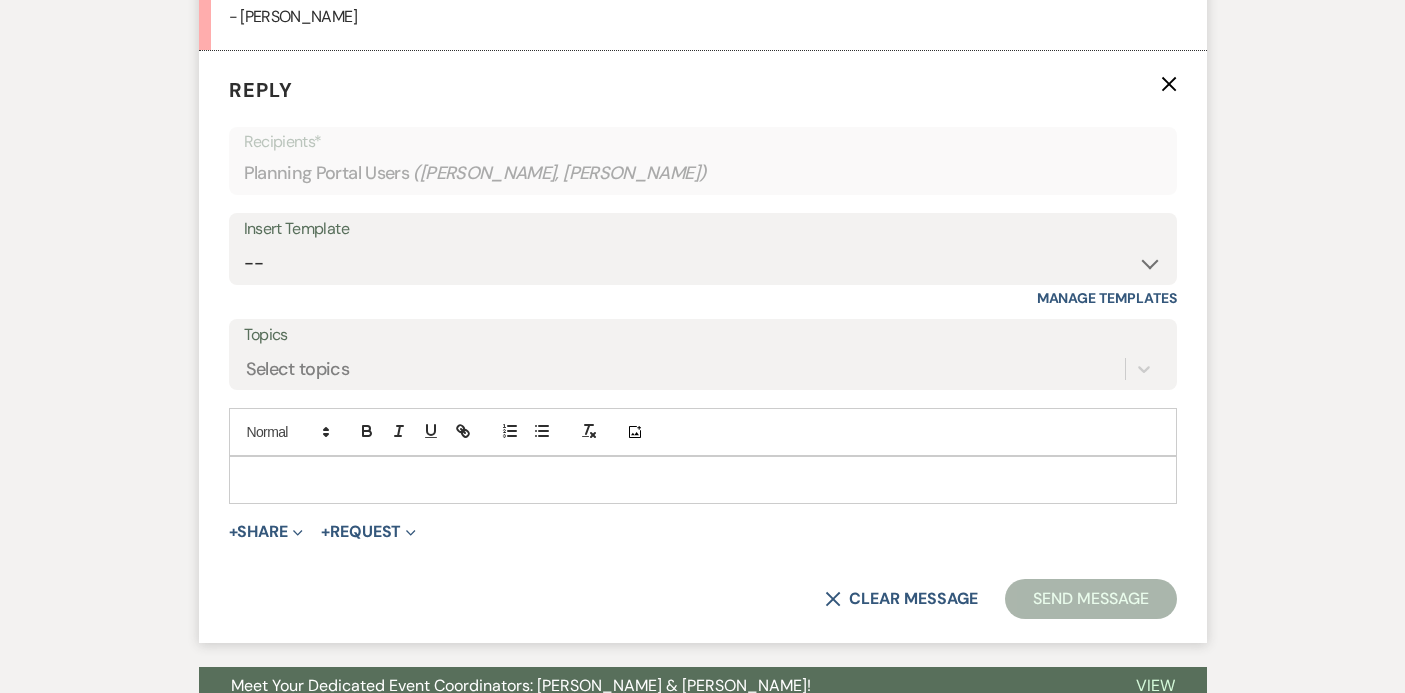 click at bounding box center (703, 480) 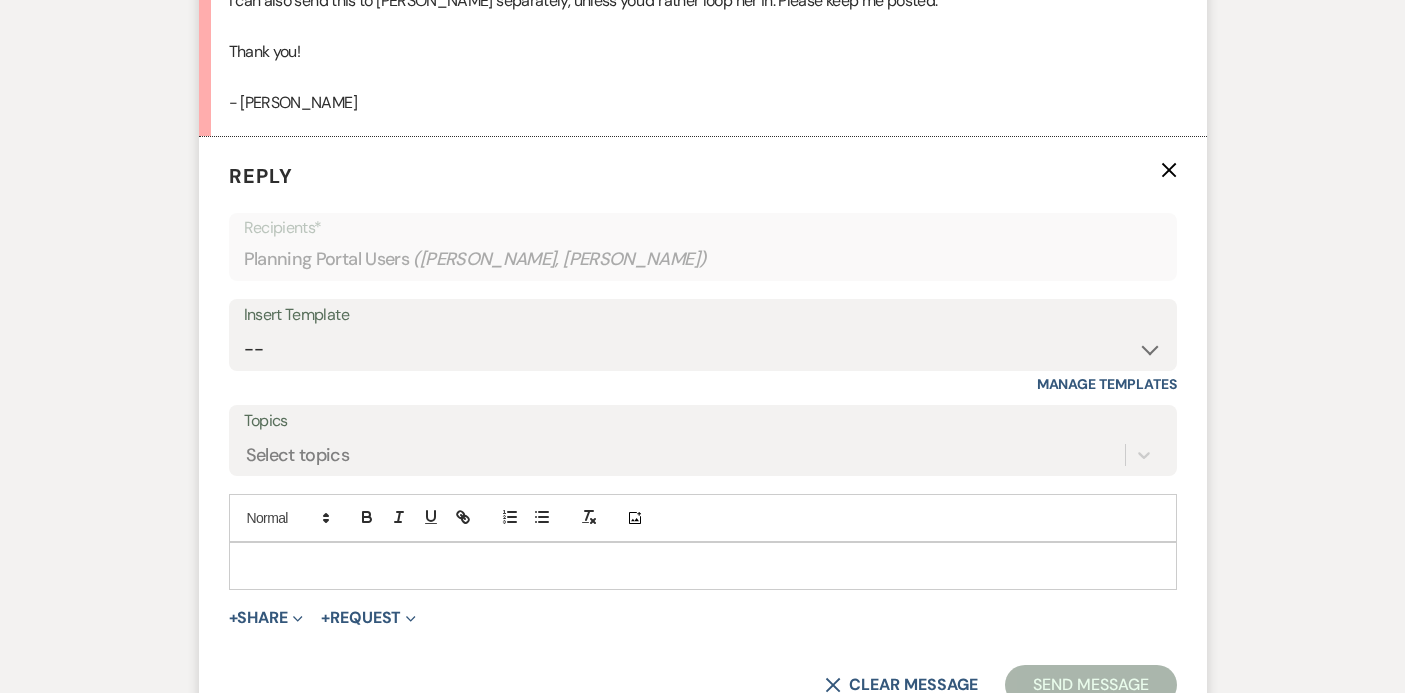 scroll, scrollTop: 939, scrollLeft: 0, axis: vertical 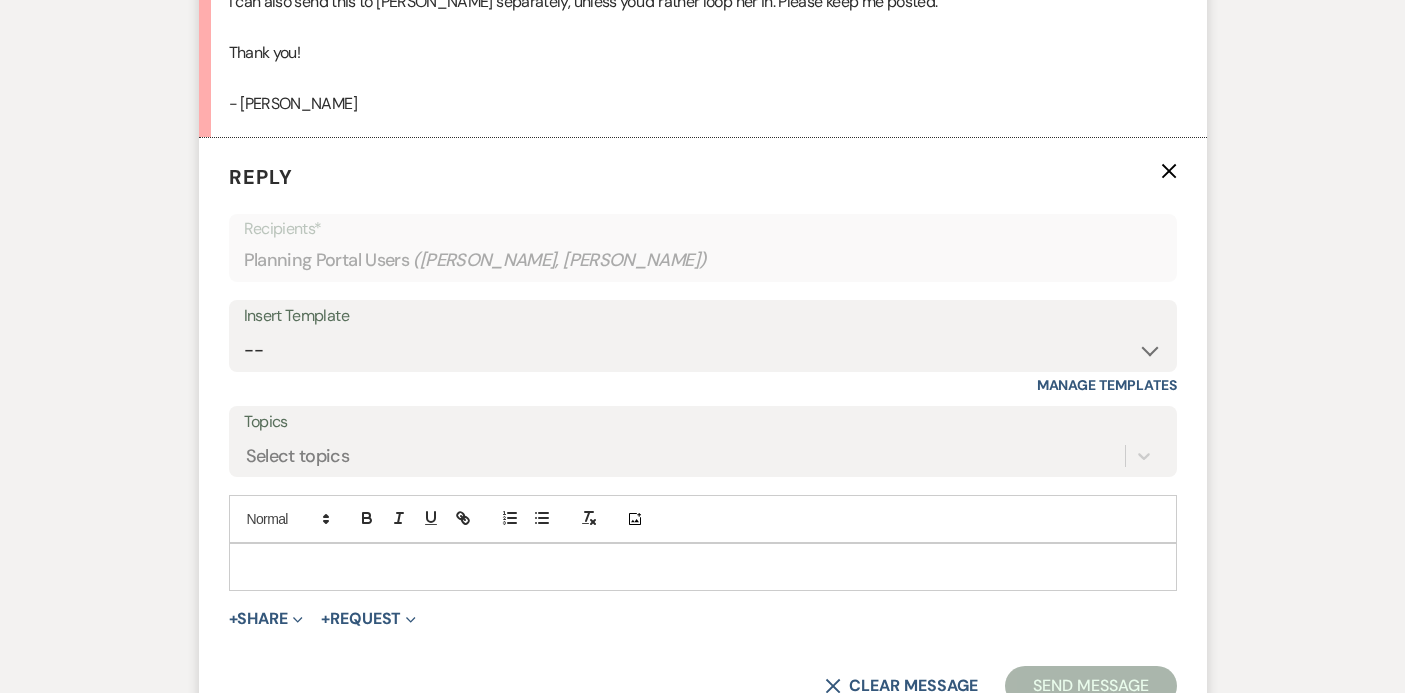 type 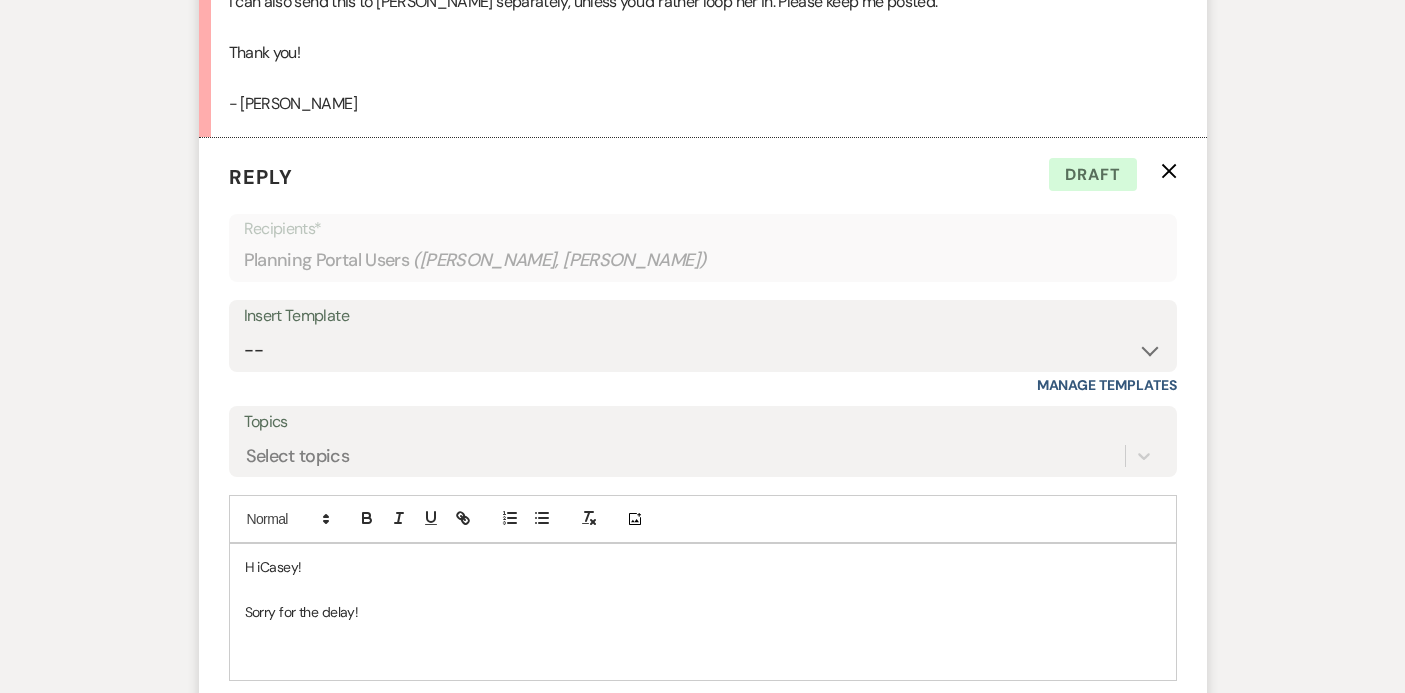 click on "H iCasey!" at bounding box center (703, 567) 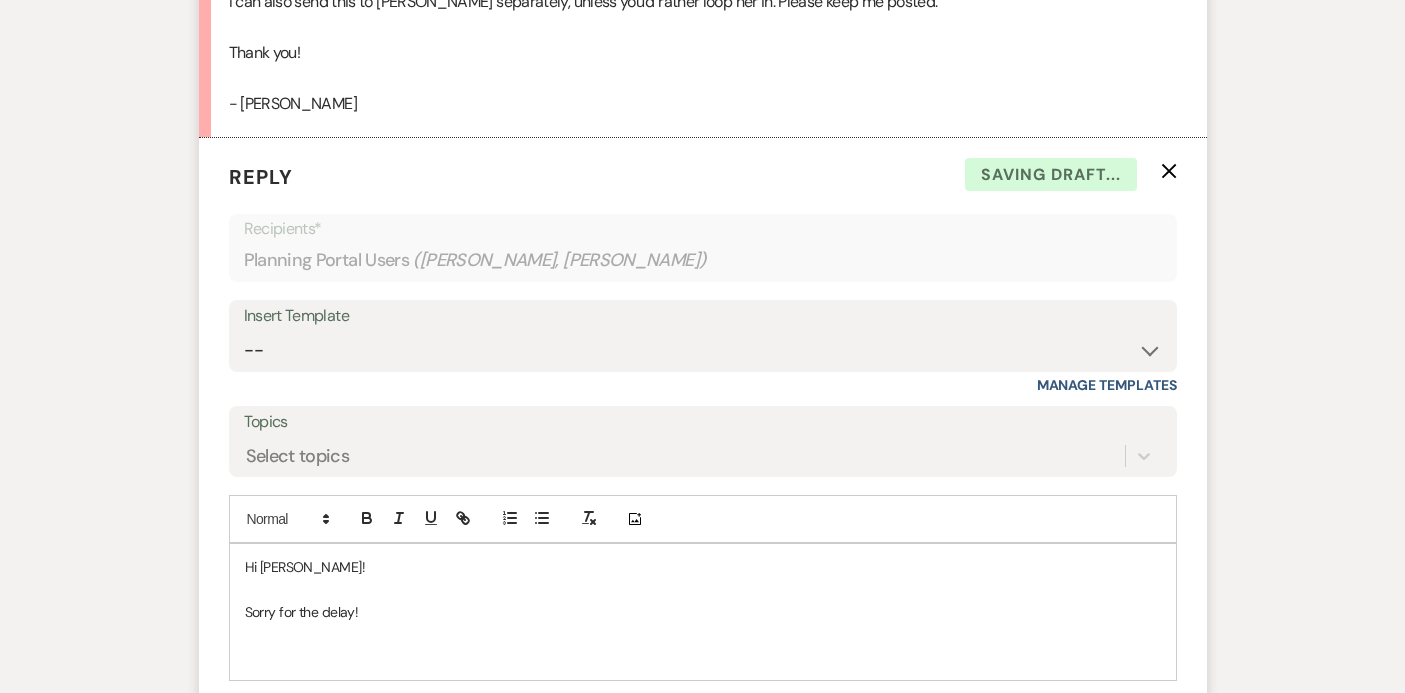 click on "Sorry for the delay!" at bounding box center [703, 612] 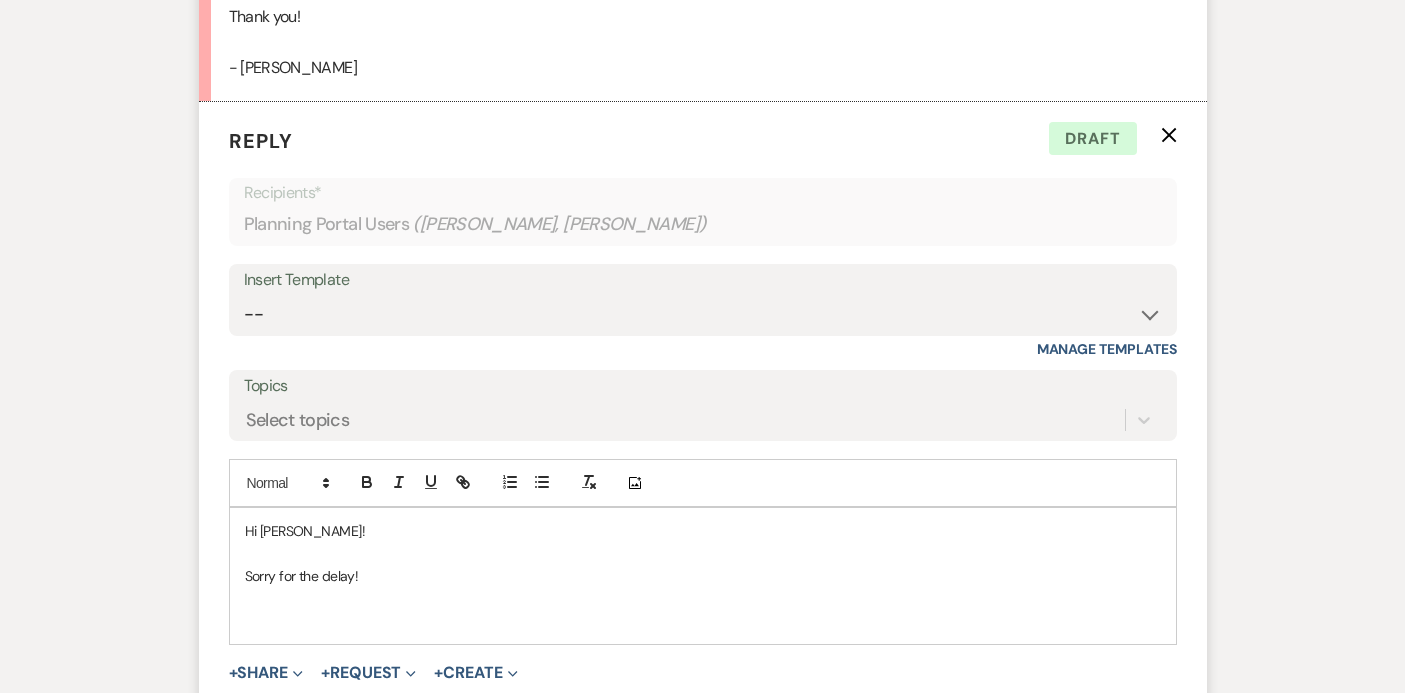 scroll, scrollTop: 981, scrollLeft: 0, axis: vertical 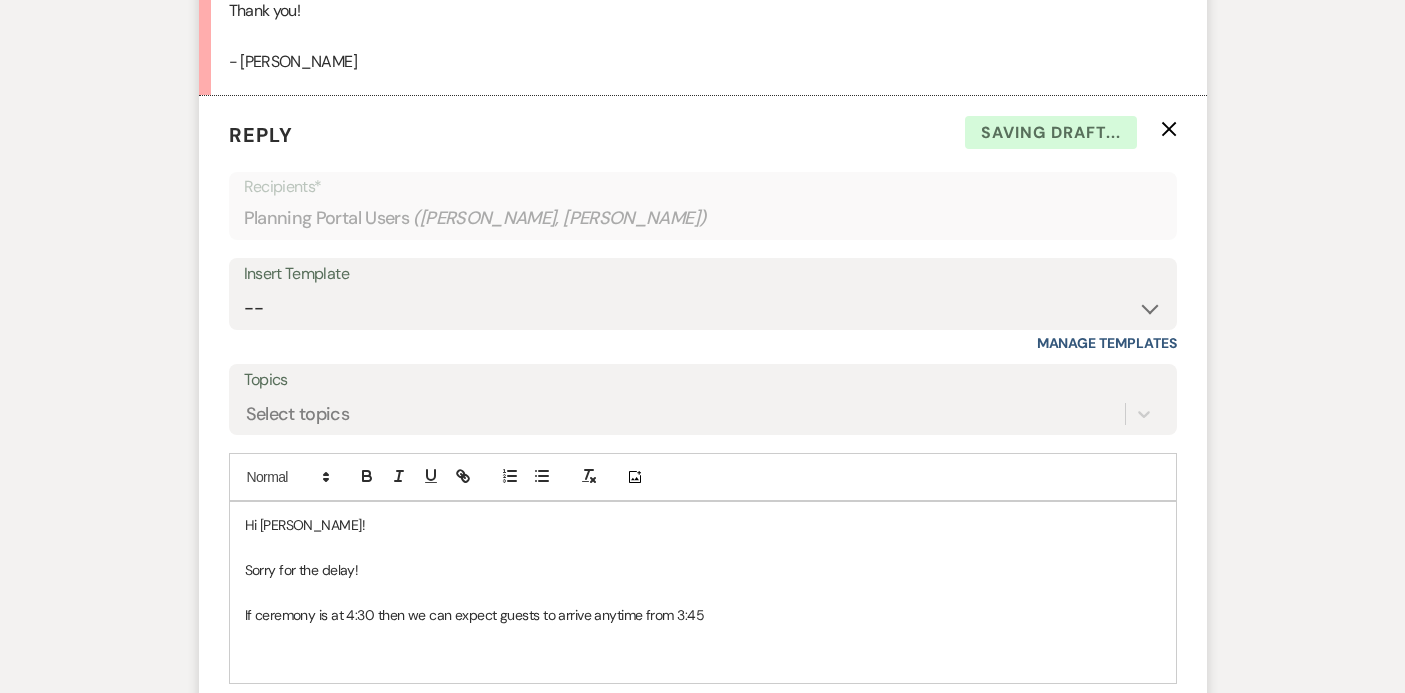 click on "If ceremony is at 4:30 then we can expect guests to arrive anytime from 3:45" at bounding box center [703, 615] 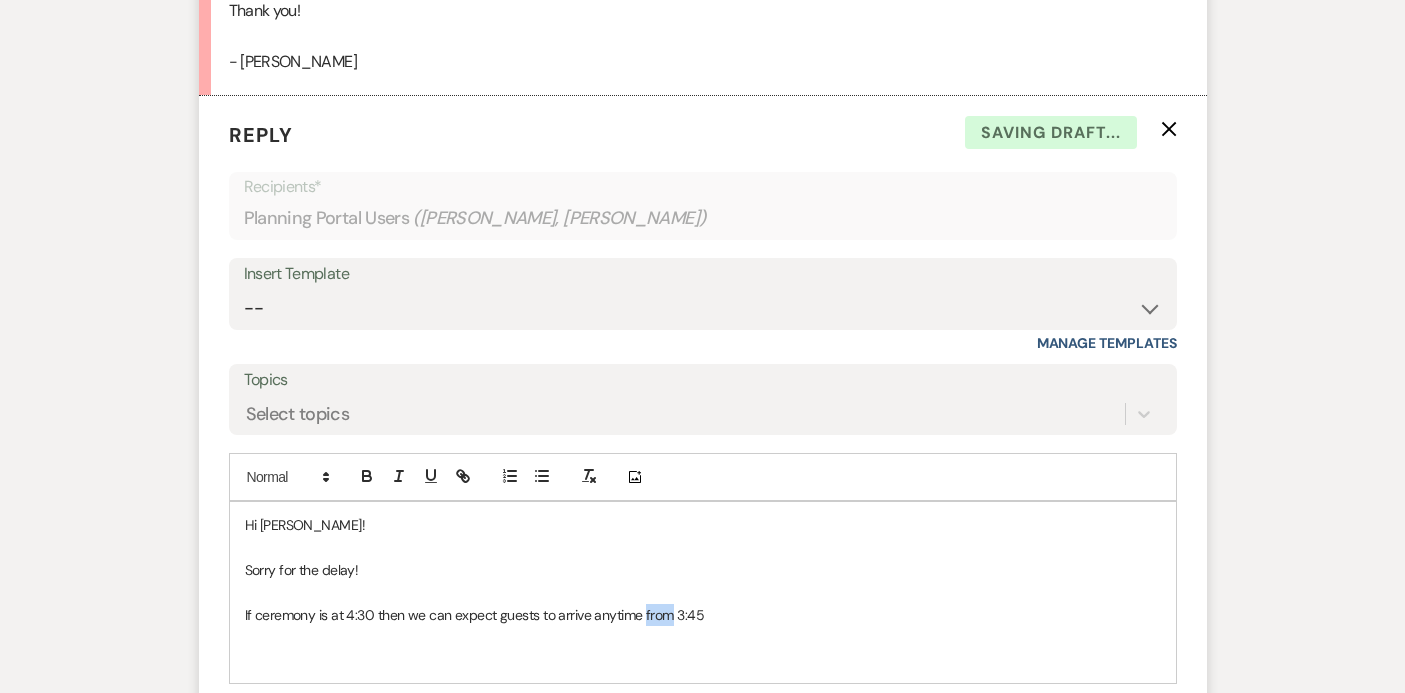 click on "If ceremony is at 4:30 then we can expect guests to arrive anytime from 3:45" at bounding box center (703, 615) 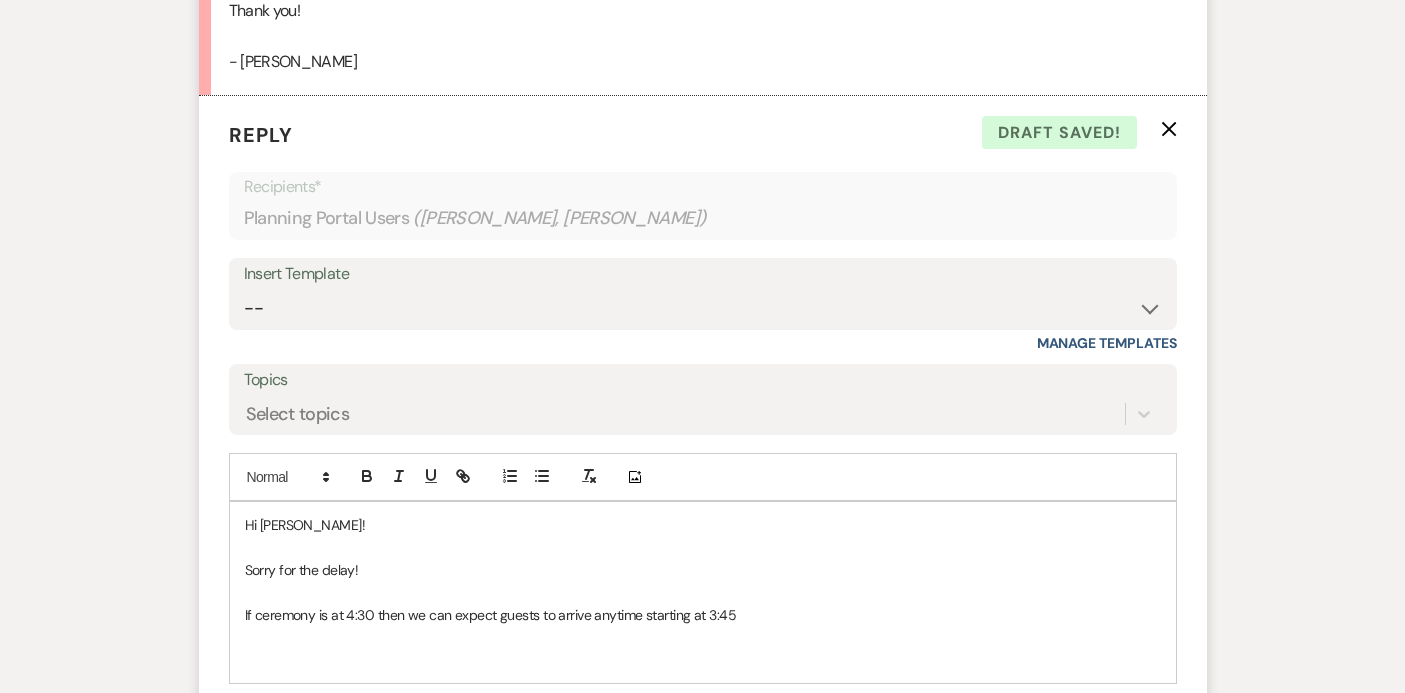 click on "If ceremony is at 4:30 then we can expect guests to arrive anytime starting at 3:45" at bounding box center [703, 615] 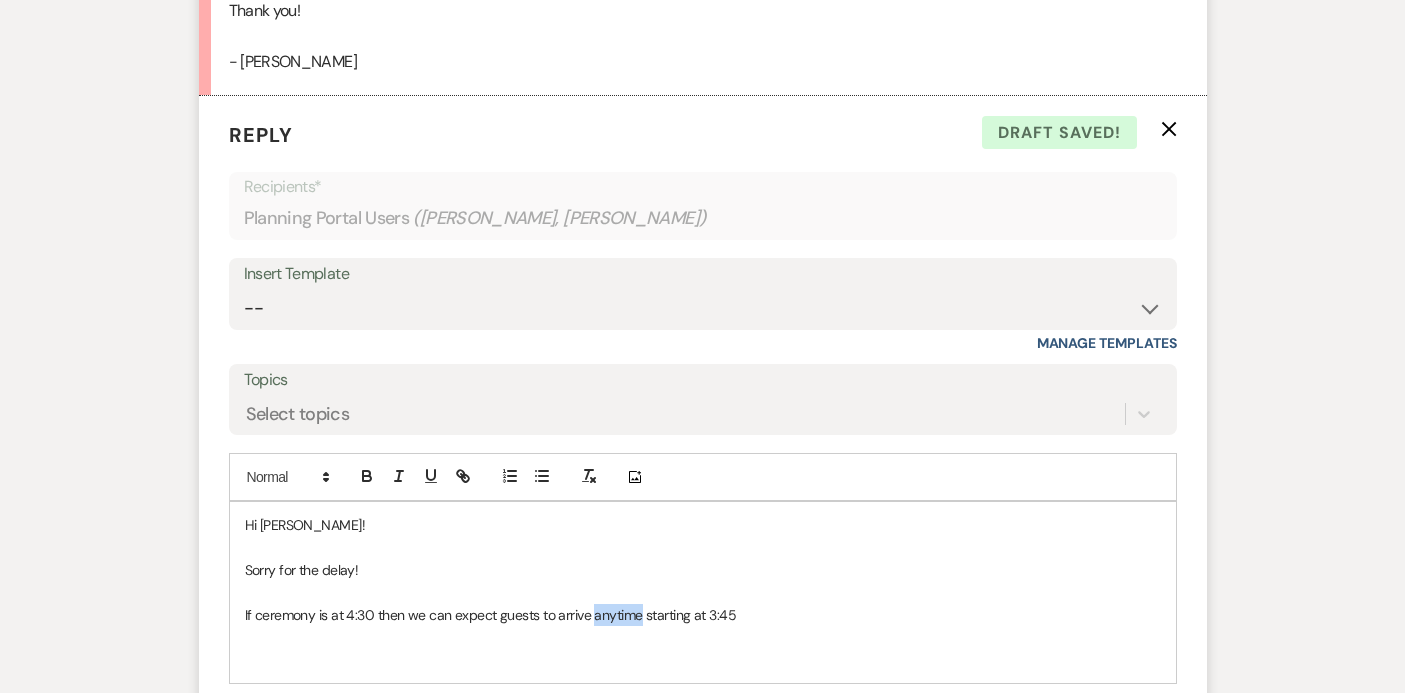 click on "If ceremony is at 4:30 then we can expect guests to arrive anytime starting at 3:45" at bounding box center [703, 615] 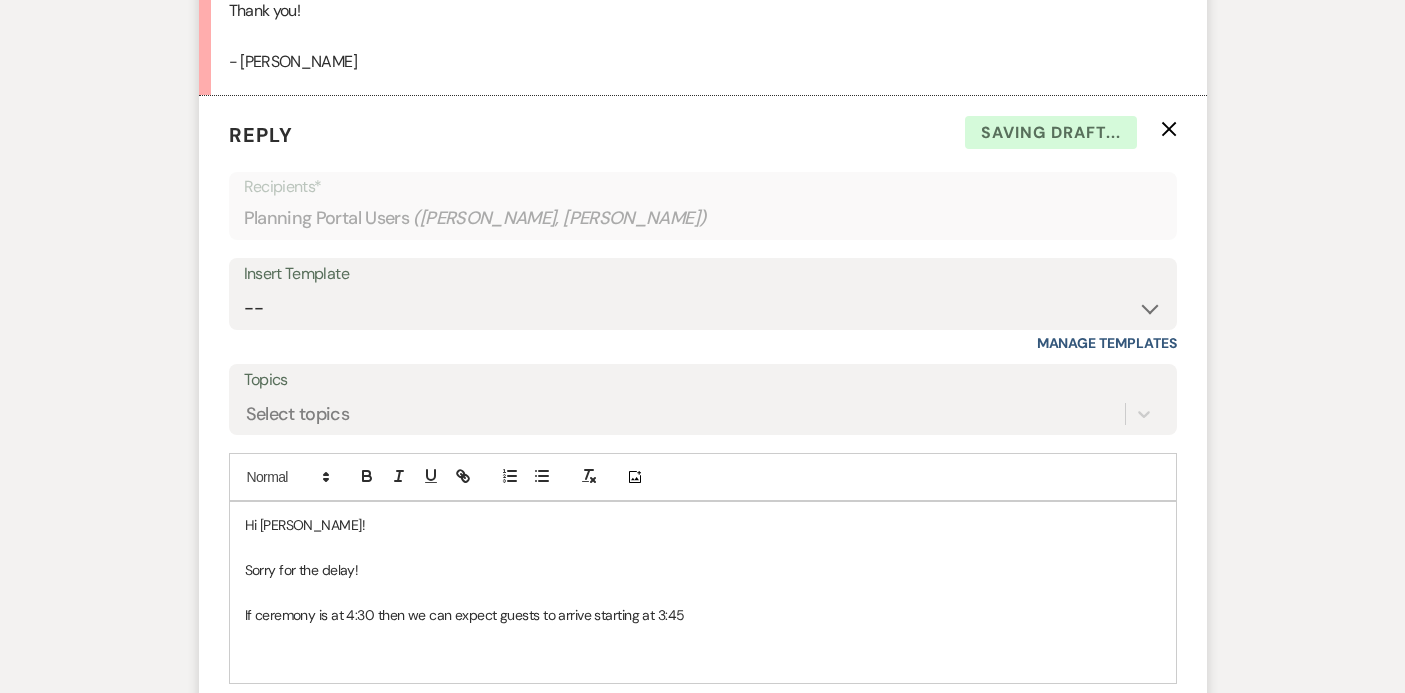 click at bounding box center [703, 637] 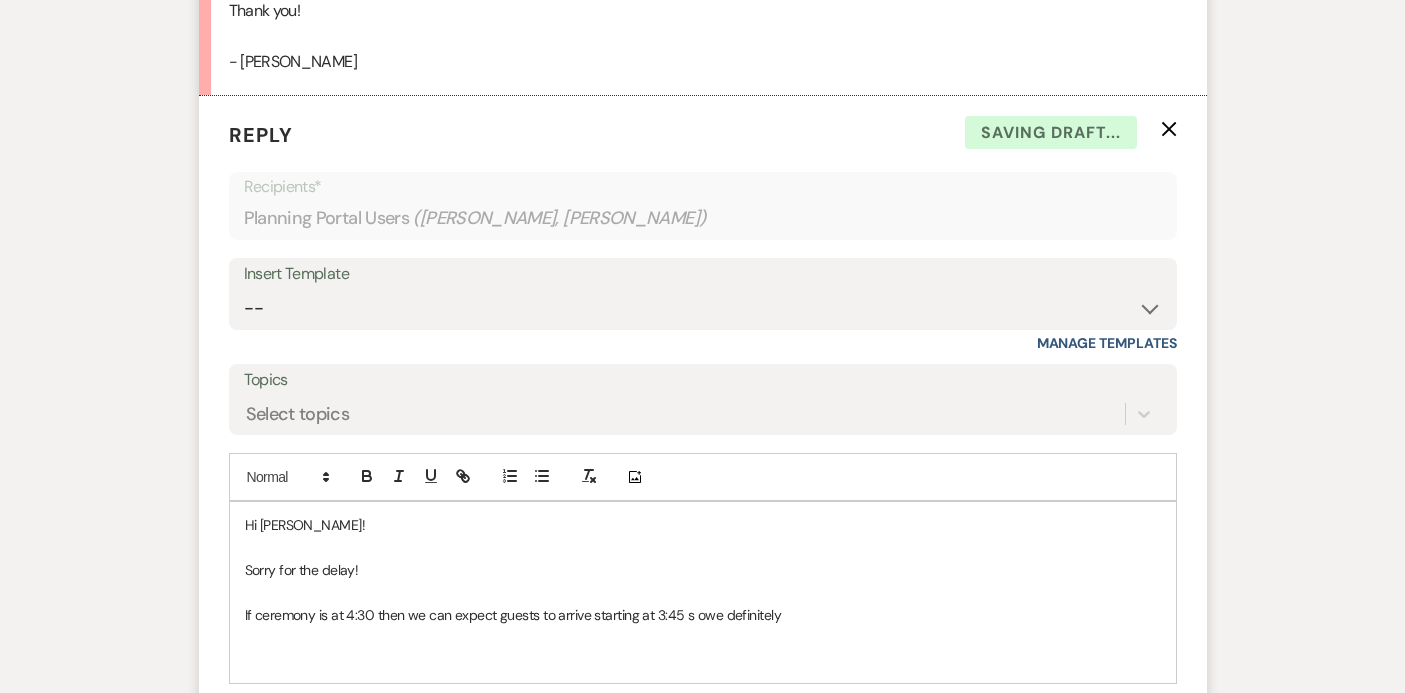 click on "If ceremony is at 4:30 then we can expect guests to arrive starting at 3:45 s owe definitely" at bounding box center [703, 615] 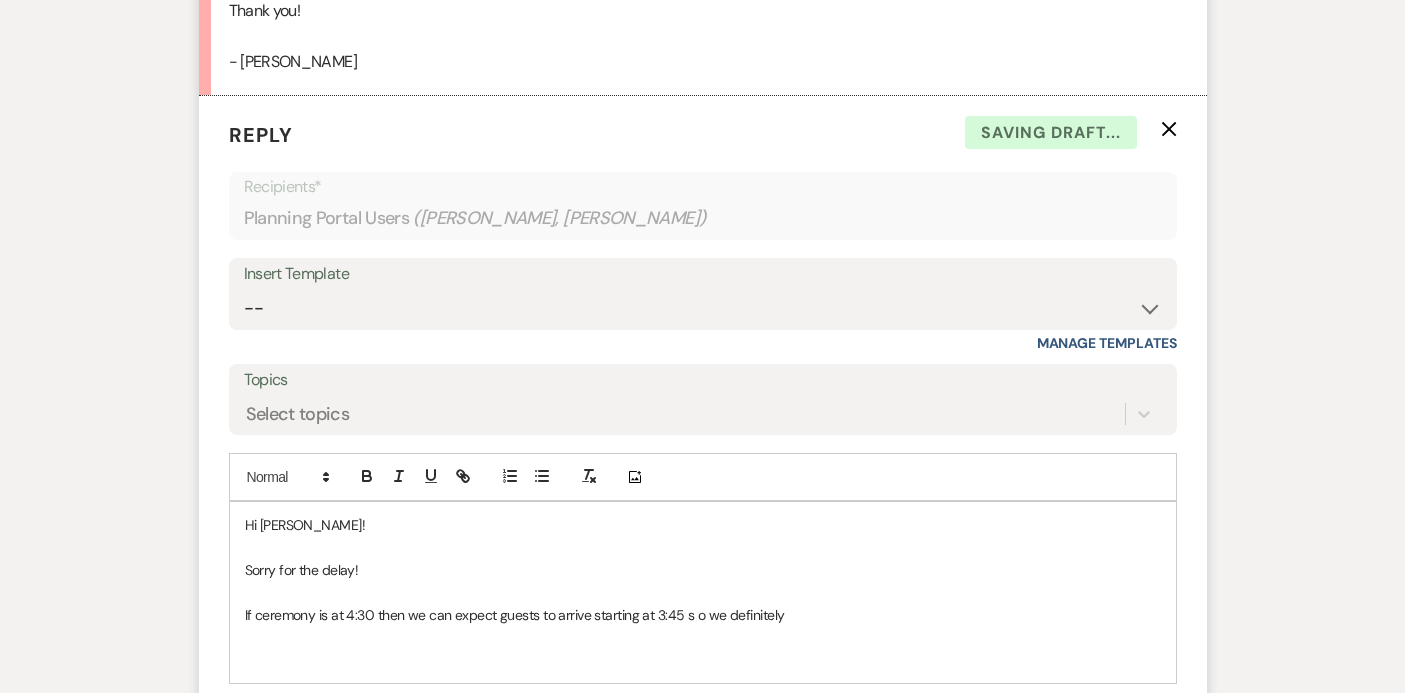 click on "If ceremony is at 4:30 then we can expect guests to arrive starting at 3:45 s o we definitely" at bounding box center [703, 615] 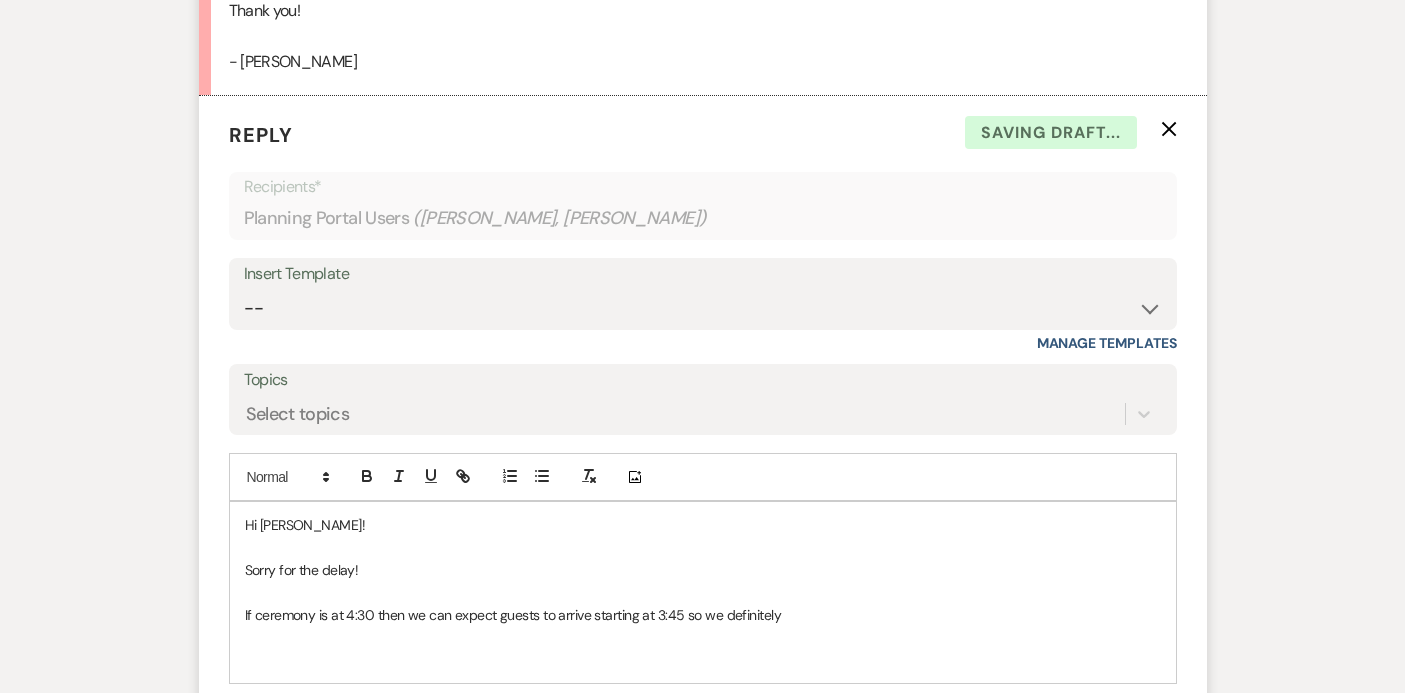 click on "If ceremony is at 4:30 then we can expect guests to arrive starting at 3:45 so we definitely" at bounding box center (703, 615) 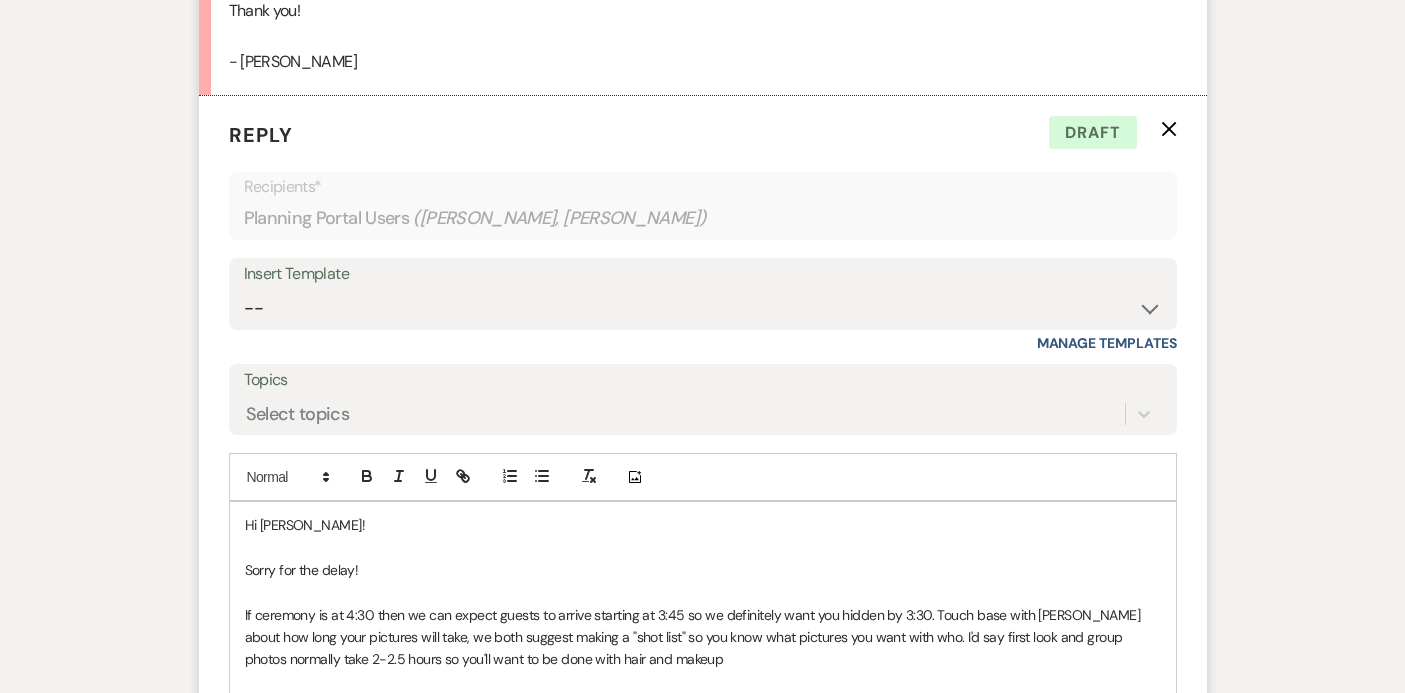 click on "If ceremony is at 4:30 then we can expect guests to arrive starting at 3:45 so we definitely want you hidden by 3:30. Touch base with [PERSON_NAME] about how long your pictures will take, we both suggest making a "shot list" so you know what pictures you want with who. I'd say first look and group photos normally take 2-2.5 hours so you'll want to be done with hair and makeup" at bounding box center (703, 637) 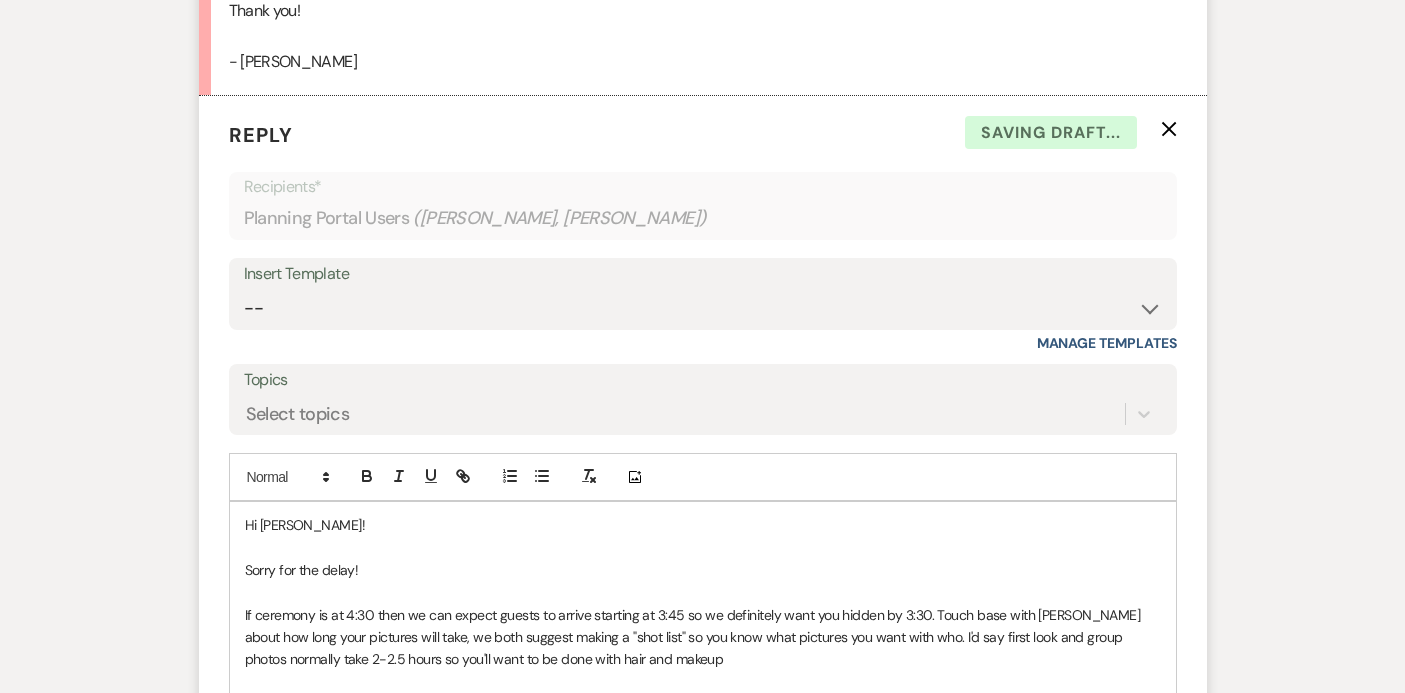 click on "If ceremony is at 4:30 then we can expect guests to arrive starting at 3:45 so we definitely want you hidden by 3:30. Touch base with [PERSON_NAME] about how long your pictures will take, we both suggest making a "shot list" so you know what pictures you want with who. I'd say first look and group photos normally take 2-2.5 hours so you'll want to be done with hair and makeup" at bounding box center [703, 637] 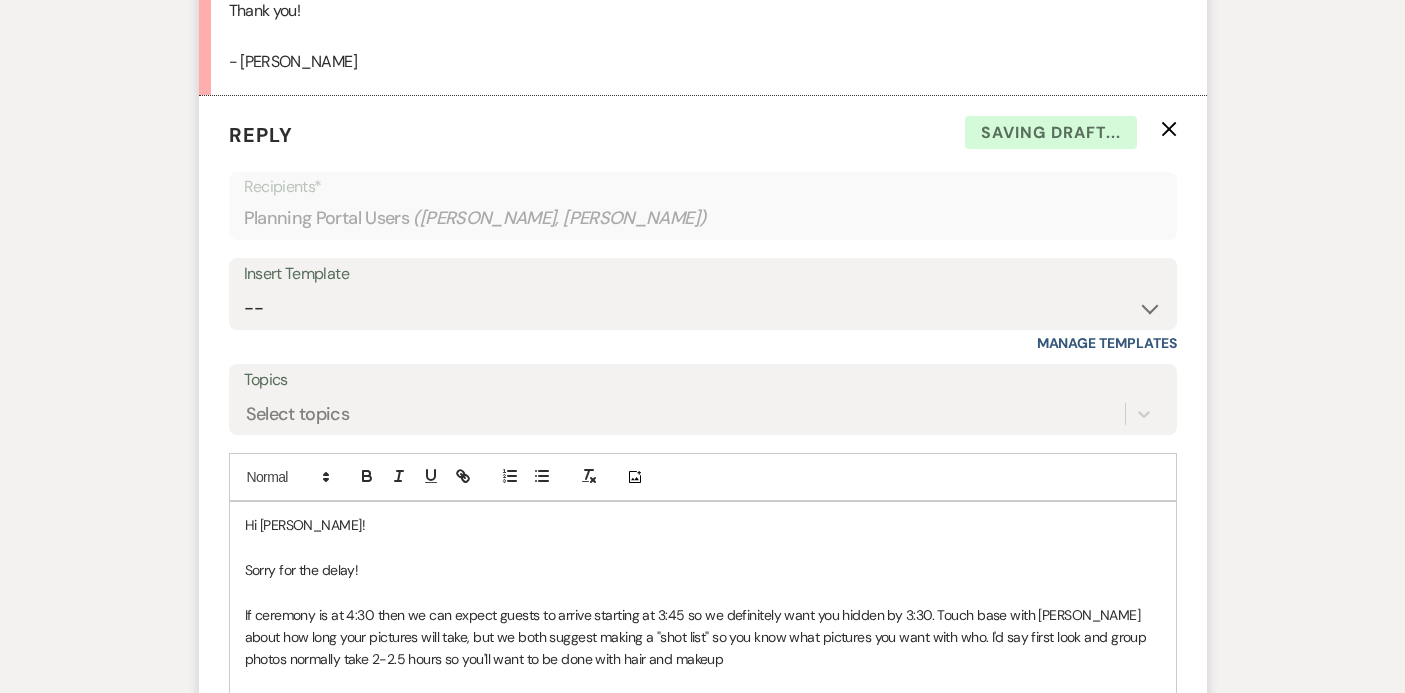 click on "If ceremony is at 4:30 then we can expect guests to arrive starting at 3:45 so we definitely want you hidden by 3:30. Touch base with [PERSON_NAME] about how long your pictures will take, but we both suggest making a "shot list" so you know what pictures you want with who. I'd say first look and group photos normally take 2-2.5 hours so you'll want to be done with hair and makeup" at bounding box center [703, 637] 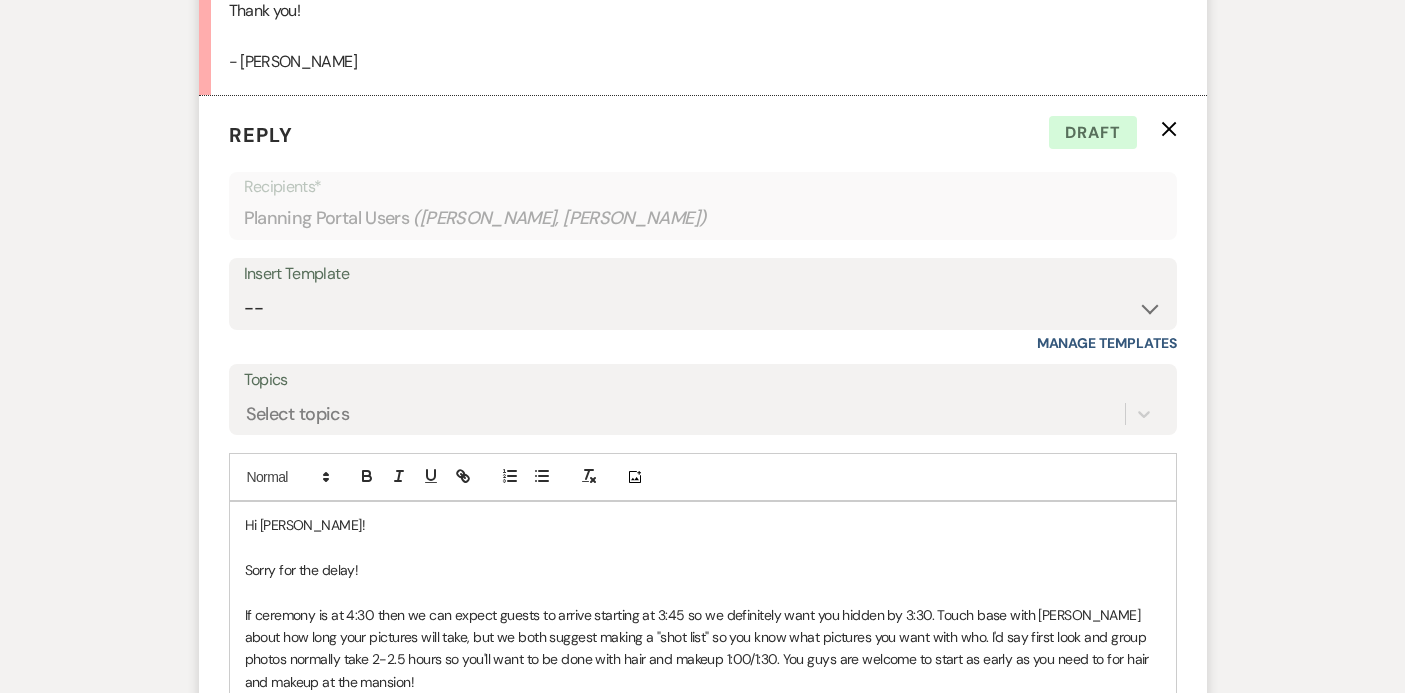 click on "If ceremony is at 4:30 then we can expect guests to arrive starting at 3:45 so we definitely want you hidden by 3:30. Touch base with [PERSON_NAME] about how long your pictures will take, but we both suggest making a "shot list" so you know what pictures you want with who. I'd say first look and group photos normally take 2-2.5 hours so you'll want to be done with hair and makeup 1:00/1:30. You guys are welcome to start as early as you need to for hair and makeup at the mansion!" at bounding box center (703, 649) 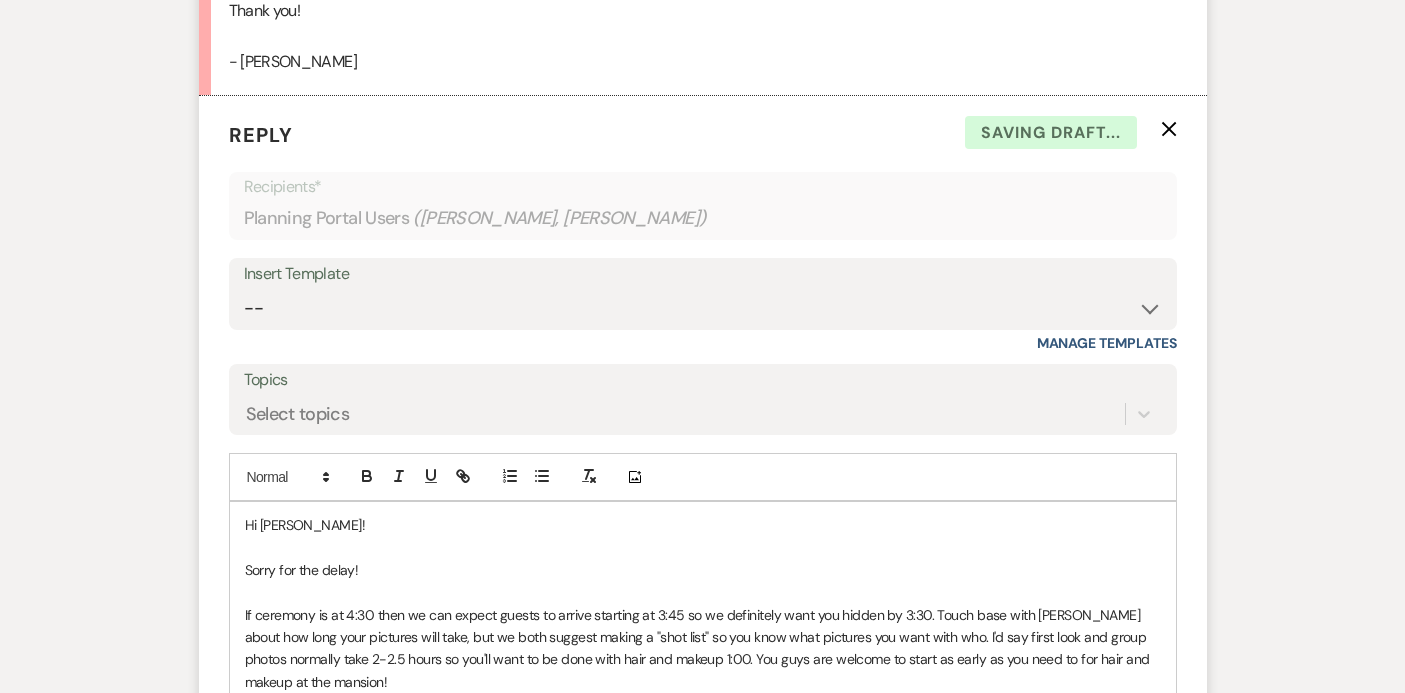 click on "If ceremony is at 4:30 then we can expect guests to arrive starting at 3:45 so we definitely want you hidden by 3:30. Touch base with [PERSON_NAME] about how long your pictures will take, but we both suggest making a "shot list" so you know what pictures you want with who. I'd say first look and group photos normally take 2-2.5 hours so you'll want to be done with hair and makeup 1:00. You guys are welcome to start as early as you need to for hair and makeup at the mansion!" at bounding box center (703, 649) 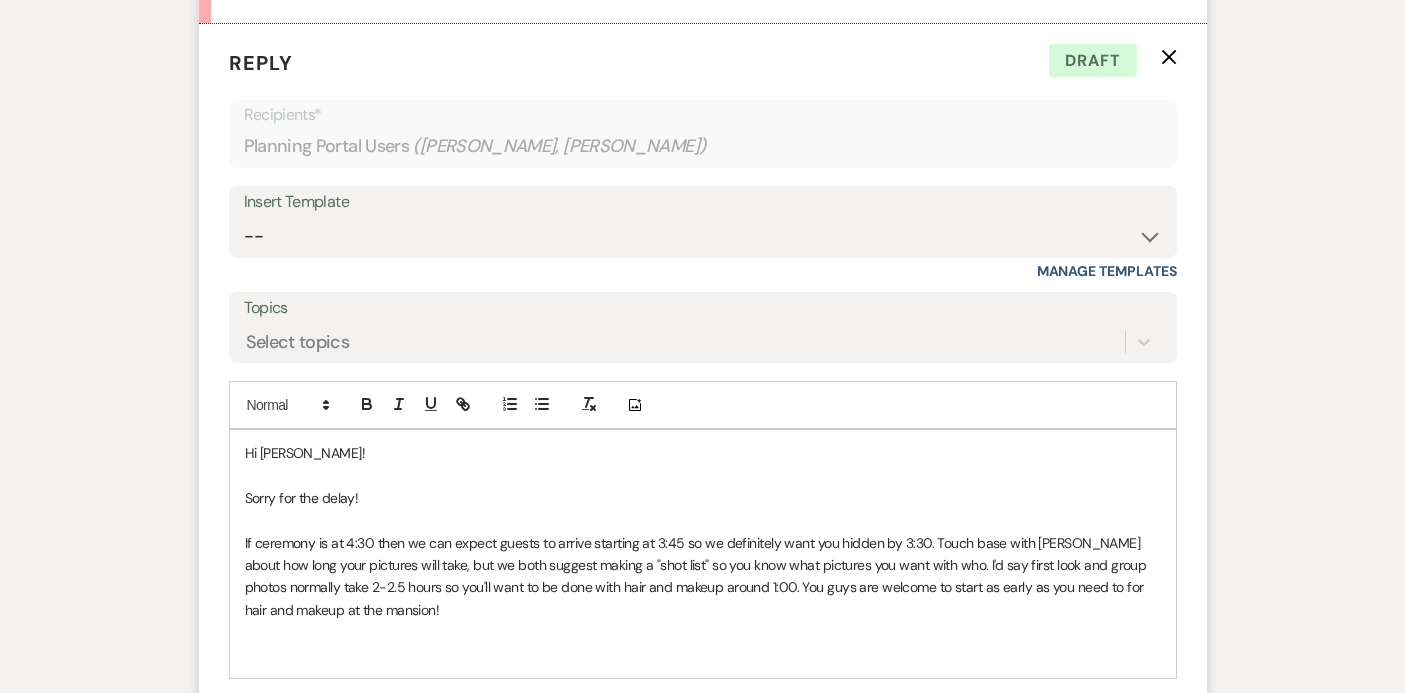 scroll, scrollTop: 1056, scrollLeft: 0, axis: vertical 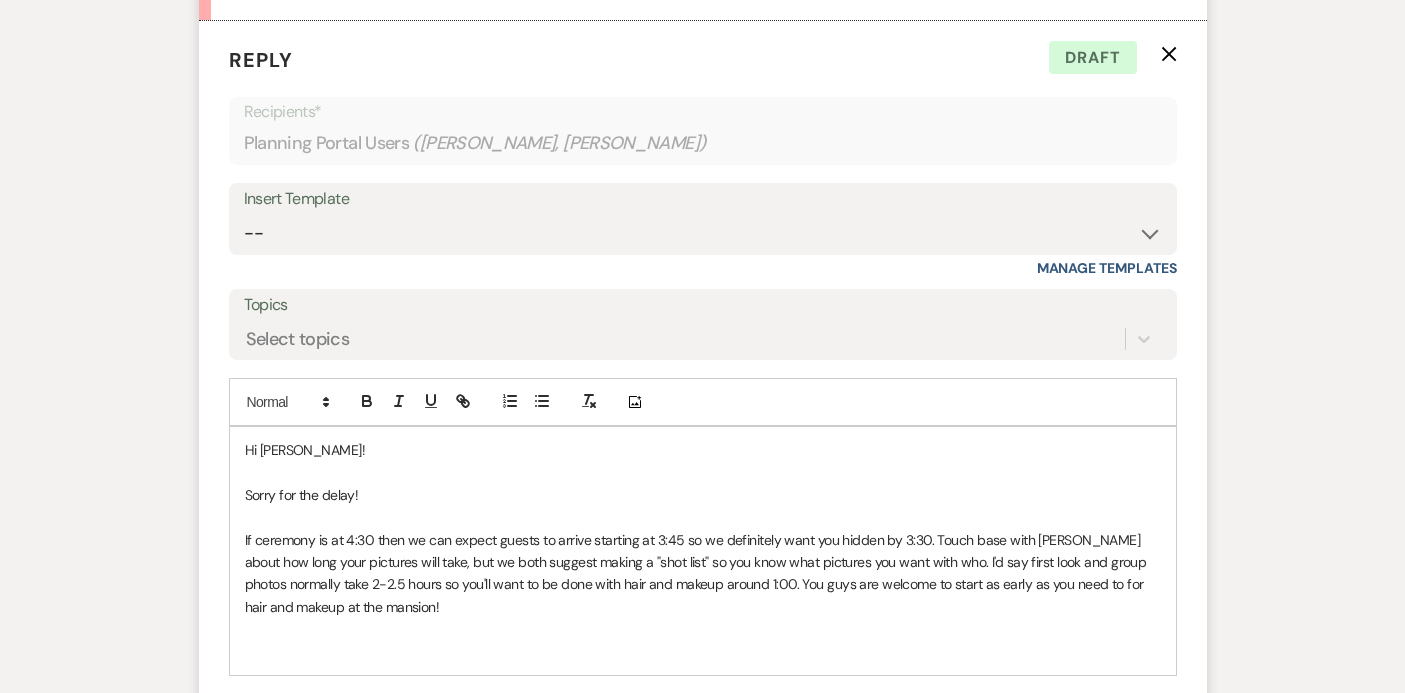 click on "If ceremony is at 4:30 then we can expect guests to arrive starting at 3:45 so we definitely want you hidden by 3:30. Touch base with [PERSON_NAME] about how long your pictures will take, but we both suggest making a "shot list" so you know what pictures you want with who. I'd say first look and group photos normally take 2-2.5 hours so you'll want to be done with hair and makeup around 1:00. You guys are welcome to start as early as you need to for hair and makeup at the mansion!" at bounding box center [703, 574] 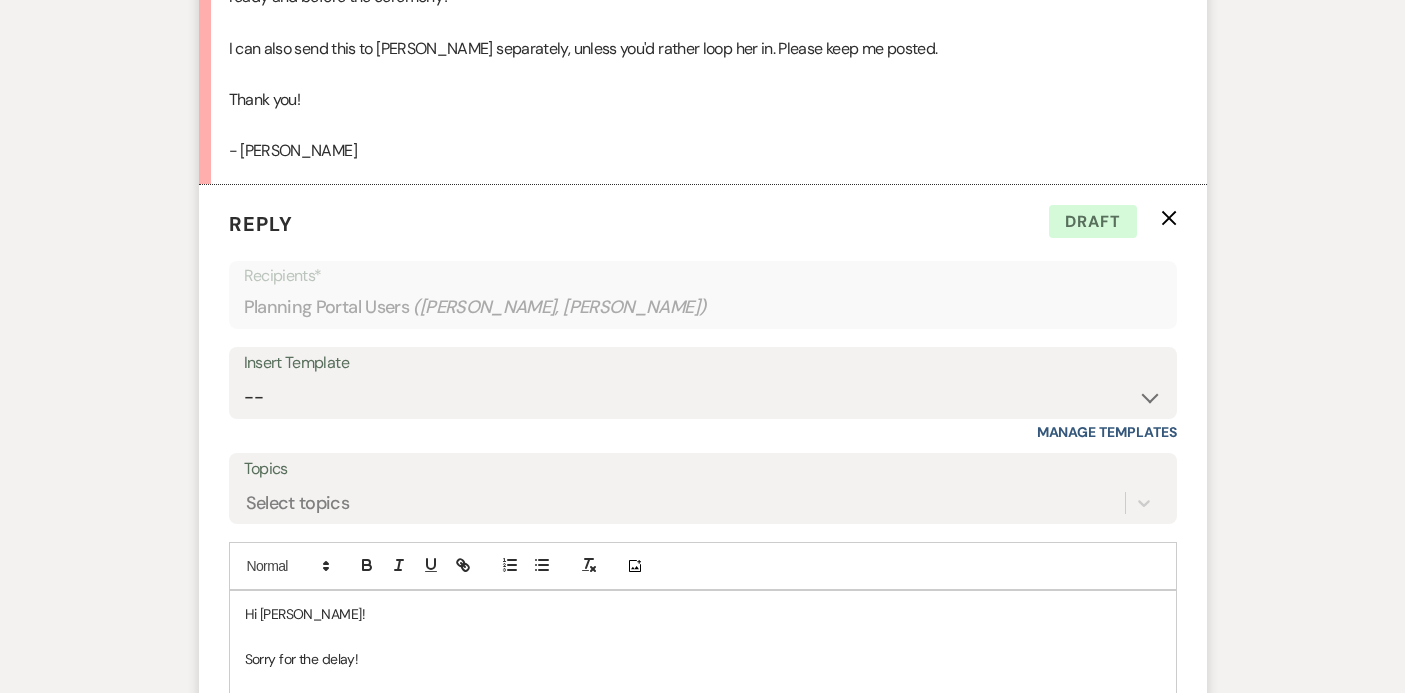 scroll, scrollTop: 1168, scrollLeft: 0, axis: vertical 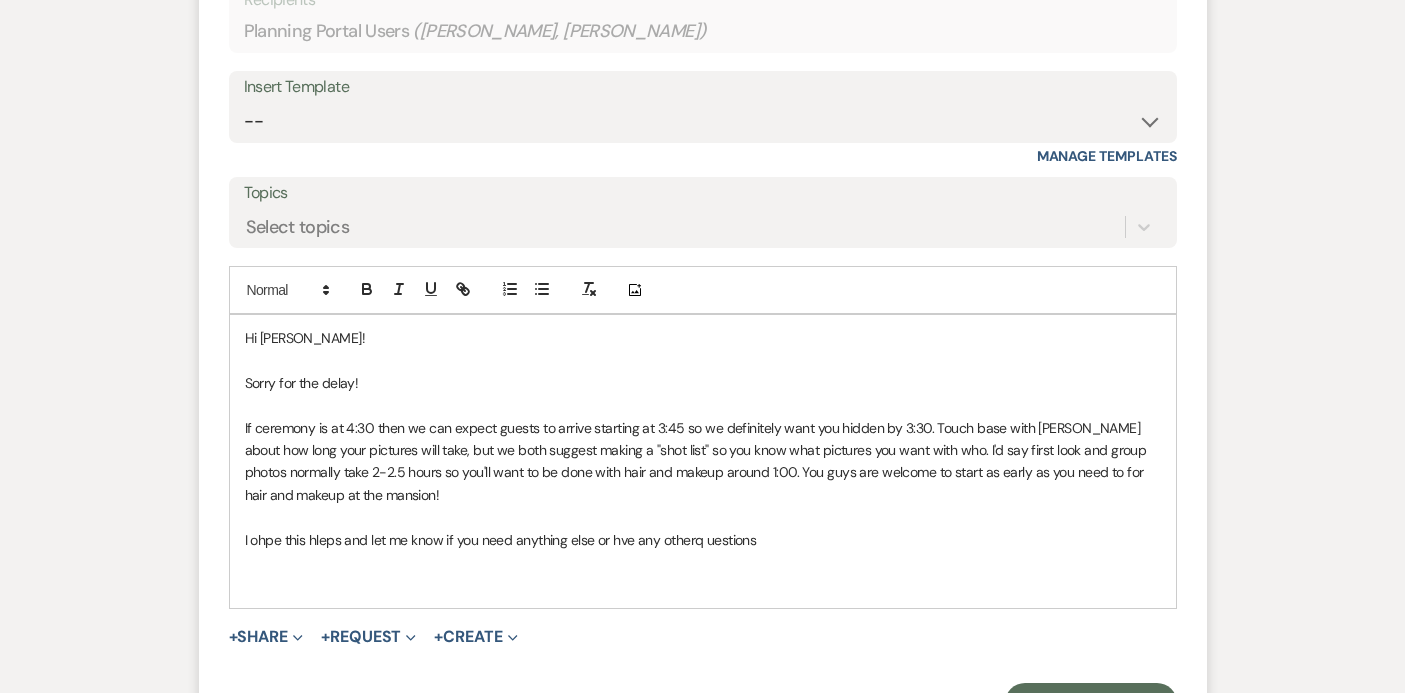 click on "I ohpe this hleps and let me know if you need anything else or hve any otherq uestions" at bounding box center [703, 540] 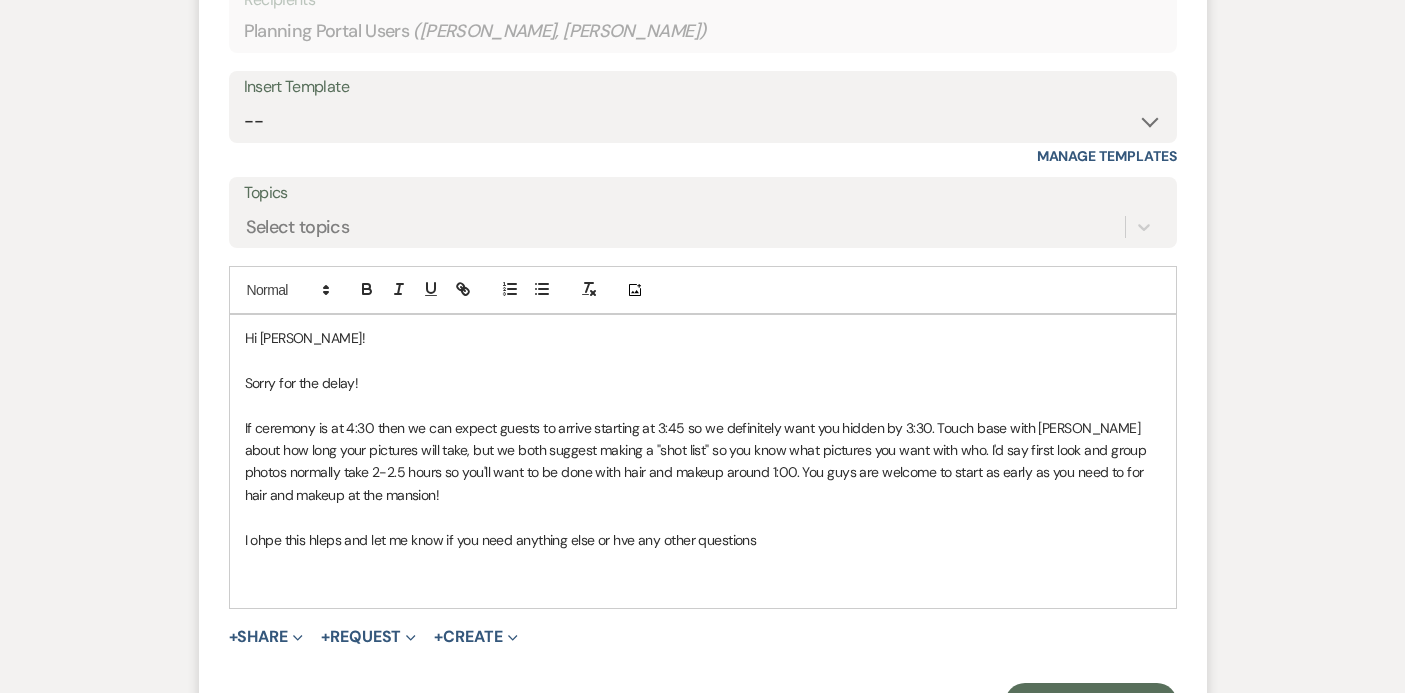click on "I ohpe this hleps and let me know if you need anything else or hve any other questions" at bounding box center (703, 540) 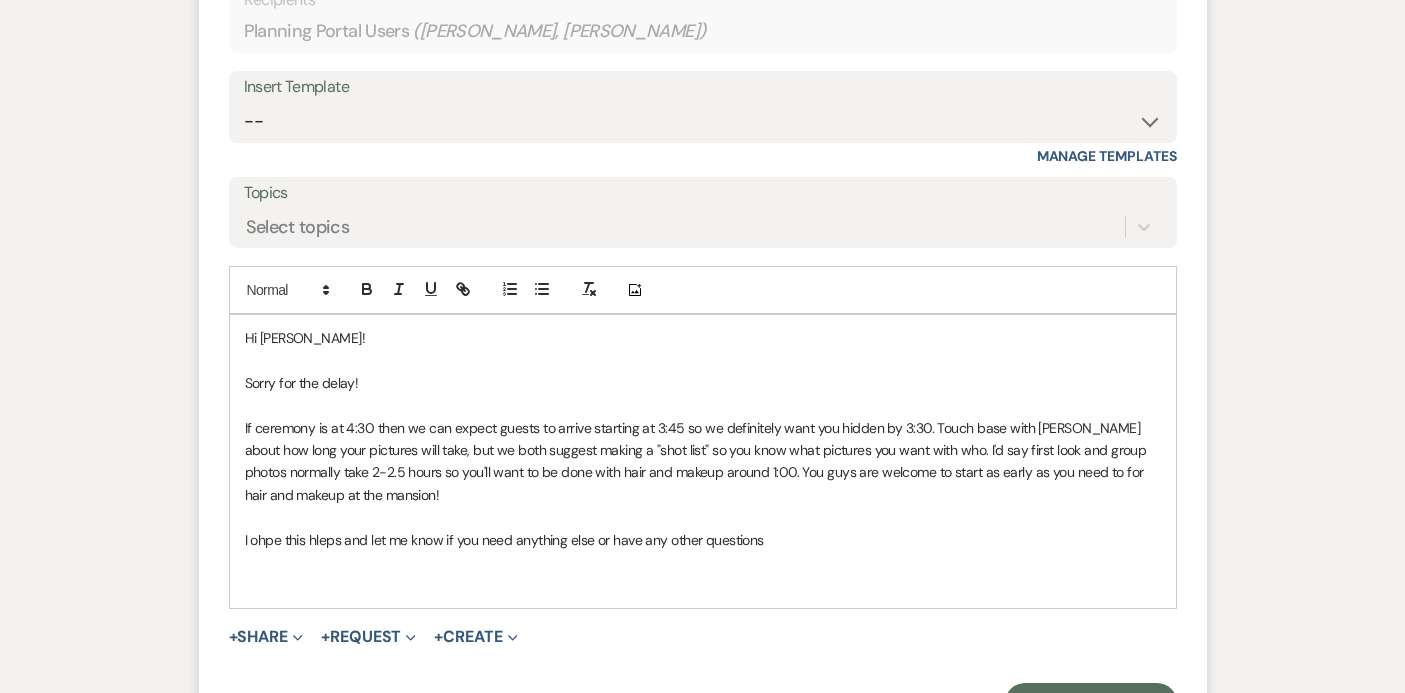 click on "I ohpe this hleps and let me know if you need anything else or have any other questions" at bounding box center [703, 540] 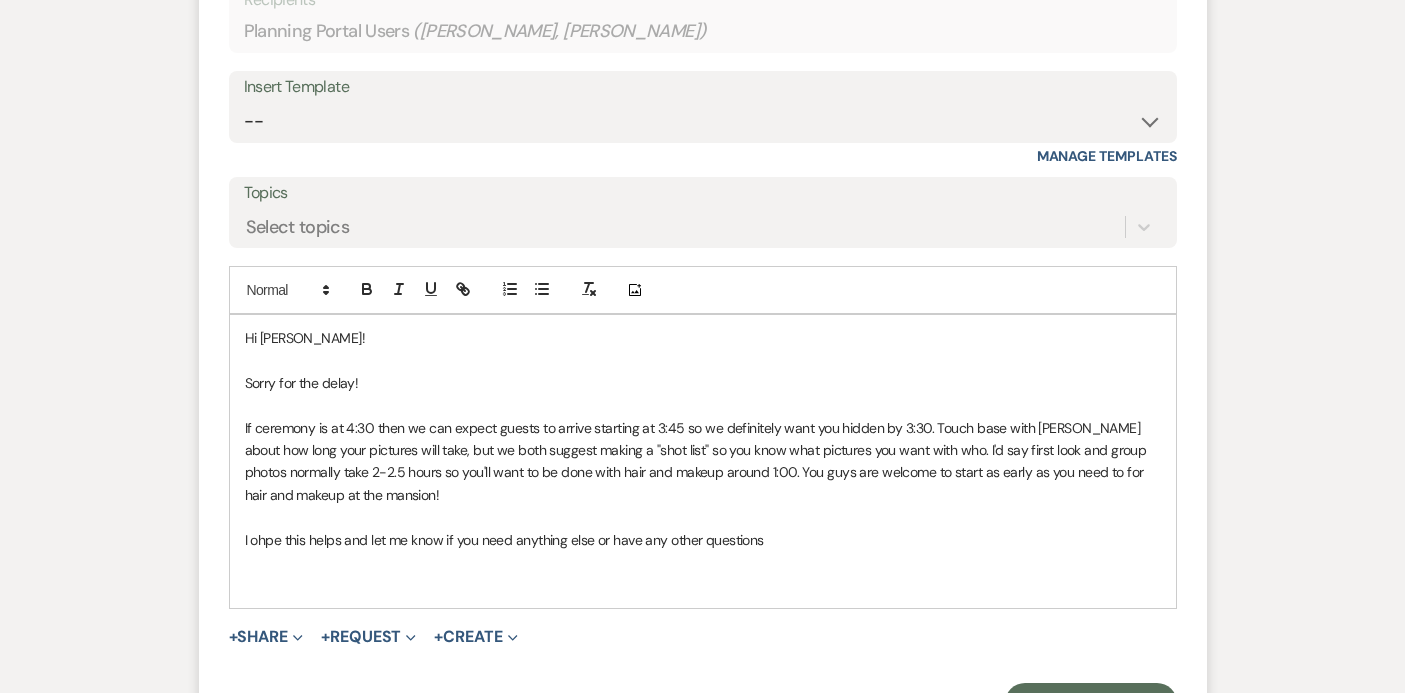 click on "I ohpe this helps and let me know if you need anything else or have any other questions" at bounding box center (703, 540) 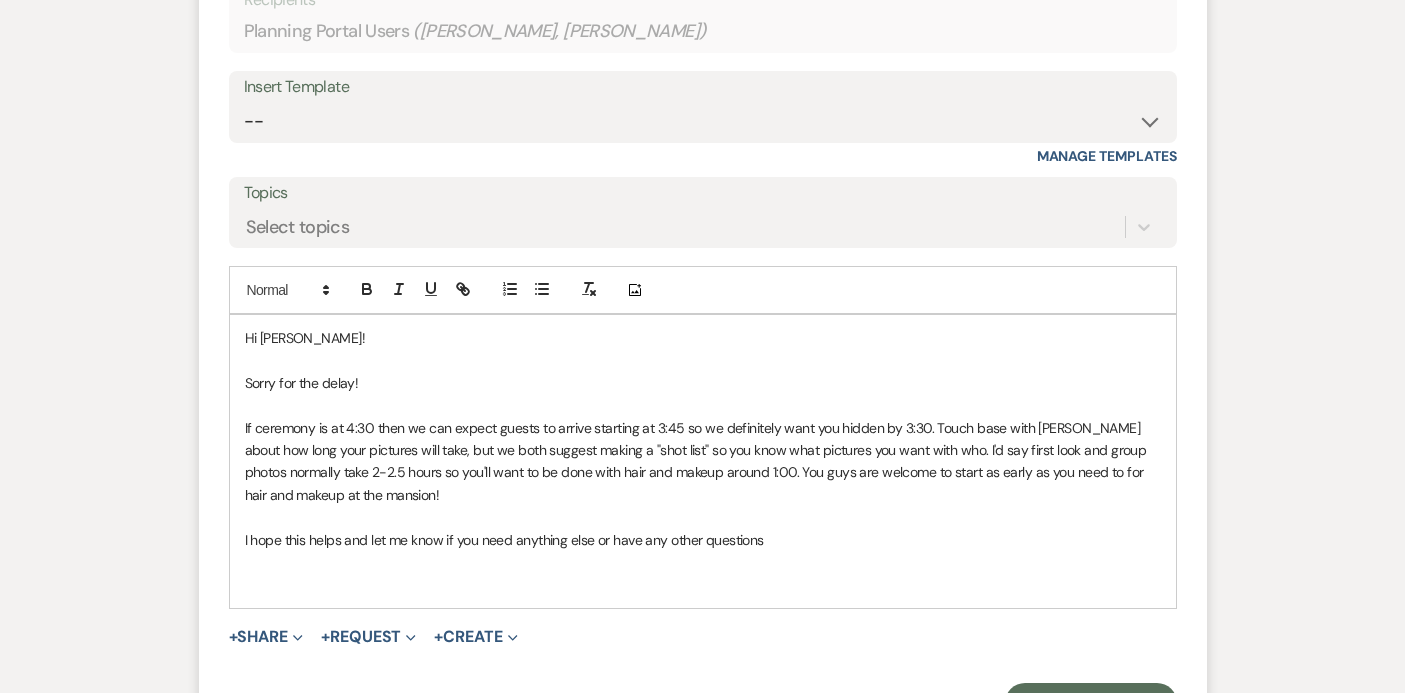 click on "I hope this helps and let me know if you need anything else or have any other questions" at bounding box center [703, 540] 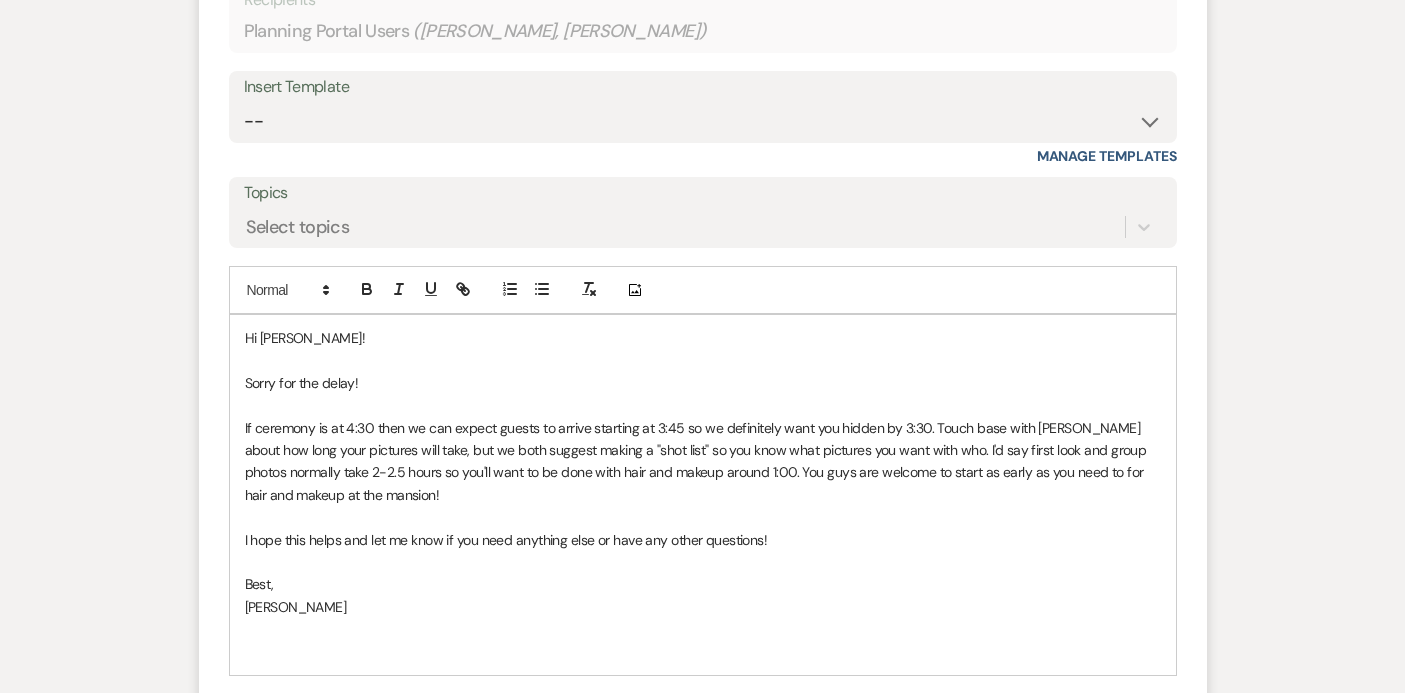 scroll, scrollTop: 1281, scrollLeft: 0, axis: vertical 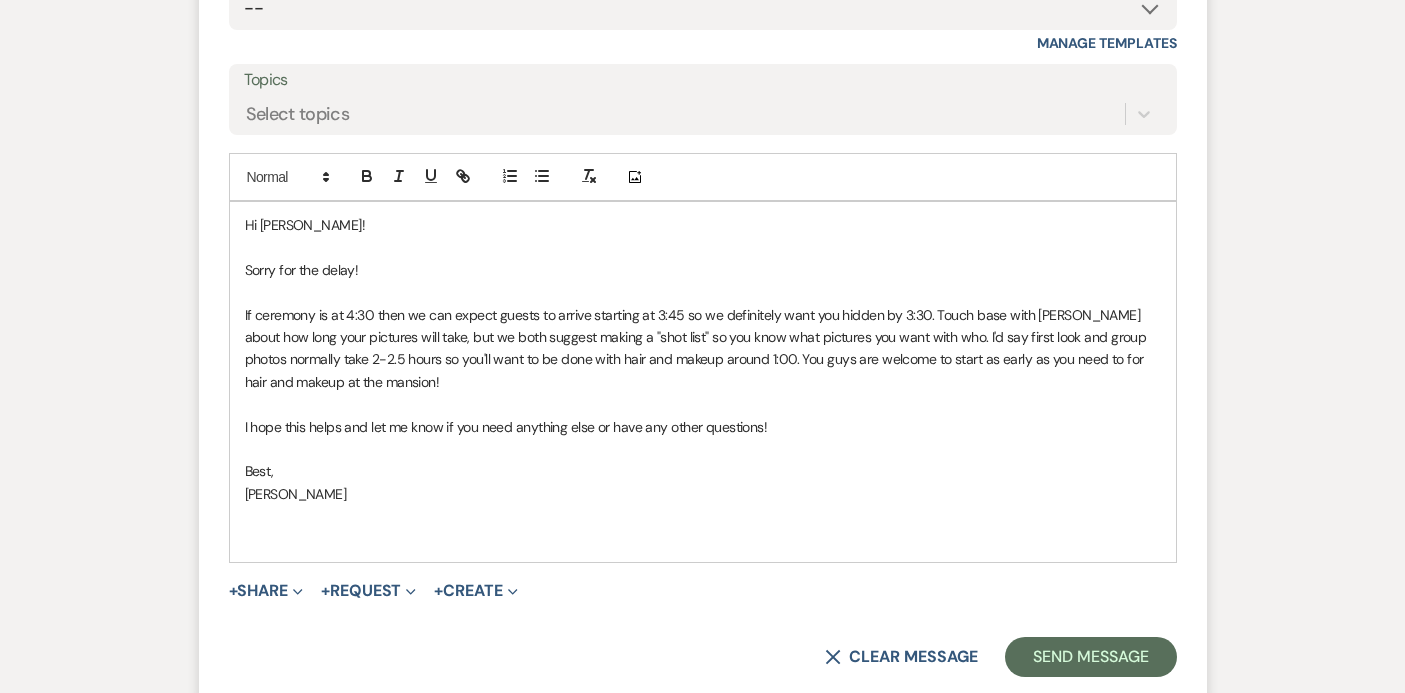 click on "If ceremony is at 4:30 then we can expect guests to arrive starting at 3:45 so we definitely want you hidden by 3:30. Touch base with [PERSON_NAME] about how long your pictures will take, but we both suggest making a "shot list" so you know what pictures you want with who. I'd say first look and group photos normally take 2-2.5 hours so you'll want to be done with hair and makeup around 1:00. You guys are welcome to start as early as you need to for hair and makeup at the mansion!" at bounding box center (703, 349) 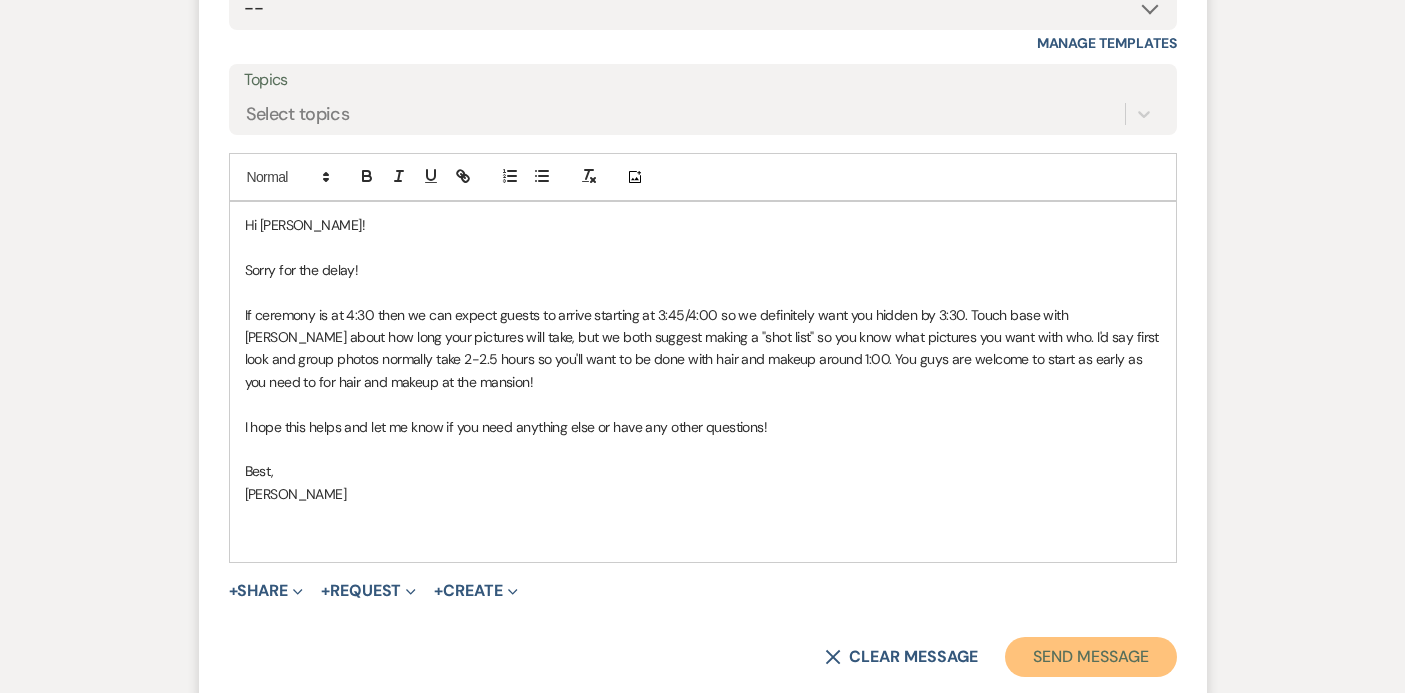 click on "Send Message" at bounding box center (1090, 657) 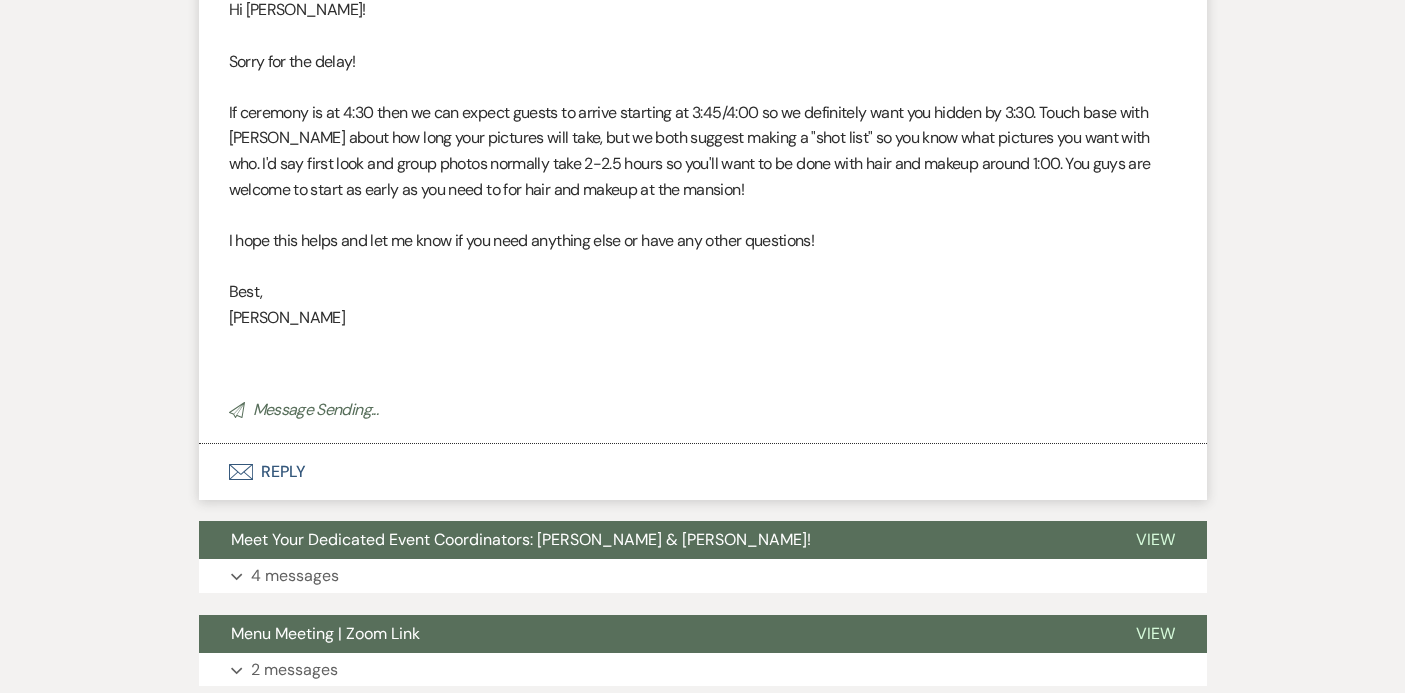 scroll, scrollTop: 0, scrollLeft: 0, axis: both 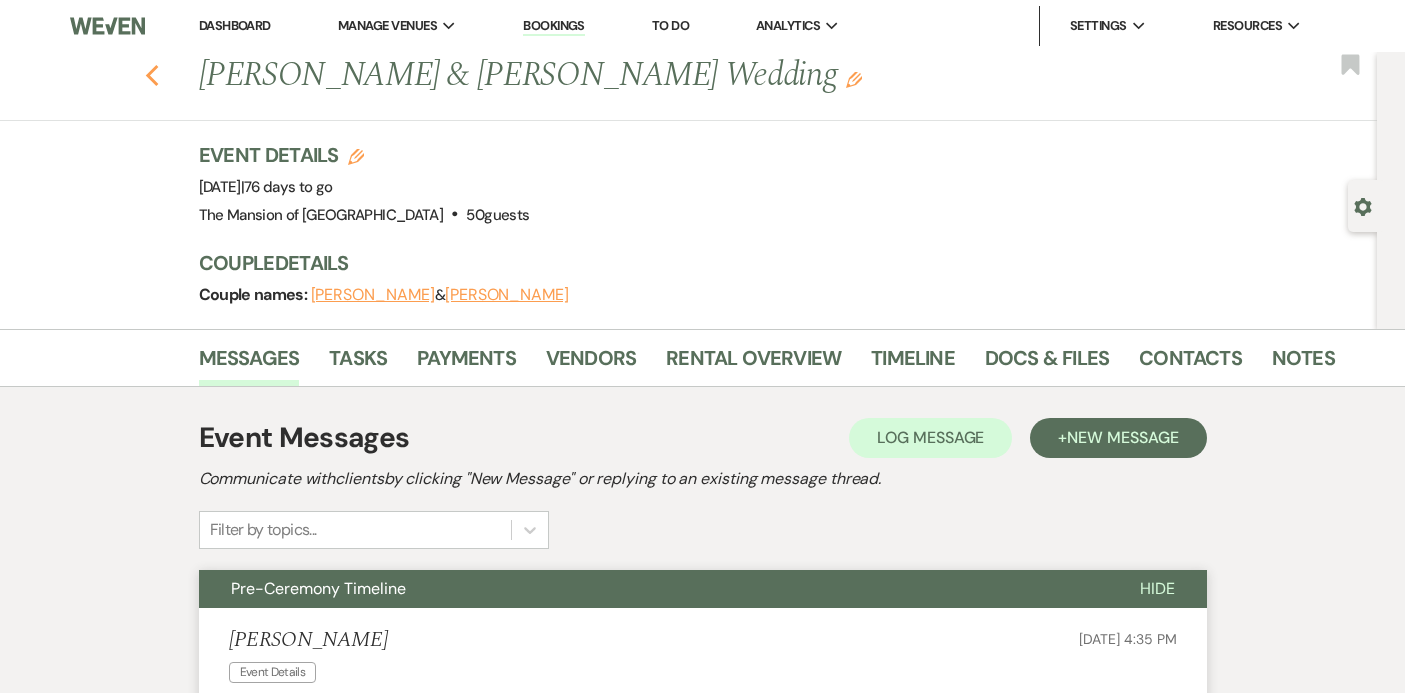 click 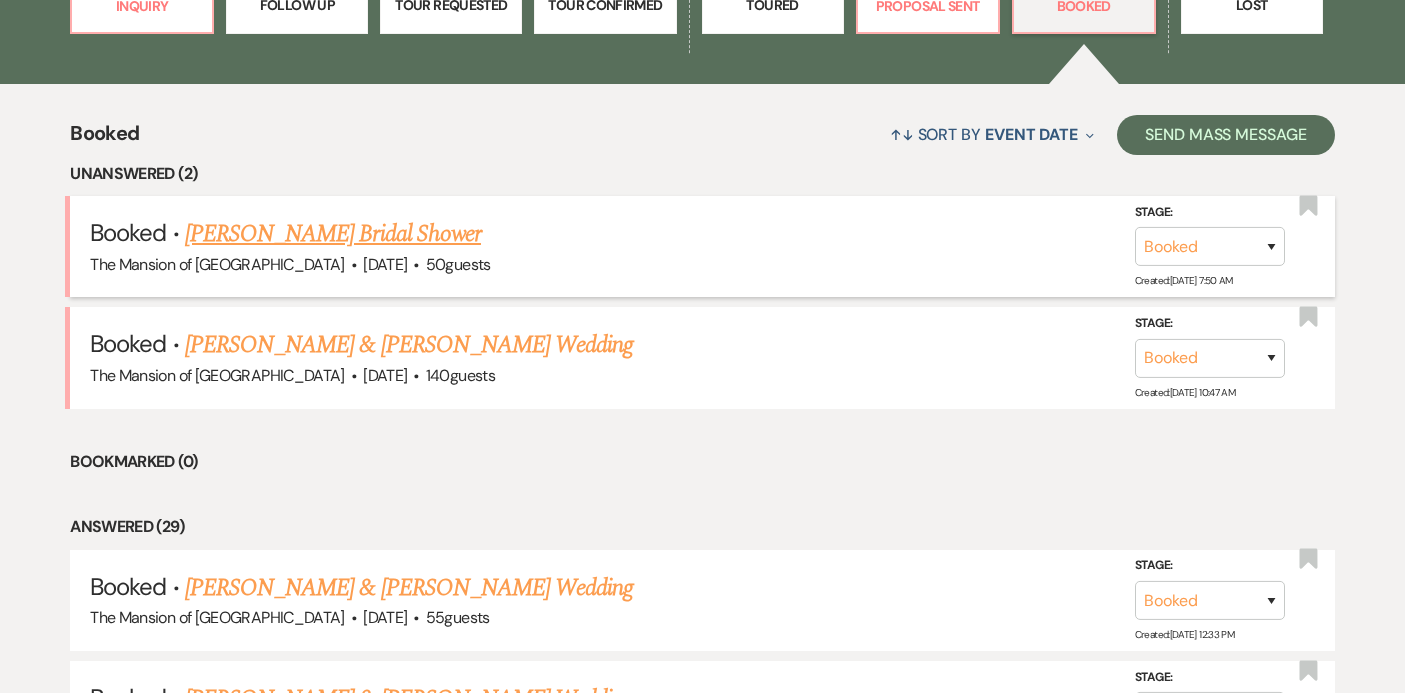 scroll, scrollTop: 710, scrollLeft: 0, axis: vertical 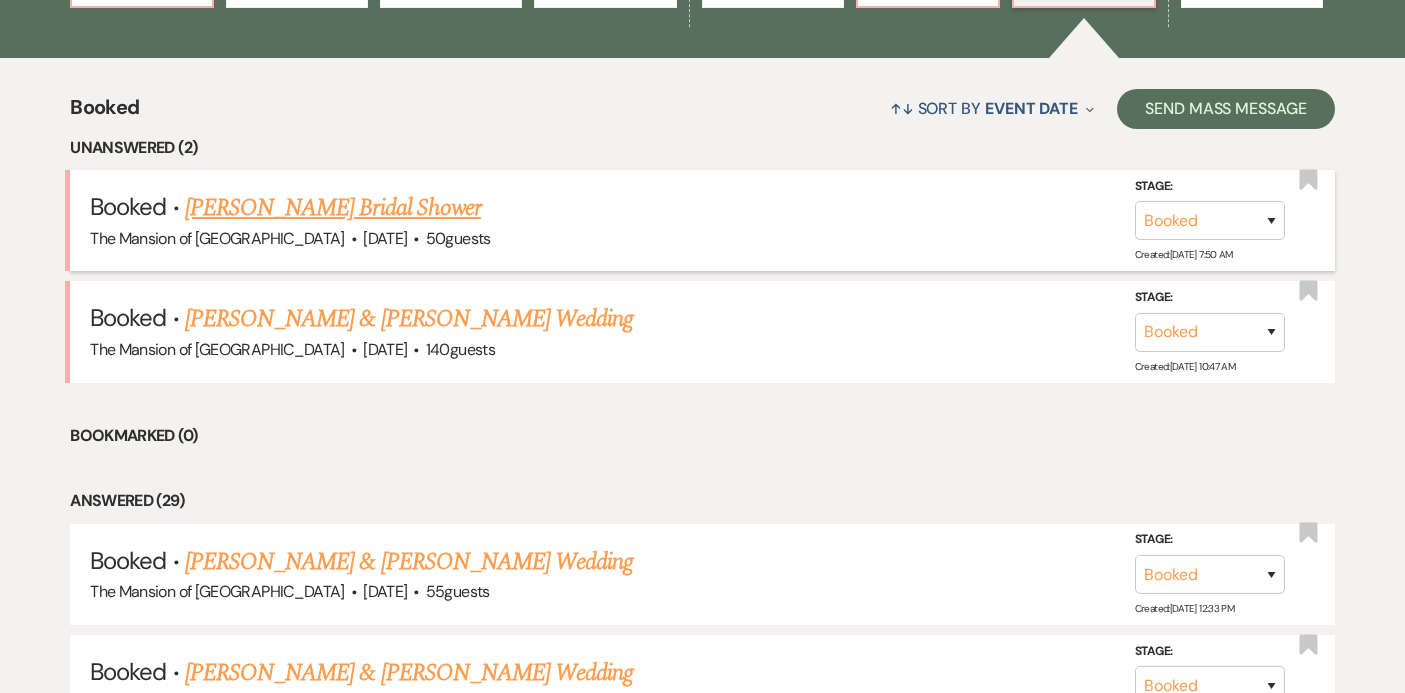 click on "[PERSON_NAME] Bridal Shower" at bounding box center (333, 208) 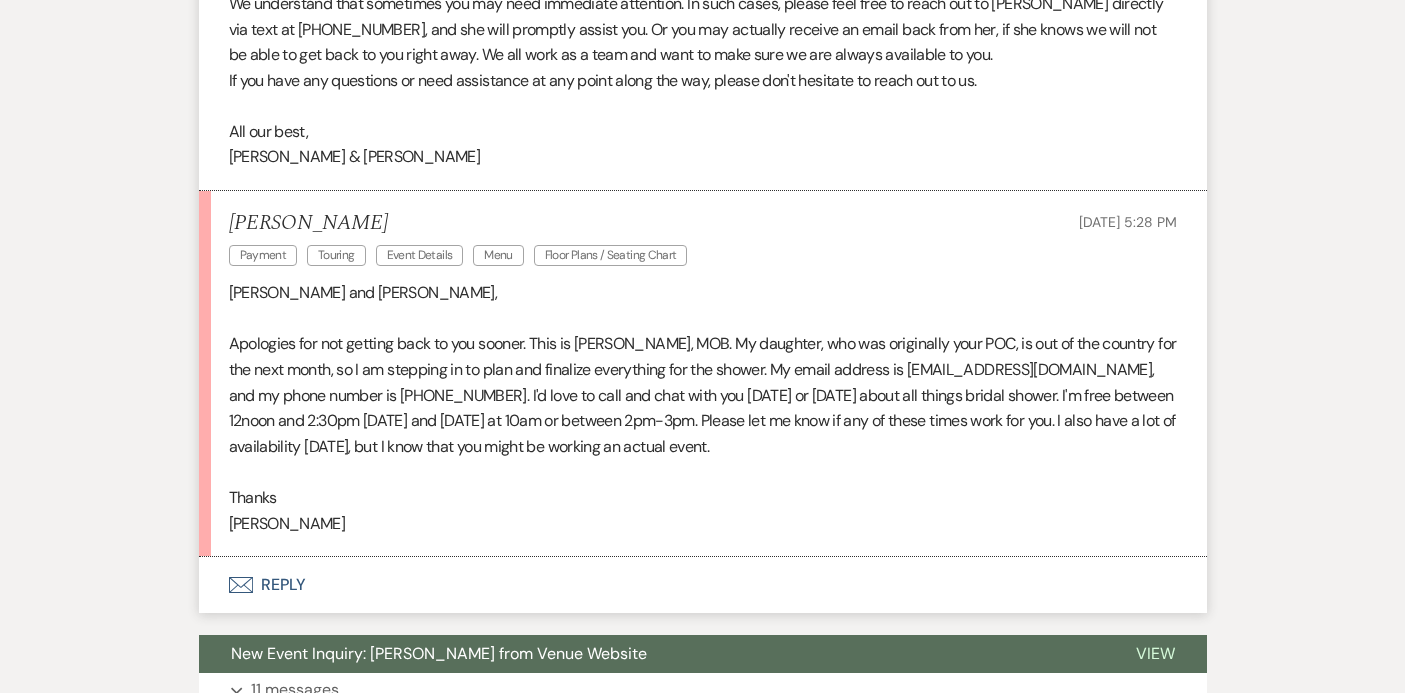 scroll, scrollTop: 918, scrollLeft: 0, axis: vertical 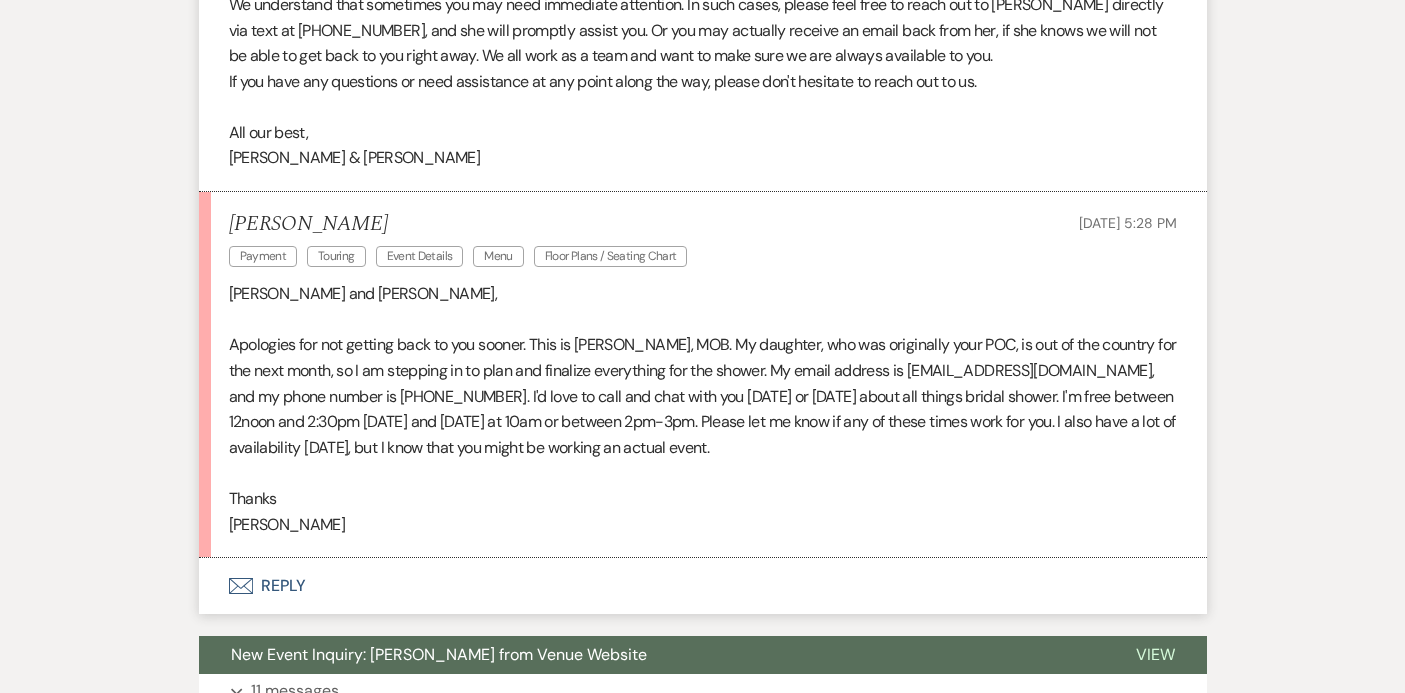 click on "Envelope Reply" at bounding box center [703, 586] 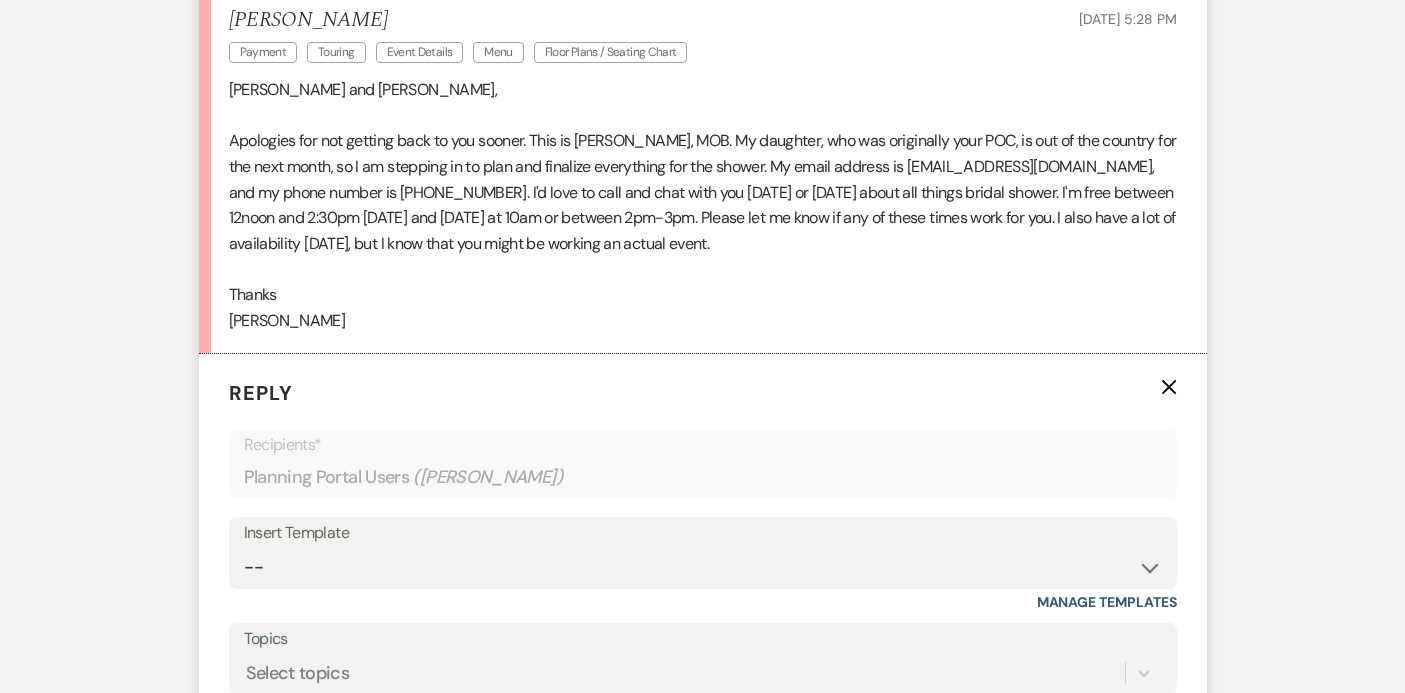 scroll, scrollTop: 1426, scrollLeft: 0, axis: vertical 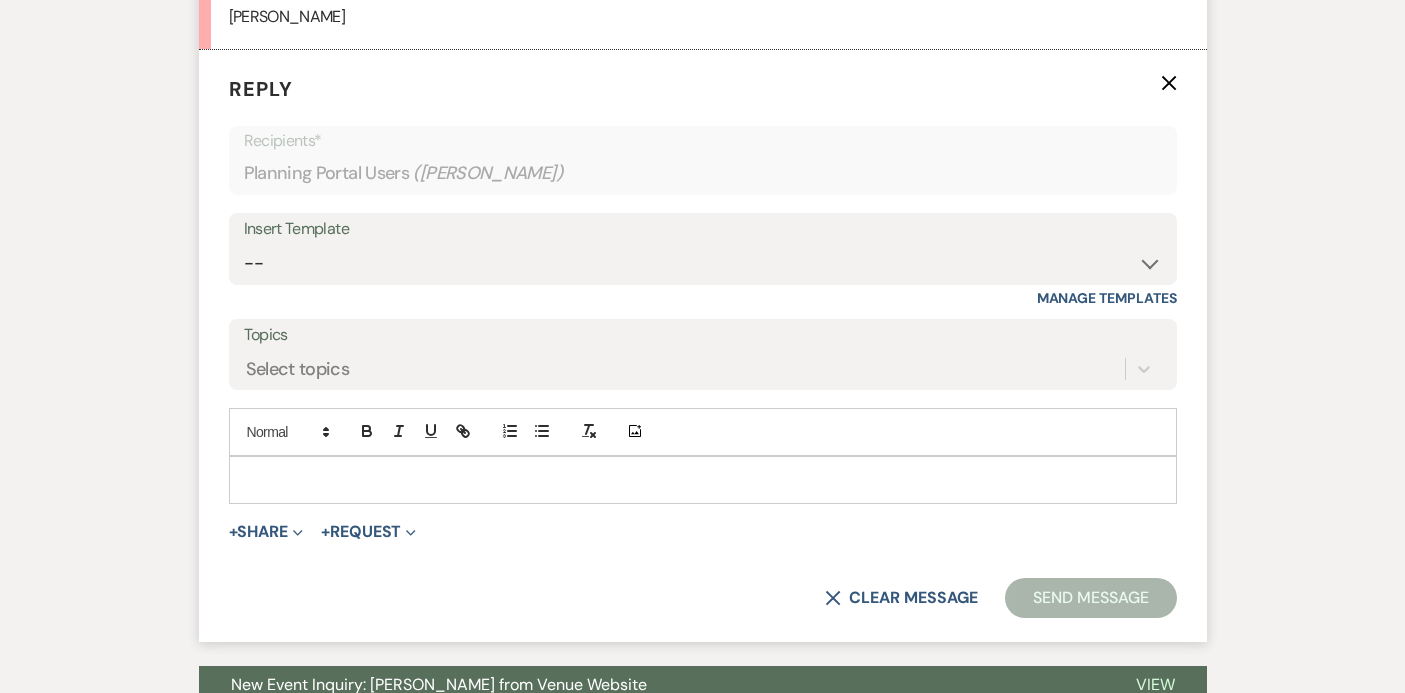 click at bounding box center (703, 480) 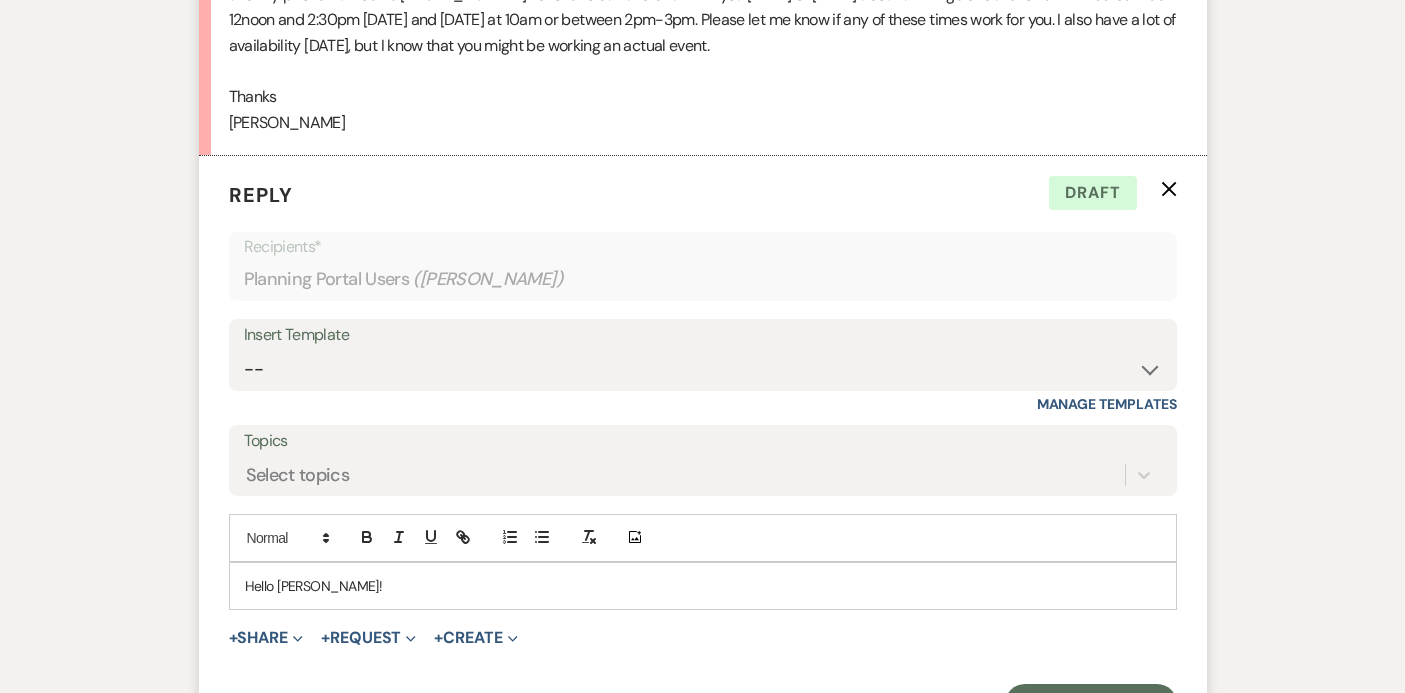 scroll, scrollTop: 1404, scrollLeft: 0, axis: vertical 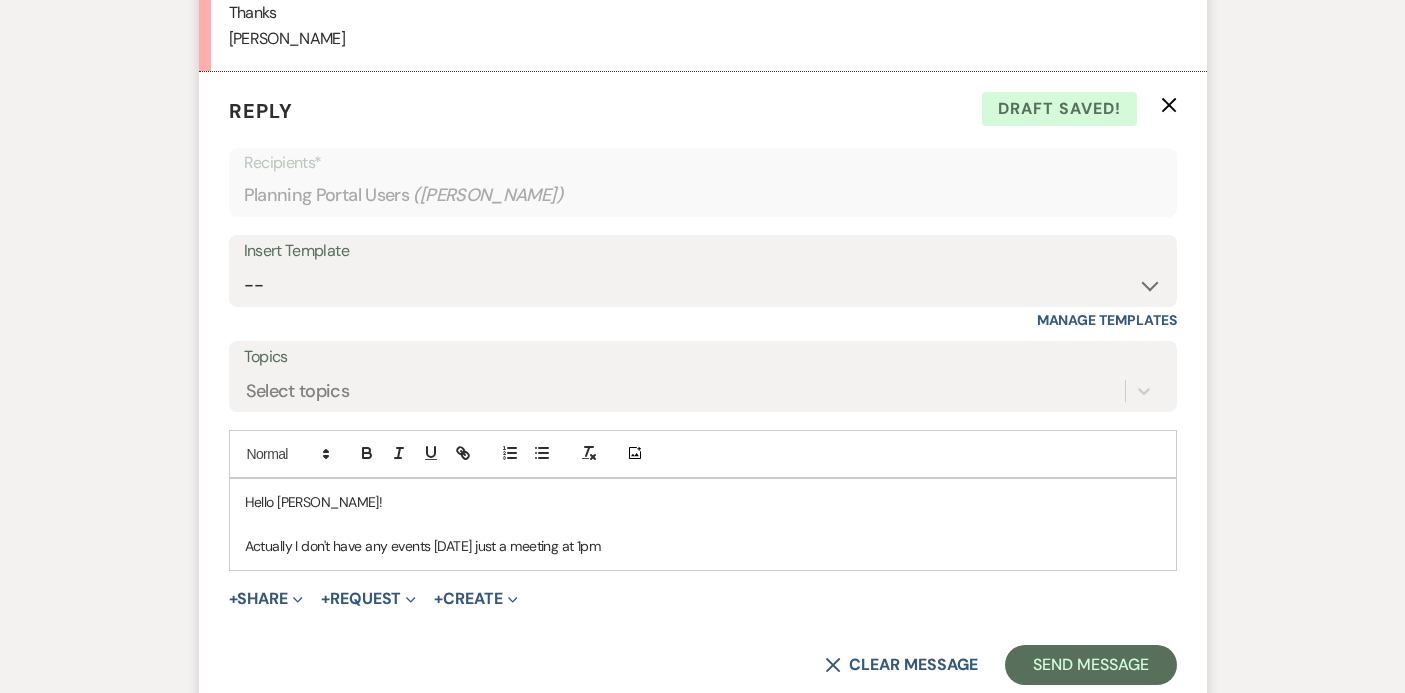 click on "Actually I don't have any events [DATE] just a meeting at 1pm" at bounding box center [703, 546] 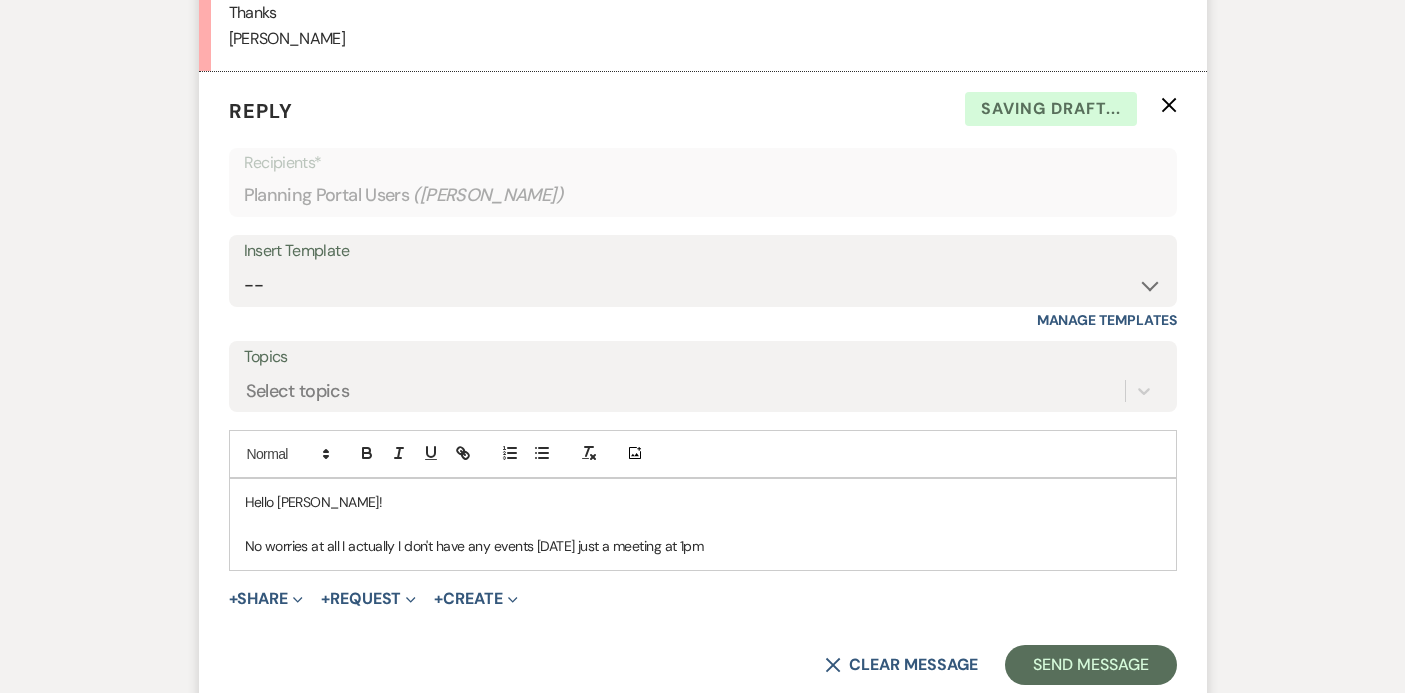 click on "No worries at all I actually I don't have any events [DATE] just a meeting at 1pm" at bounding box center [703, 546] 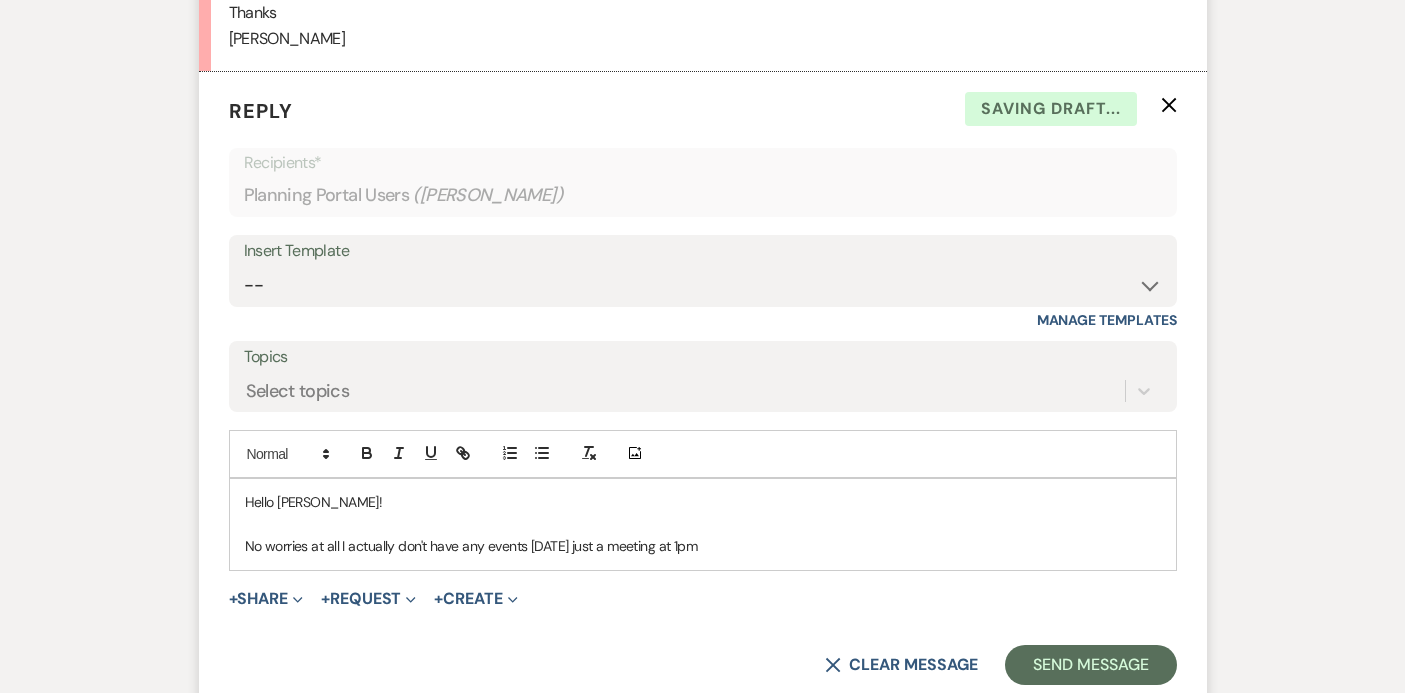 click on "No worries at all I actually don't have any events [DATE] just a meeting at 1pm" at bounding box center (703, 546) 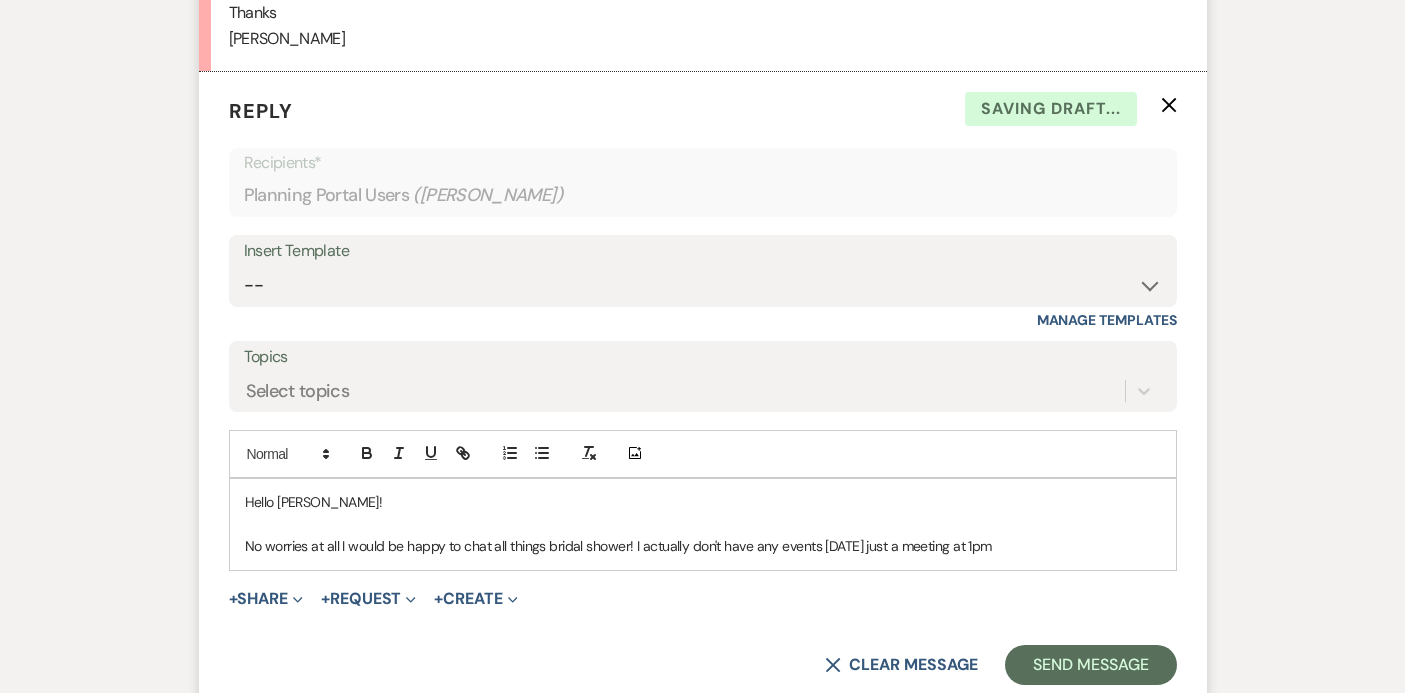 click on "No worries at all I would be happy to chat all things bridal shower! I actually don't have any events [DATE] just a meeting at 1pm" at bounding box center (703, 546) 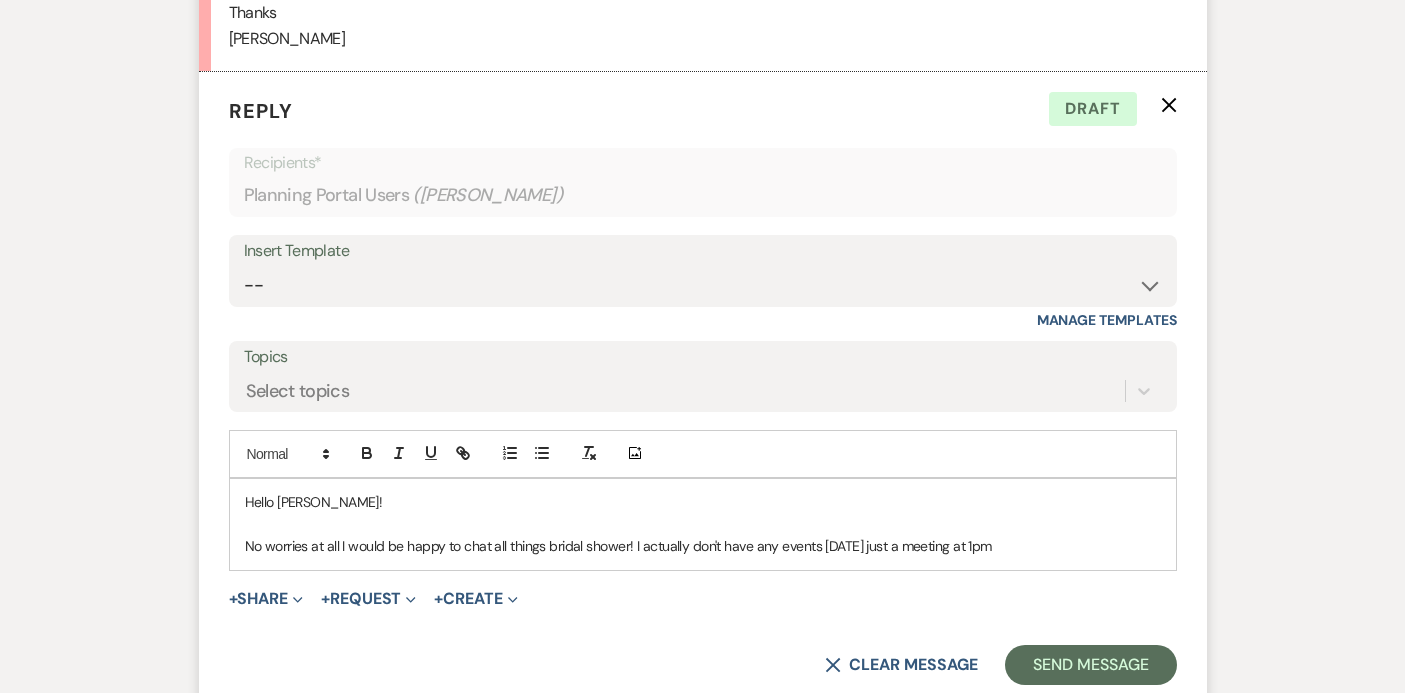 click on "No worries at all I would be happy to chat all things bridal shower! I actually don't have any events [DATE] just a meeting at 1pm" at bounding box center (703, 546) 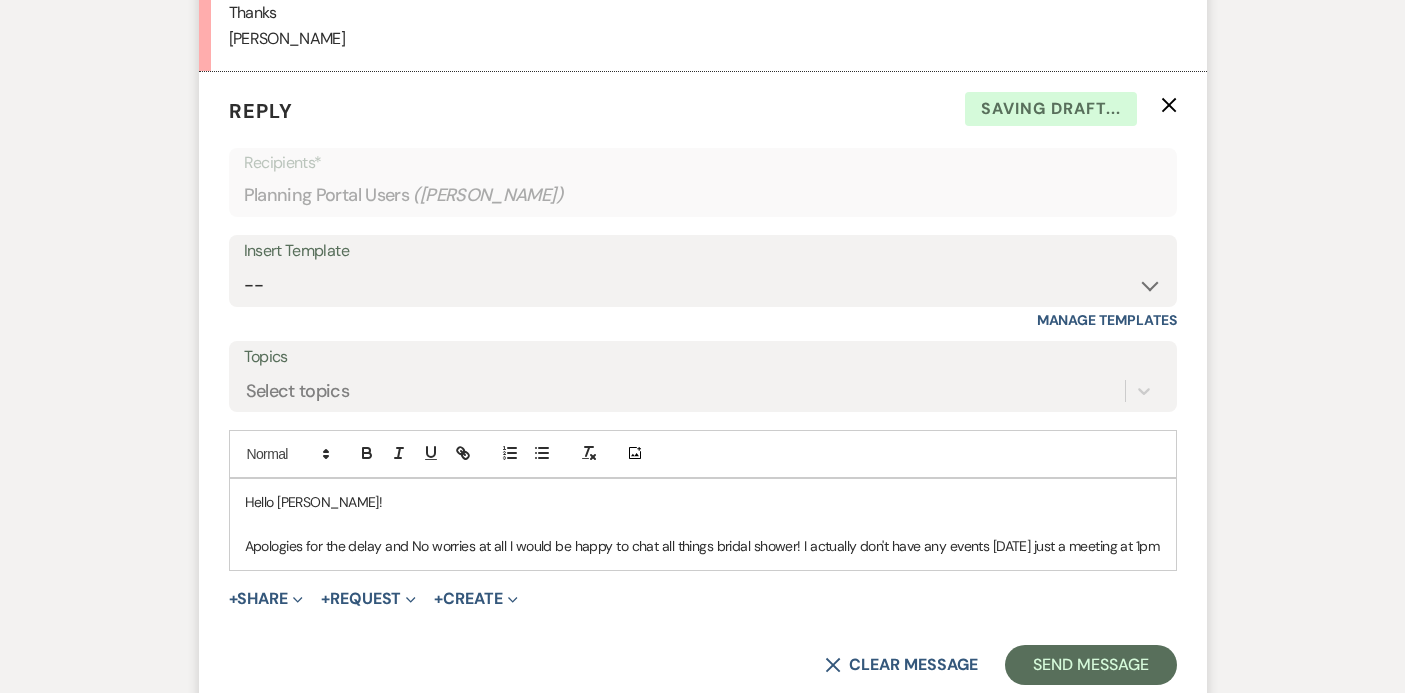 click on "Apologies for the delay and No worries at all I would be happy to chat all things bridal shower! I actually don't have any events [DATE] just a meeting at 1pm" at bounding box center (703, 546) 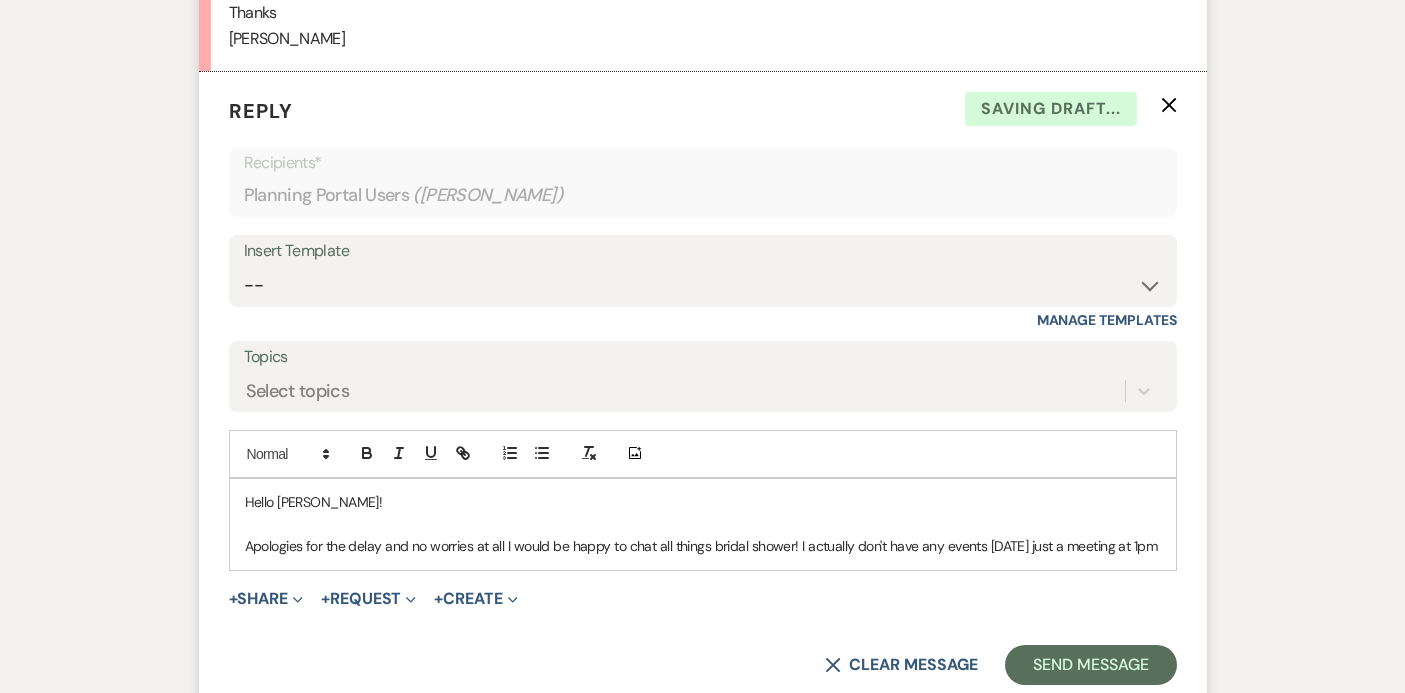 click on "Apologies for the delay and no worries at all I would be happy to chat all things bridal shower! I actually don't have any events [DATE] just a meeting at 1pm" at bounding box center (703, 546) 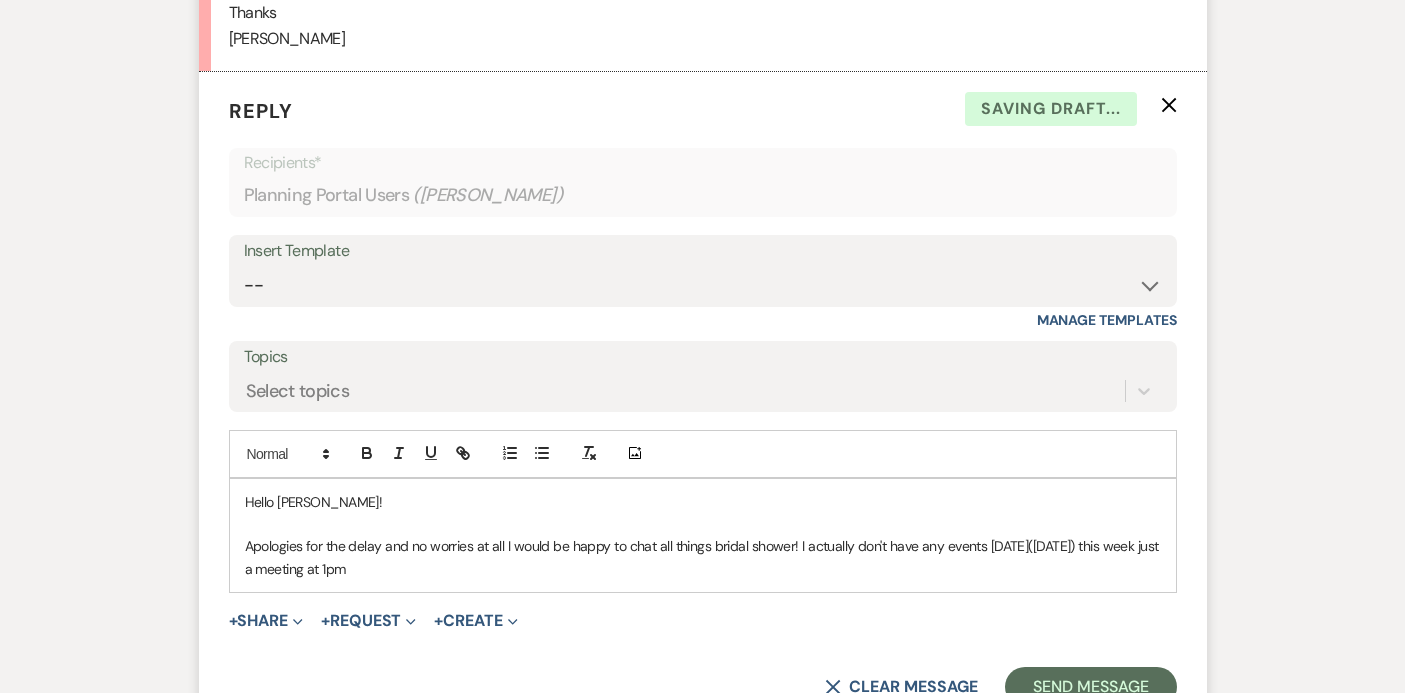 click on "Apologies for the delay and no worries at all I would be happy to chat all things bridal shower! I actually don't have any events [DATE]([DATE]) this week just a meeting at 1pm" at bounding box center [703, 557] 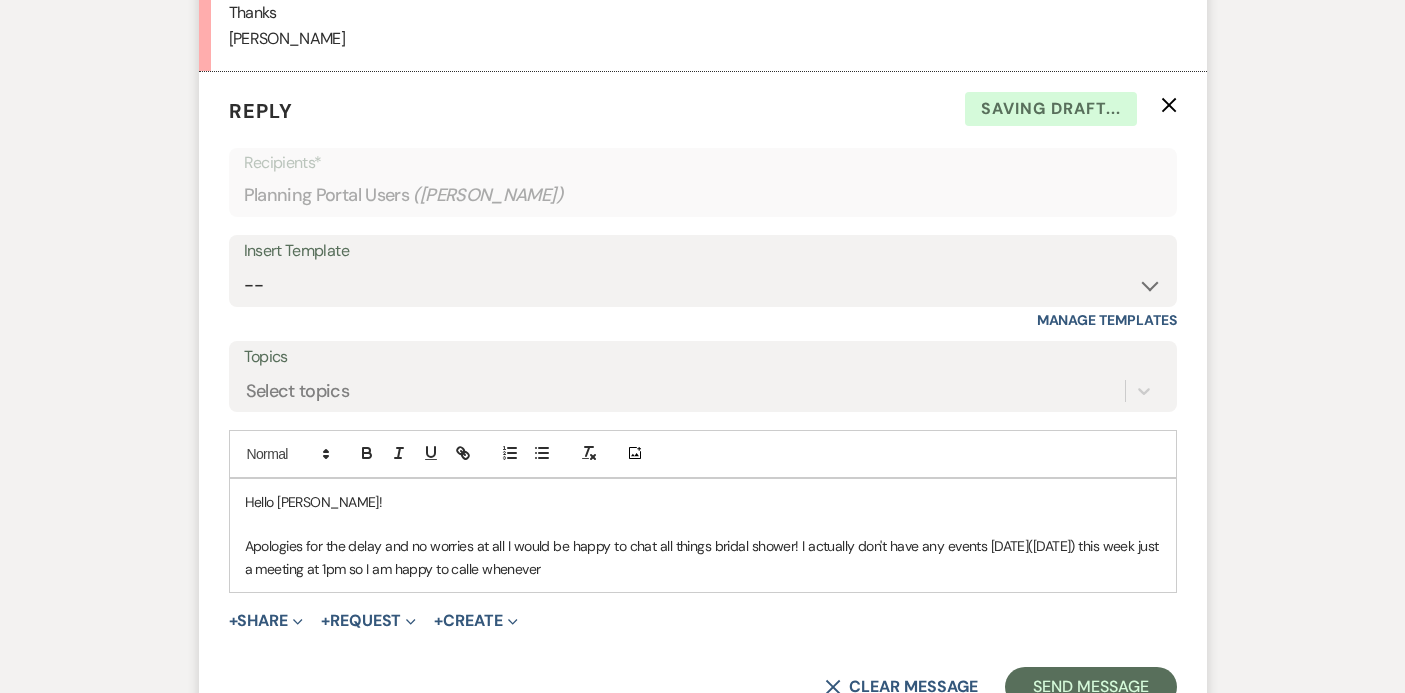 click on "Apologies for the delay and no worries at all I would be happy to chat all things bridal shower! I actually don't have any events [DATE]([DATE]) this week just a meeting at 1pm so I am happy to calle whenever" at bounding box center (703, 557) 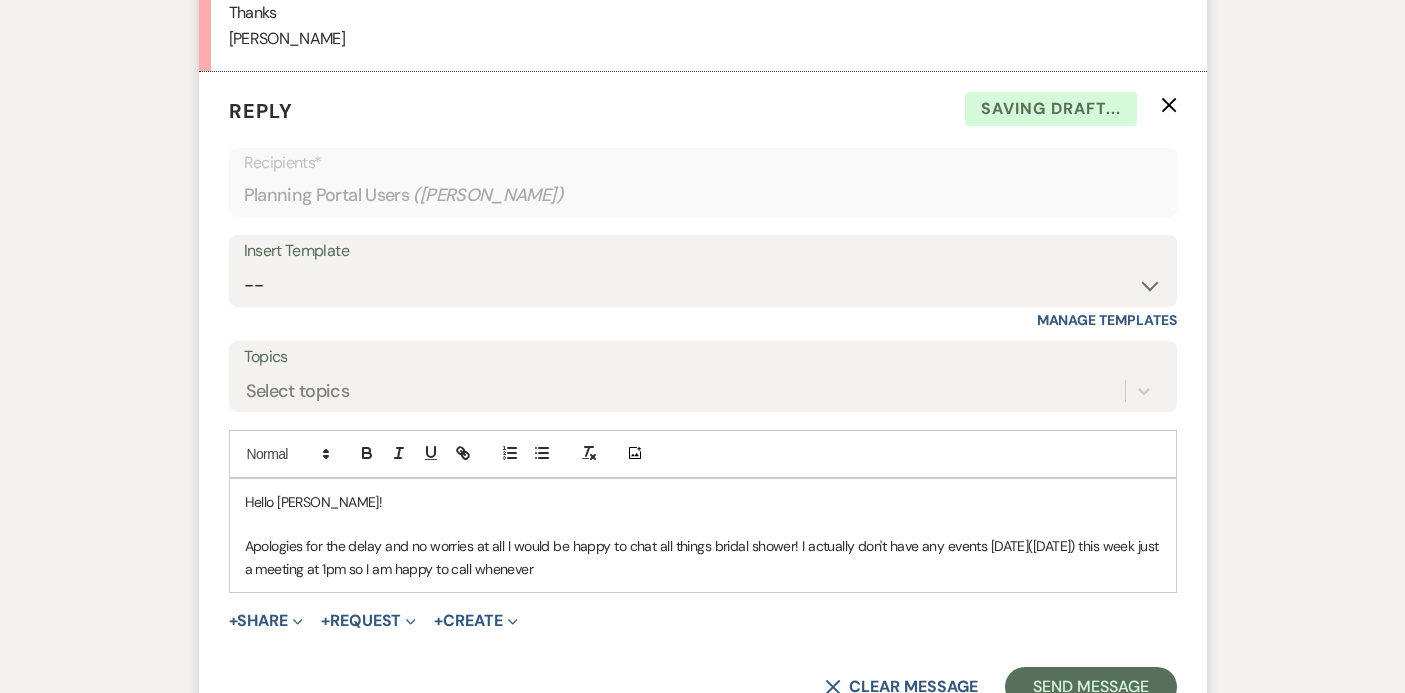 click on "Apologies for the delay and no worries at all I would be happy to chat all things bridal shower! I actually don't have any events [DATE]([DATE]) this week just a meeting at 1pm so I am happy to call whenever" at bounding box center [703, 557] 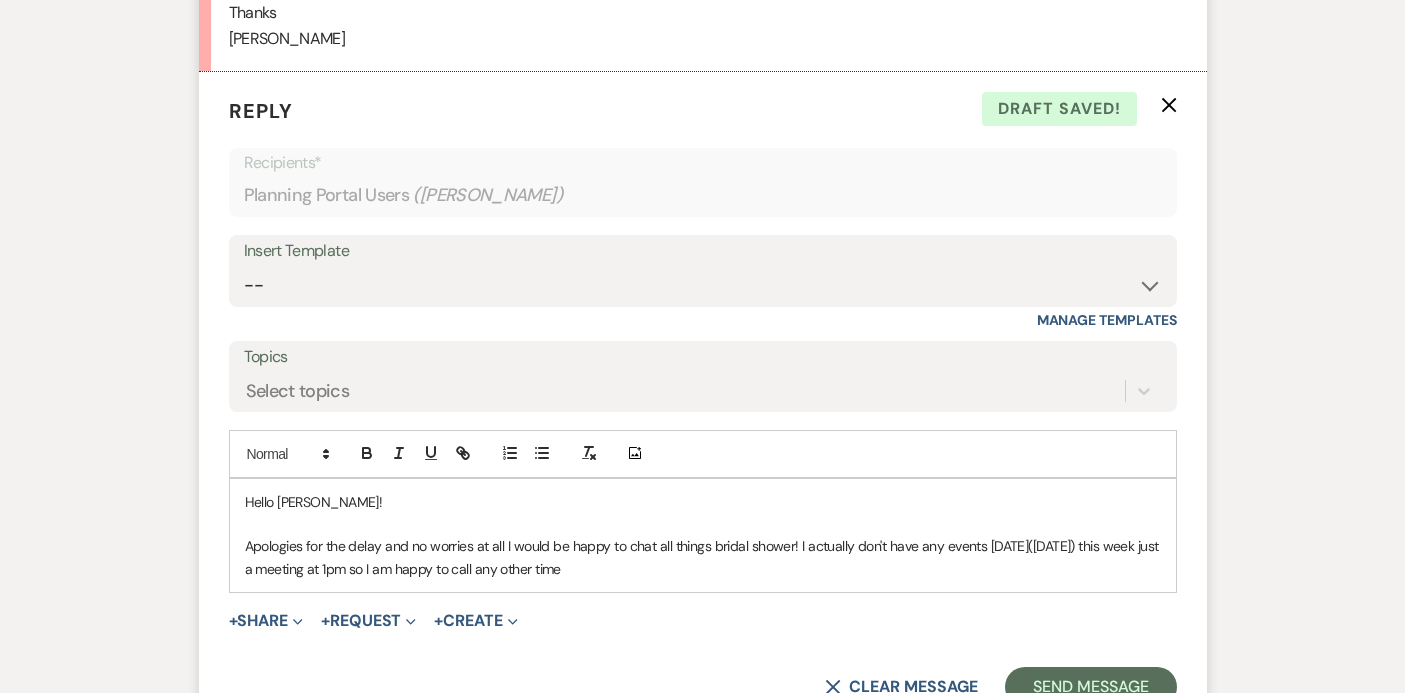 click on "Apologies for the delay and no worries at all I would be happy to chat all things bridal shower! I actually don't have any events [DATE]([DATE]) this week just a meeting at 1pm so I am happy to call any other time" at bounding box center [703, 557] 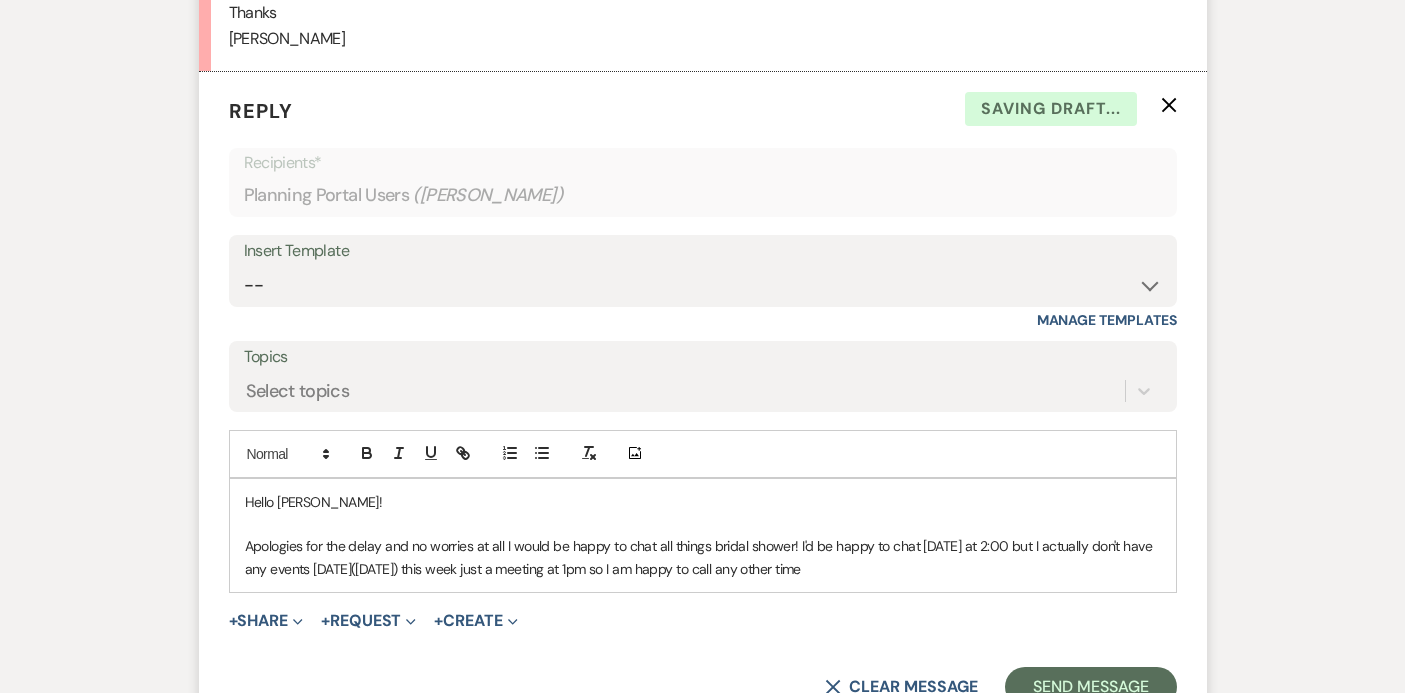click on "Hello [PERSON_NAME]! Apologies for the delay and no worries at all I would be happy to chat all things bridal shower! I'd be happy to chat [DATE] at 2:00 but I actually don't have any events [DATE]([DATE]) this week just a meeting at 1pm so I am happy to call any other time" at bounding box center [703, 536] 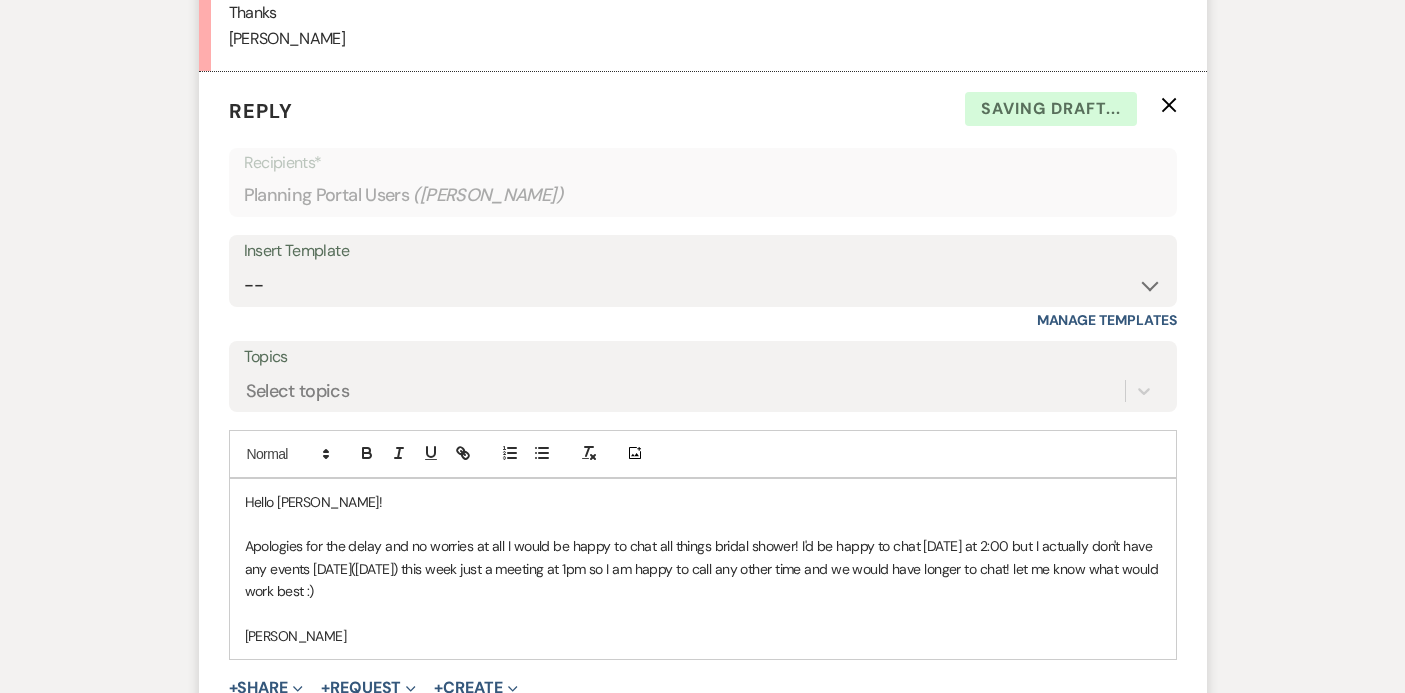 click on "Hello [PERSON_NAME]! Apologies for the delay and no worries at all I would be happy to chat all things bridal shower! I'd be happy to chat [DATE] at 2:00 but I actually don't have any events [DATE]([DATE]) this week just a meeting at 1pm so I am happy to call any other time and we would have longer to chat! let me know what would work best :) [PERSON_NAME]" at bounding box center [703, 569] 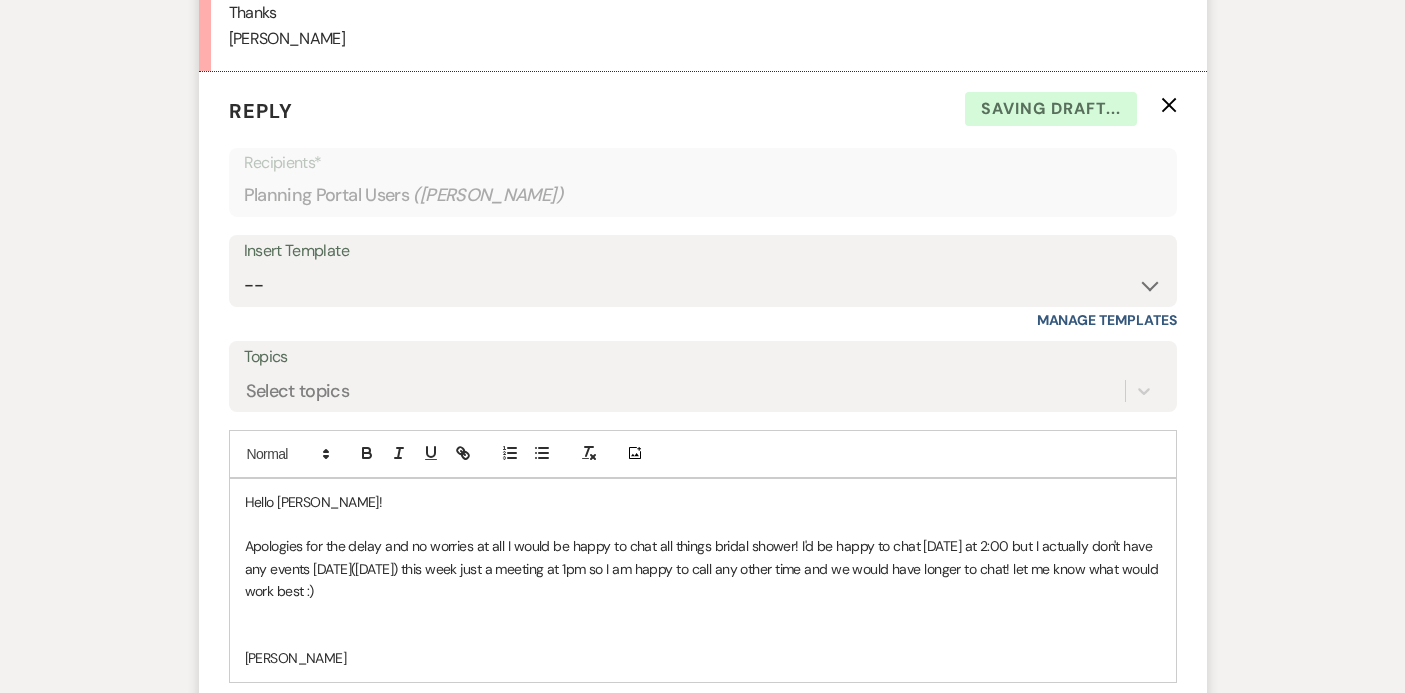 click at bounding box center (703, 636) 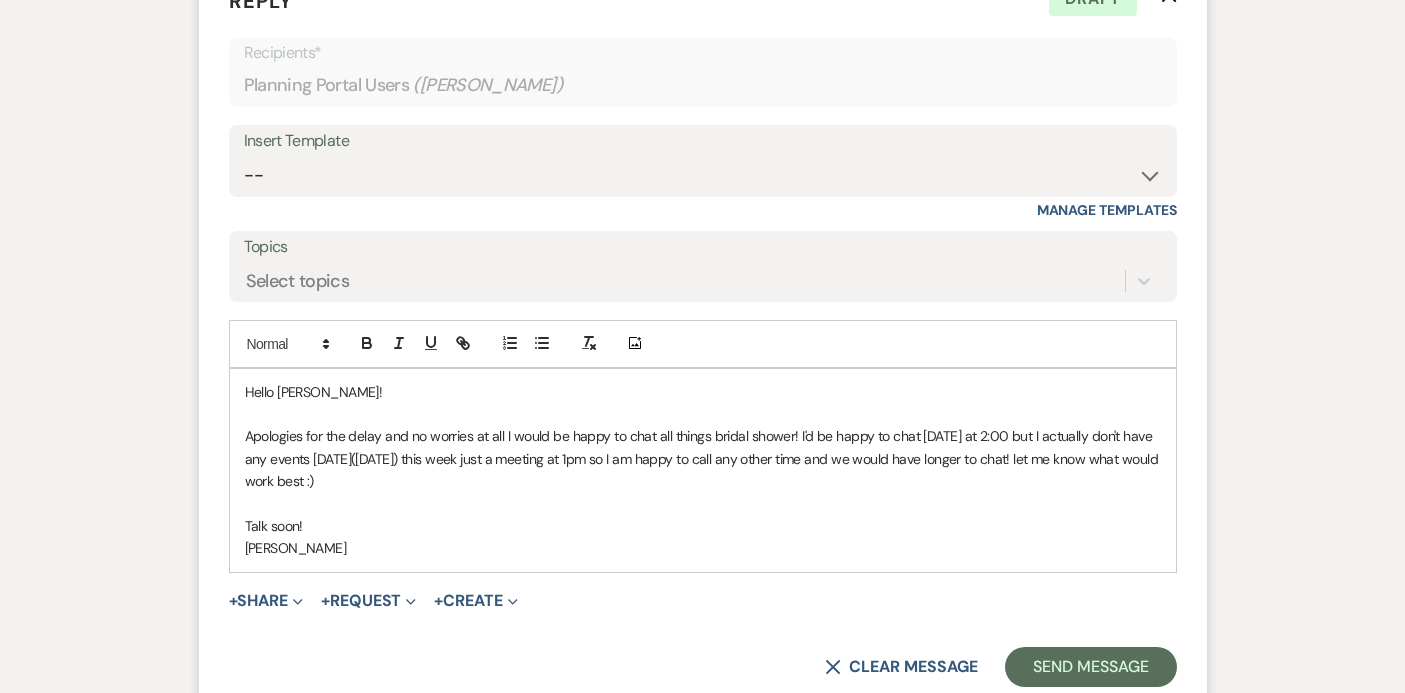 scroll, scrollTop: 1515, scrollLeft: 0, axis: vertical 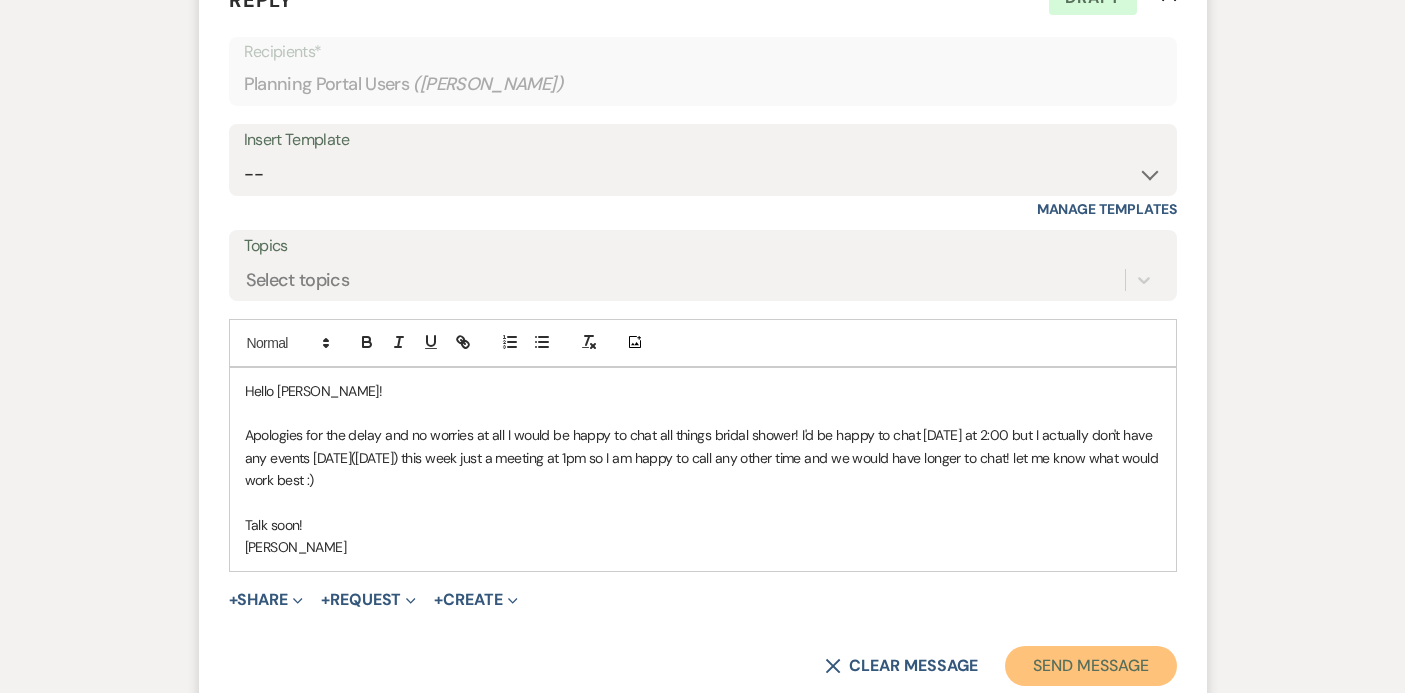 click on "Send Message" at bounding box center [1090, 666] 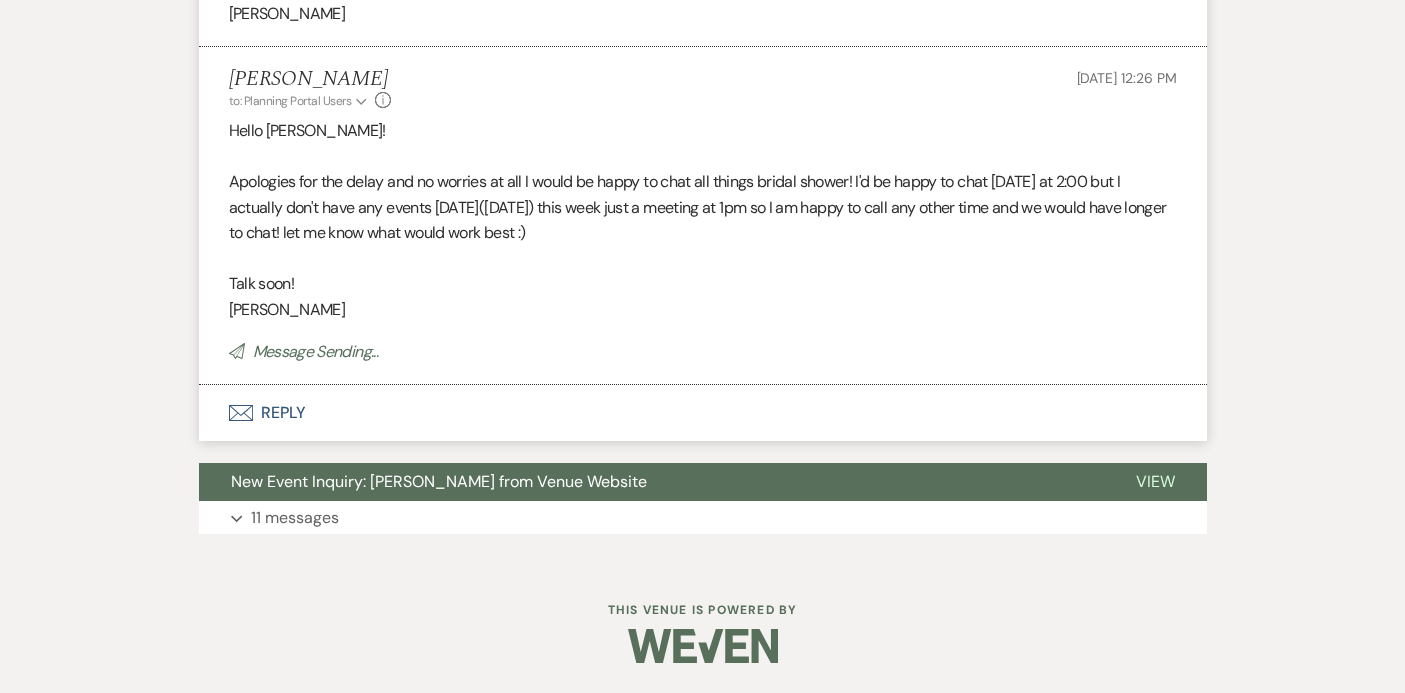 scroll, scrollTop: 0, scrollLeft: 0, axis: both 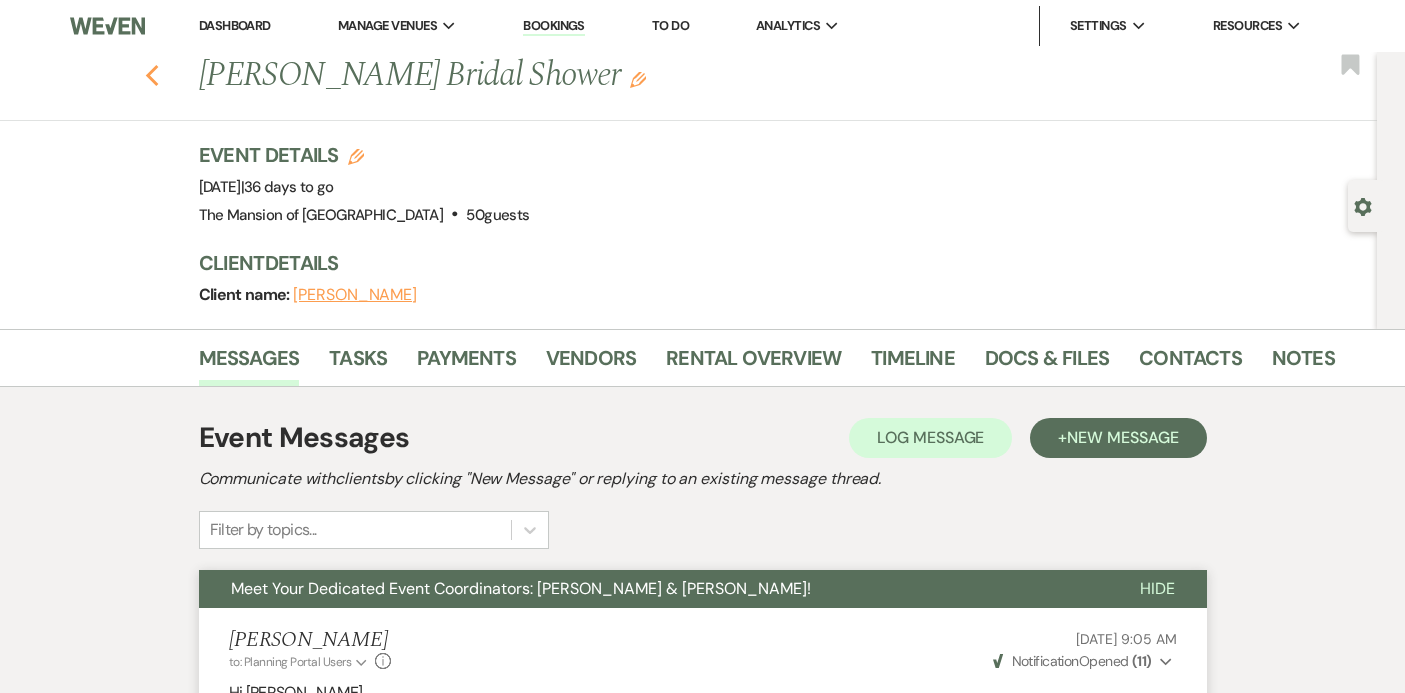 click on "Previous" 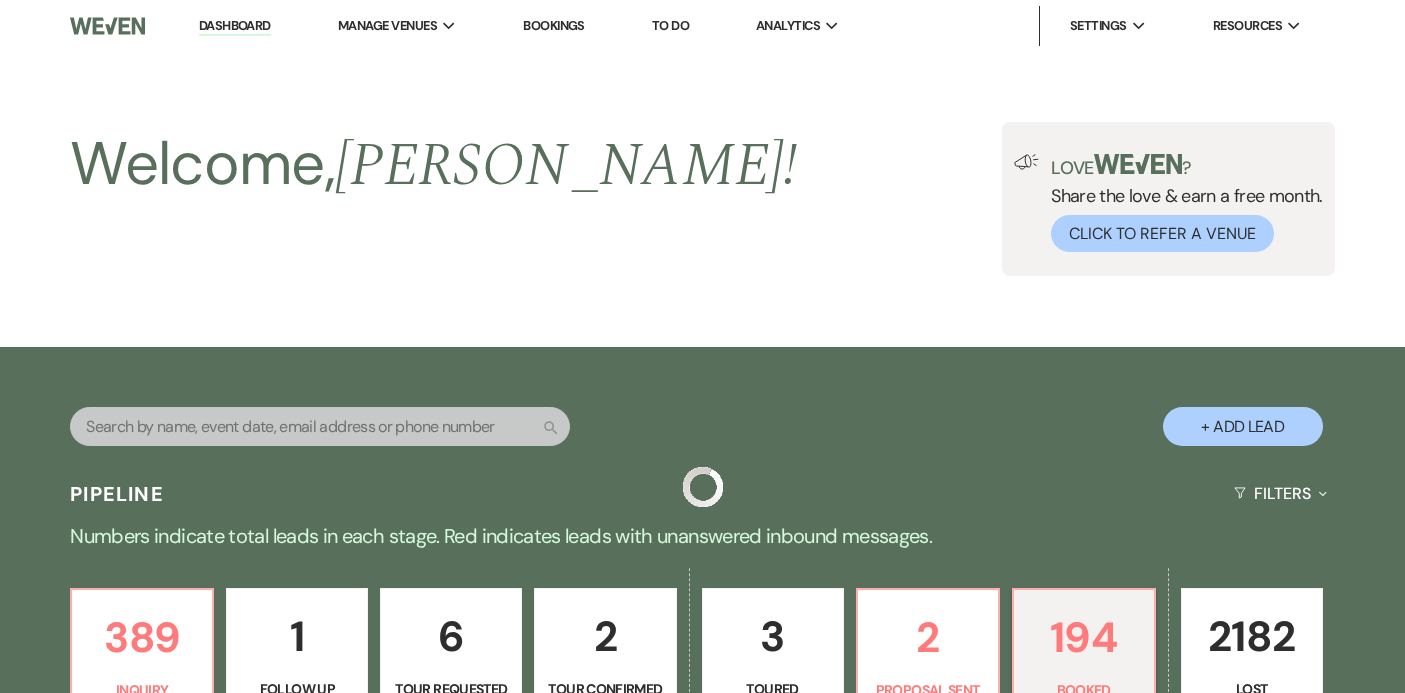 scroll, scrollTop: 710, scrollLeft: 0, axis: vertical 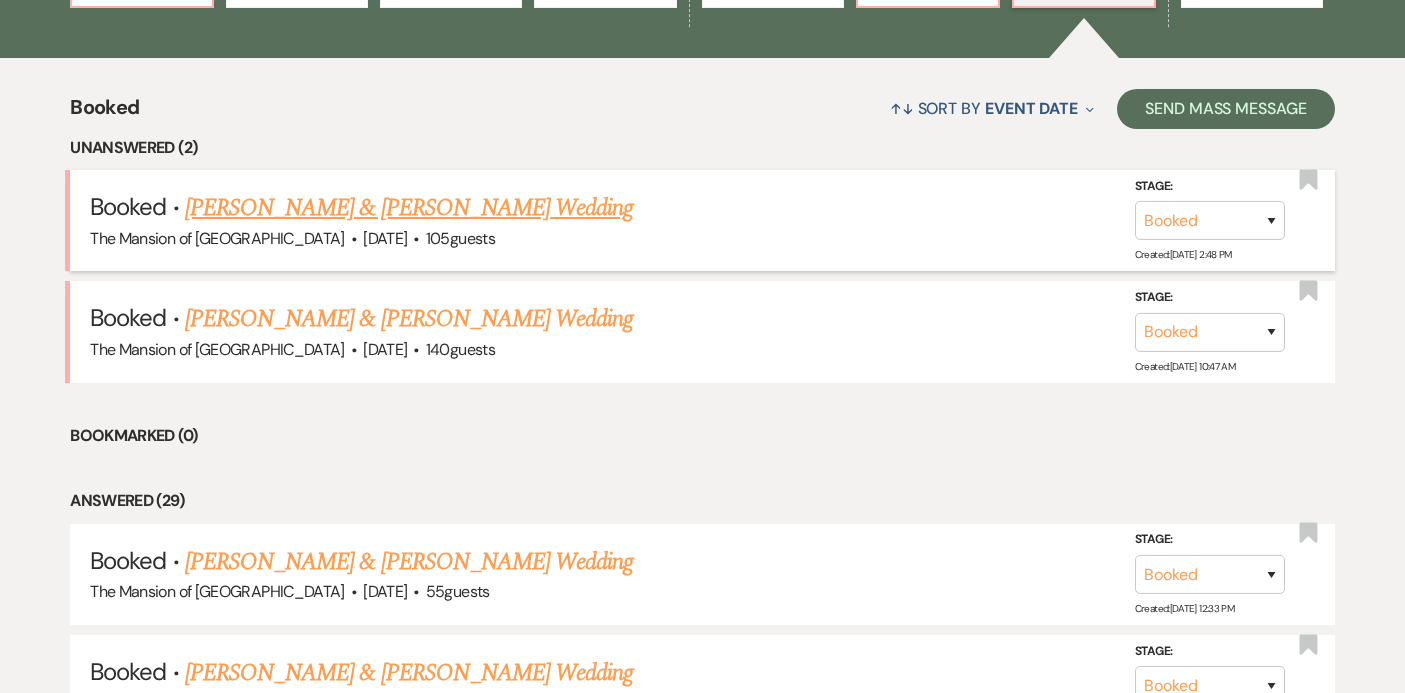 click on "[PERSON_NAME] & [PERSON_NAME] Wedding" at bounding box center [409, 208] 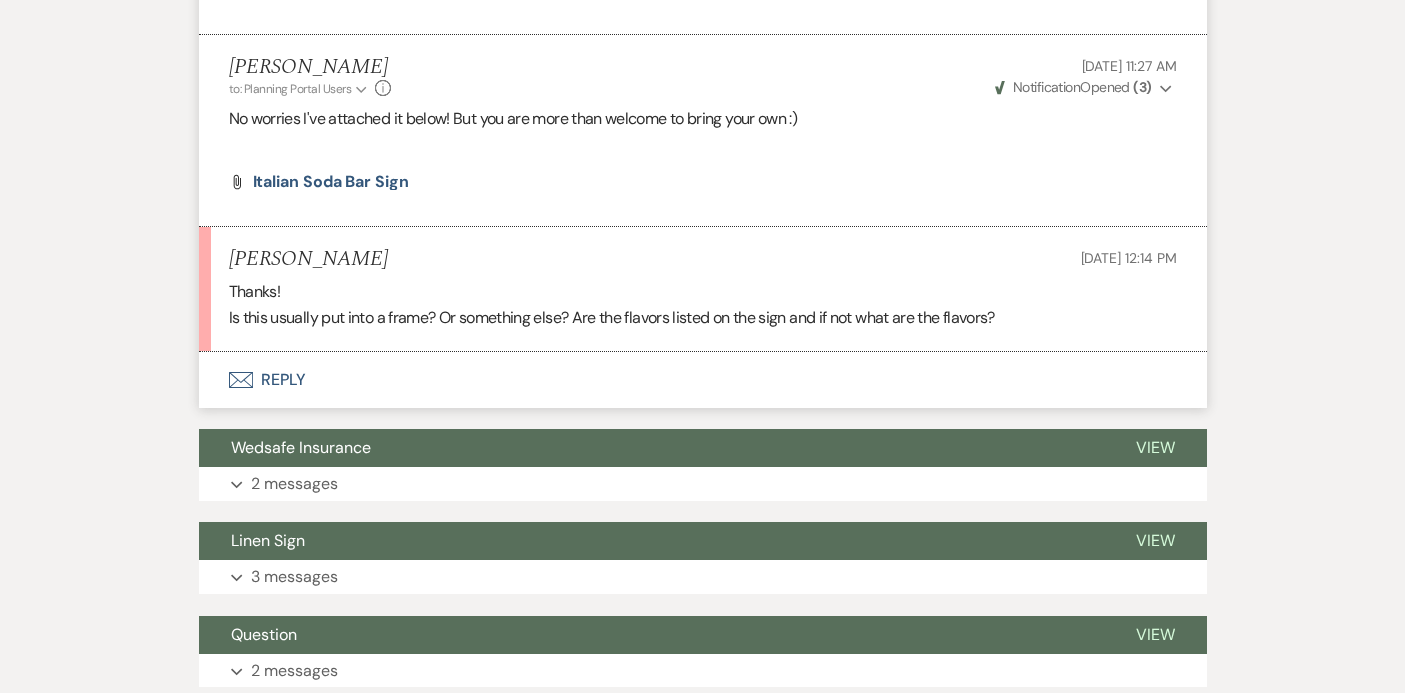 scroll, scrollTop: 9551, scrollLeft: 0, axis: vertical 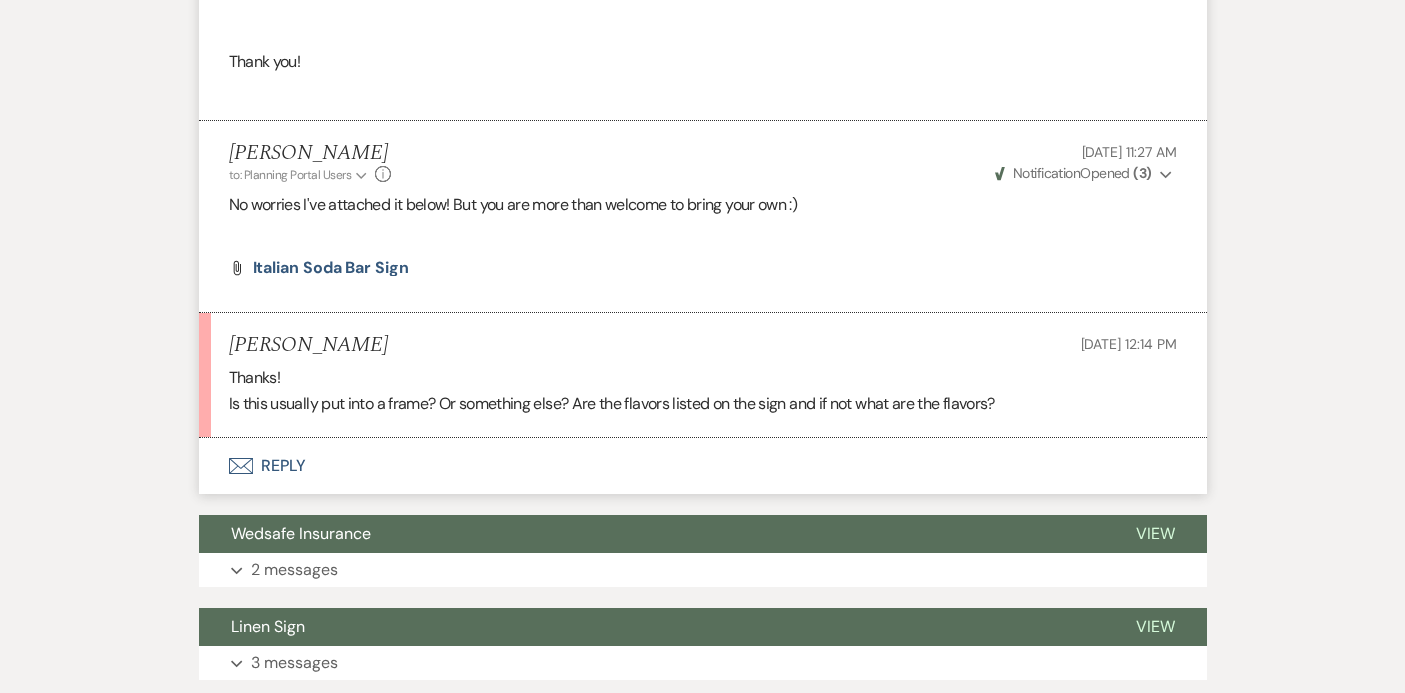 click on "Envelope Reply" at bounding box center [703, 466] 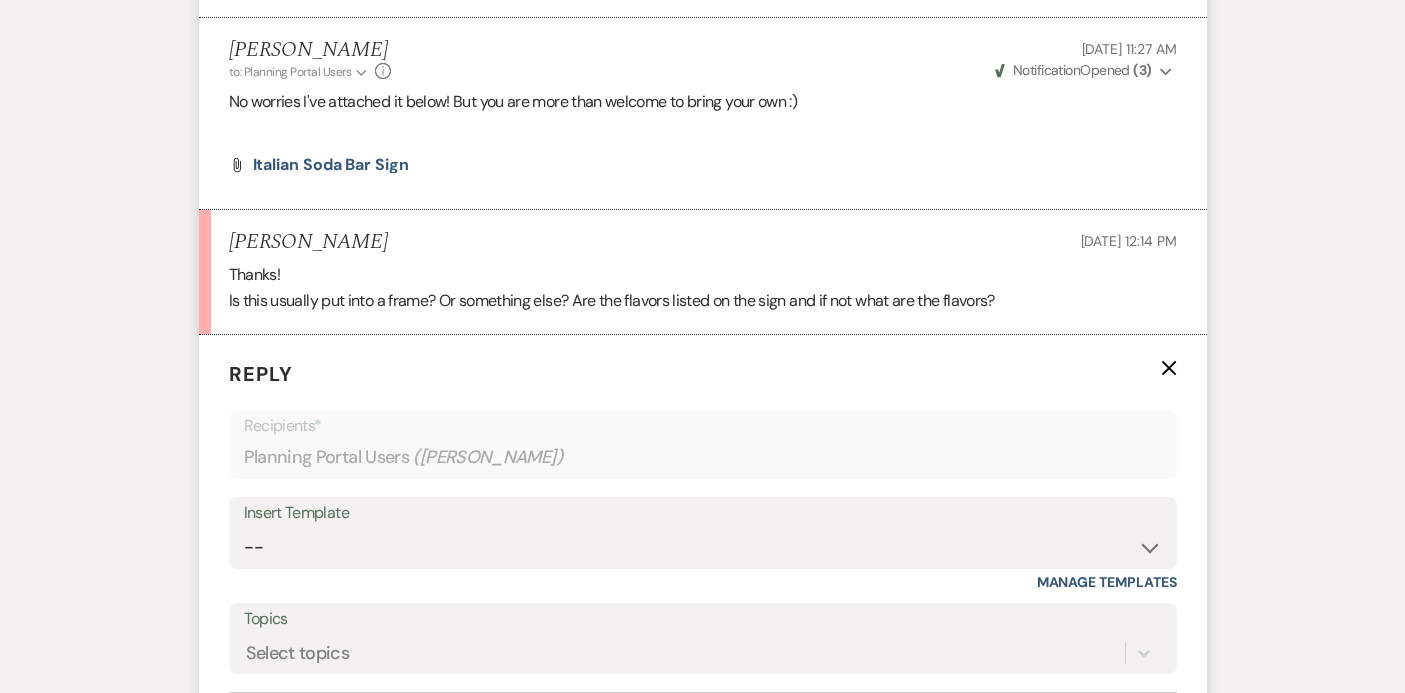 scroll, scrollTop: 9964, scrollLeft: 0, axis: vertical 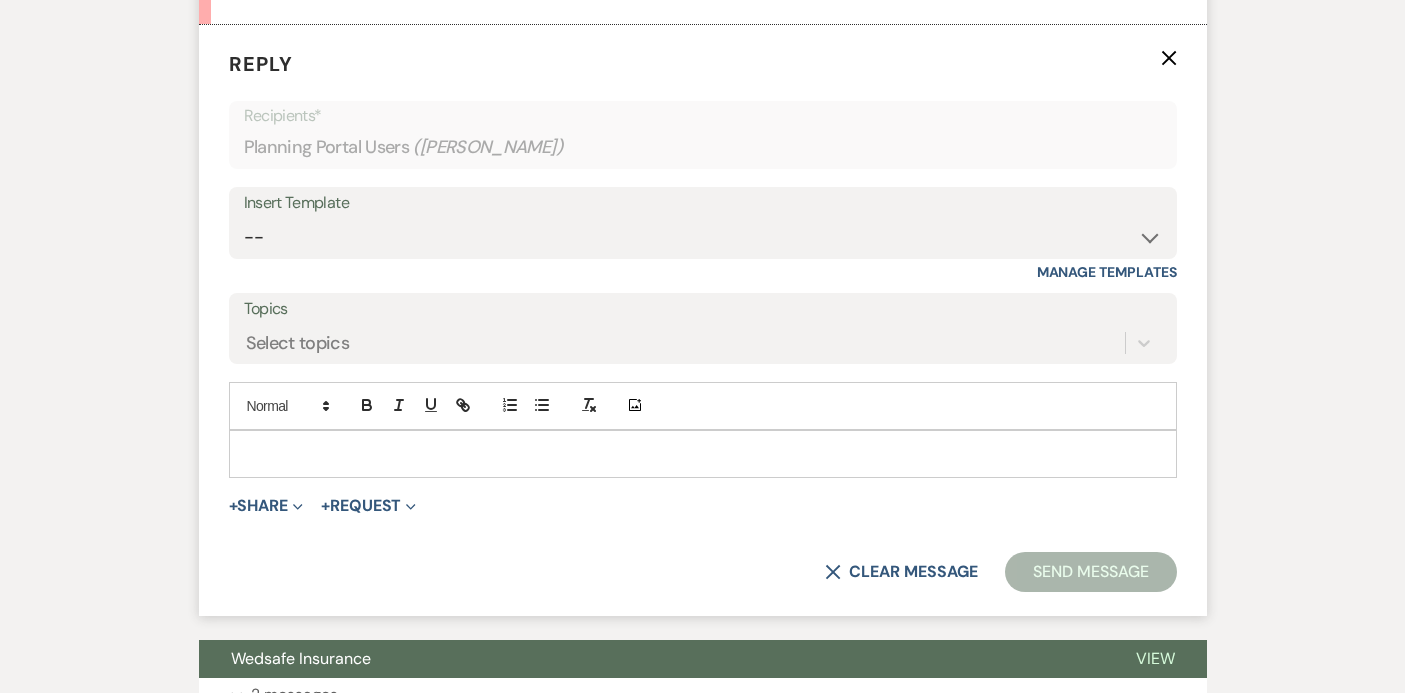 click at bounding box center [703, 454] 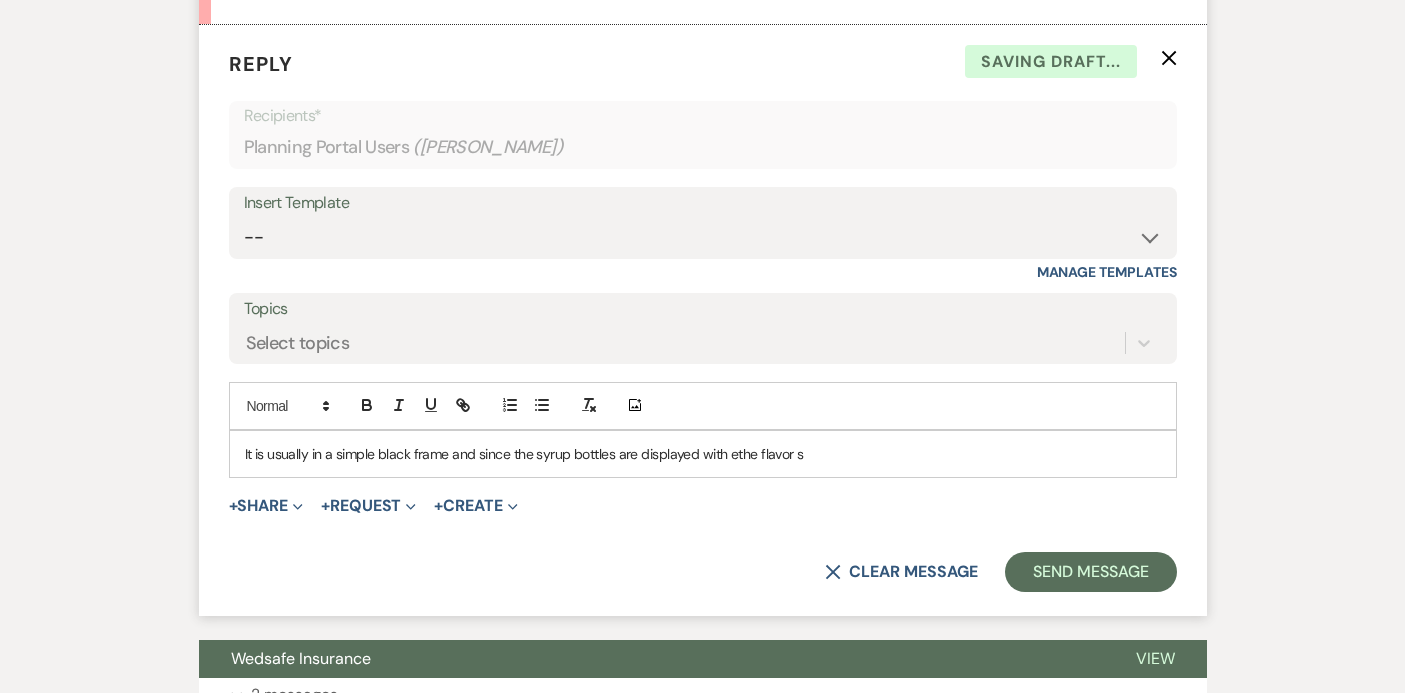 click on "It is usually in a simple black frame and since the syrup bottles are displayed with ethe flavor s" at bounding box center [703, 454] 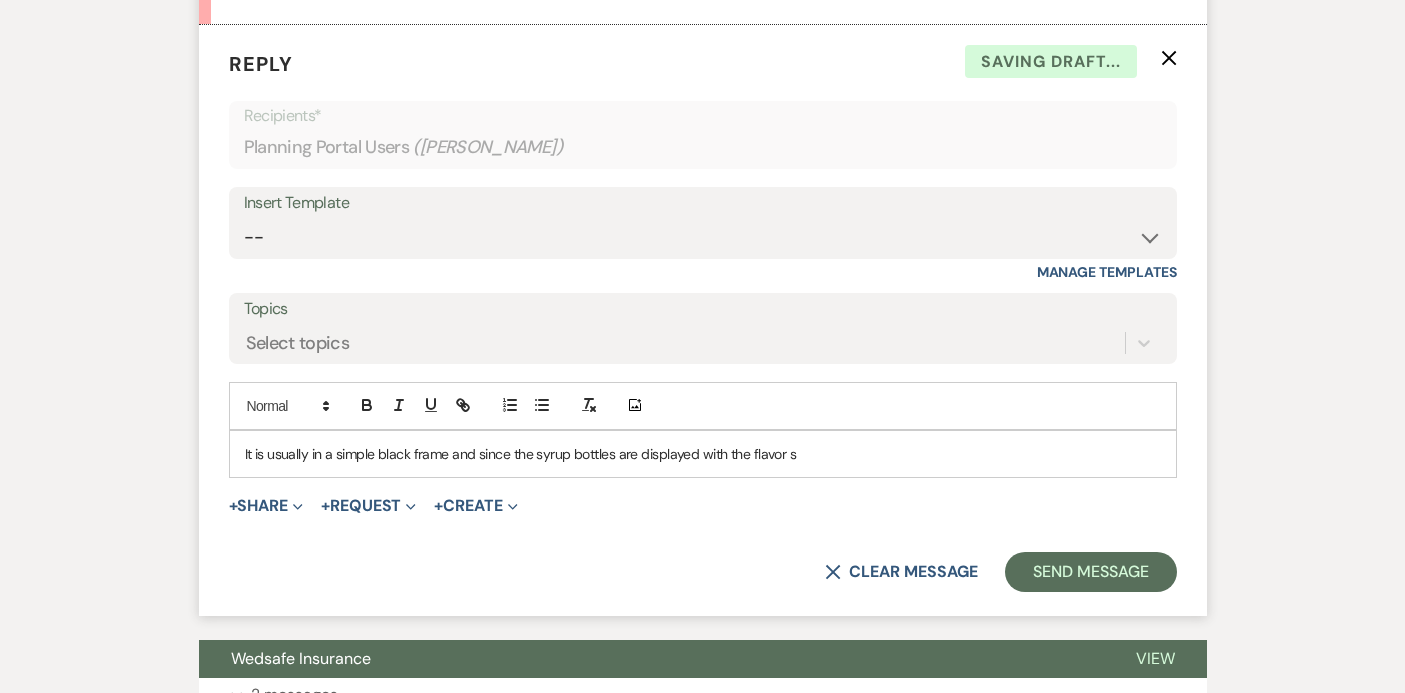 click on "It is usually in a simple black frame and since the syrup bottles are displayed with the flavor s" at bounding box center (703, 454) 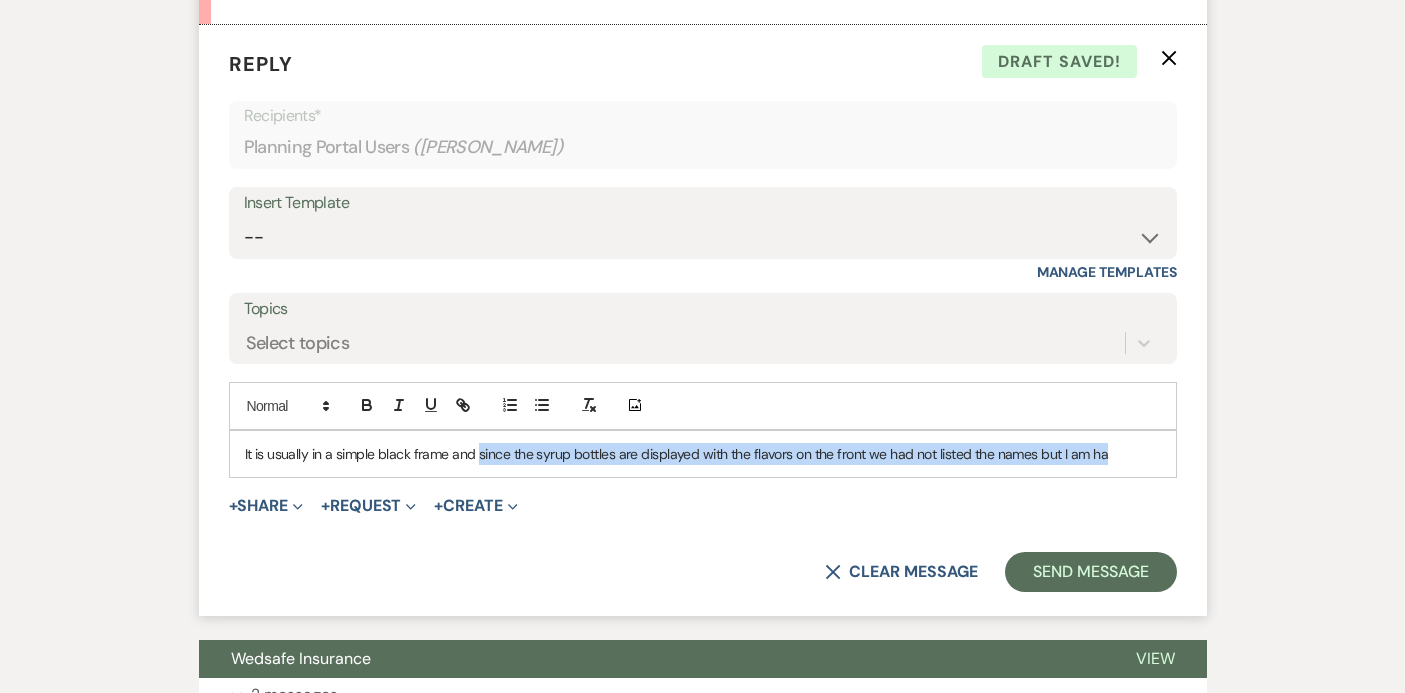 drag, startPoint x: 1126, startPoint y: 480, endPoint x: 477, endPoint y: 486, distance: 649.0277 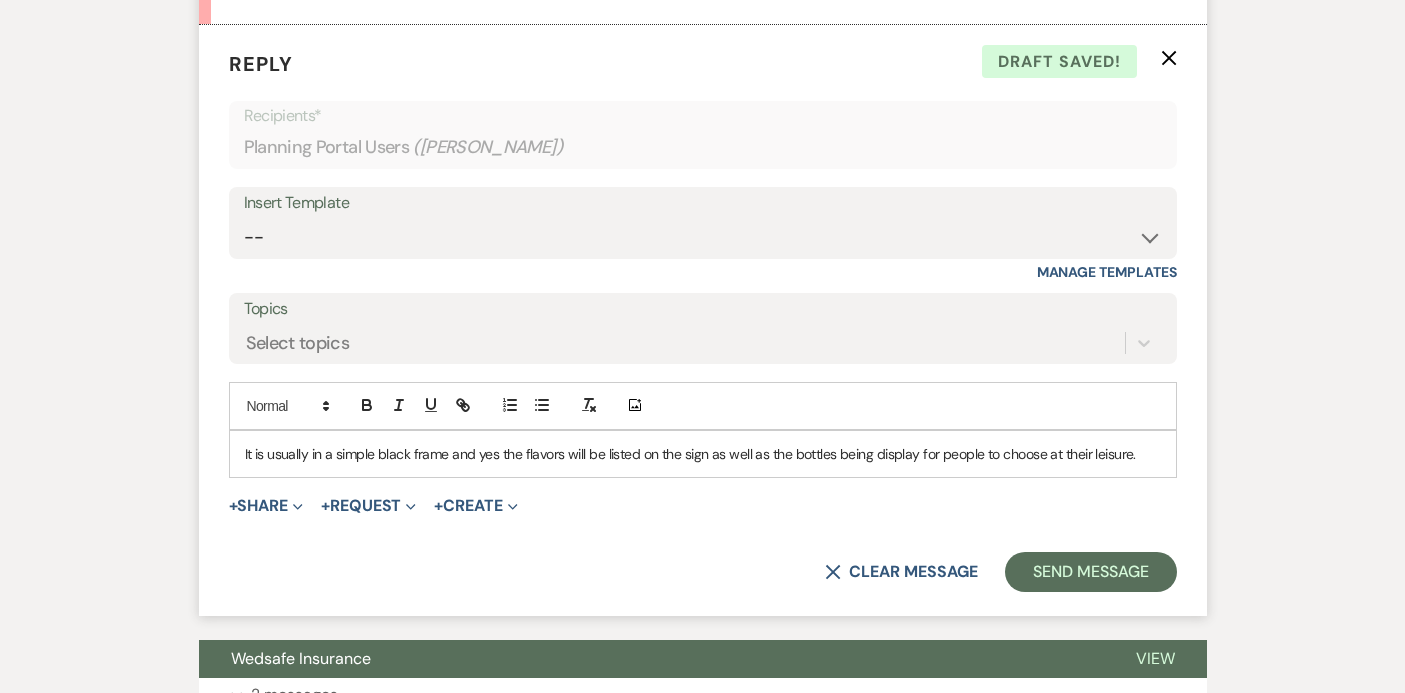 click on "It is usually in a simple black frame and yes the flavors will be listed on the sign as well as the bottles being display for people to choose at their leisure." at bounding box center [703, 454] 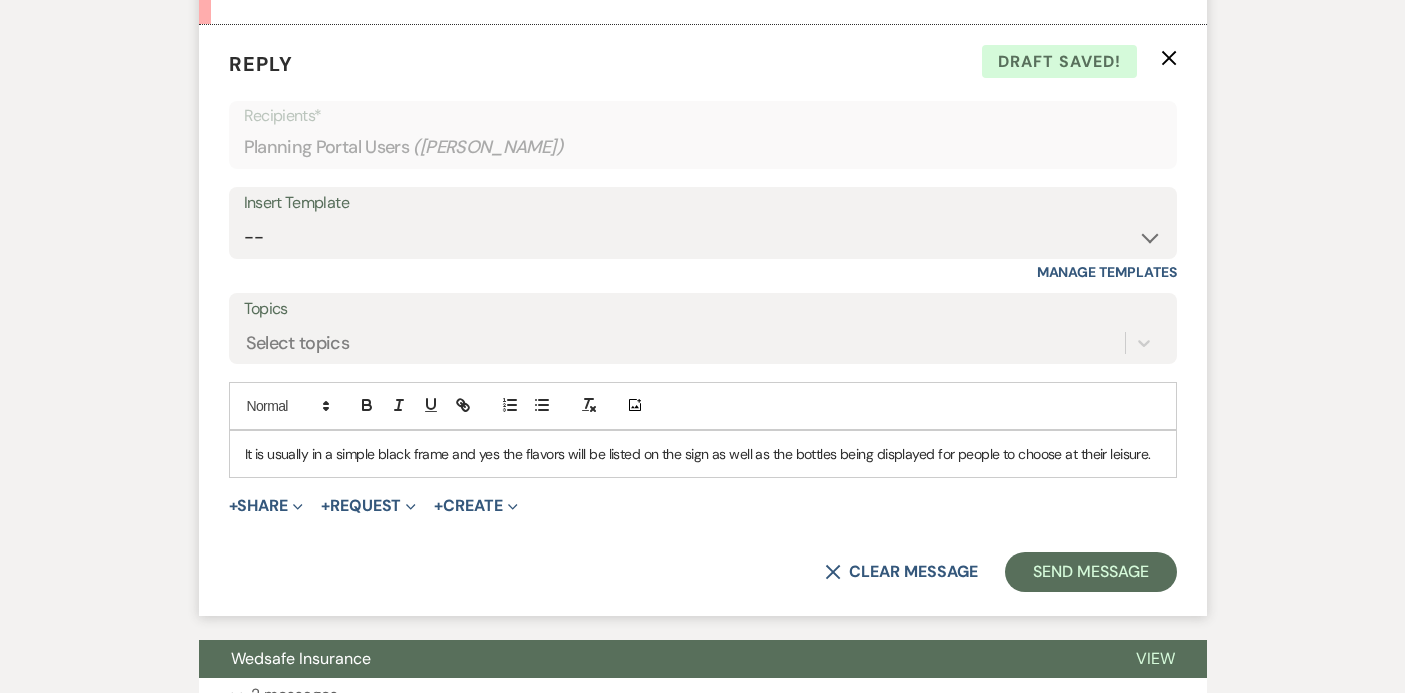 click on "It is usually in a simple black frame and yes the flavors will be listed on the sign as well as the bottles being displayed for people to choose at their leisure." at bounding box center [703, 454] 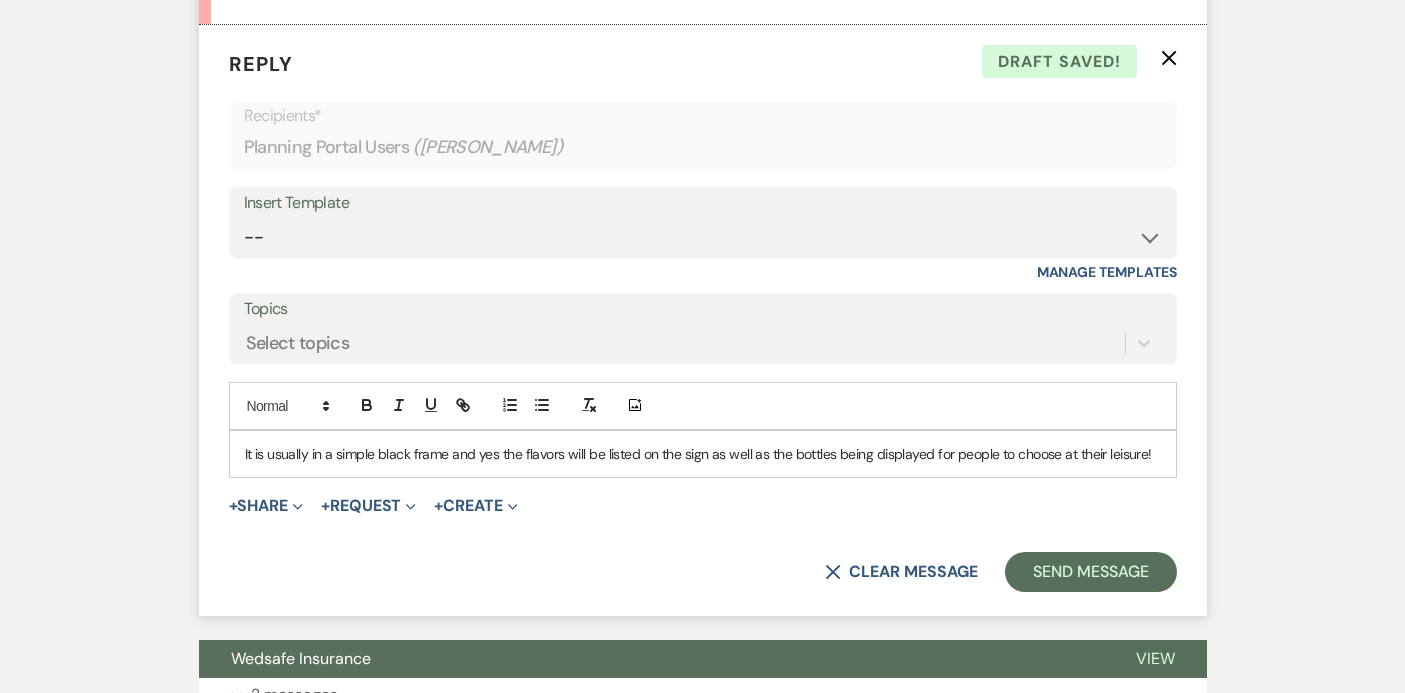 click on "It is usually in a simple black frame and yes the flavors will be listed on the sign as well as the bottles being displayed for people to choose at their leisure!" at bounding box center (703, 454) 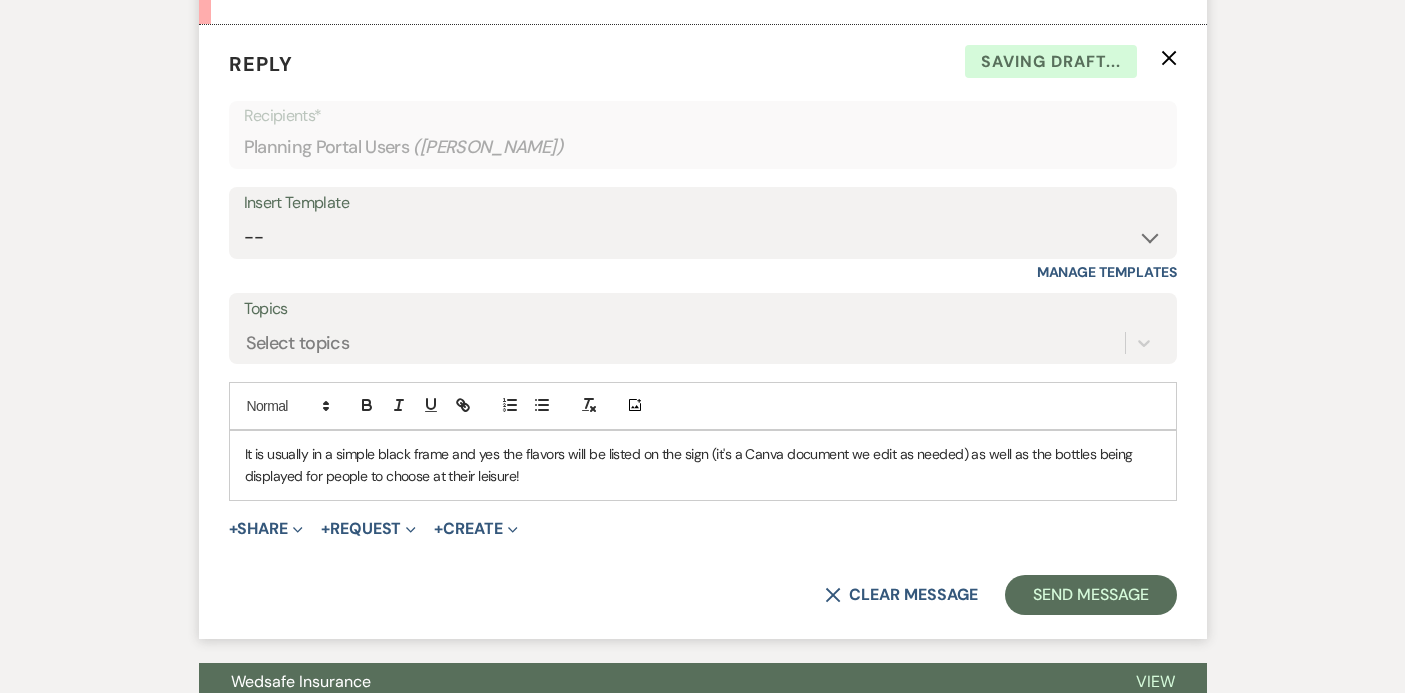 click on "It is usually in a simple black frame and yes the flavors will be listed on the sign (it's a Canva document we edit as needed) as well as the bottles being displayed for people to choose at their leisure!" at bounding box center [703, 465] 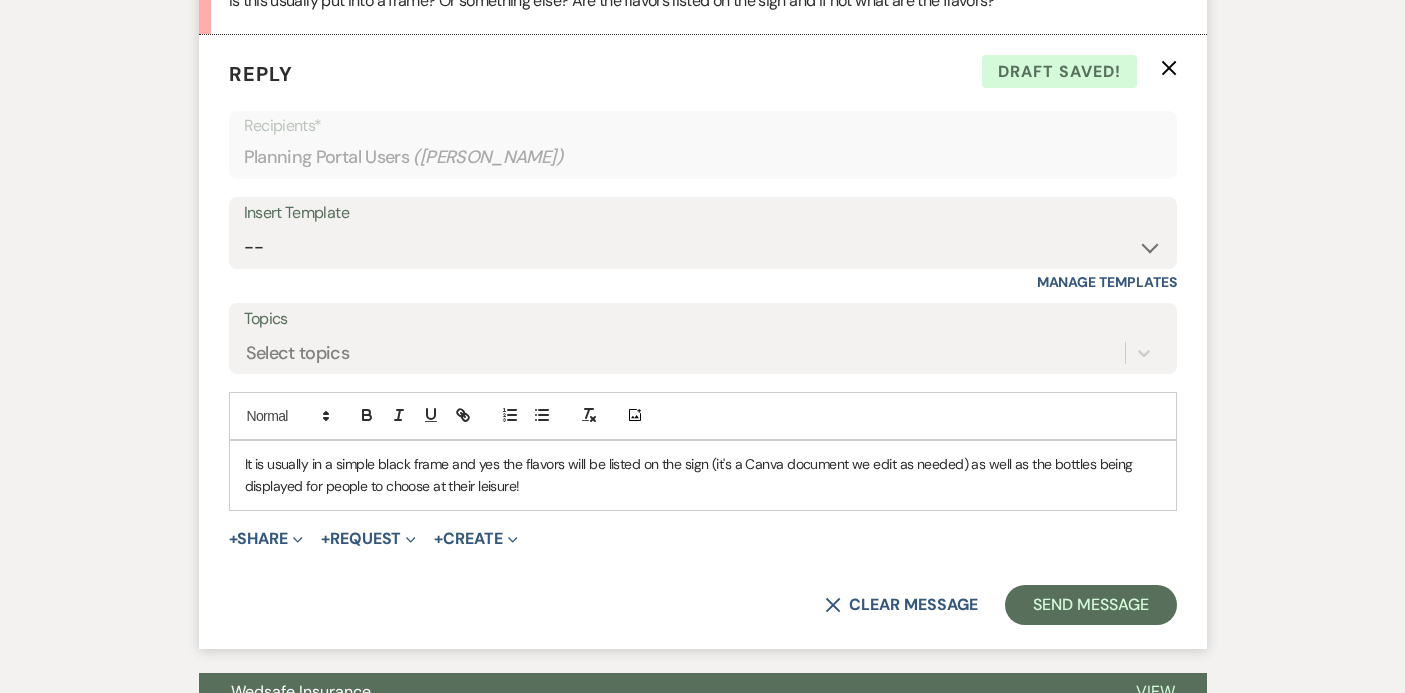 scroll, scrollTop: 9964, scrollLeft: 0, axis: vertical 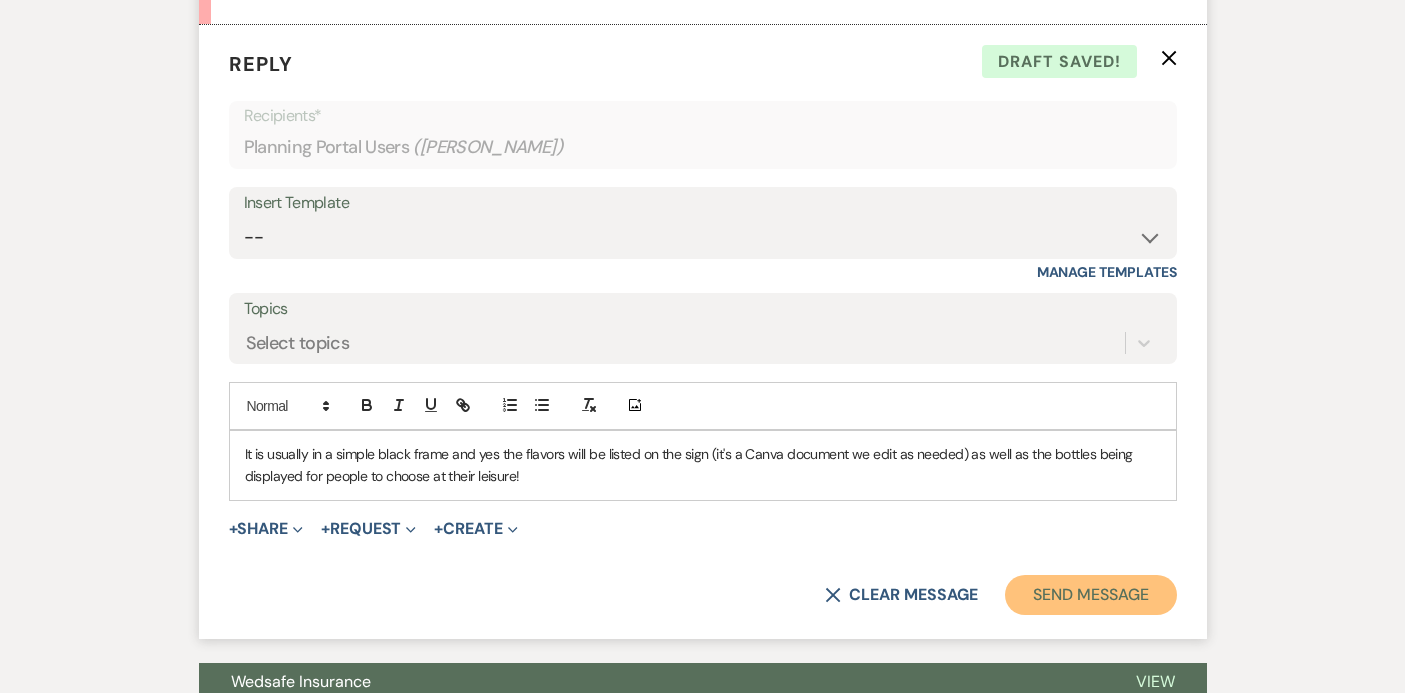 click on "Send Message" at bounding box center (1090, 595) 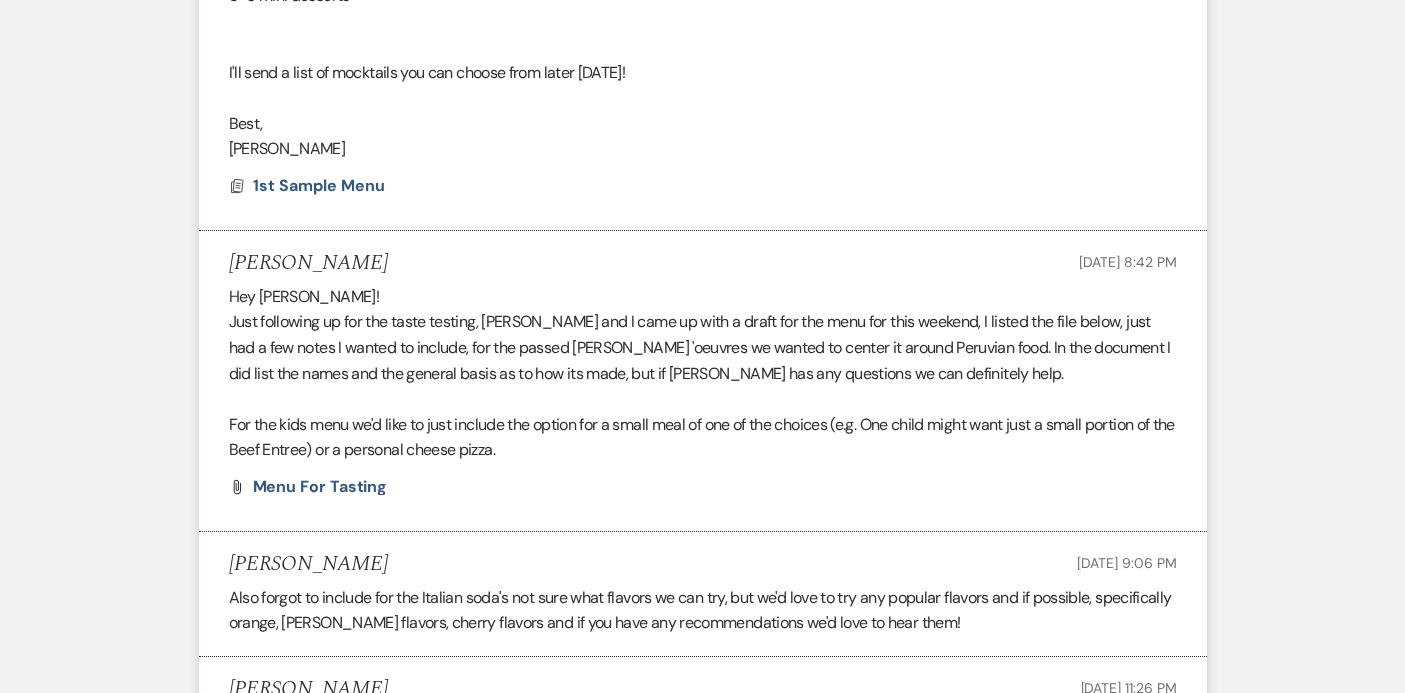 scroll, scrollTop: 0, scrollLeft: 0, axis: both 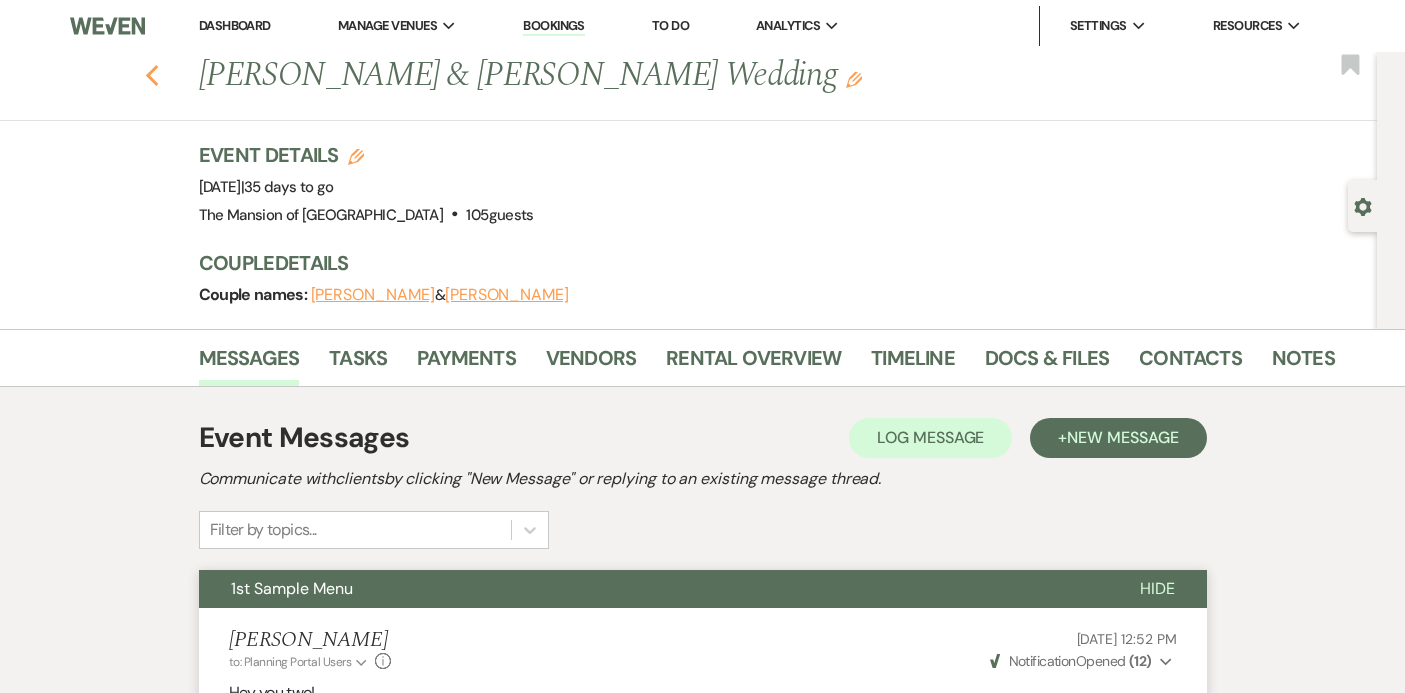 click on "Previous" 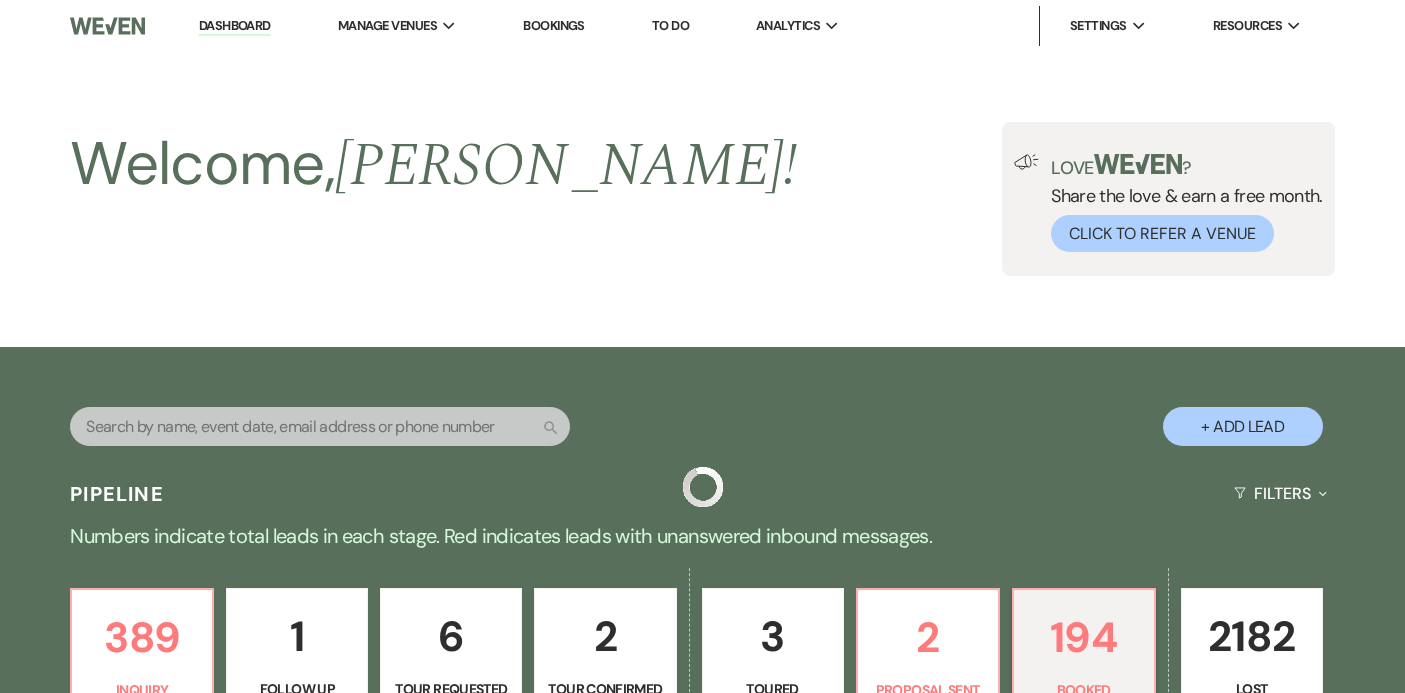 scroll, scrollTop: 710, scrollLeft: 0, axis: vertical 